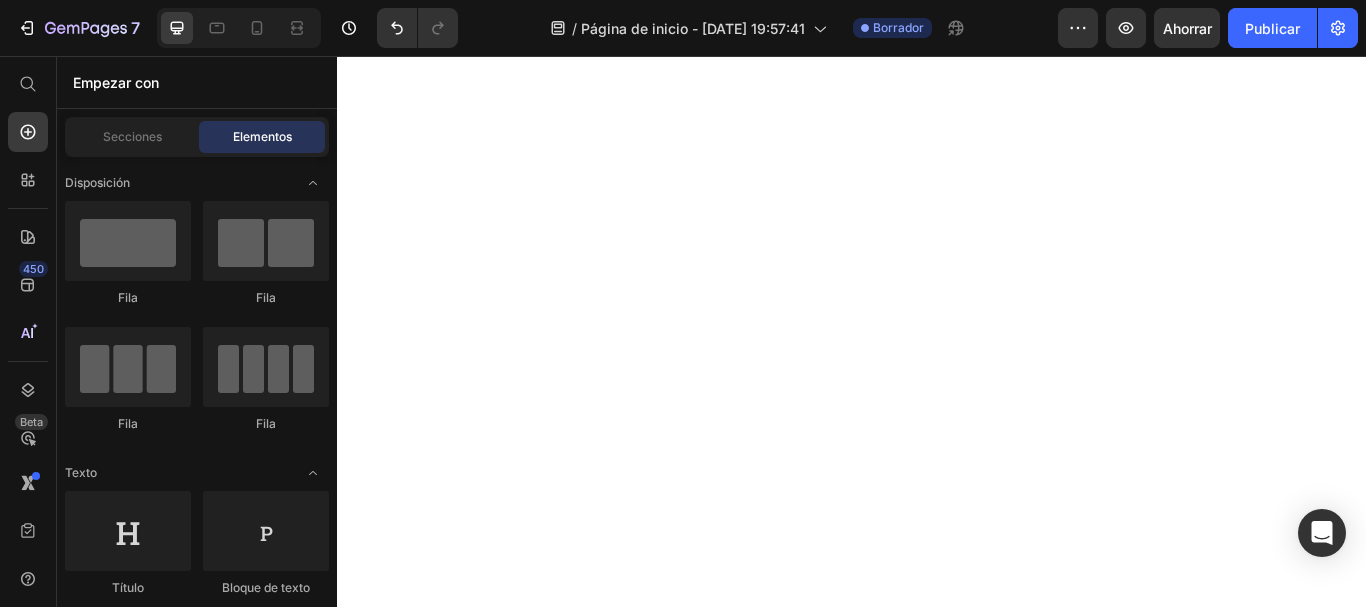 scroll, scrollTop: 0, scrollLeft: 0, axis: both 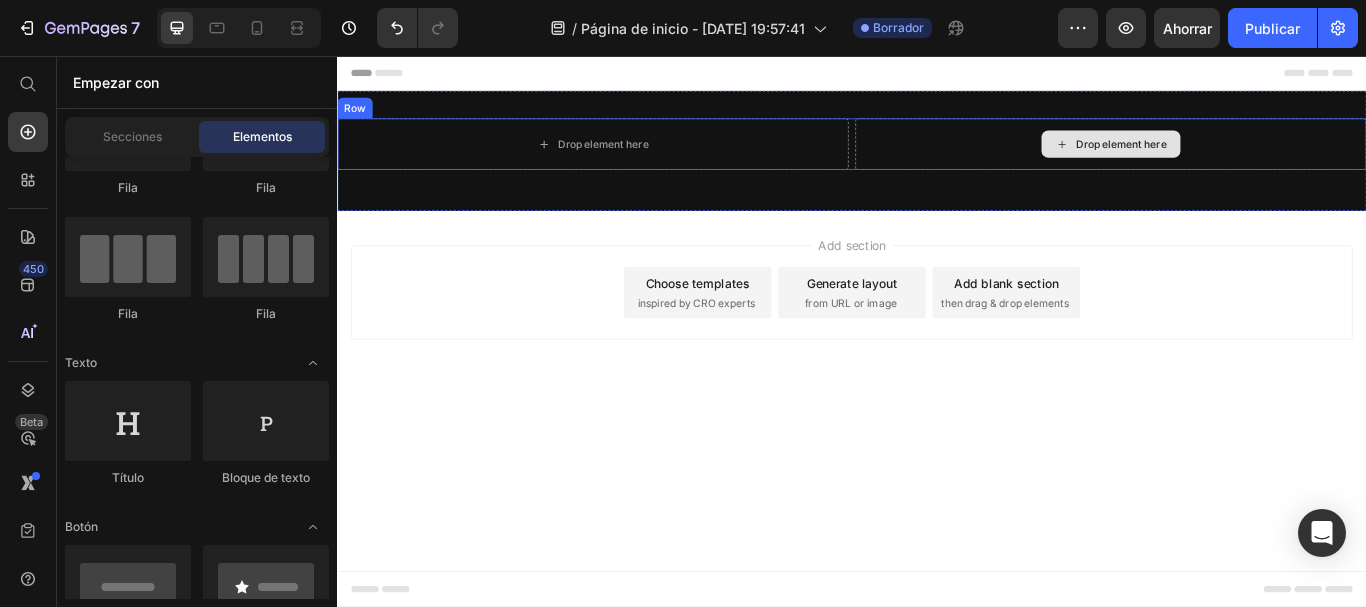 click on "Drop element here" at bounding box center [1239, 159] 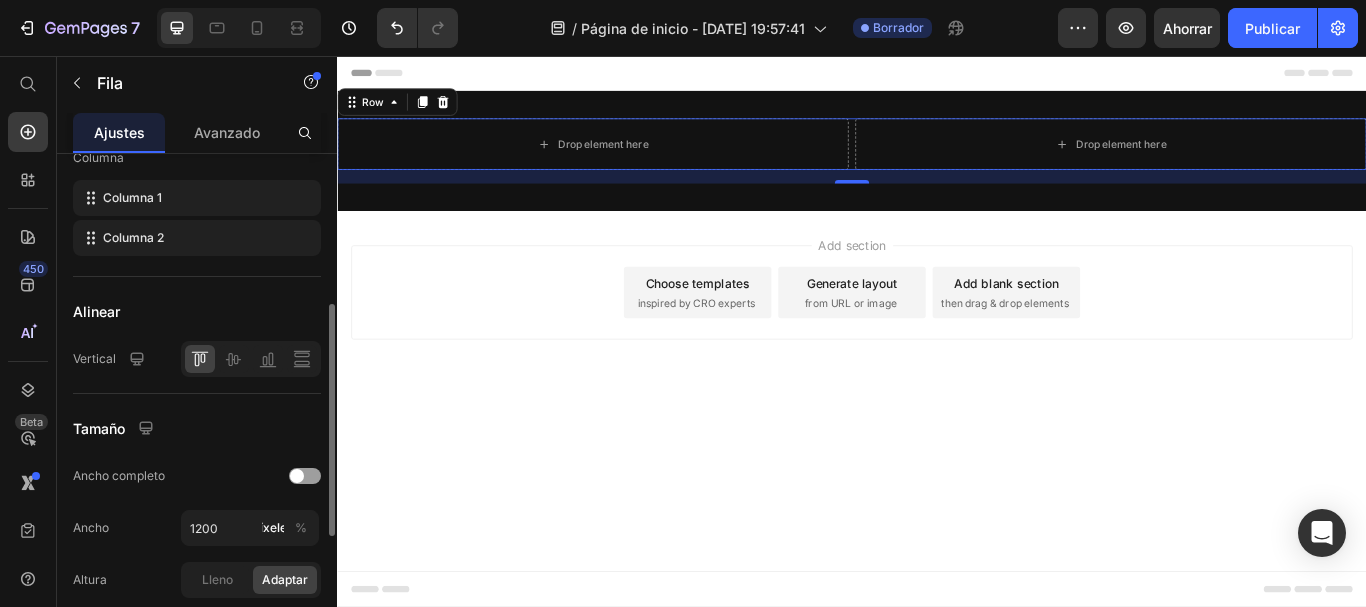 scroll, scrollTop: 611, scrollLeft: 0, axis: vertical 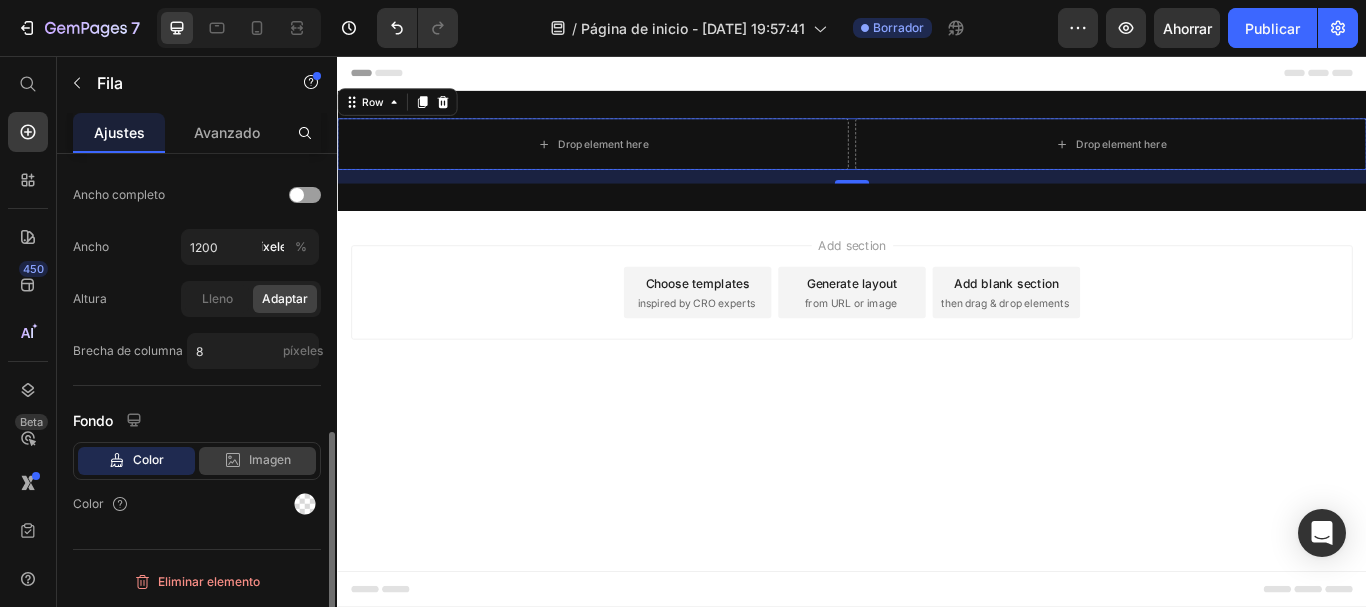 click on "Imagen" at bounding box center [270, 459] 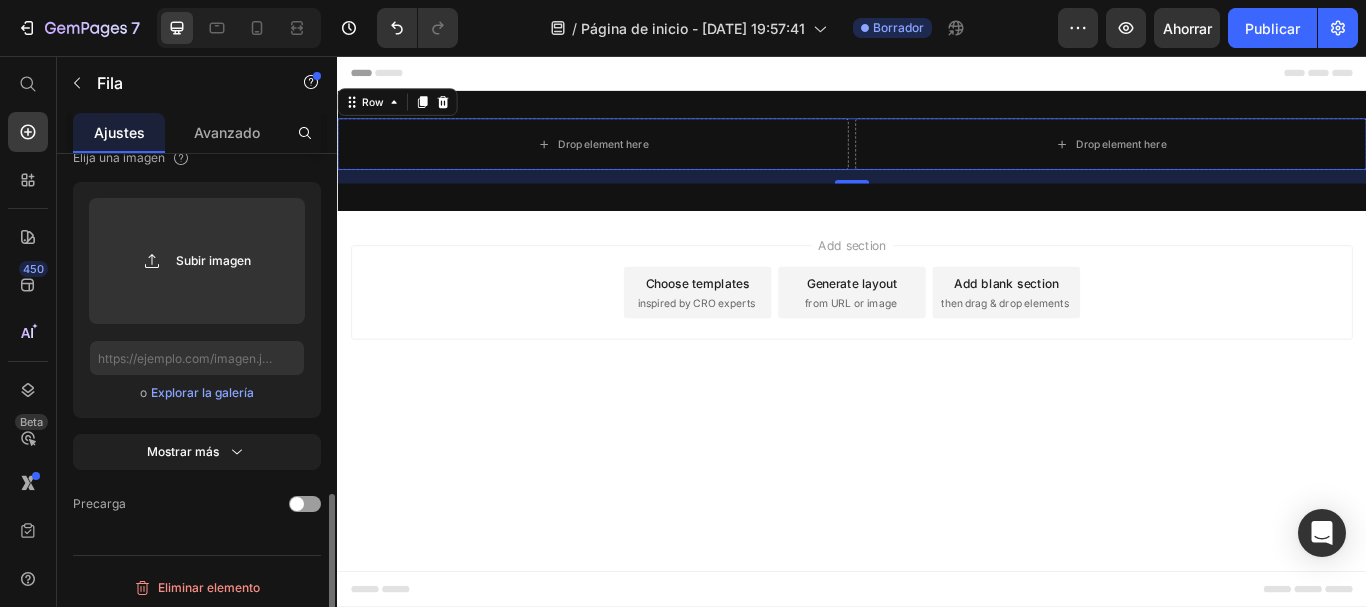 scroll, scrollTop: 967, scrollLeft: 0, axis: vertical 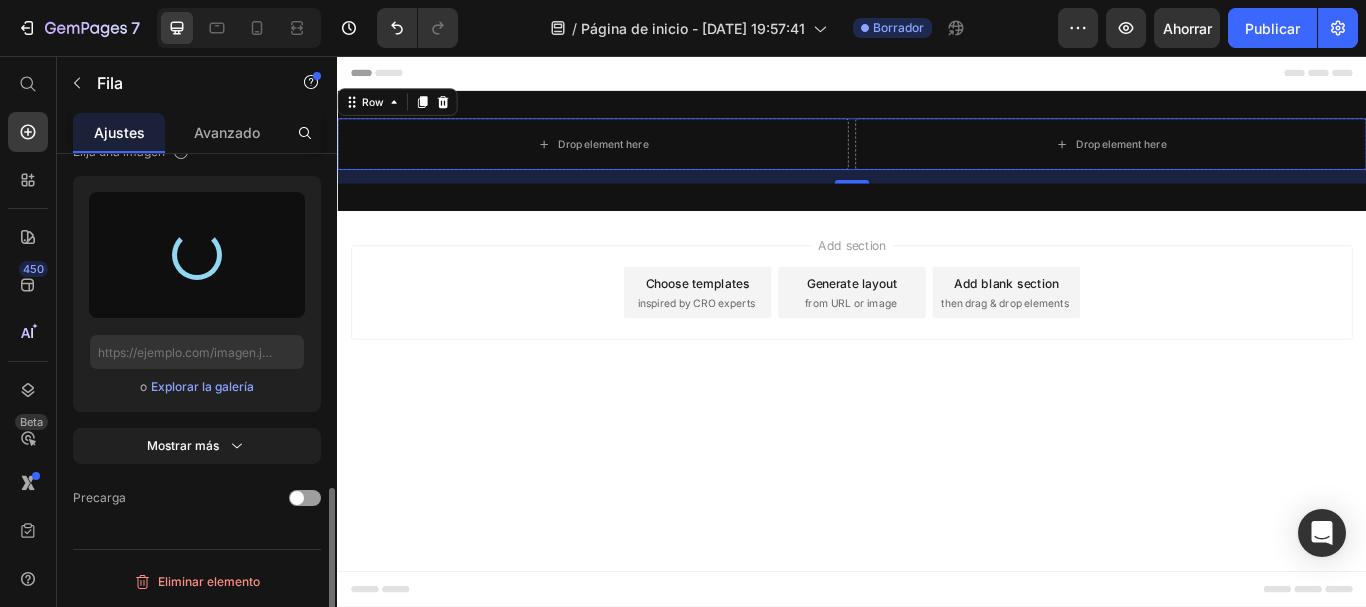 type on "[URL][DOMAIN_NAME]" 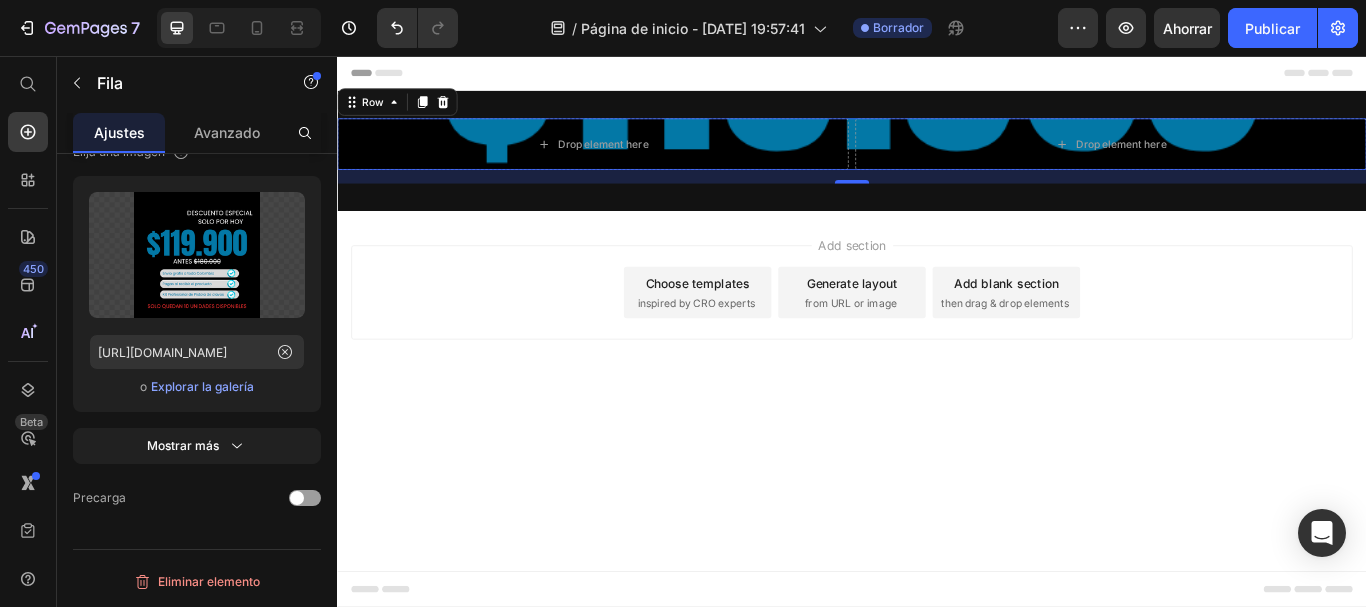 click on "Add section Choose templates inspired by CRO experts Generate layout from URL or image Add blank section then drag & drop elements" at bounding box center (937, 332) 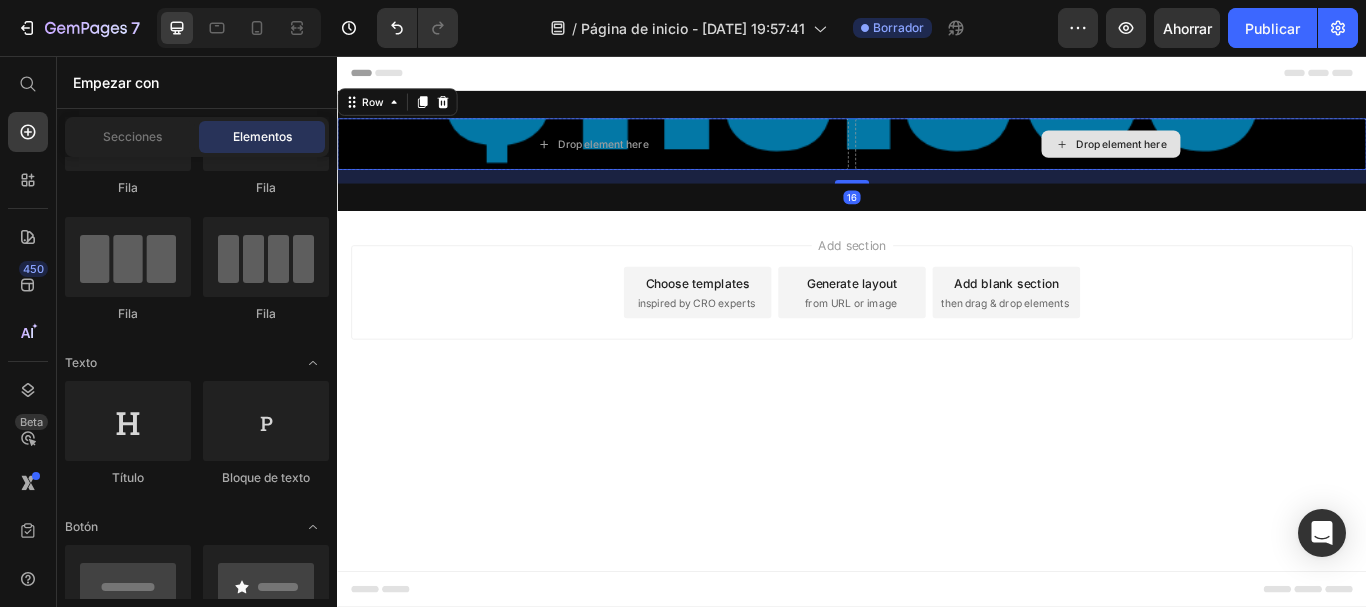 click on "Drop element here" at bounding box center [1239, 159] 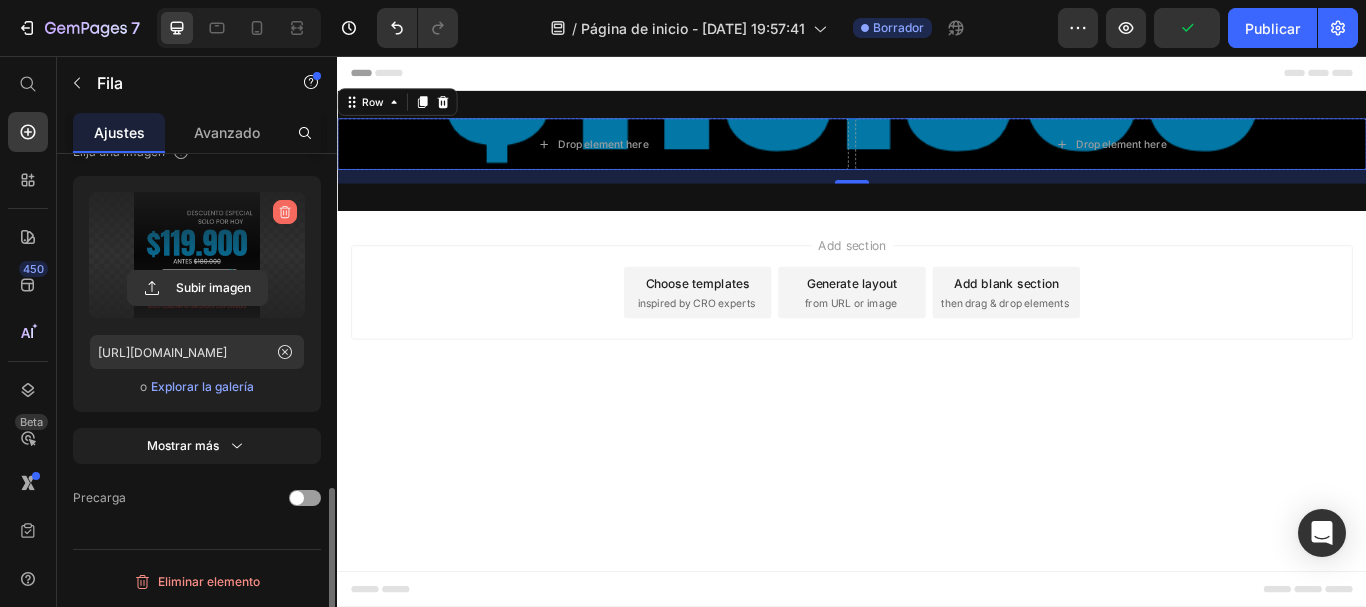 click 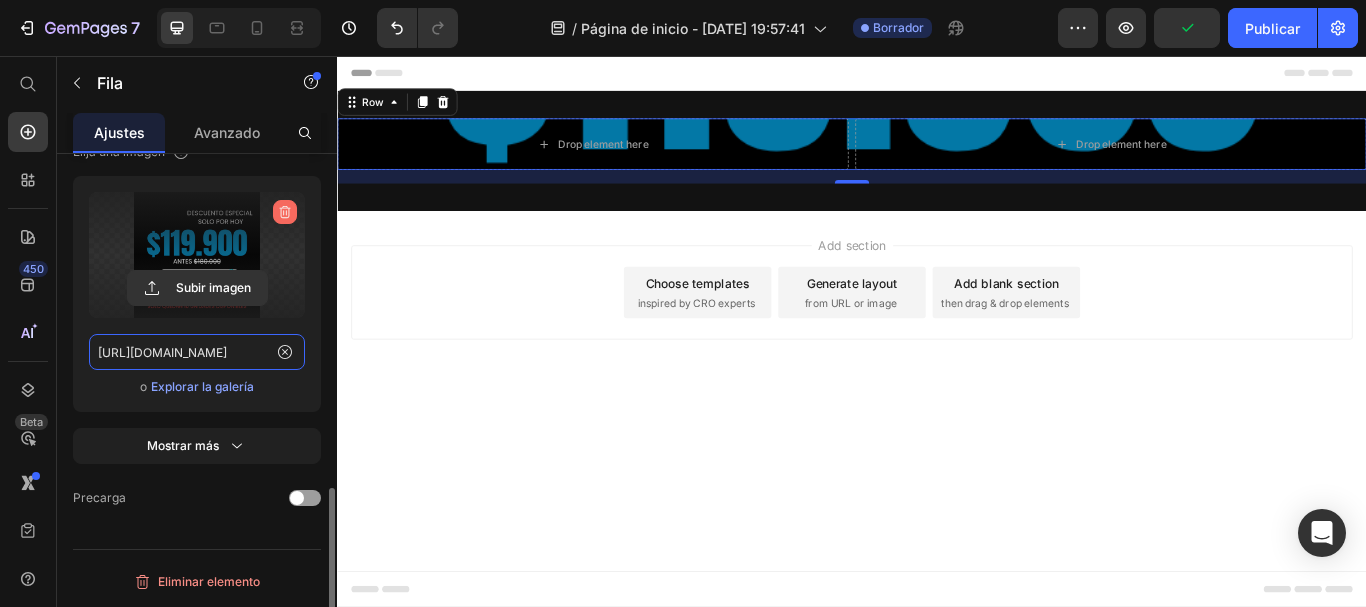 type 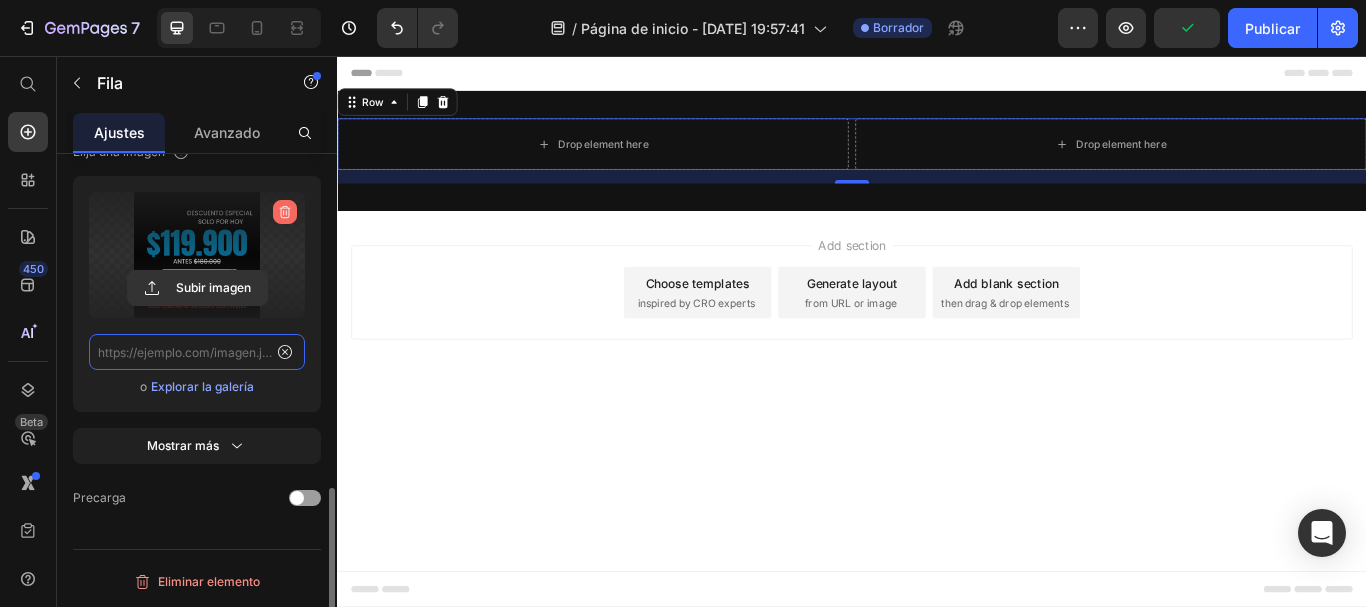 scroll, scrollTop: 0, scrollLeft: 0, axis: both 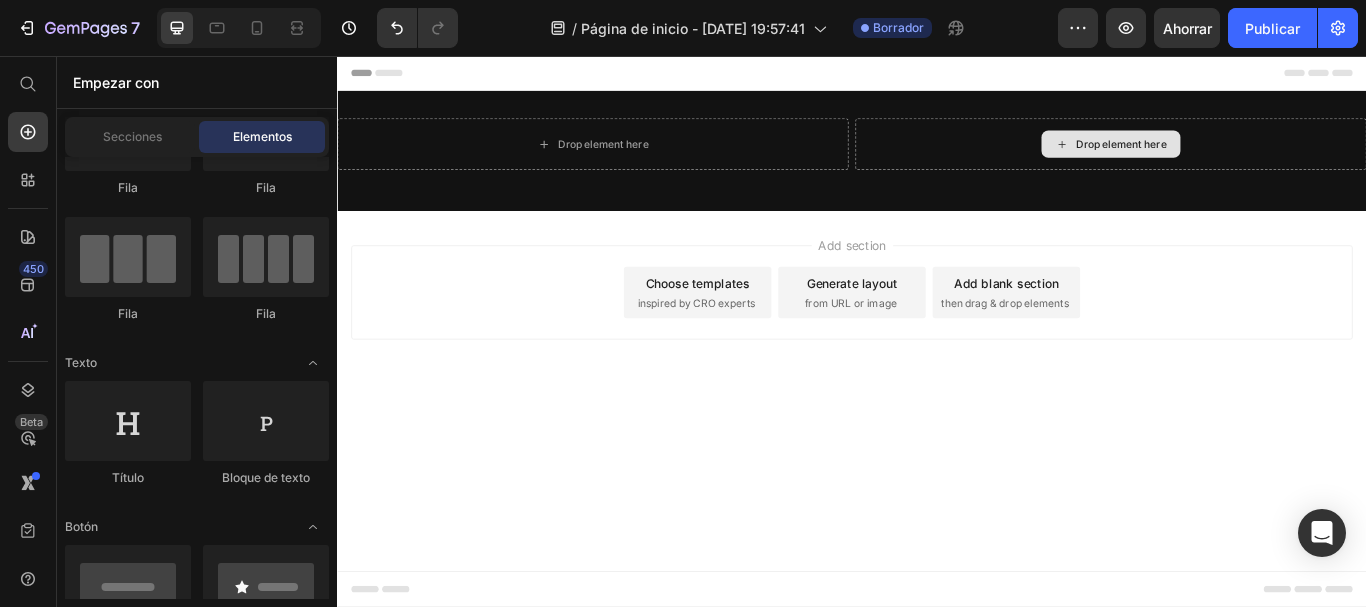 click on "Drop element here" at bounding box center [1251, 159] 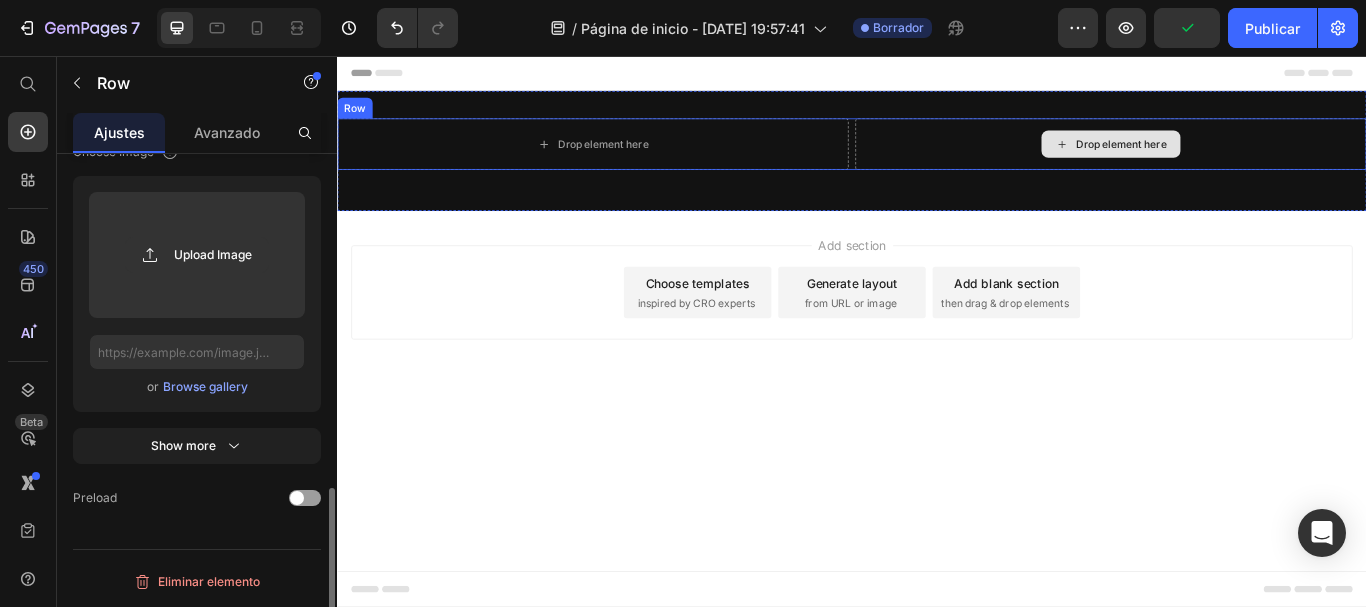 click on "Drop element here" at bounding box center (1239, 159) 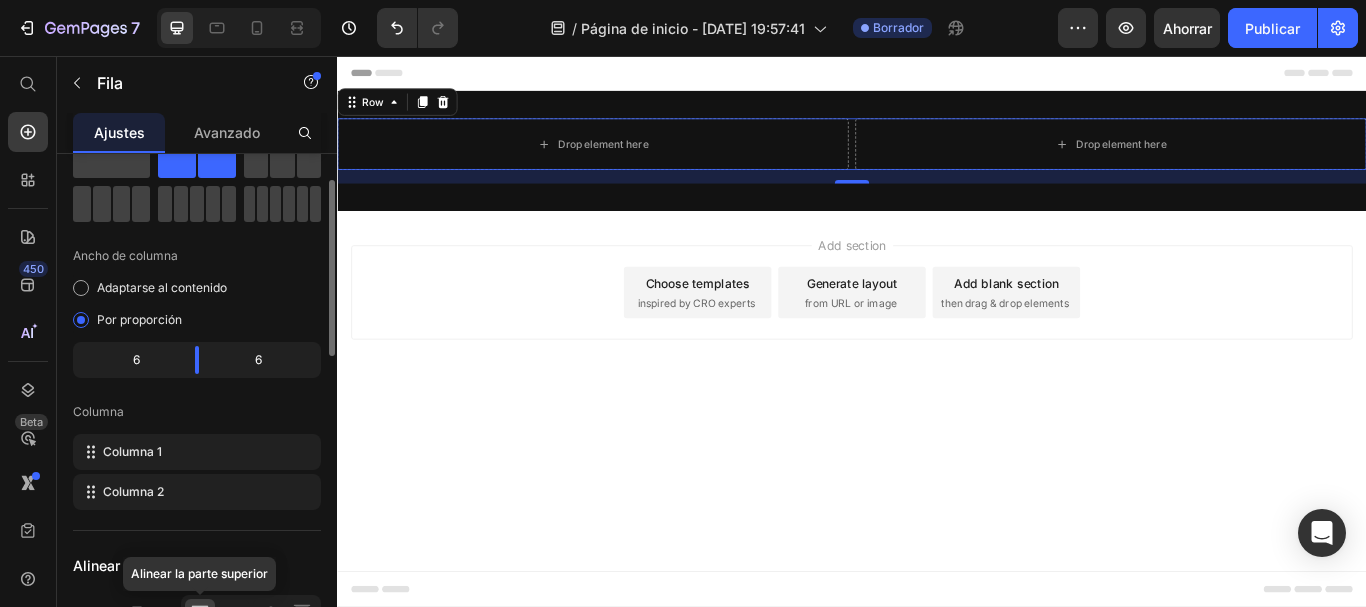 scroll, scrollTop: 0, scrollLeft: 0, axis: both 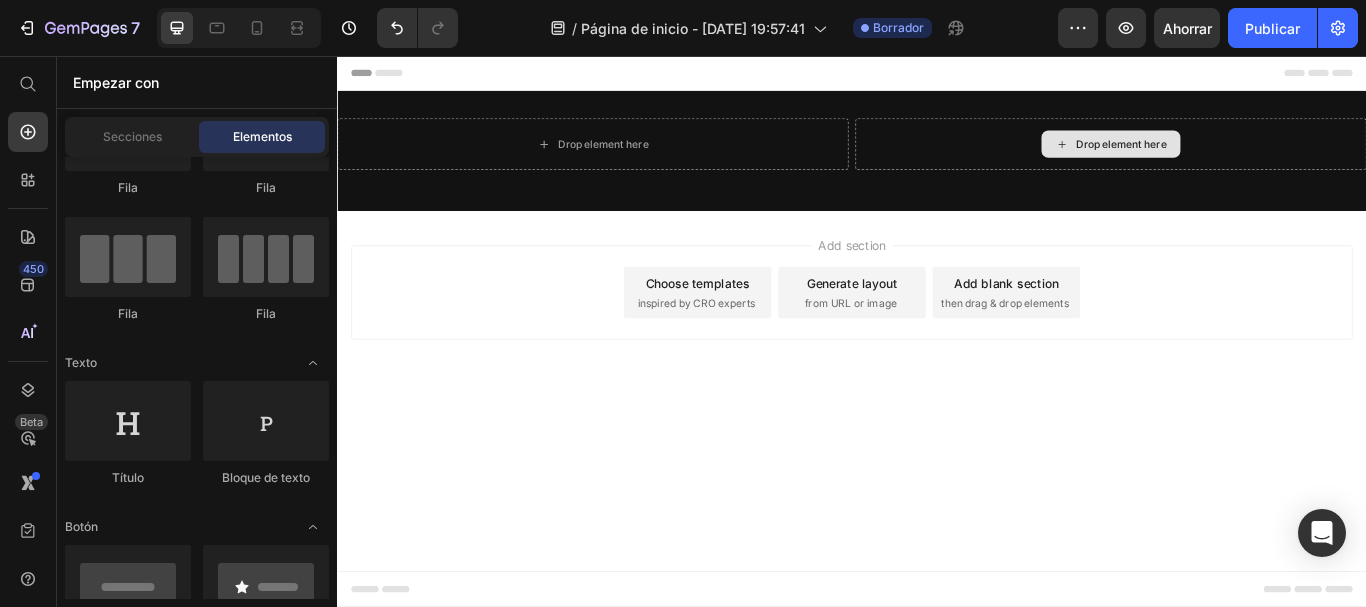 click on "Drop element here" at bounding box center [1251, 159] 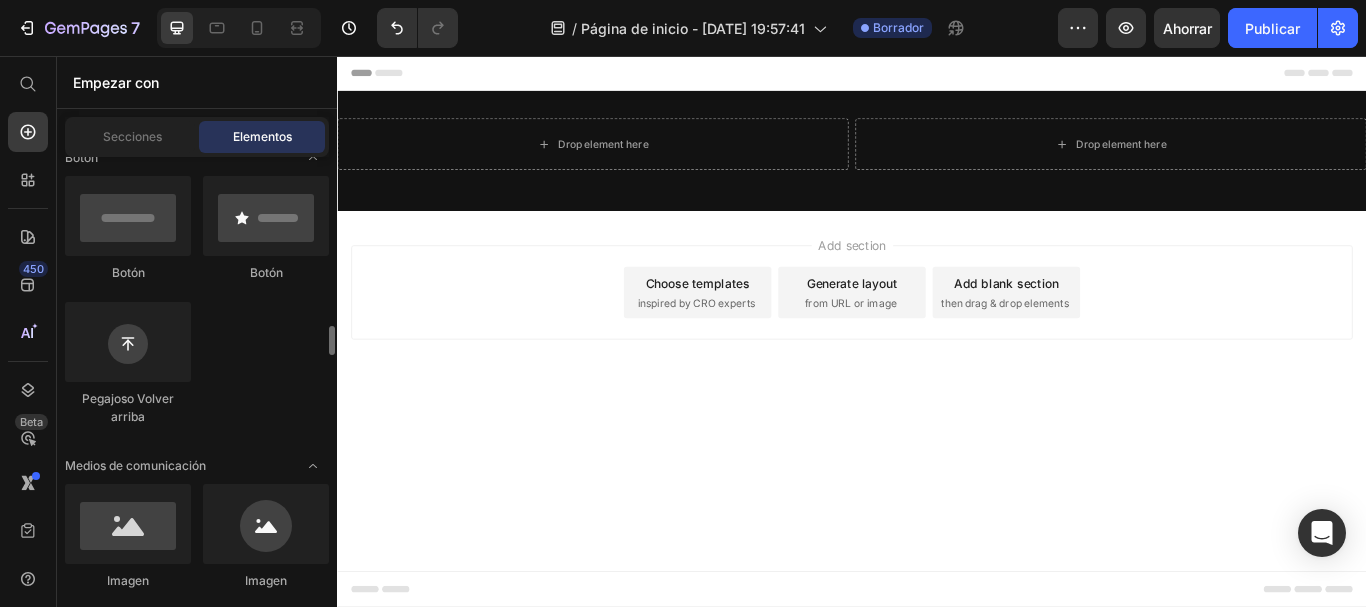 scroll, scrollTop: 624, scrollLeft: 0, axis: vertical 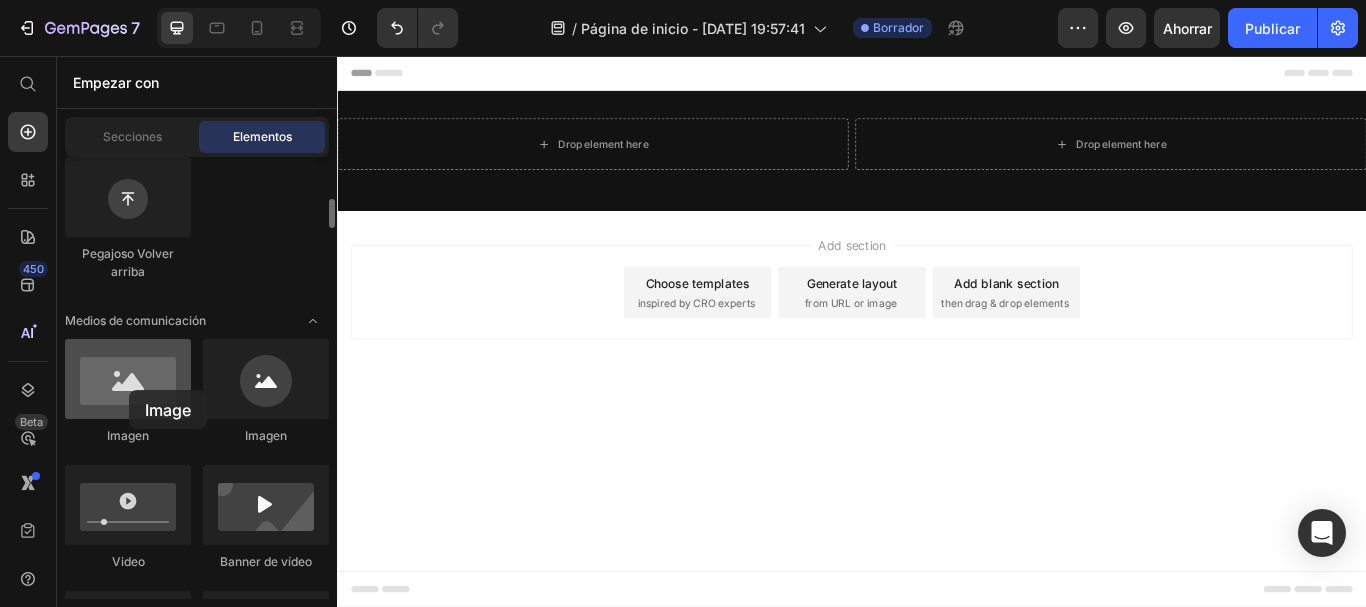 click at bounding box center [128, 379] 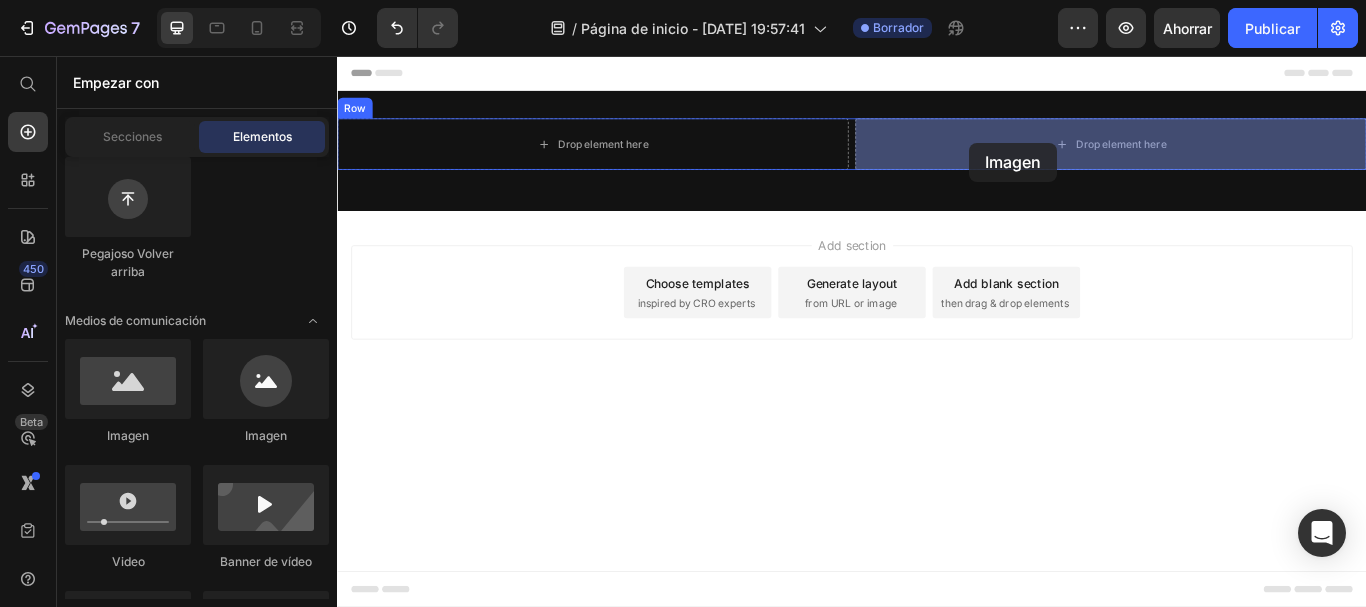 drag, startPoint x: 466, startPoint y: 446, endPoint x: 1074, endPoint y: 157, distance: 673.1902 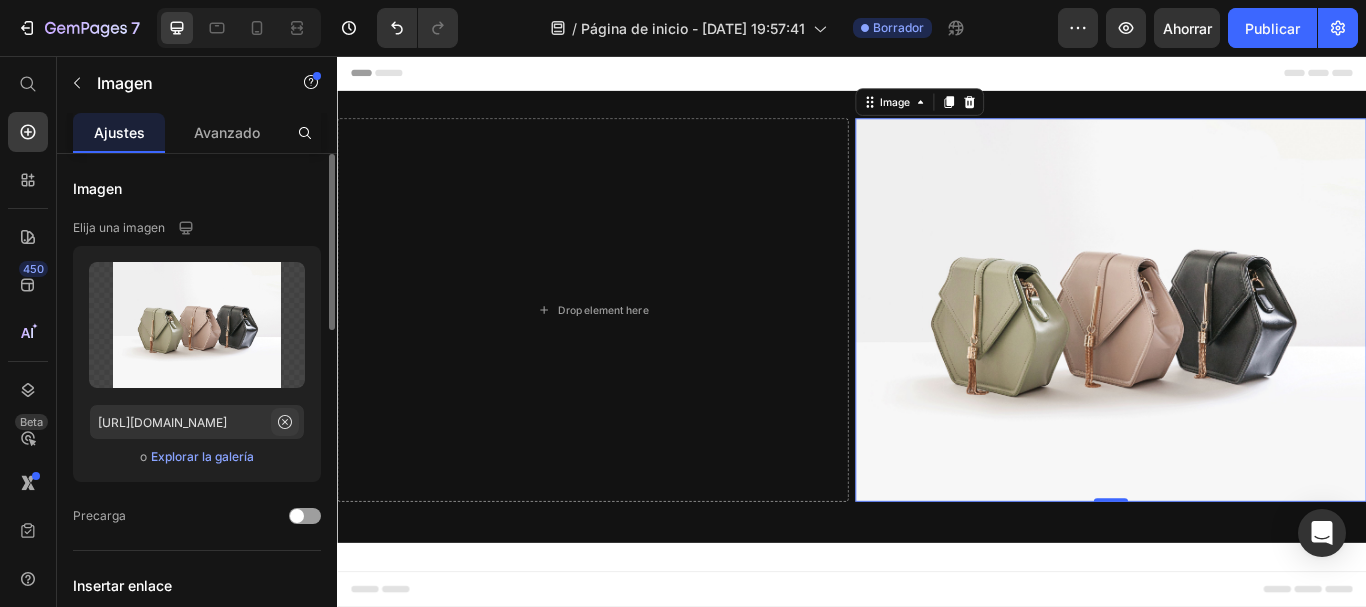 click 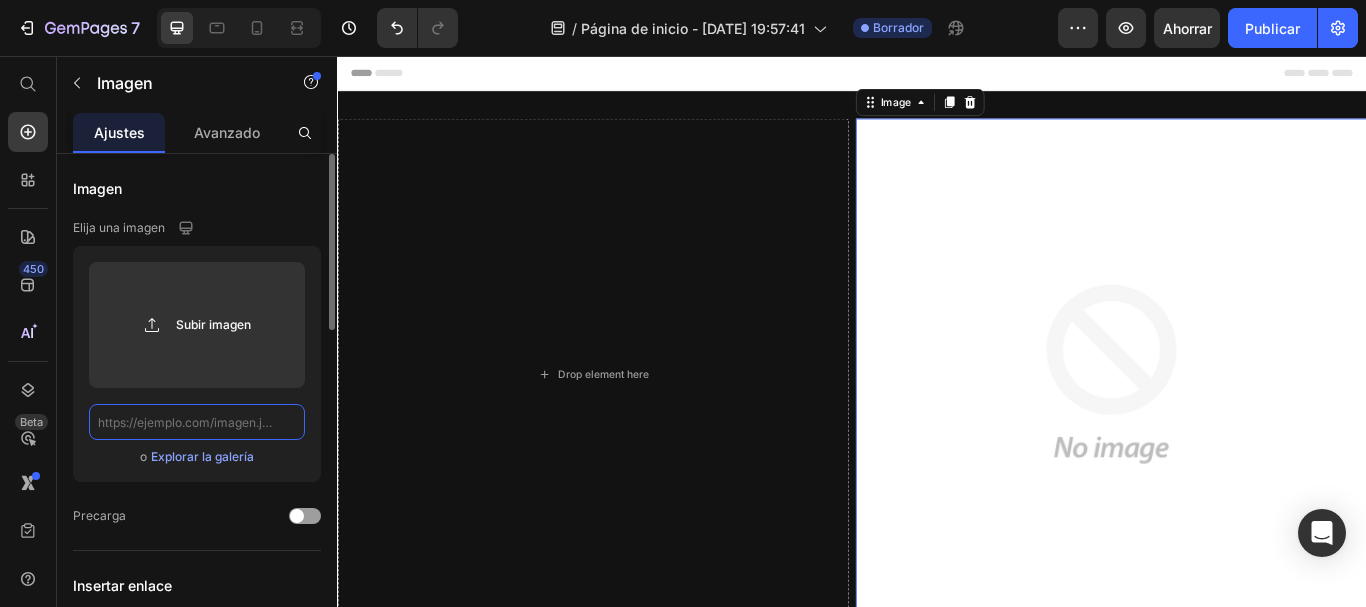 scroll, scrollTop: 0, scrollLeft: 0, axis: both 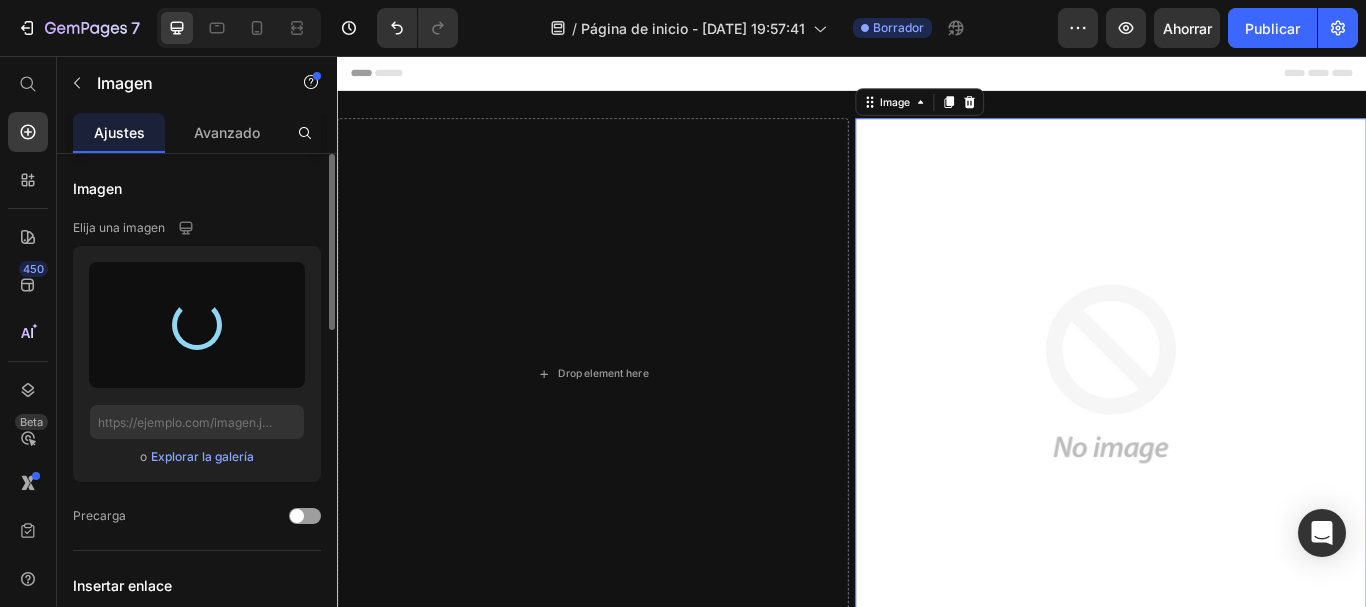 type on "[URL][DOMAIN_NAME]" 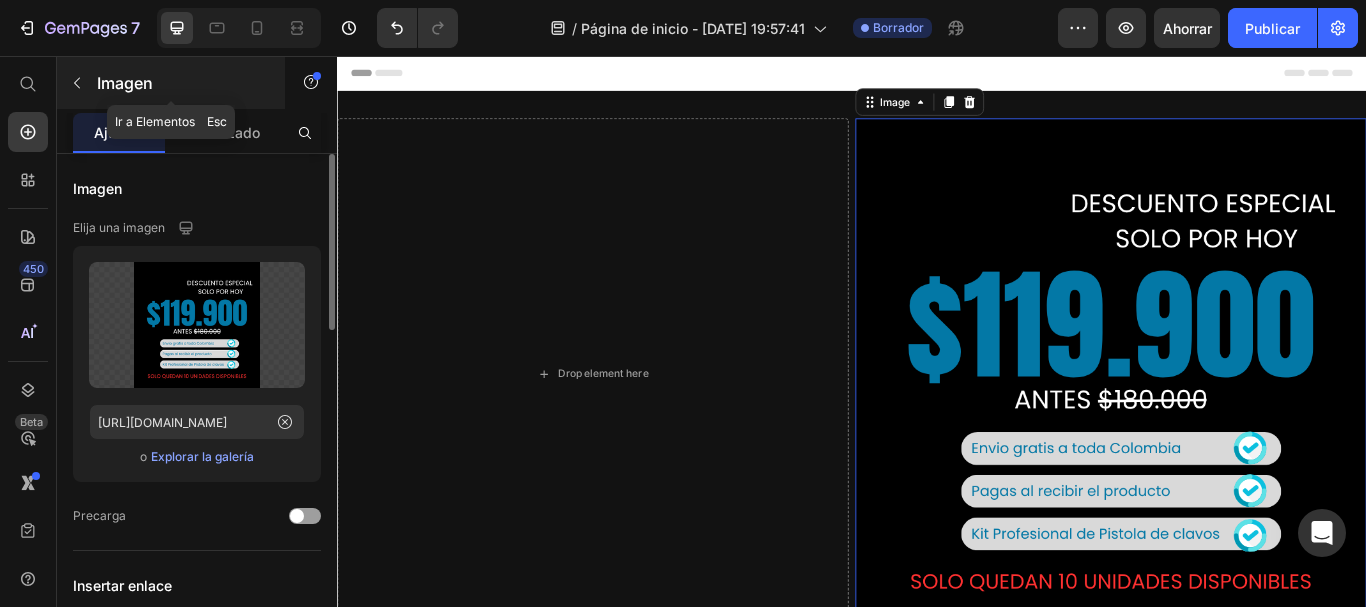 click 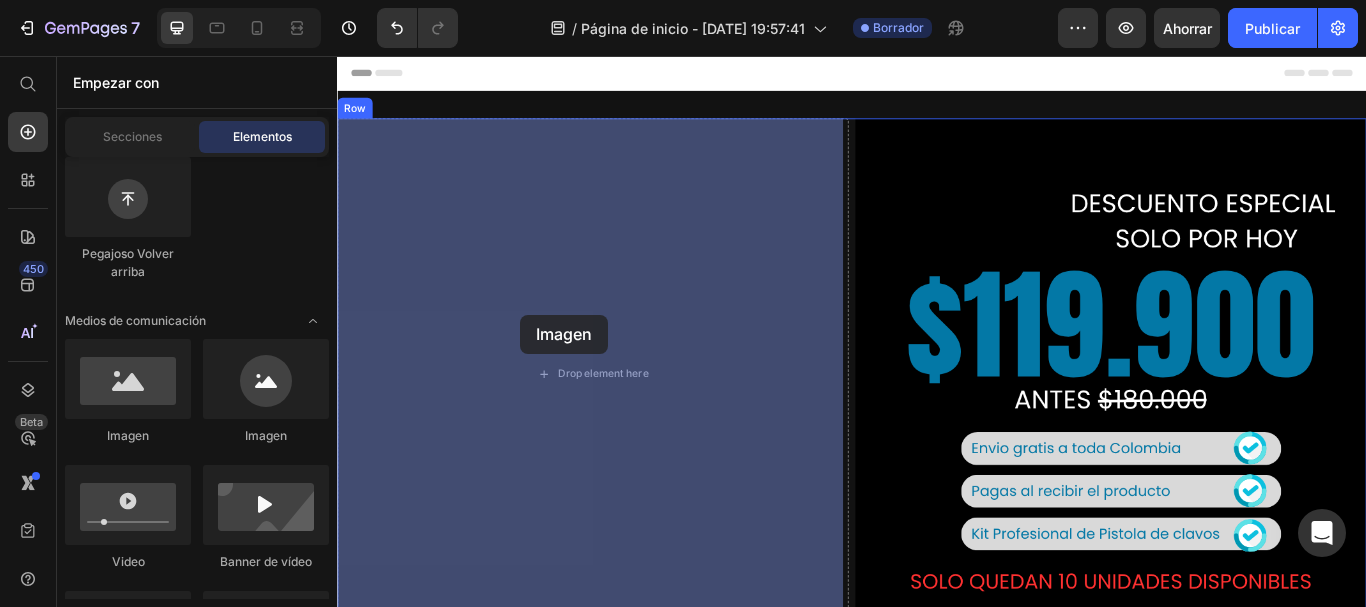 drag, startPoint x: 494, startPoint y: 425, endPoint x: 550, endPoint y: 358, distance: 87.32124 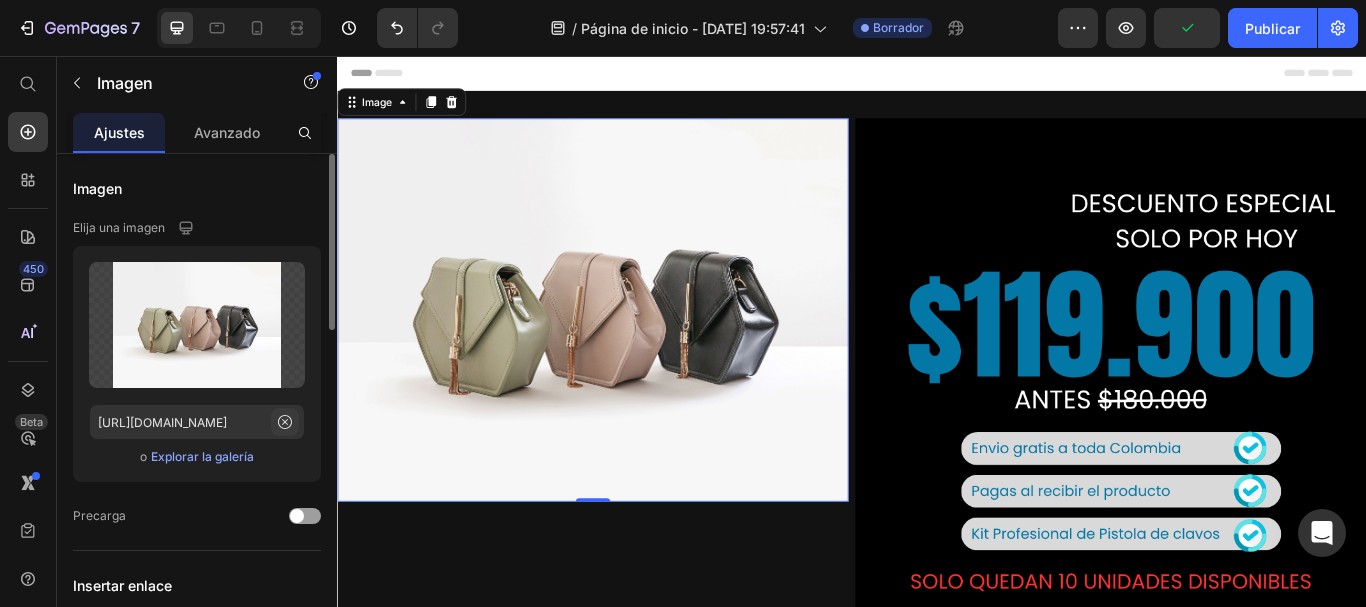 click 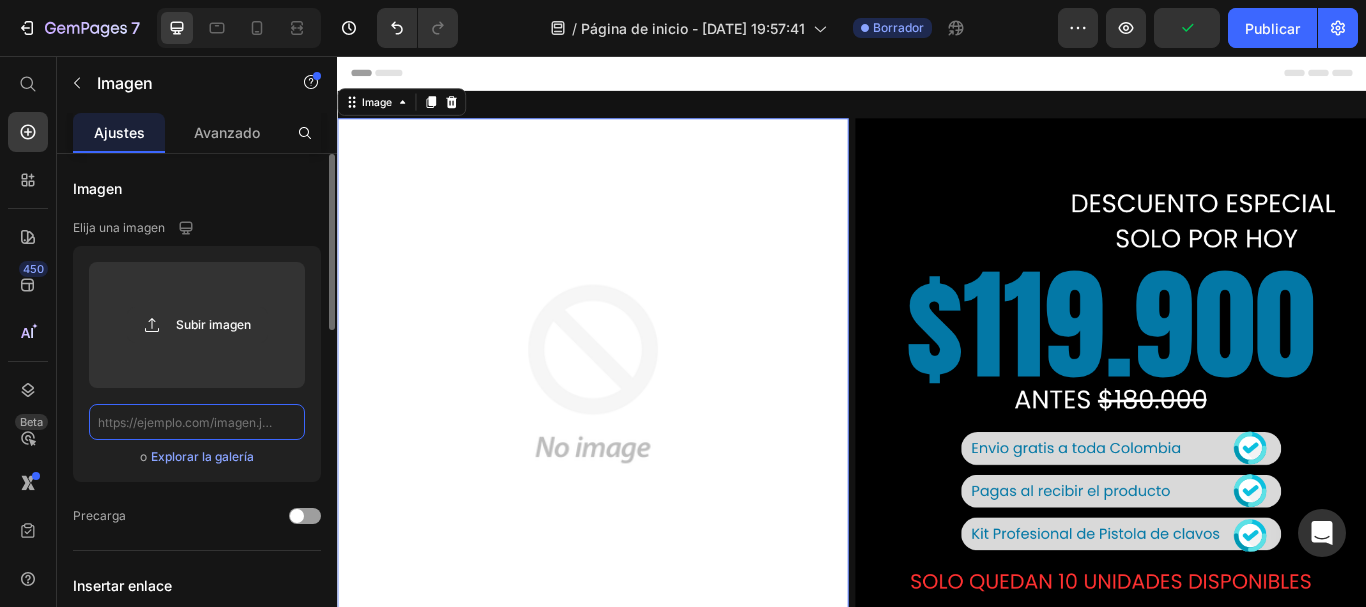 scroll, scrollTop: 0, scrollLeft: 0, axis: both 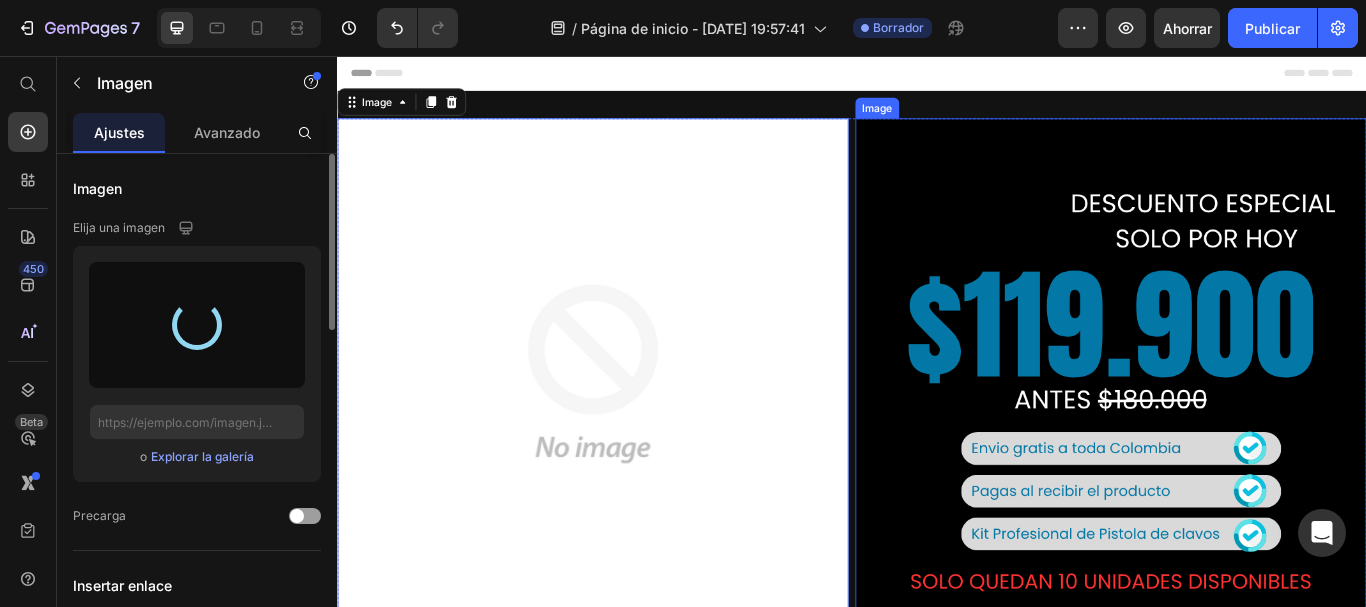 type on "[URL][DOMAIN_NAME]" 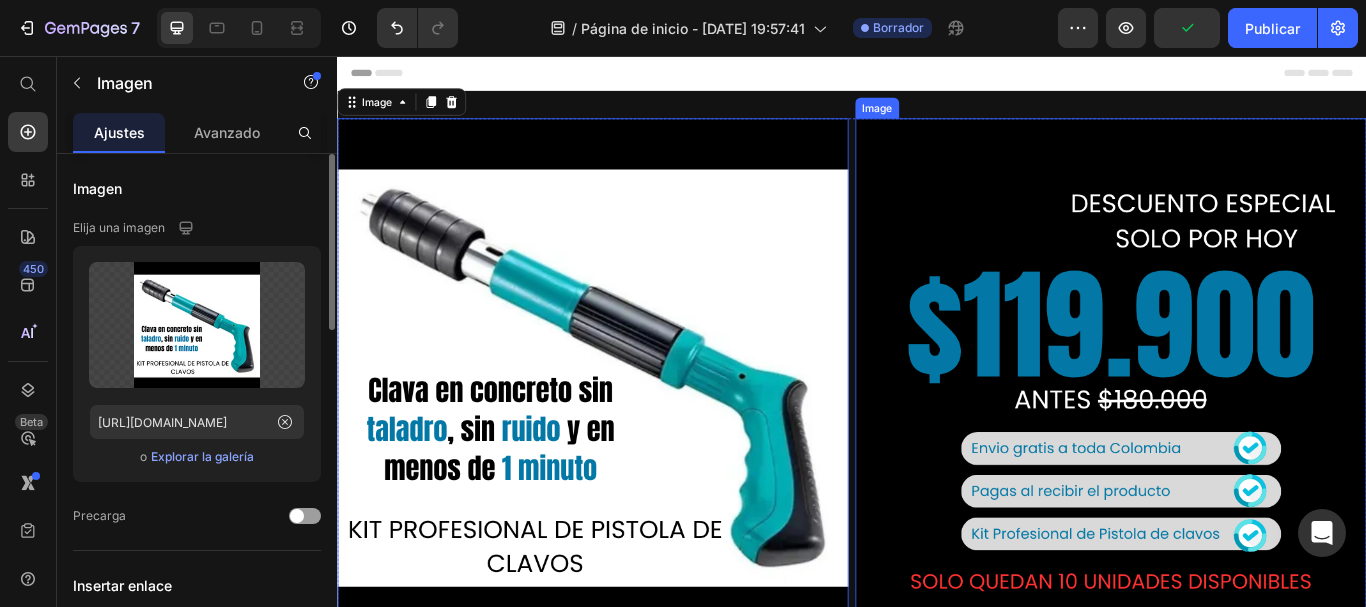 click at bounding box center [1239, 427] 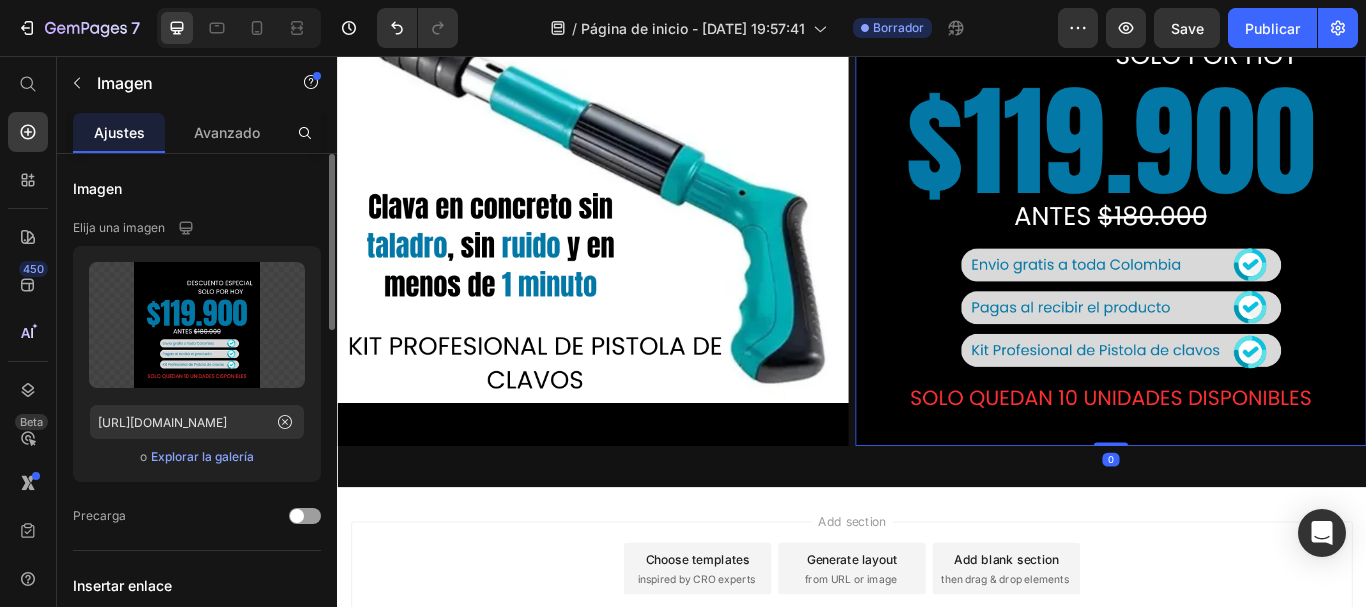 scroll, scrollTop: 239, scrollLeft: 0, axis: vertical 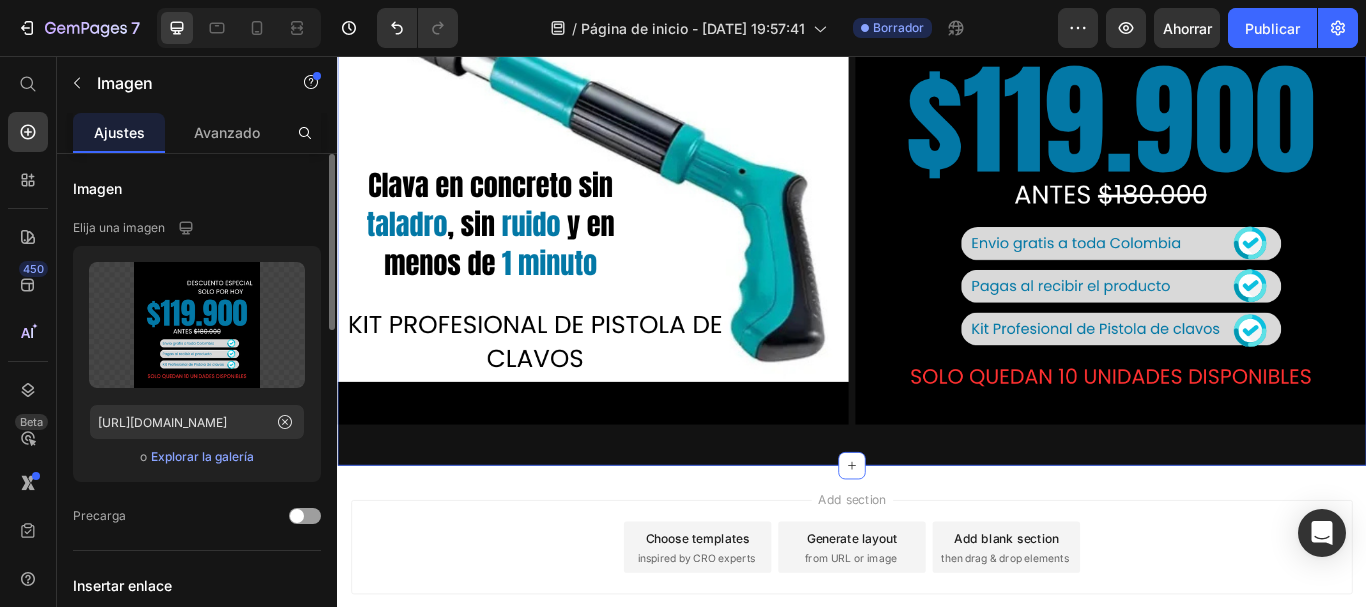 click on "Image Image Row Section 1   You can create reusable sections Create Theme Section AI Content Write with GemAI What would you like to describe here? Tone and Voice Persuasive Product Show more Generate" at bounding box center [937, 196] 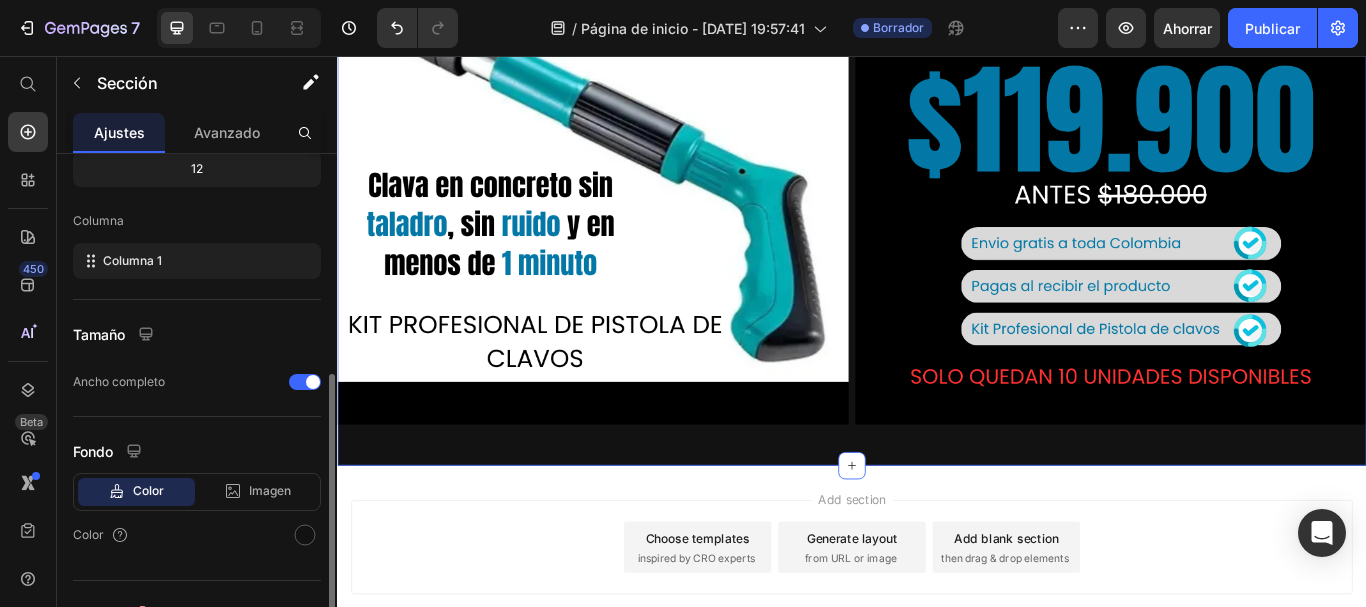 scroll, scrollTop: 298, scrollLeft: 0, axis: vertical 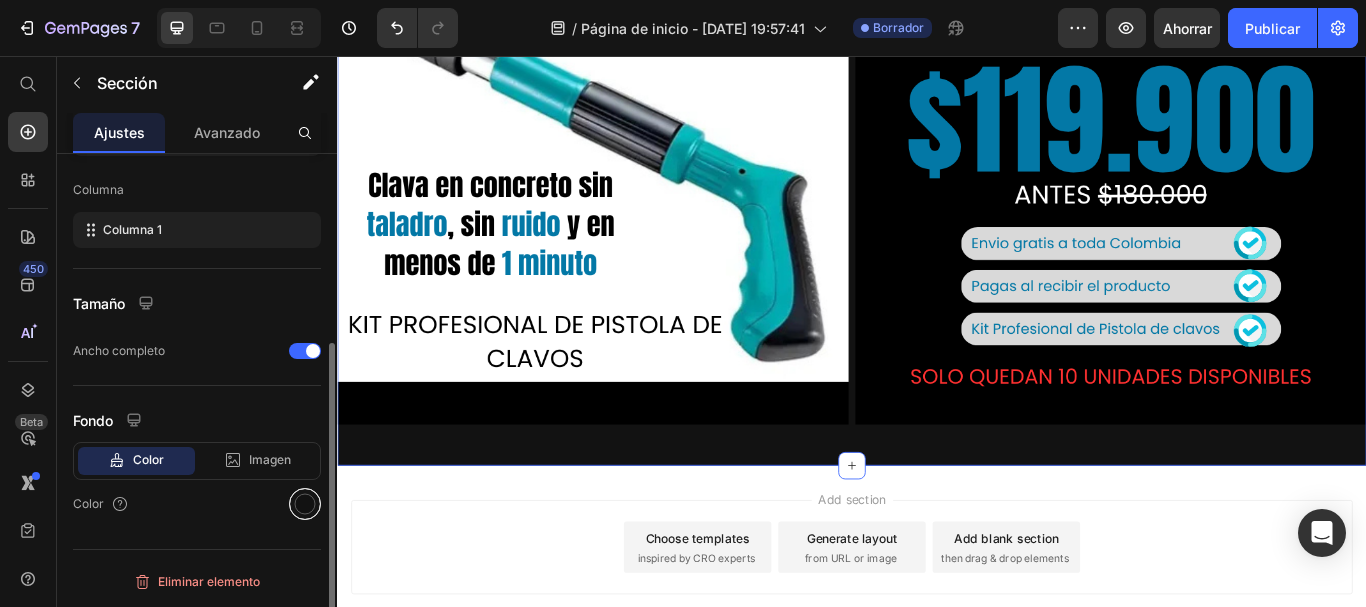 click at bounding box center (305, 504) 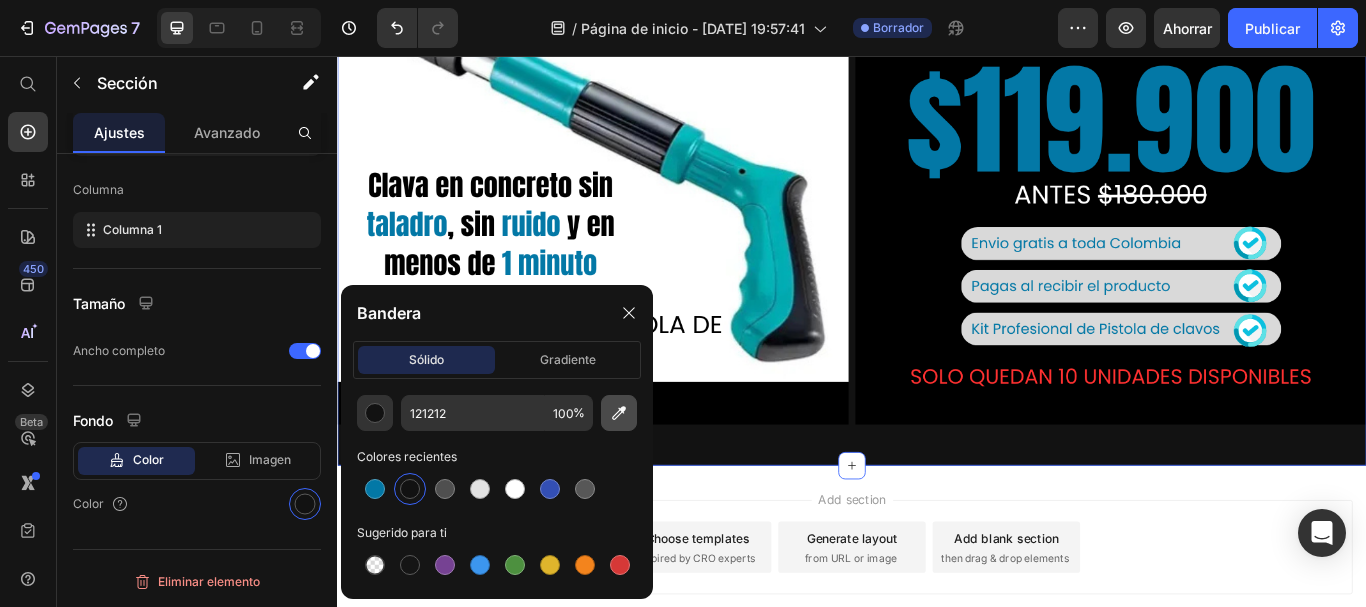 click at bounding box center [619, 413] 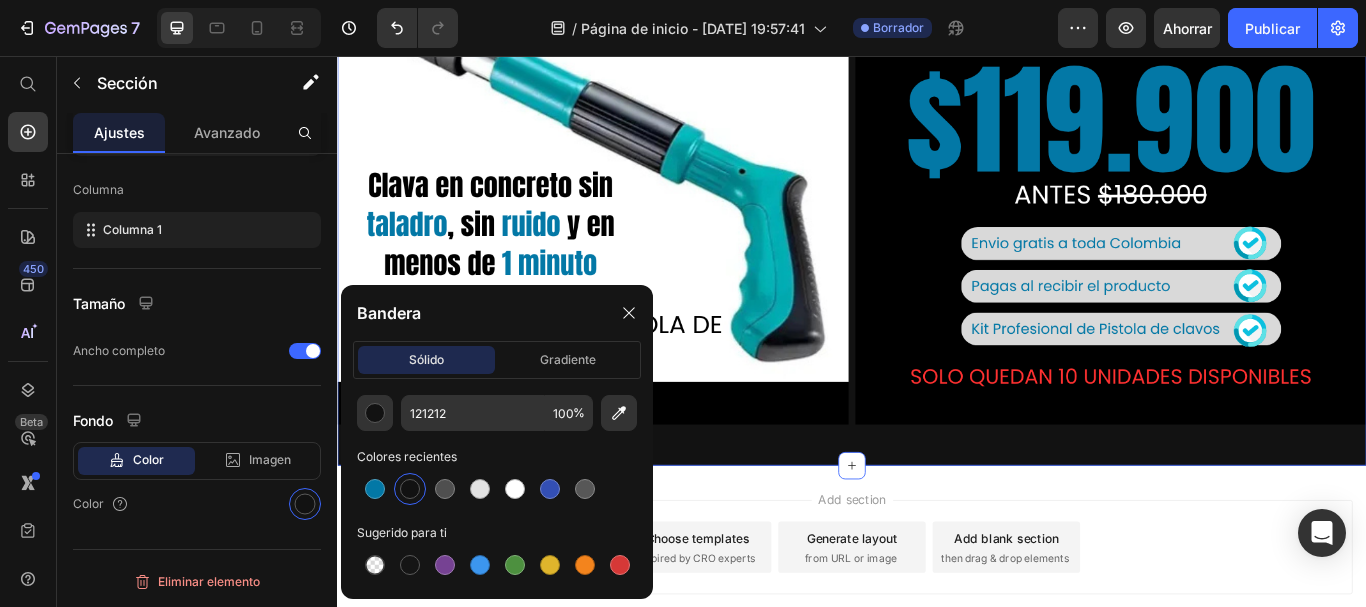 type on "000000" 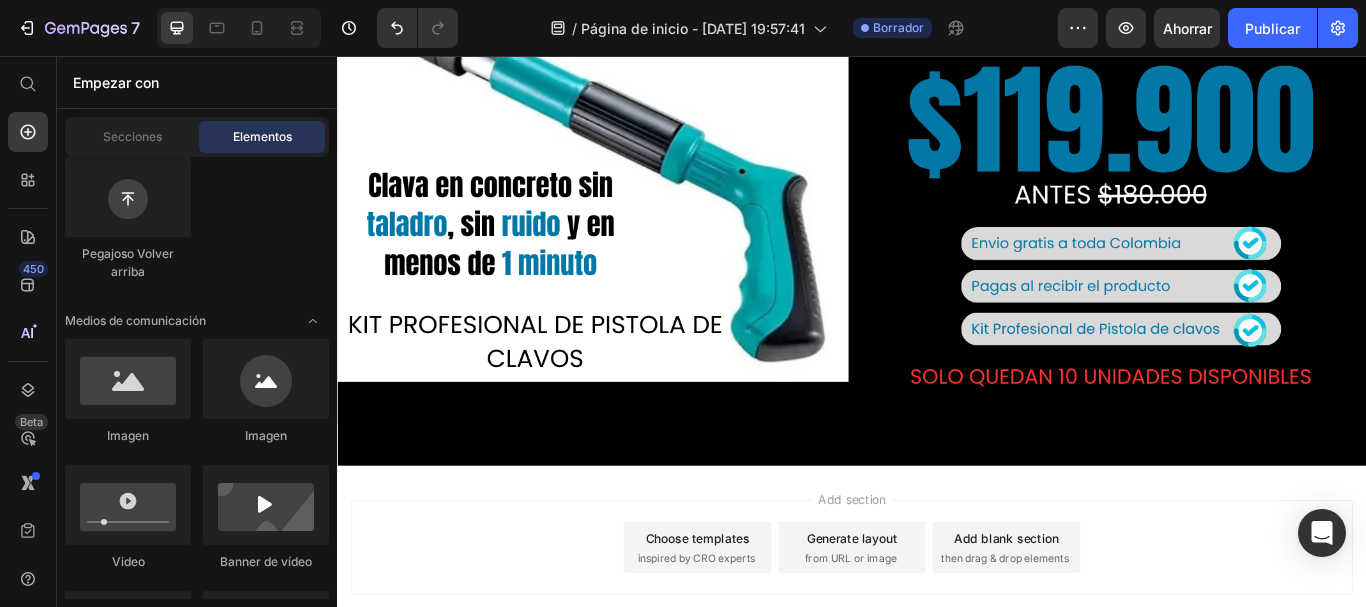 click on "Add section Choose templates inspired by CRO experts Generate layout from URL or image Add blank section then drag & drop elements" at bounding box center [937, 657] 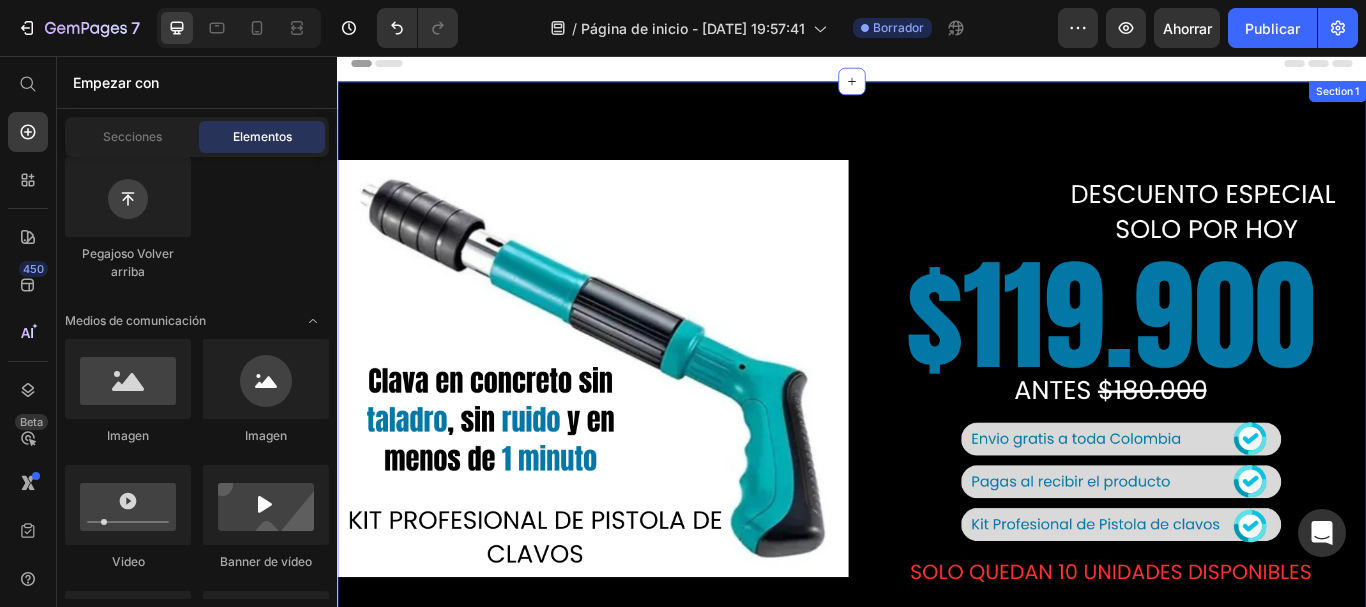 scroll, scrollTop: 0, scrollLeft: 0, axis: both 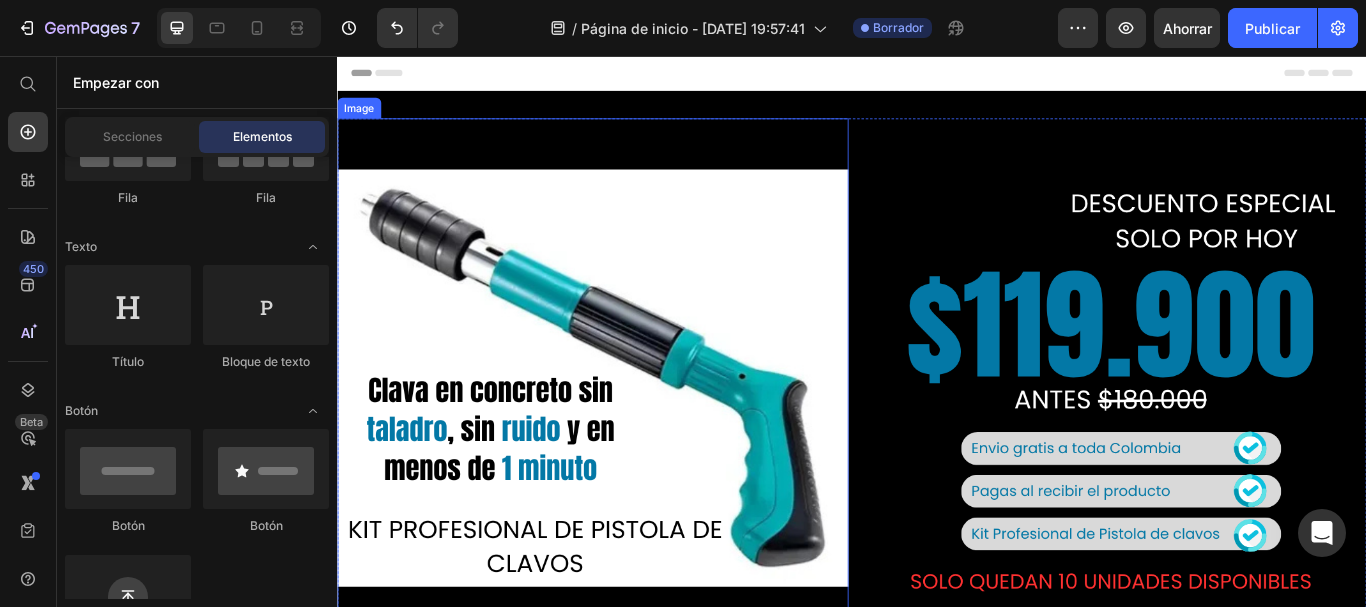 click at bounding box center (635, 427) 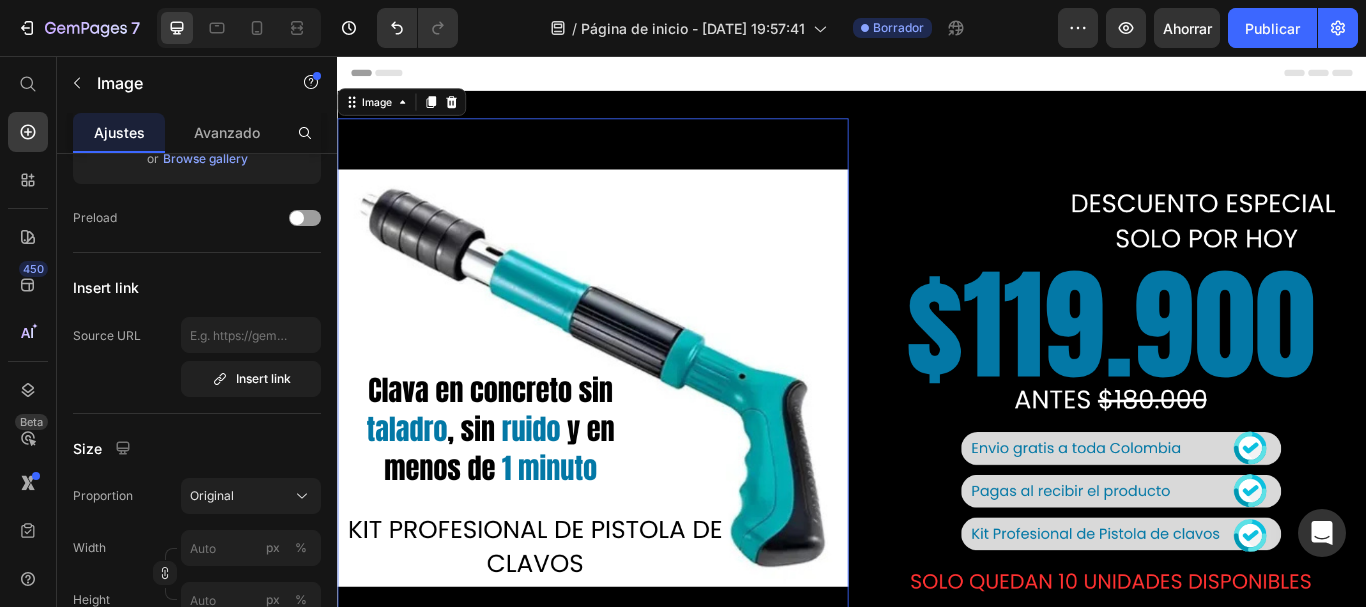 scroll, scrollTop: 0, scrollLeft: 0, axis: both 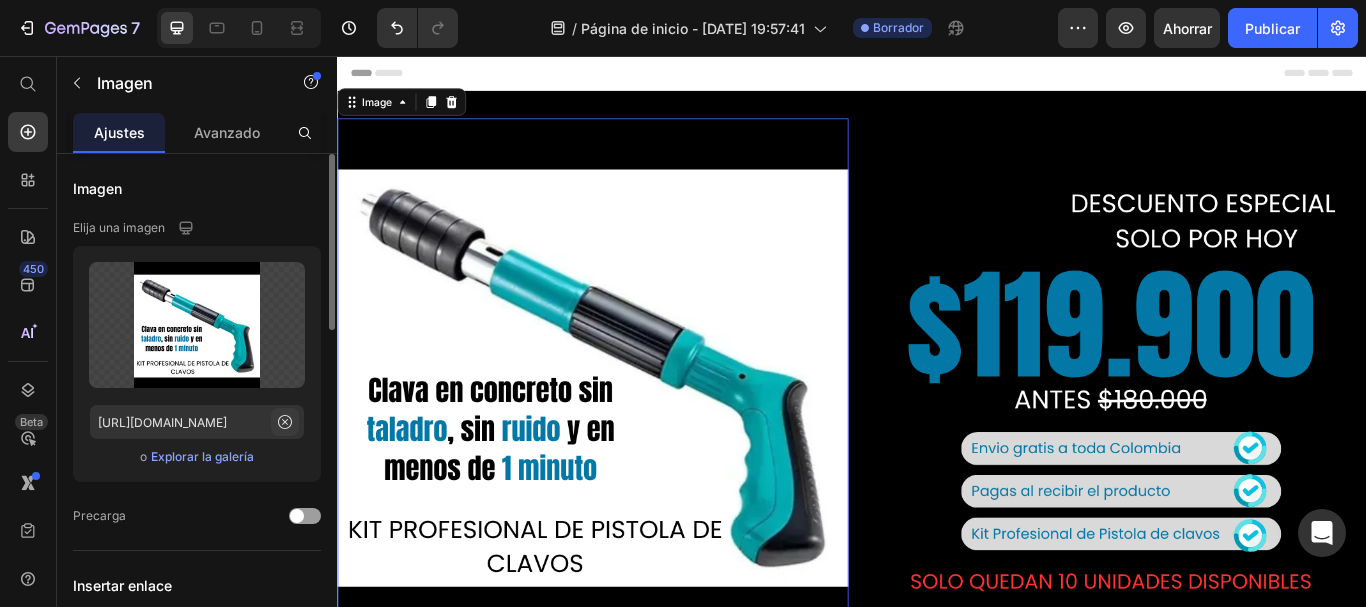 click 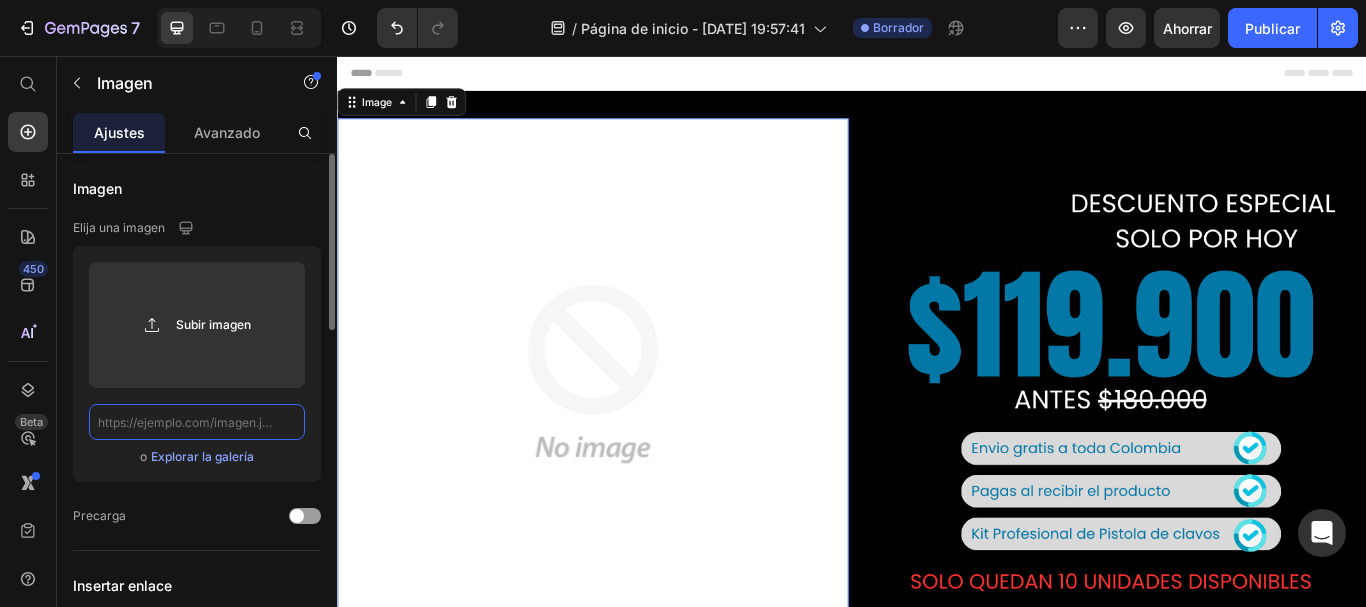 scroll, scrollTop: 0, scrollLeft: 0, axis: both 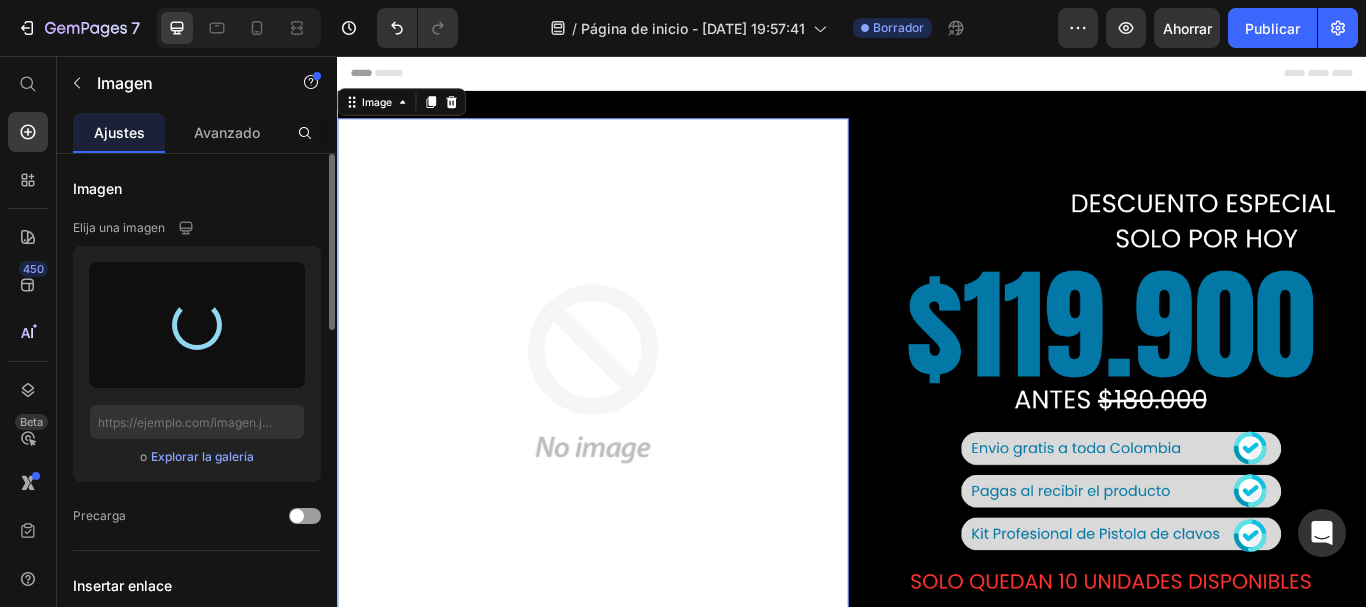 type on "[URL][DOMAIN_NAME]" 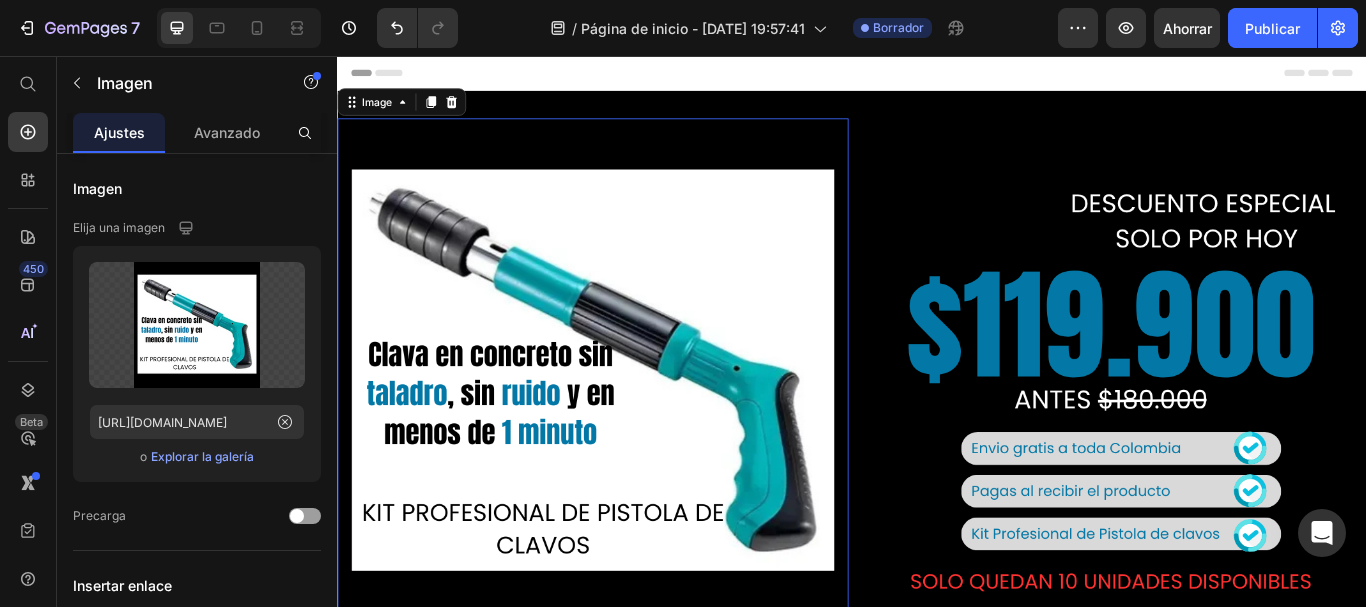click on "Header" at bounding box center [937, 76] 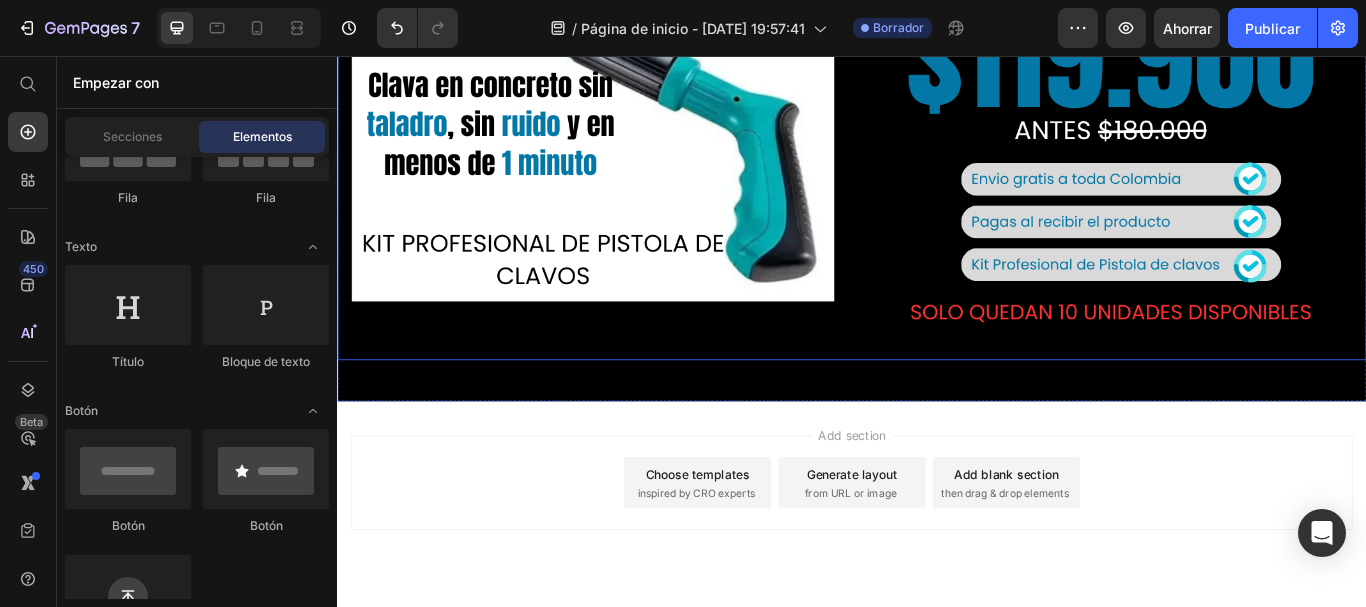 scroll, scrollTop: 317, scrollLeft: 0, axis: vertical 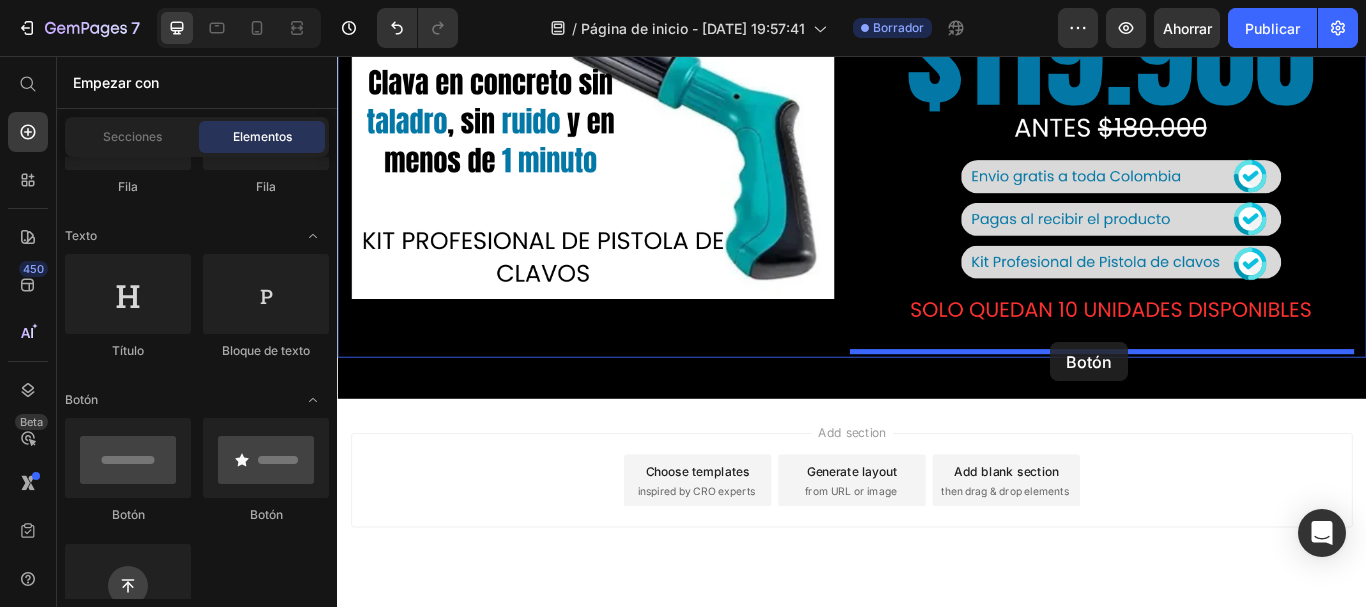 drag, startPoint x: 476, startPoint y: 521, endPoint x: 1169, endPoint y: 390, distance: 705.273 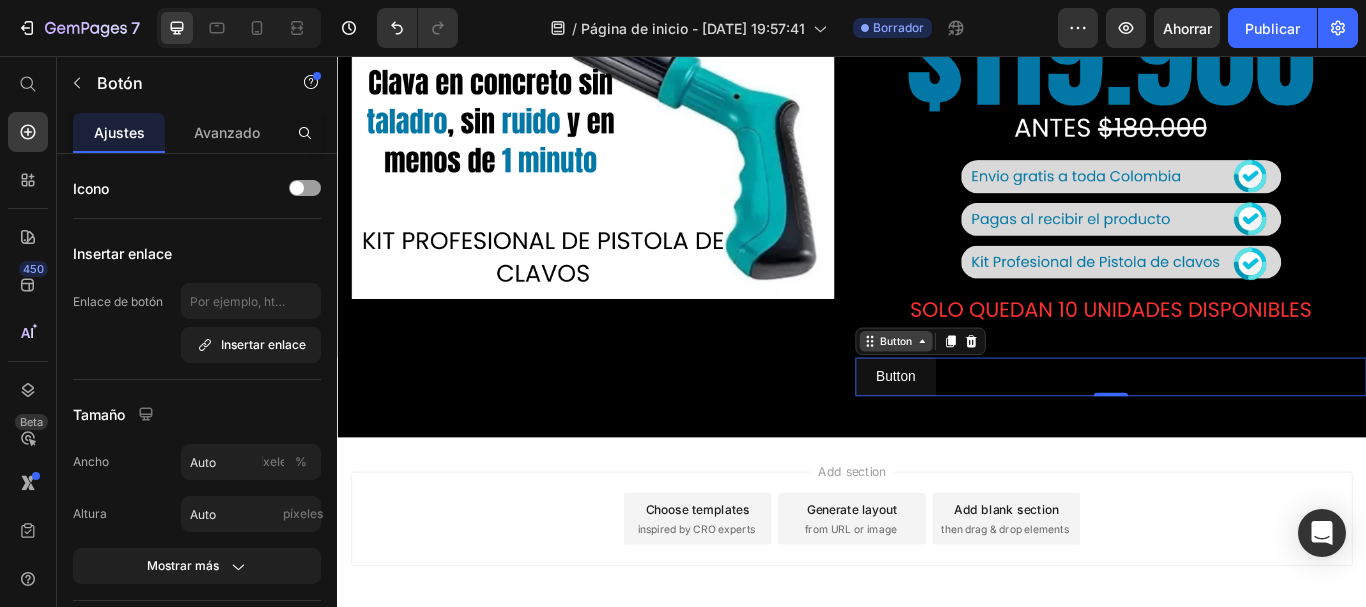 click 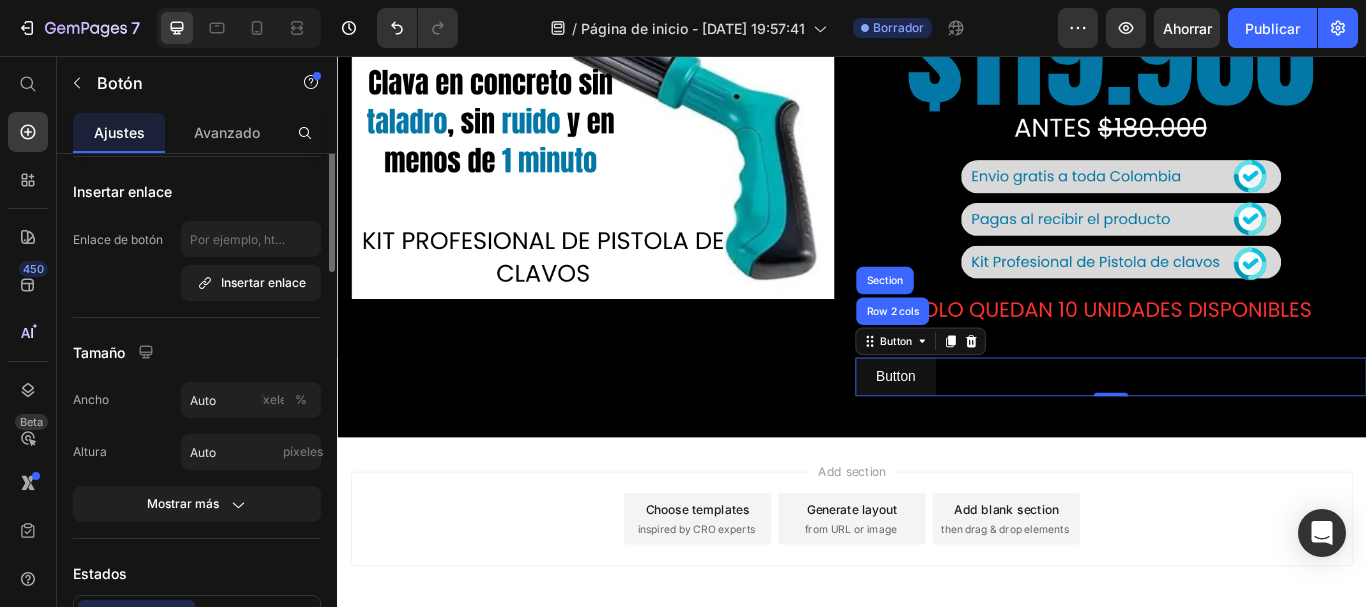 scroll, scrollTop: 0, scrollLeft: 0, axis: both 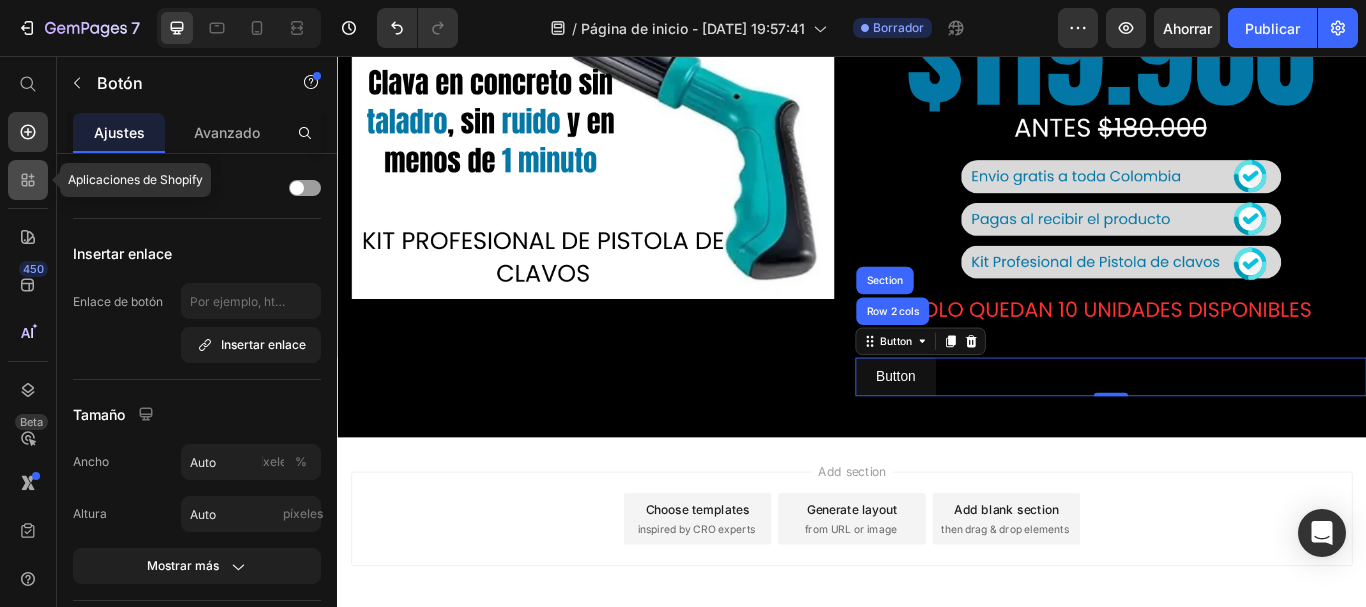 click 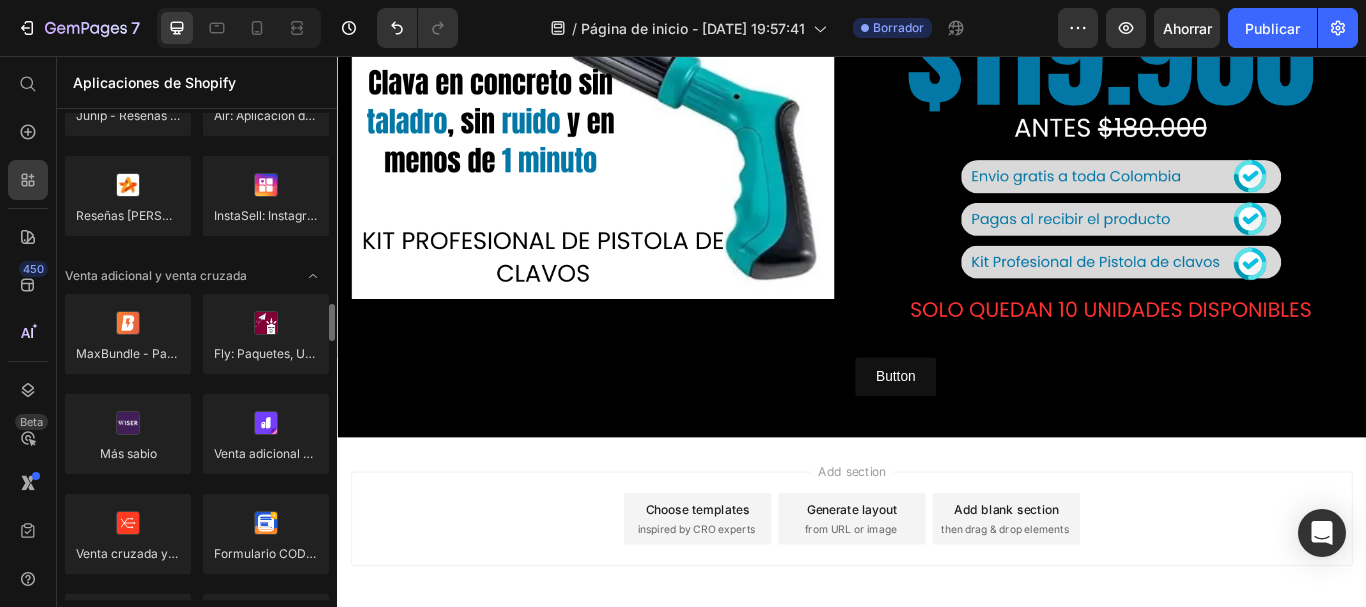 scroll, scrollTop: 829, scrollLeft: 0, axis: vertical 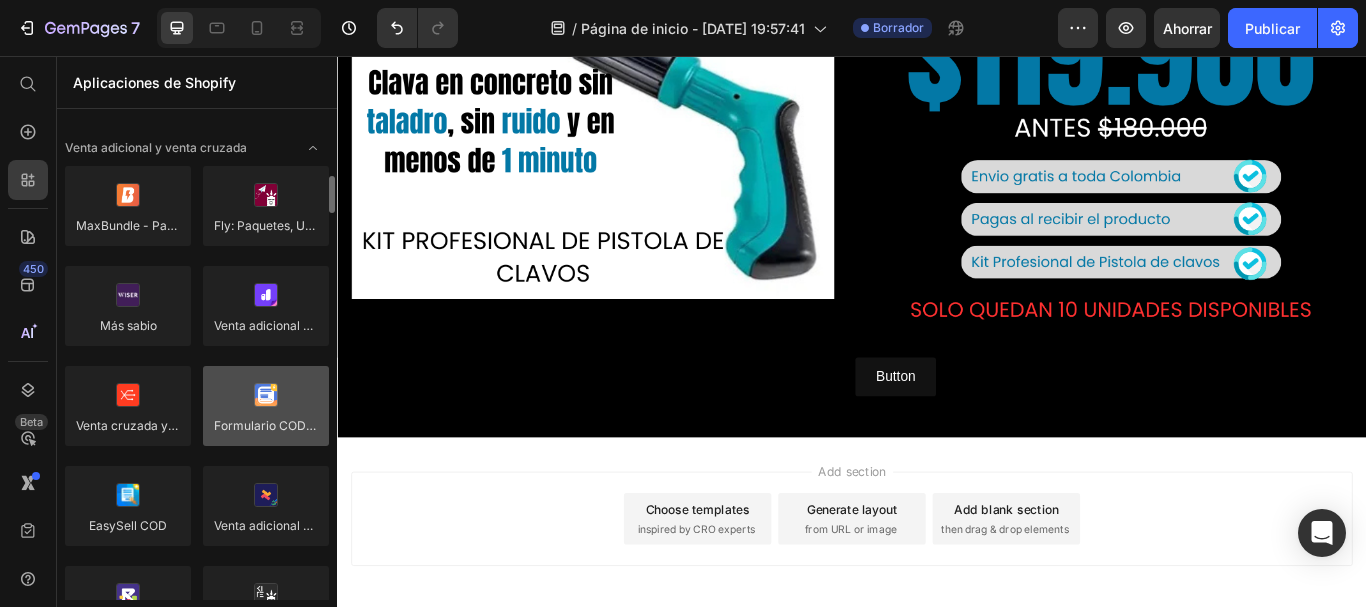 click at bounding box center (266, 406) 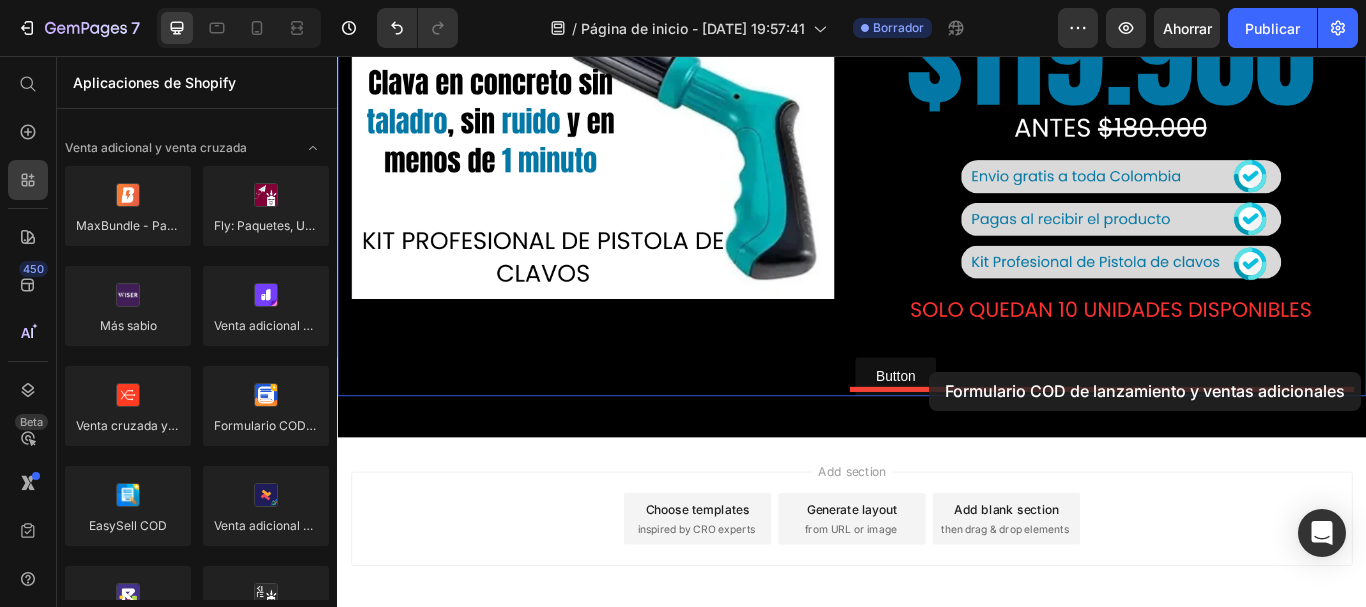 drag, startPoint x: 581, startPoint y: 464, endPoint x: 1027, endPoint y: 424, distance: 447.79013 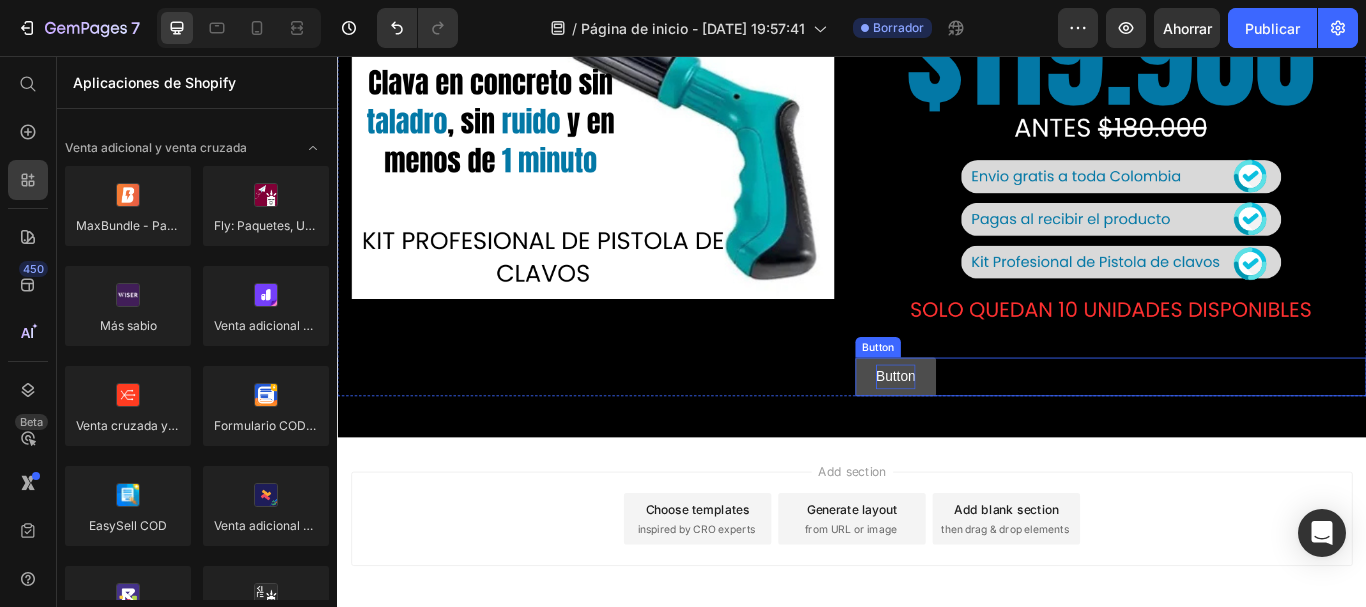click on "Button" at bounding box center (988, 430) 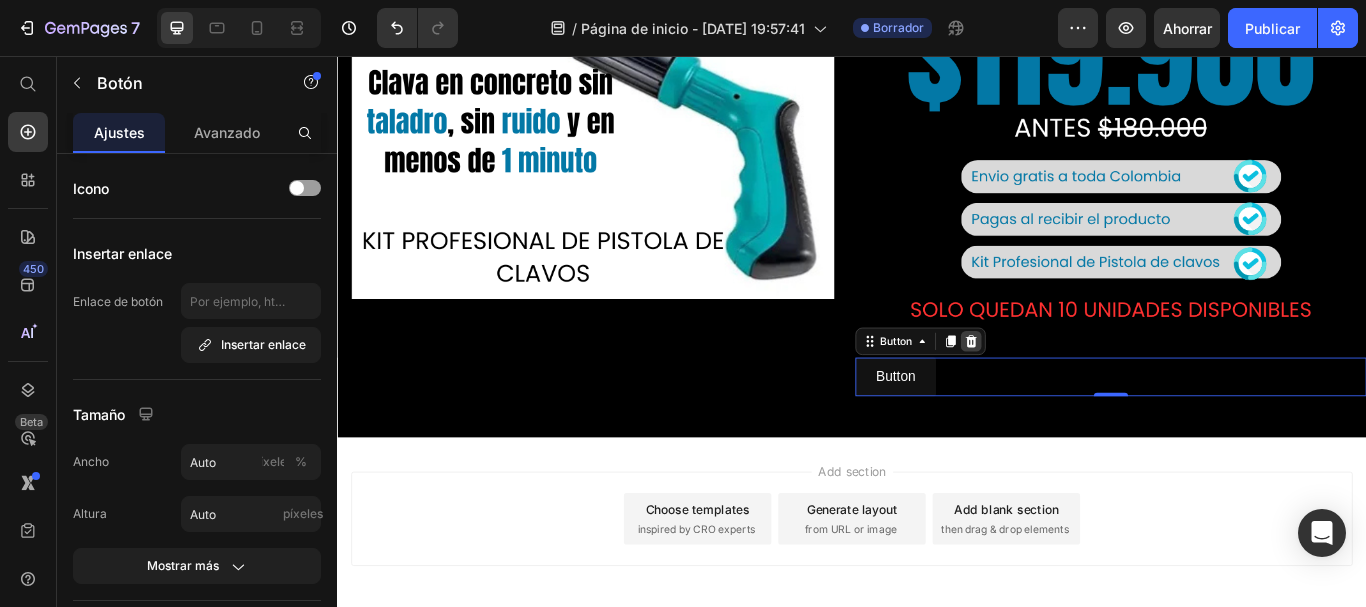 click 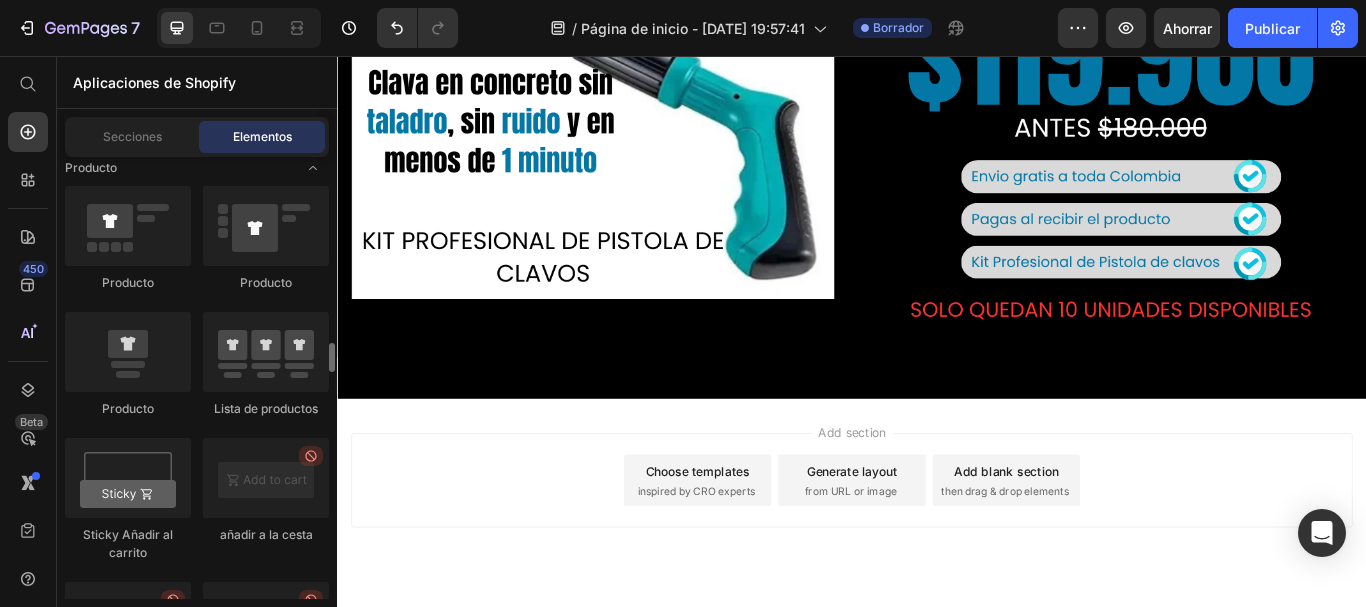 scroll, scrollTop: 2836, scrollLeft: 0, axis: vertical 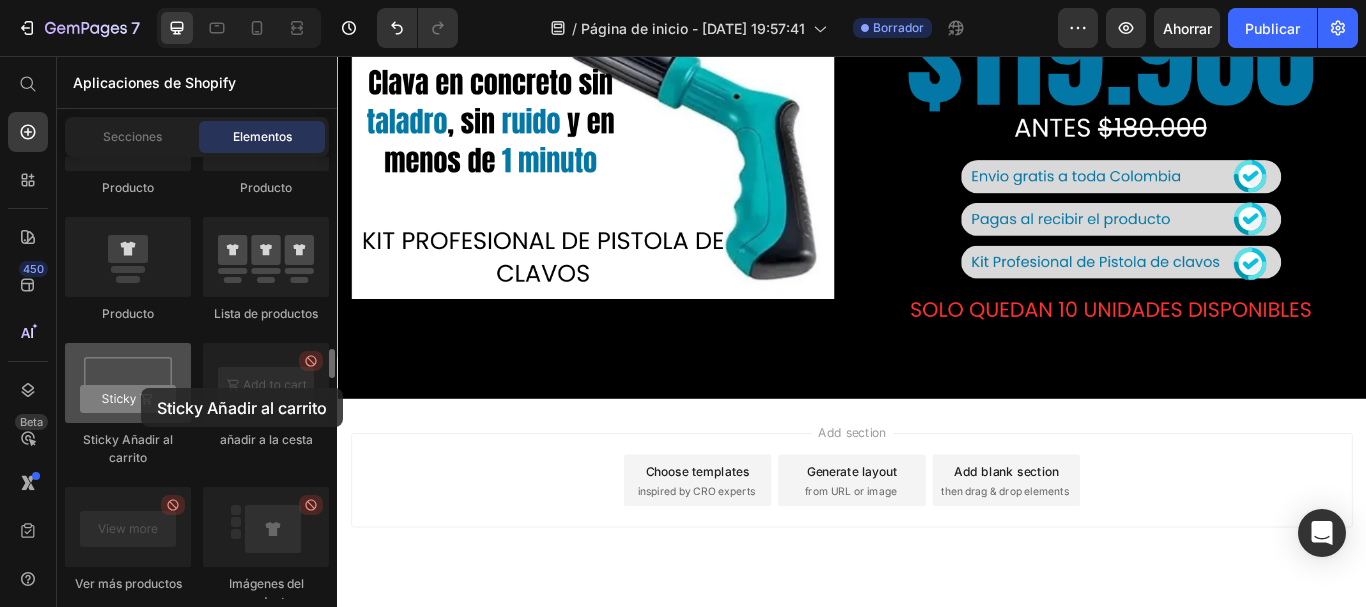 drag, startPoint x: 149, startPoint y: 395, endPoint x: 141, endPoint y: 388, distance: 10.630146 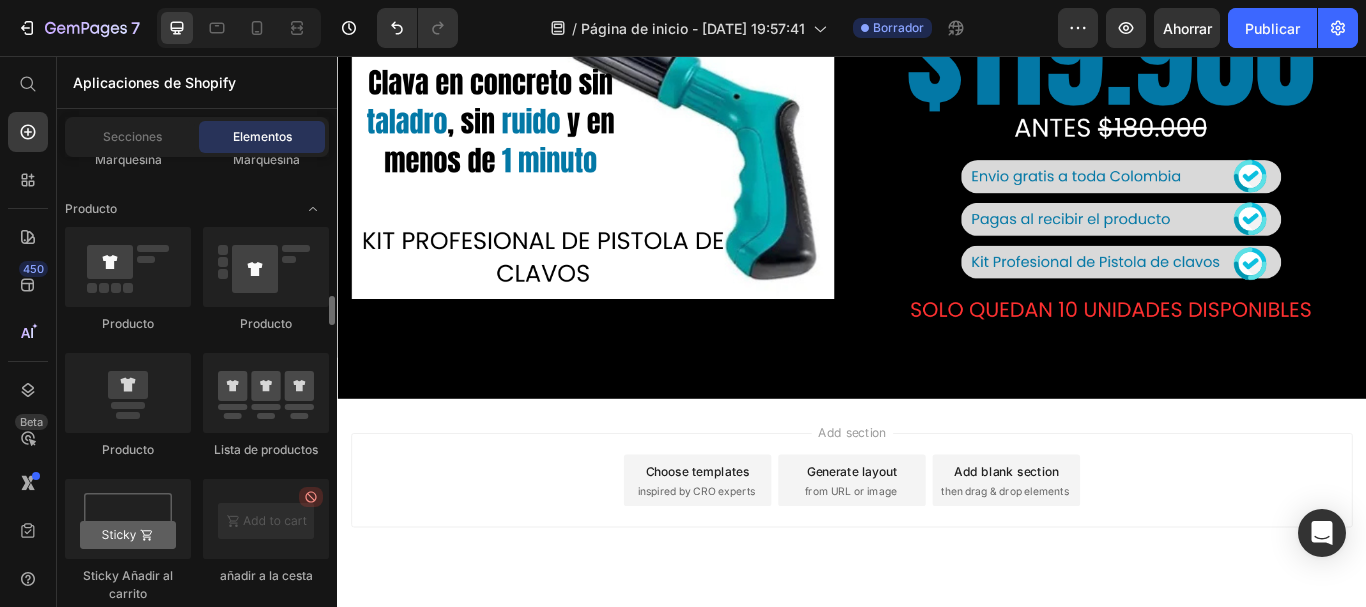 scroll, scrollTop: 2659, scrollLeft: 0, axis: vertical 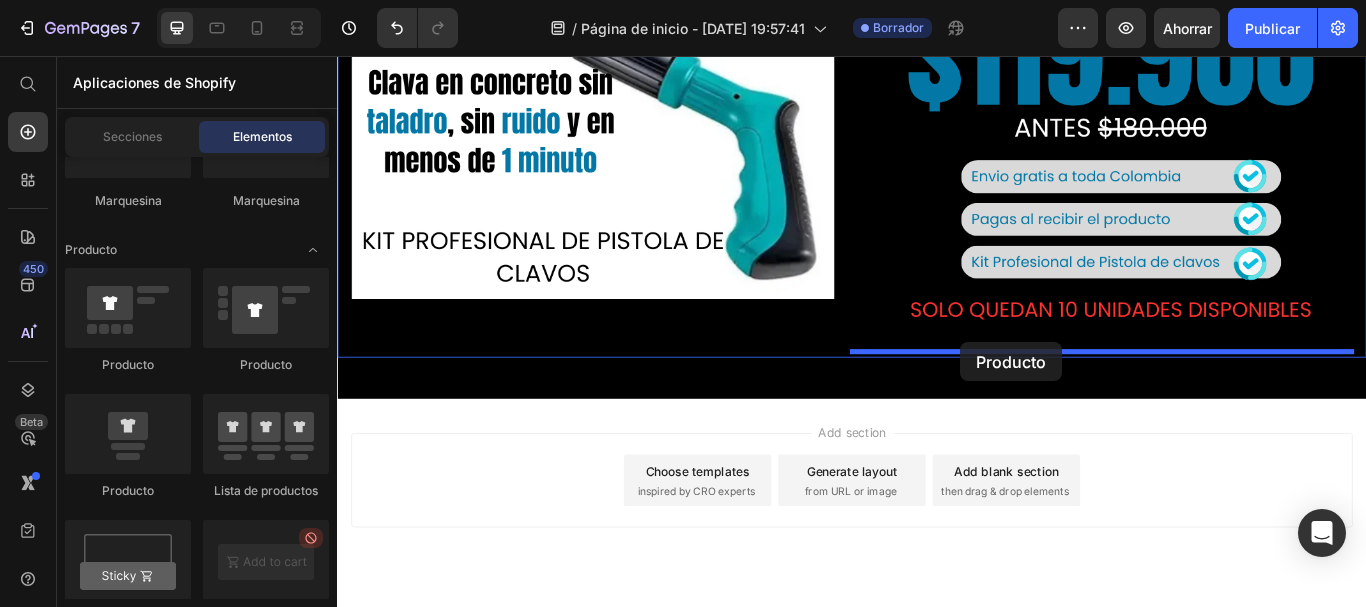 drag, startPoint x: 471, startPoint y: 375, endPoint x: 1063, endPoint y: 390, distance: 592.19 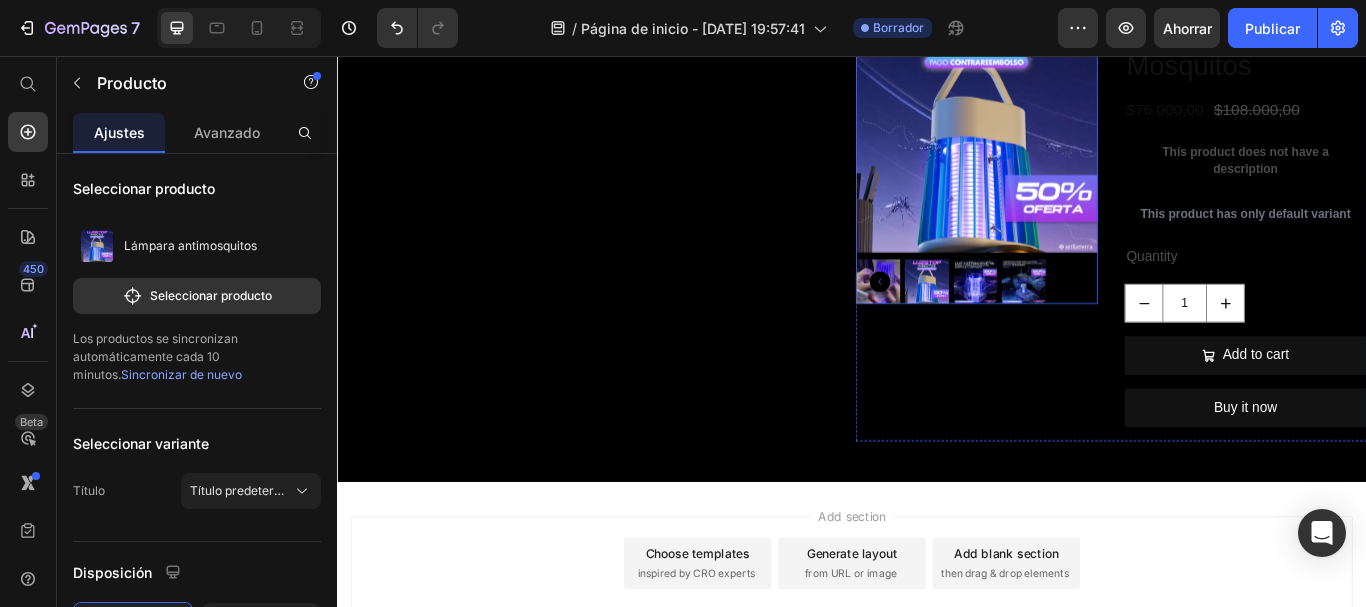 scroll, scrollTop: 439, scrollLeft: 0, axis: vertical 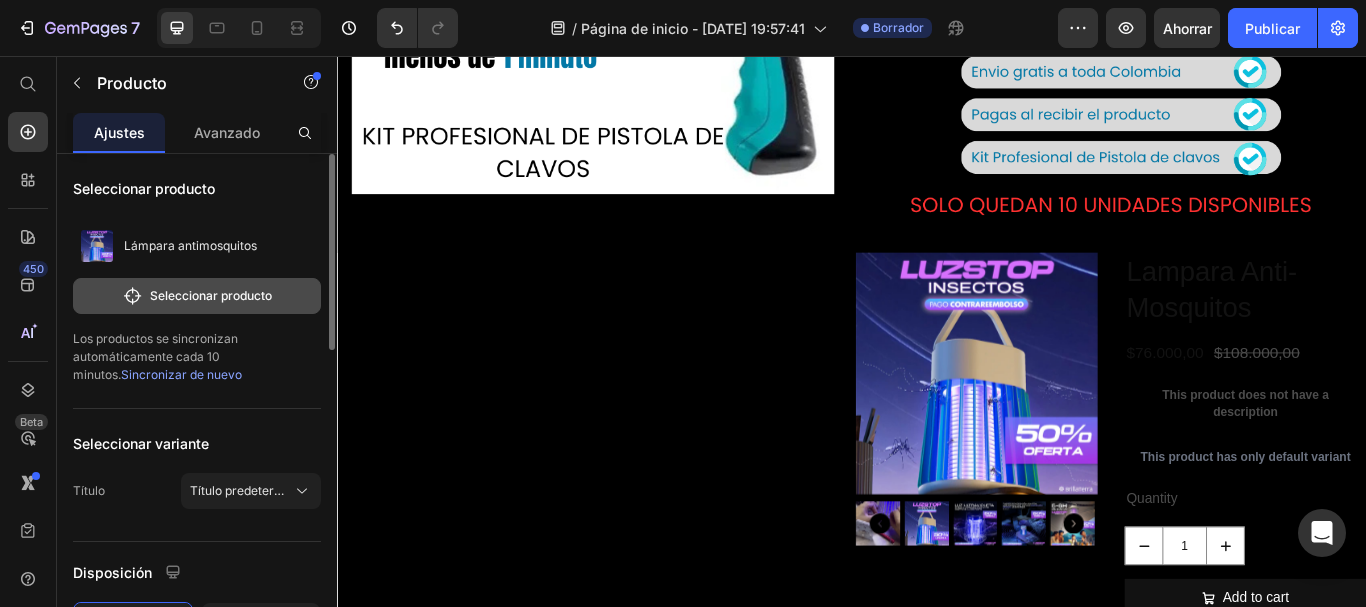 click on "Seleccionar producto" at bounding box center (211, 295) 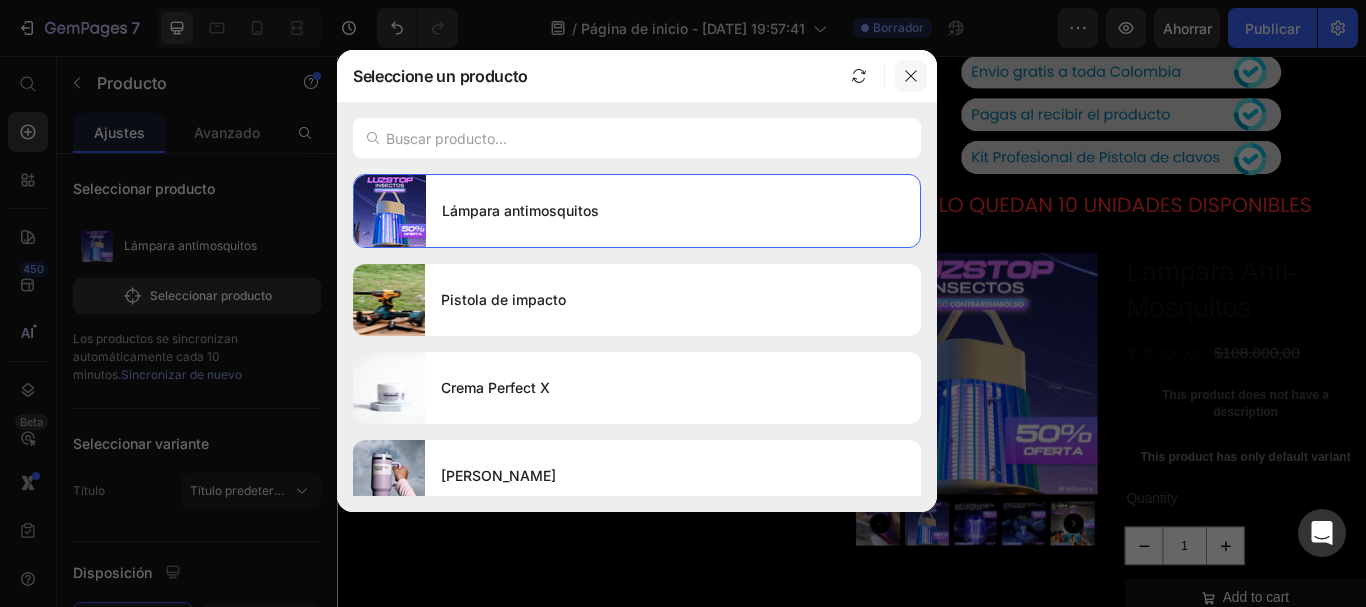 click 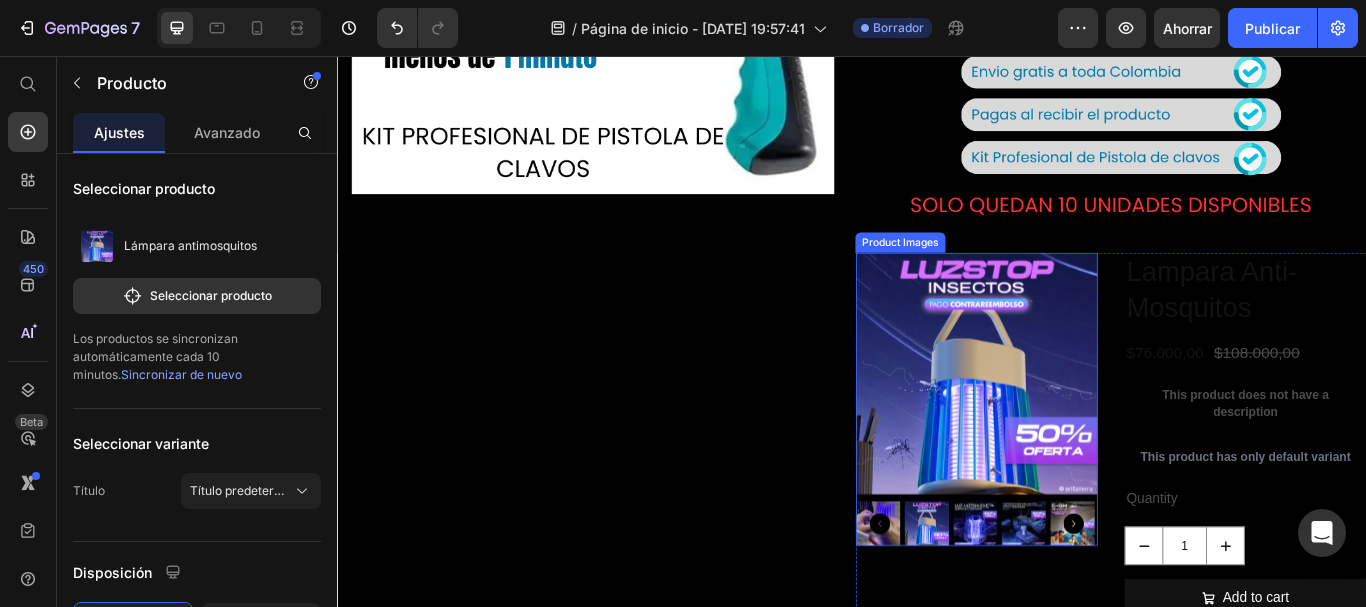 click at bounding box center [1082, 427] 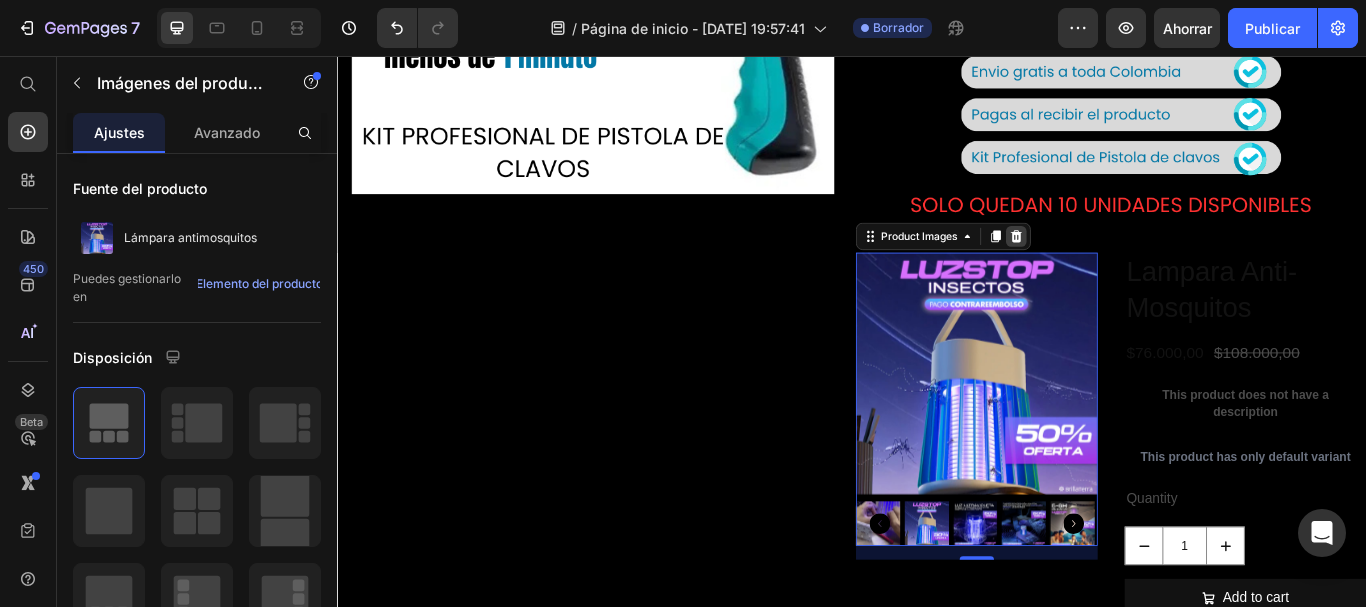 click 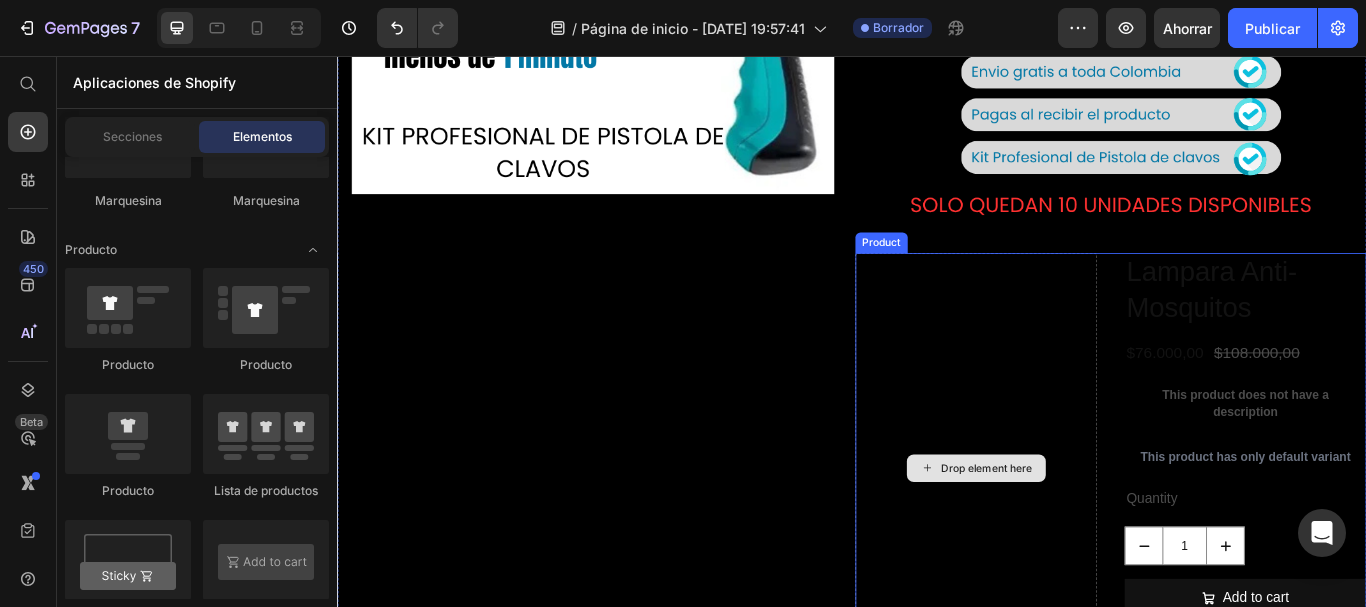 click on "Drop element here" at bounding box center (1082, 537) 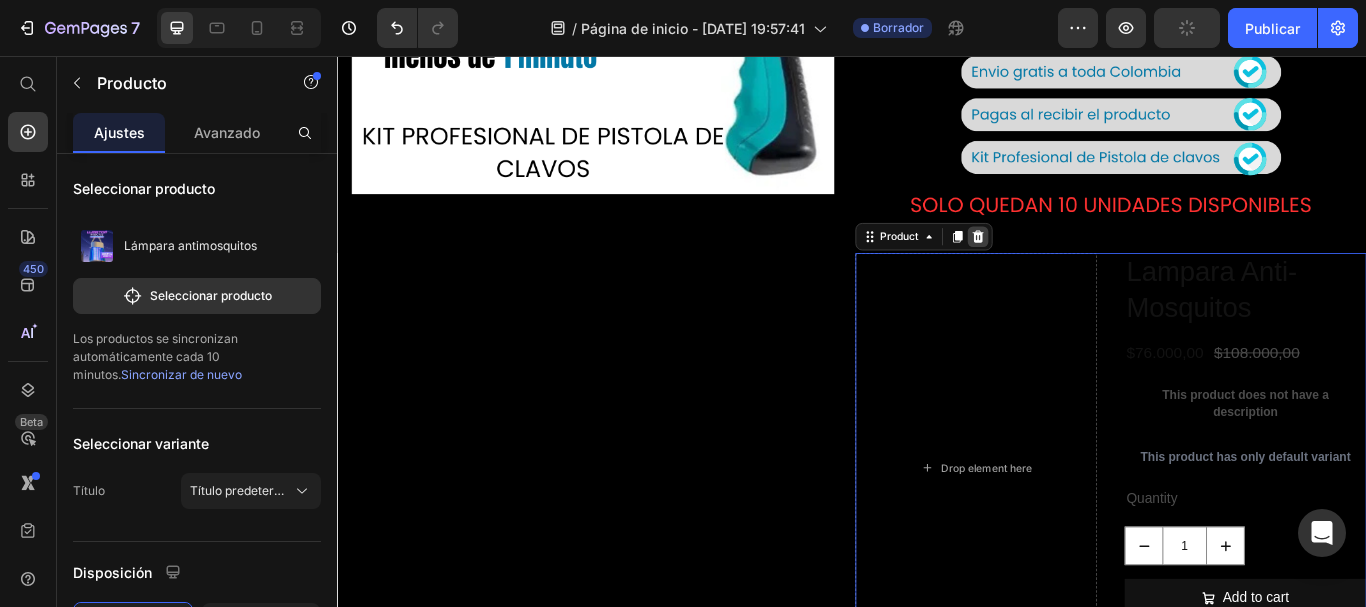 click 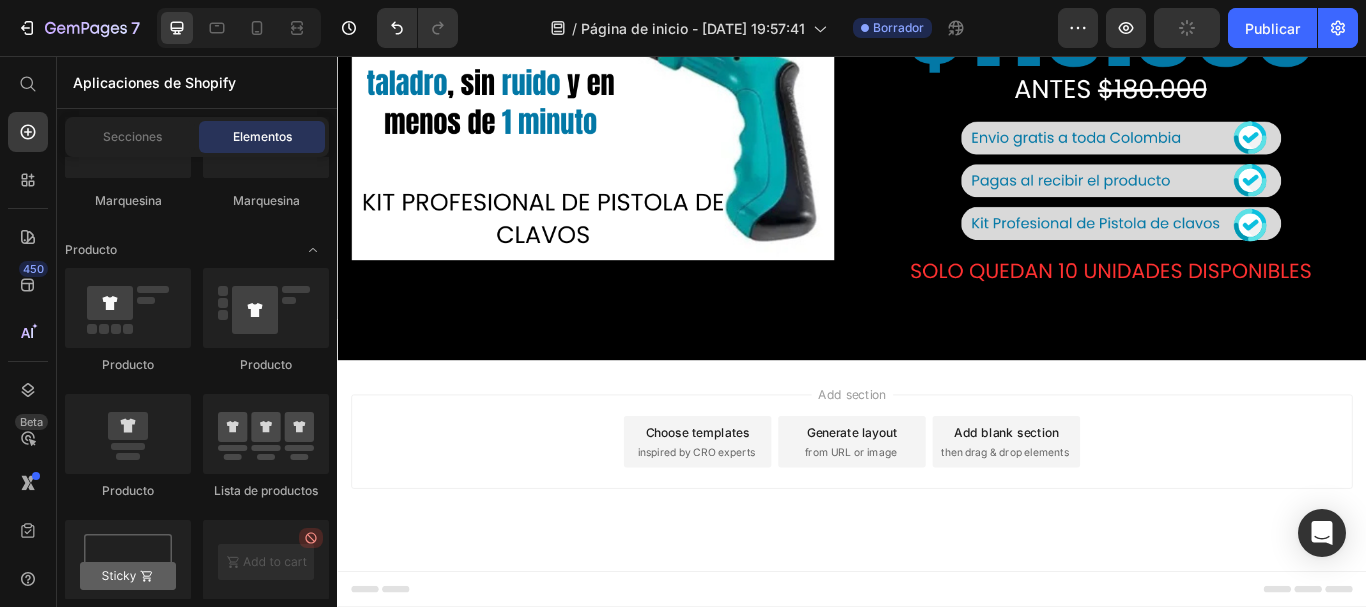 scroll, scrollTop: 355, scrollLeft: 0, axis: vertical 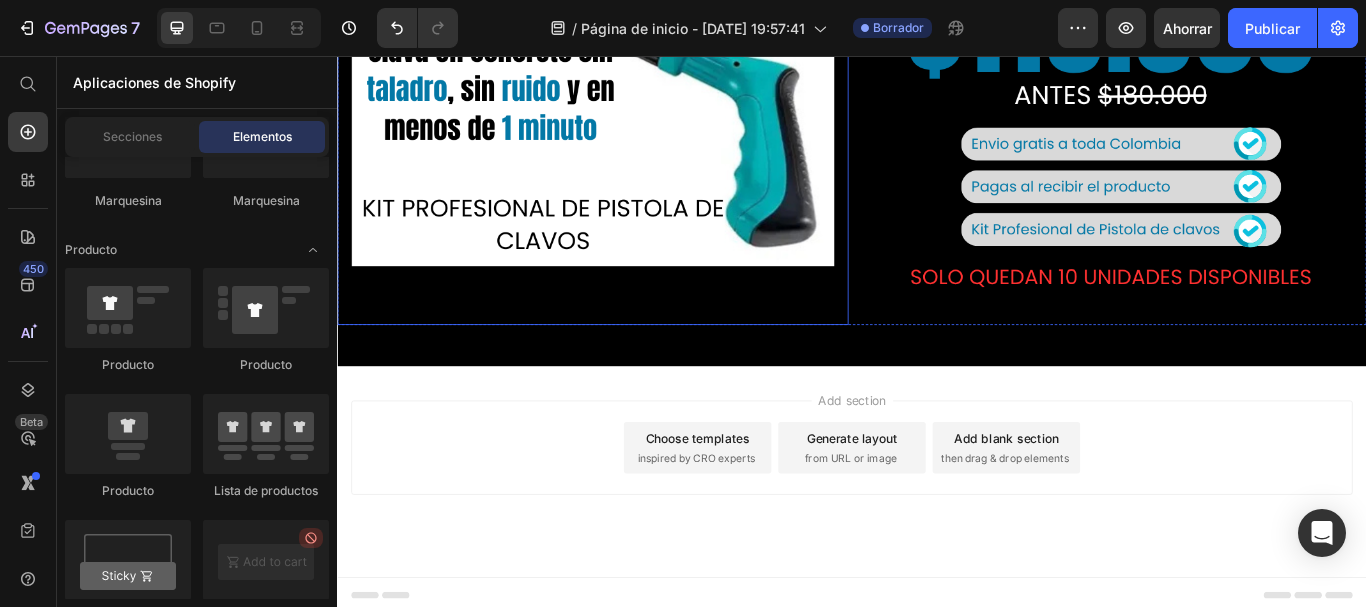 click at bounding box center (635, 72) 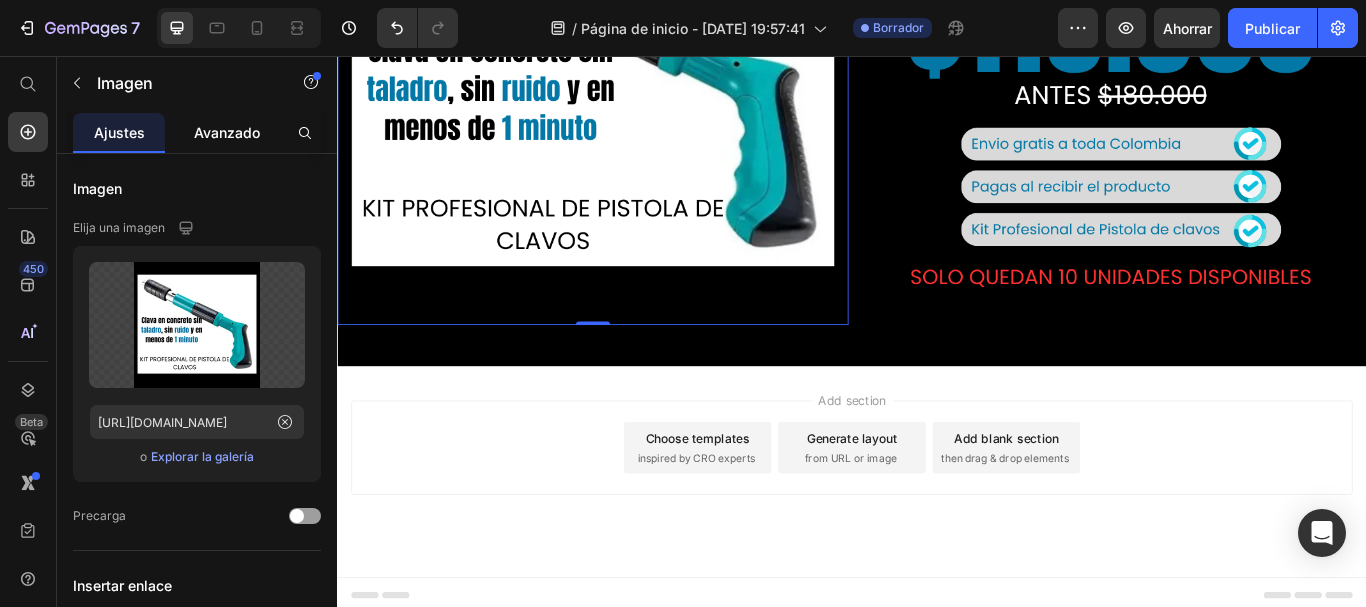 click on "Avanzado" 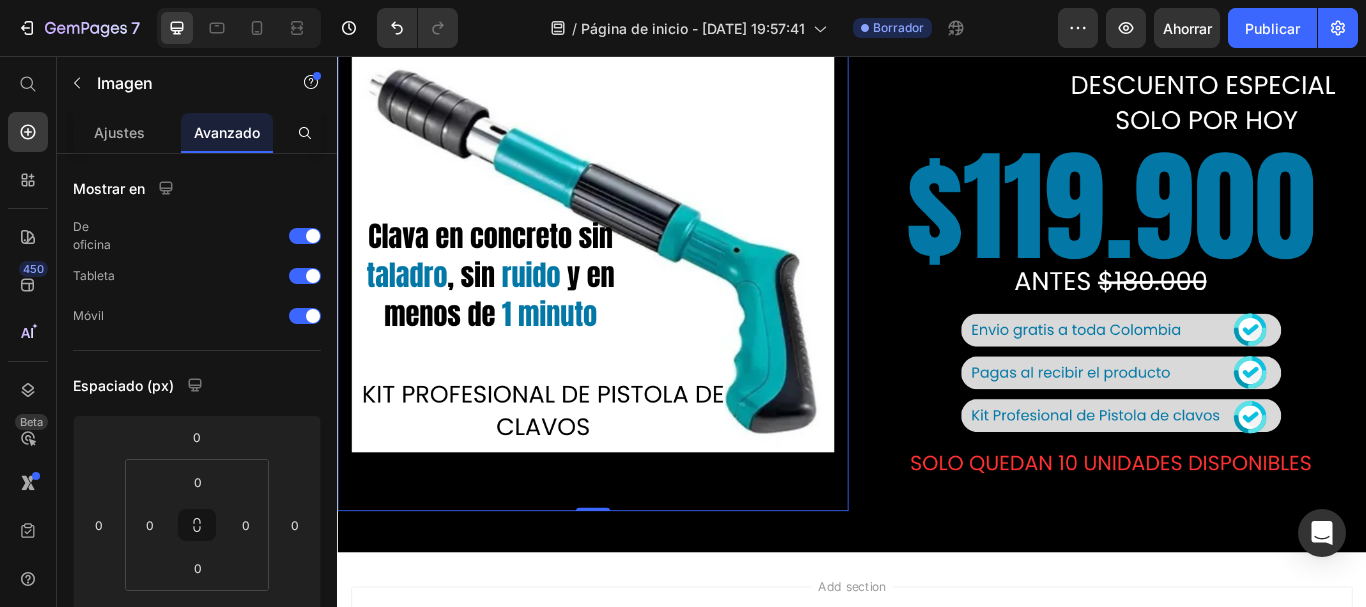 scroll, scrollTop: 139, scrollLeft: 0, axis: vertical 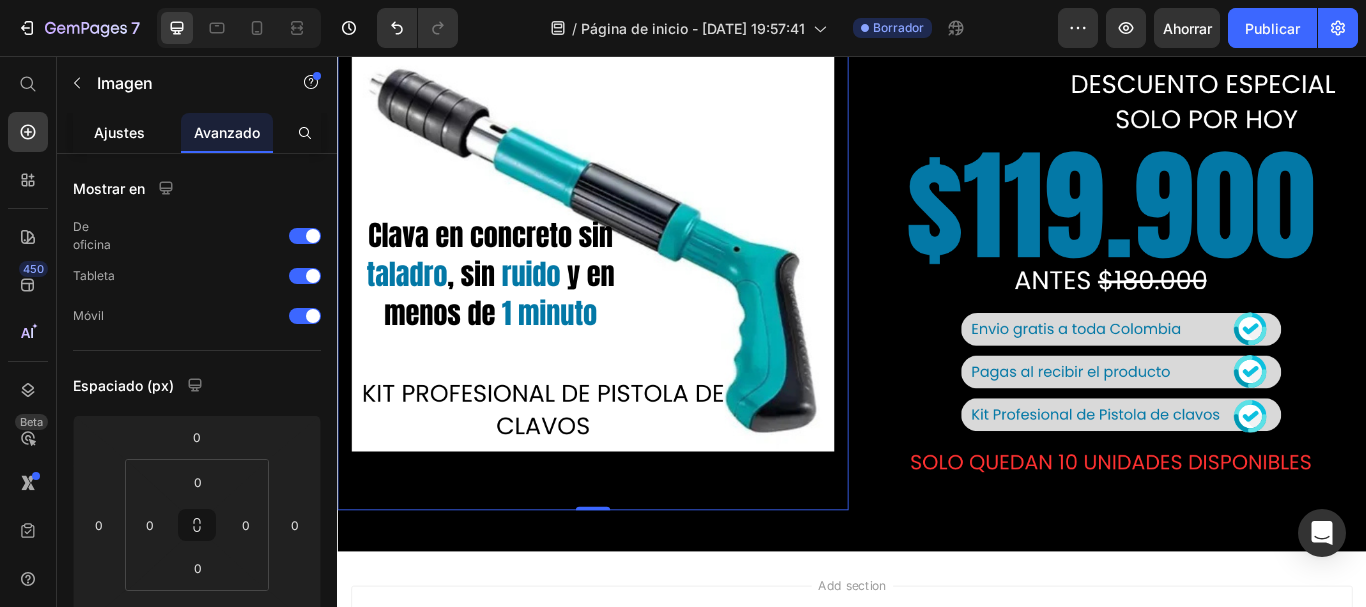 click on "Ajustes" at bounding box center [119, 132] 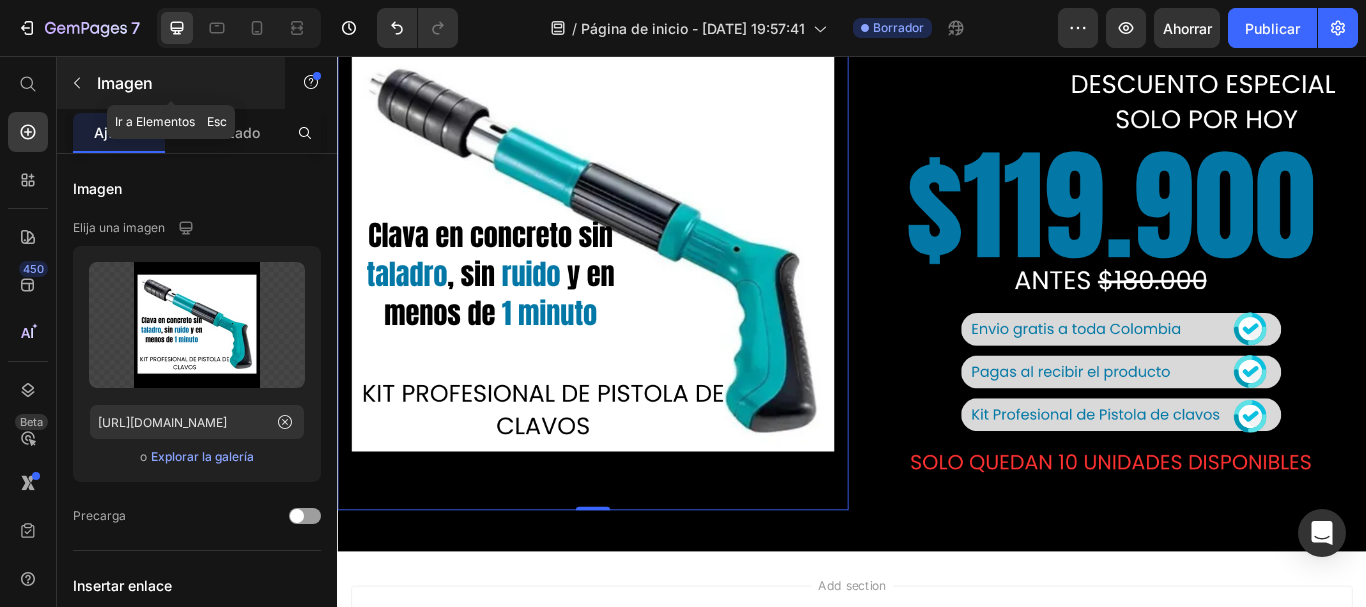 click at bounding box center [77, 83] 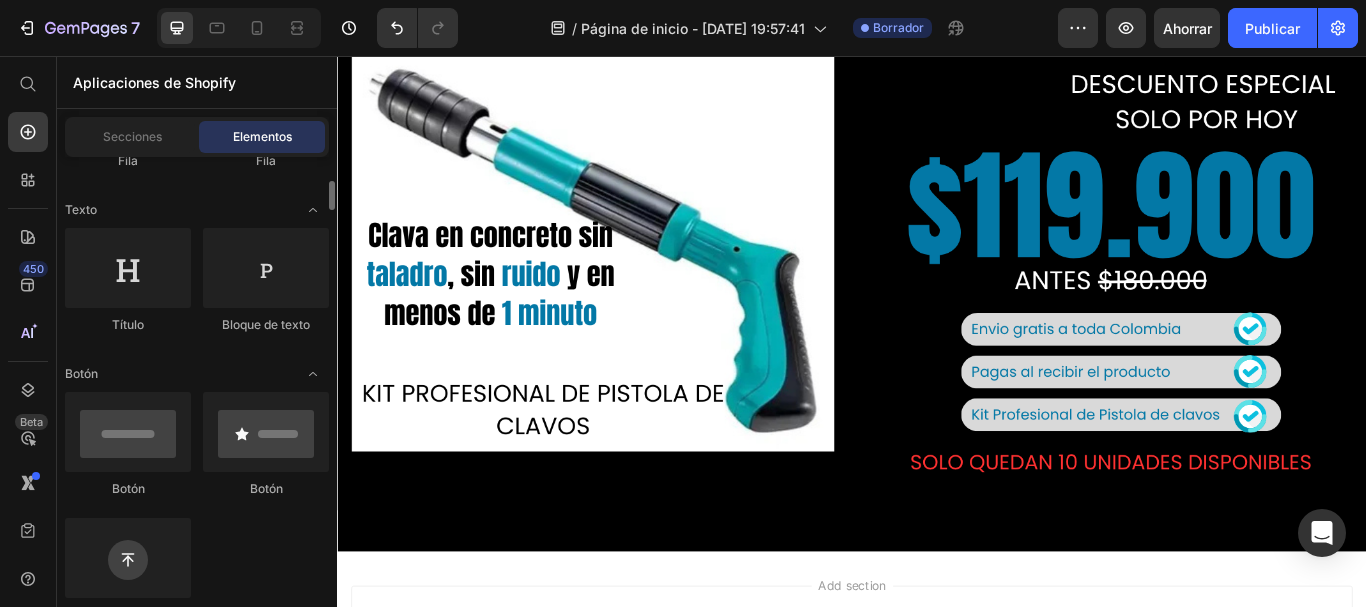 scroll, scrollTop: 269, scrollLeft: 0, axis: vertical 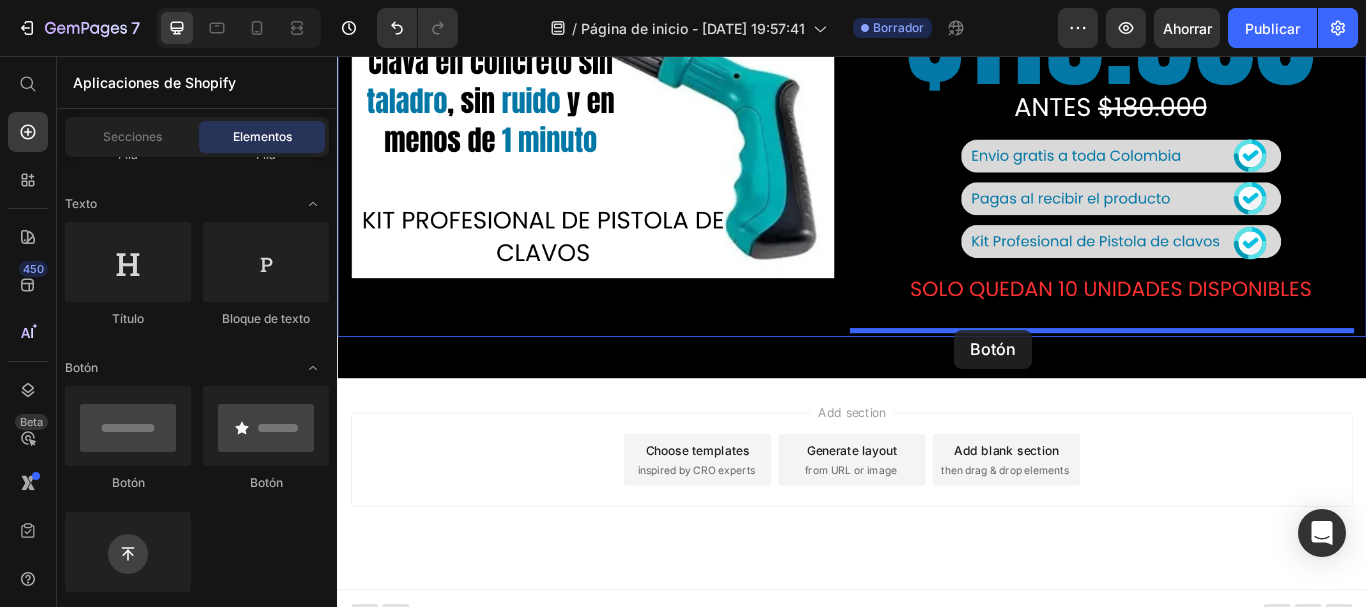 drag, startPoint x: 490, startPoint y: 471, endPoint x: 1056, endPoint y: 375, distance: 574.0836 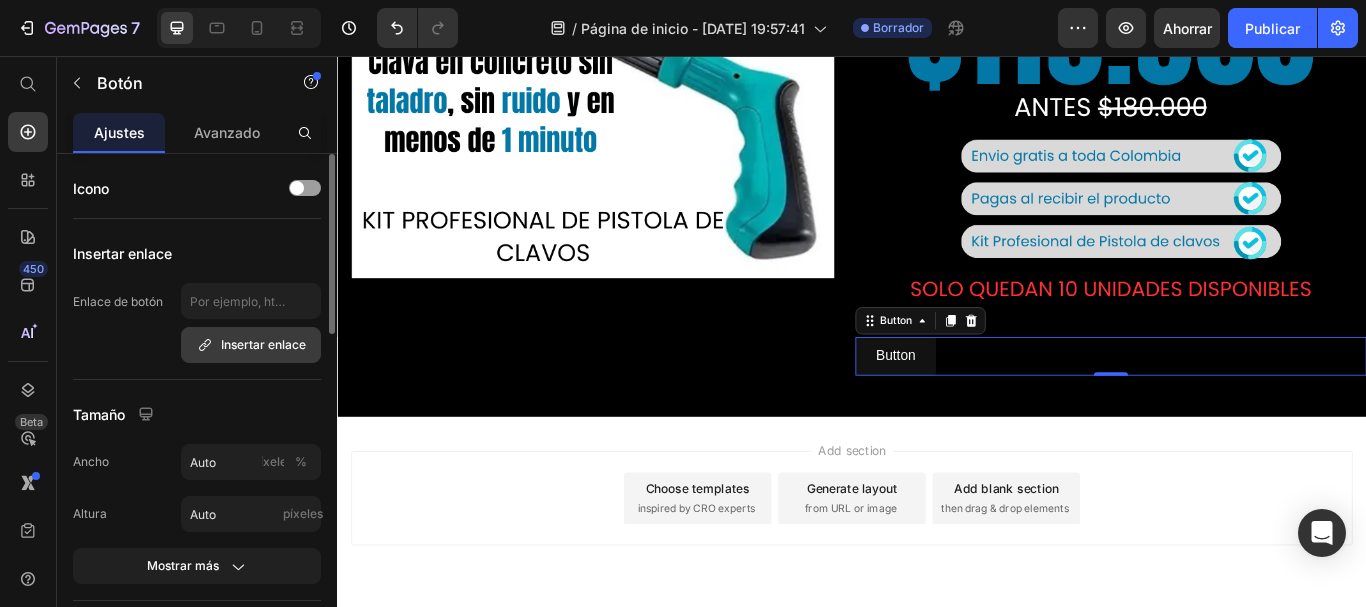 click on "Insertar enlace" at bounding box center (263, 344) 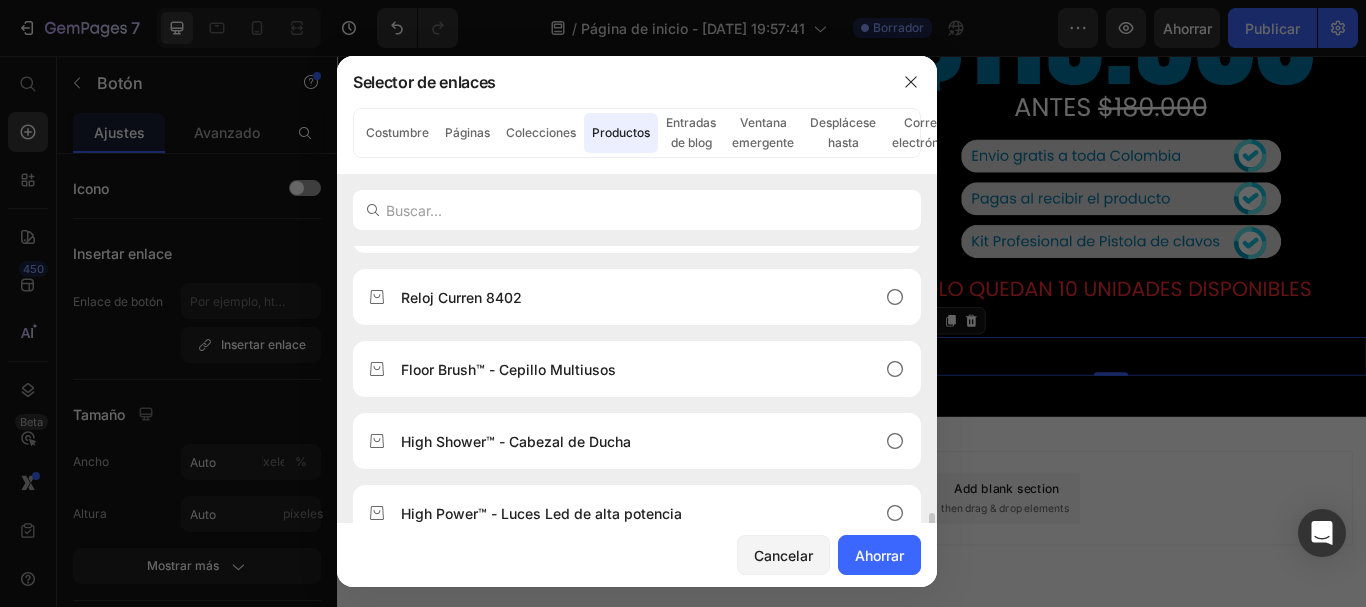 scroll, scrollTop: 352, scrollLeft: 0, axis: vertical 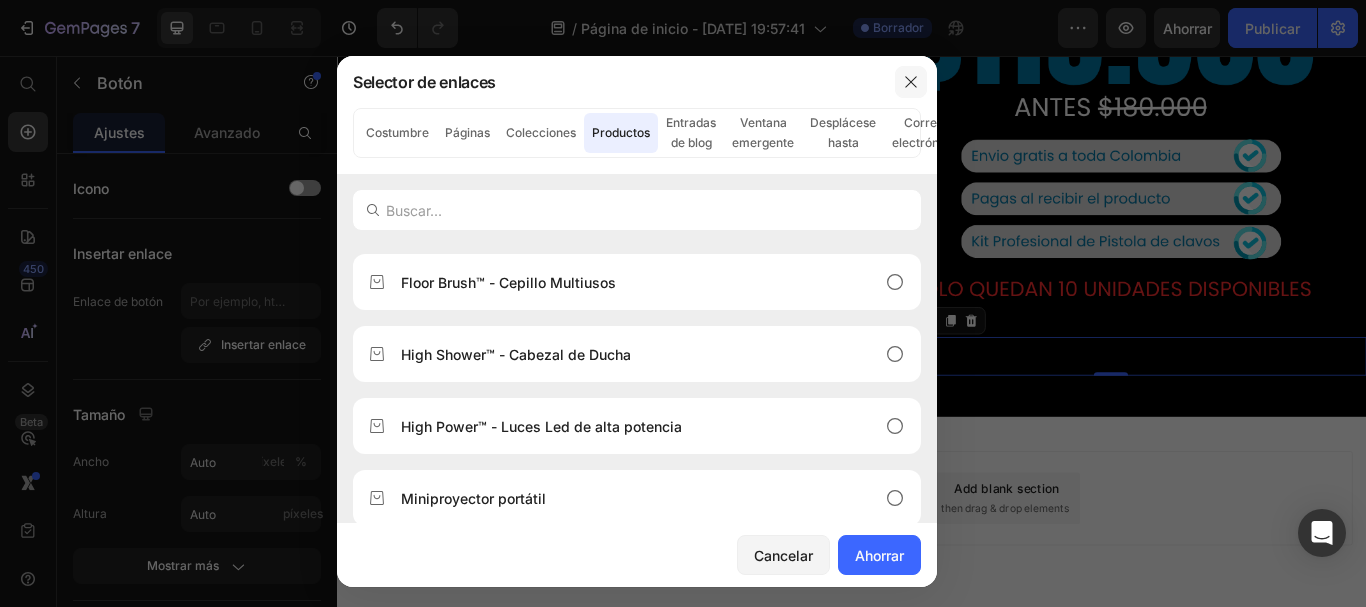click at bounding box center [911, 82] 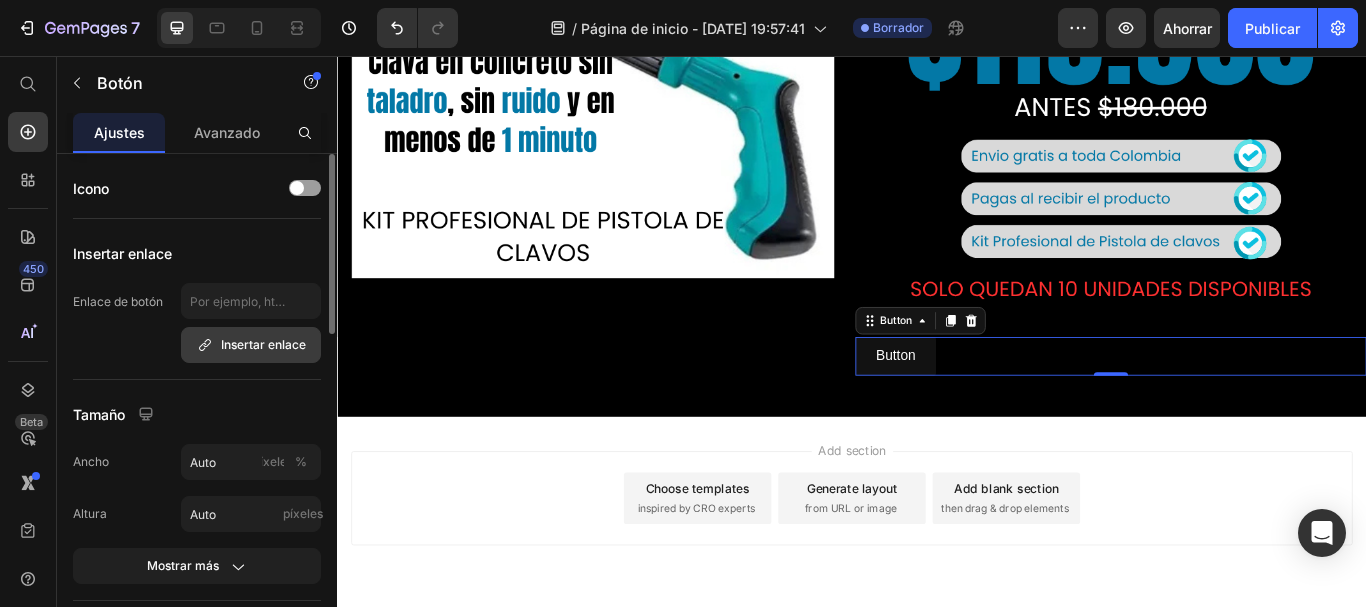 click on "Insertar enlace" at bounding box center (263, 344) 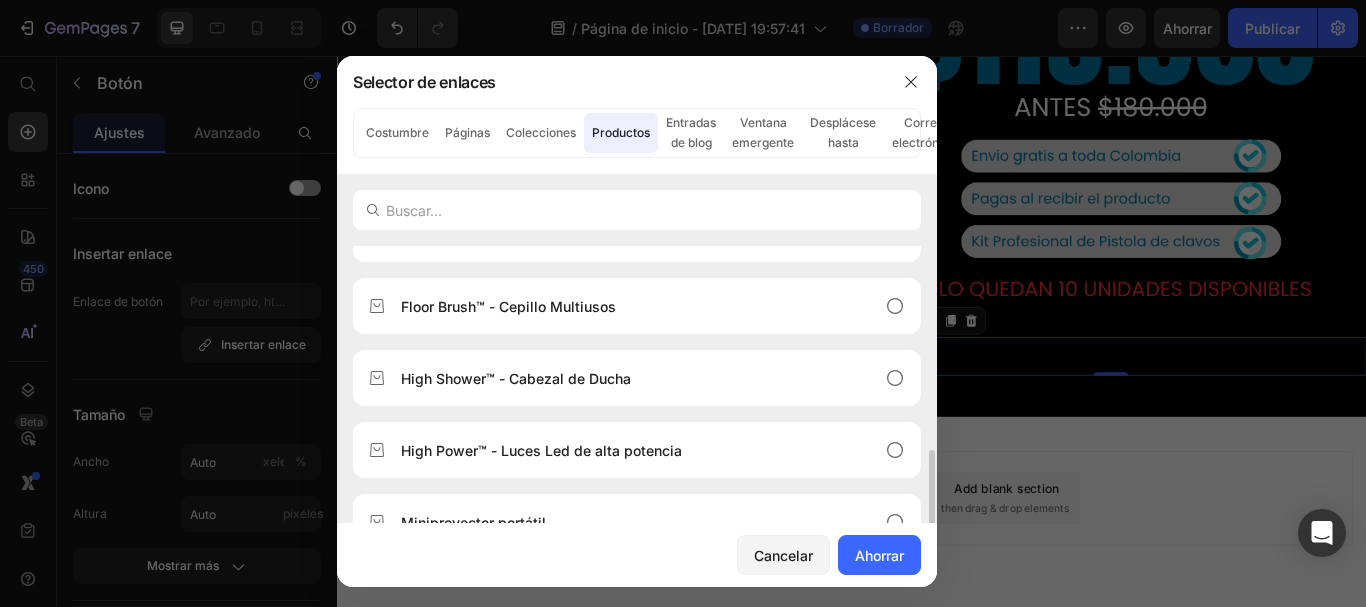 scroll, scrollTop: 352, scrollLeft: 0, axis: vertical 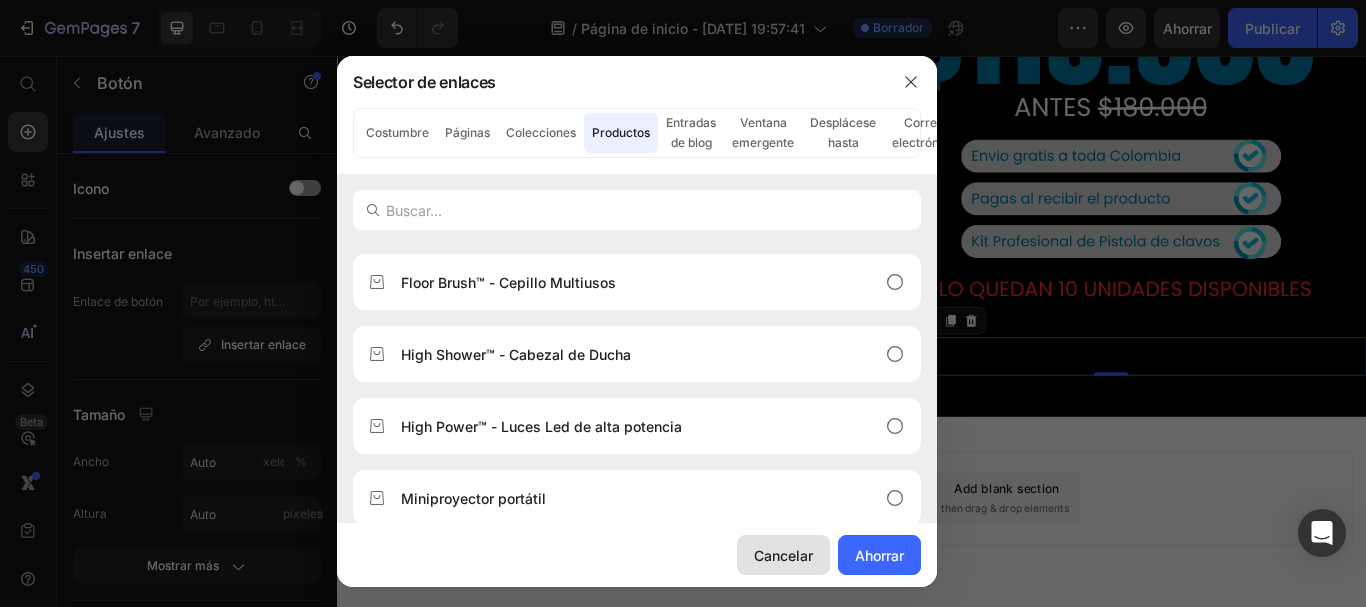 click on "Cancelar" at bounding box center (783, 555) 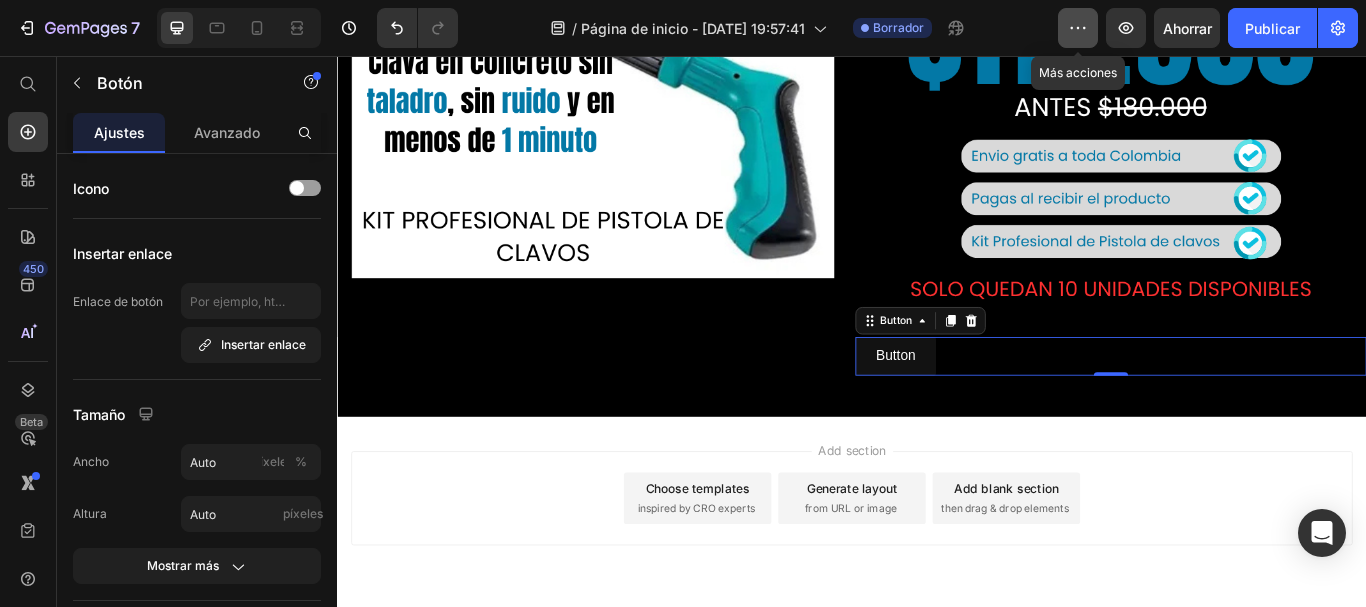 click 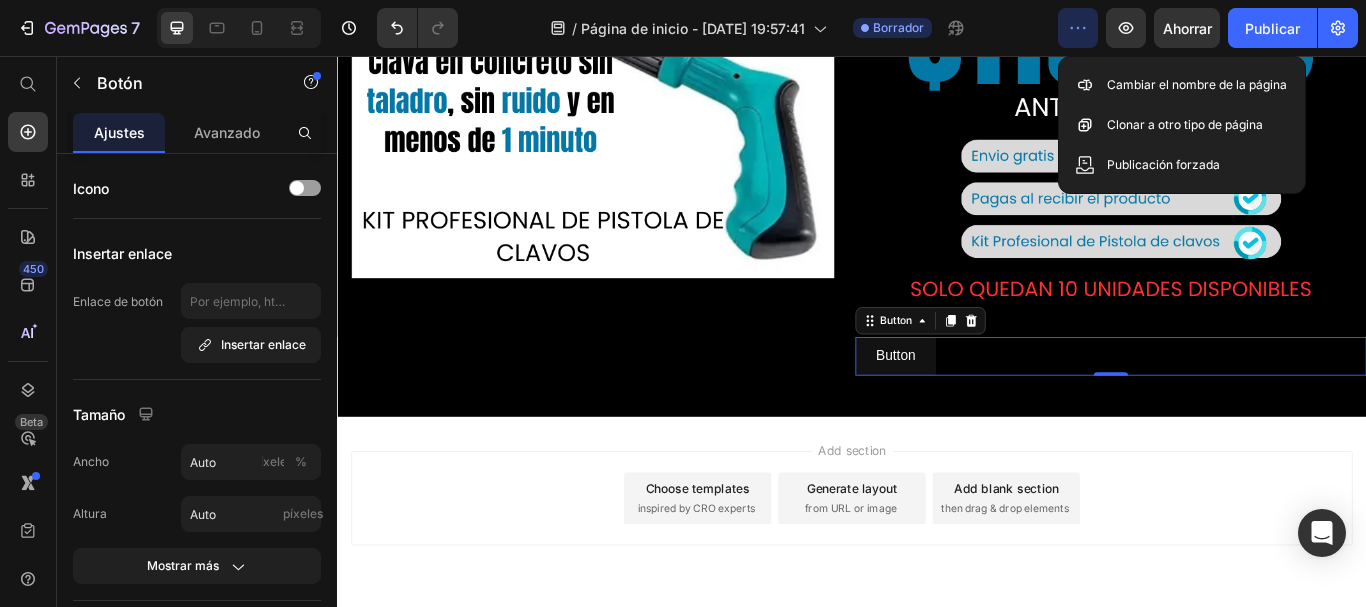 click 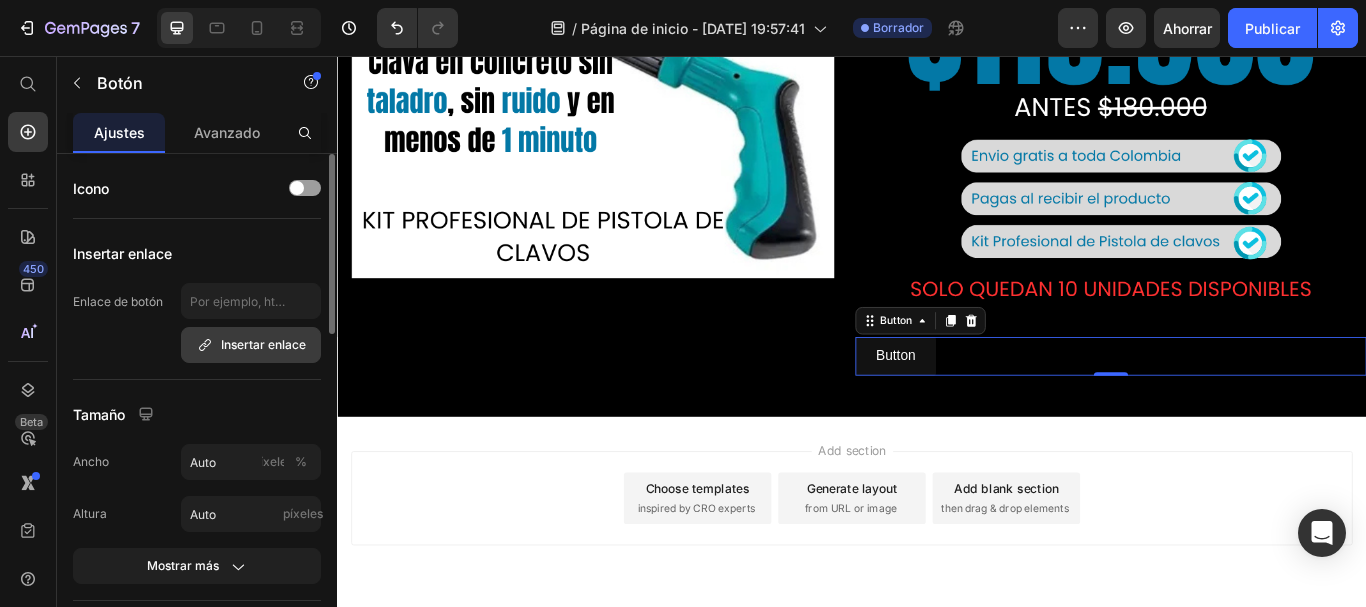 click on "Insertar enlace" at bounding box center [263, 344] 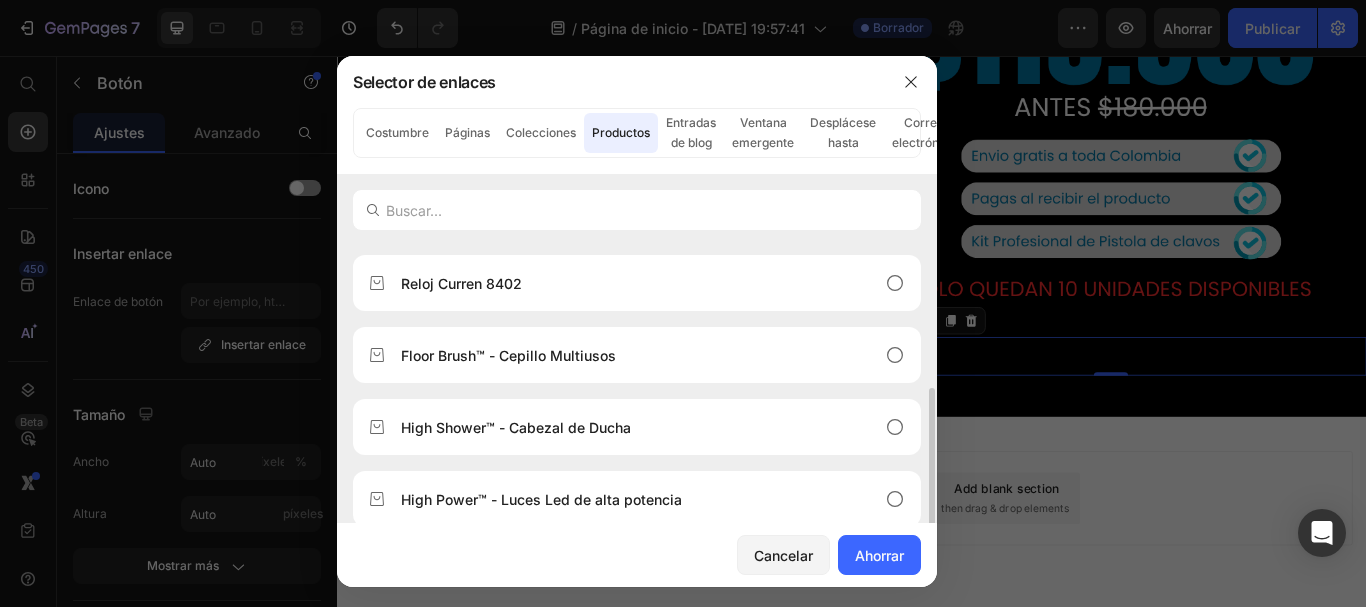 scroll, scrollTop: 352, scrollLeft: 0, axis: vertical 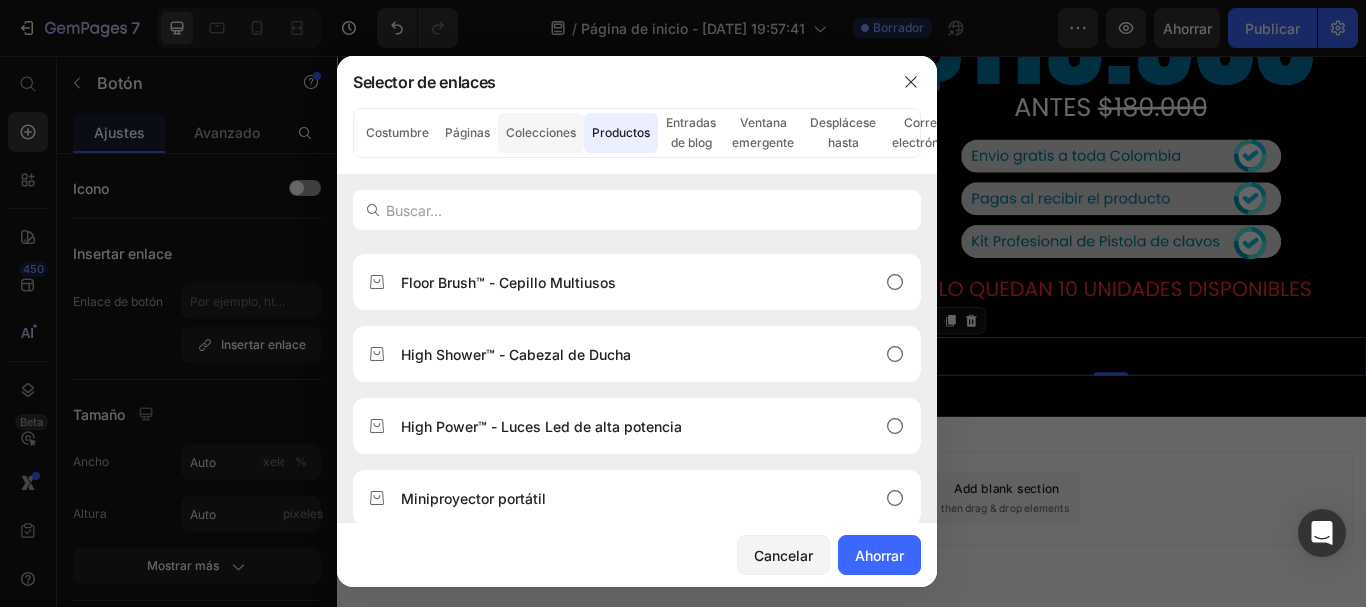 click on "Colecciones" at bounding box center (541, 132) 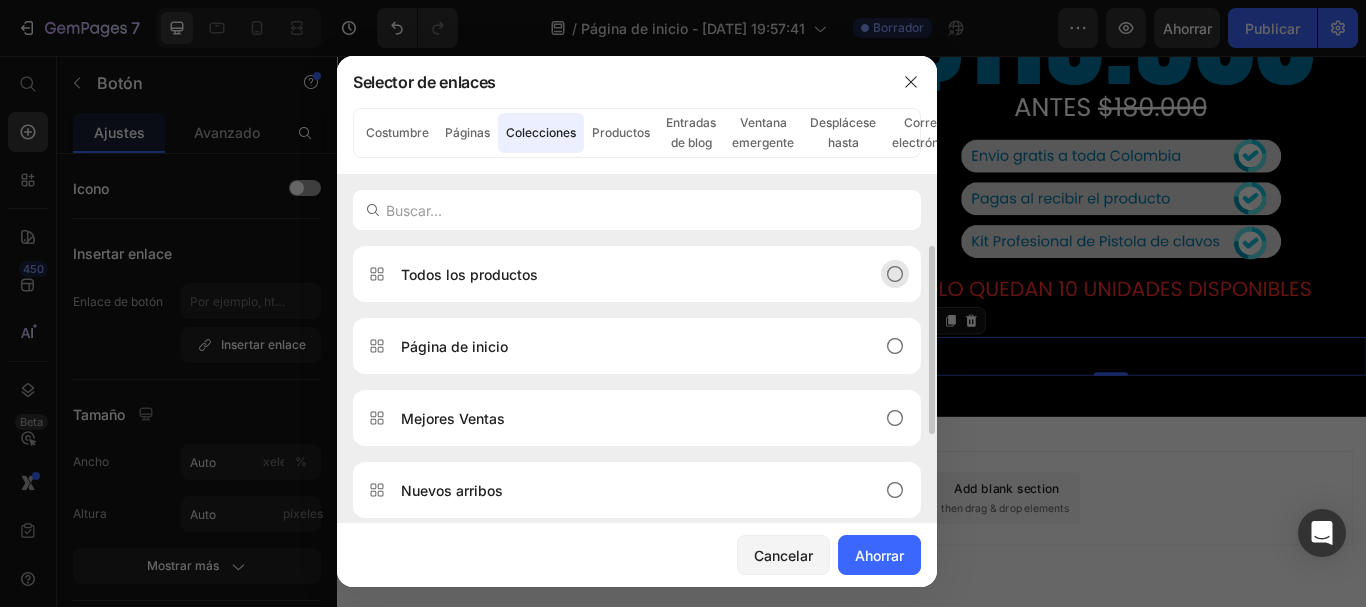 click on "Todos los productos" at bounding box center (621, 274) 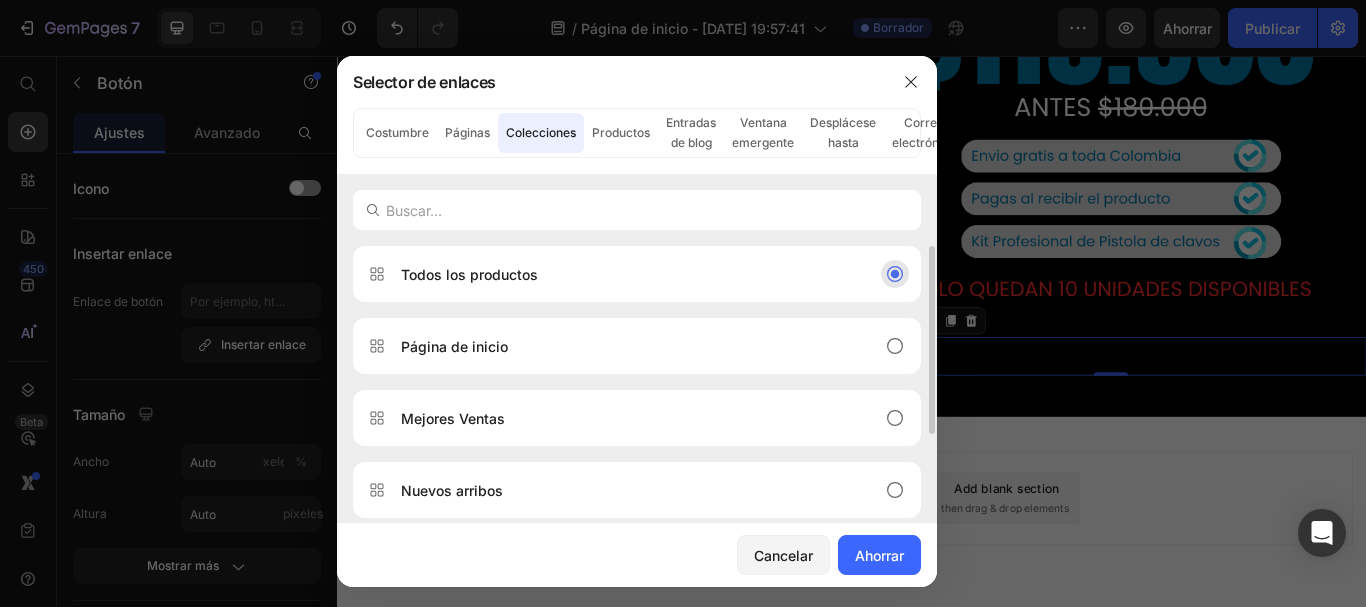 click on "Todos los productos" at bounding box center (621, 274) 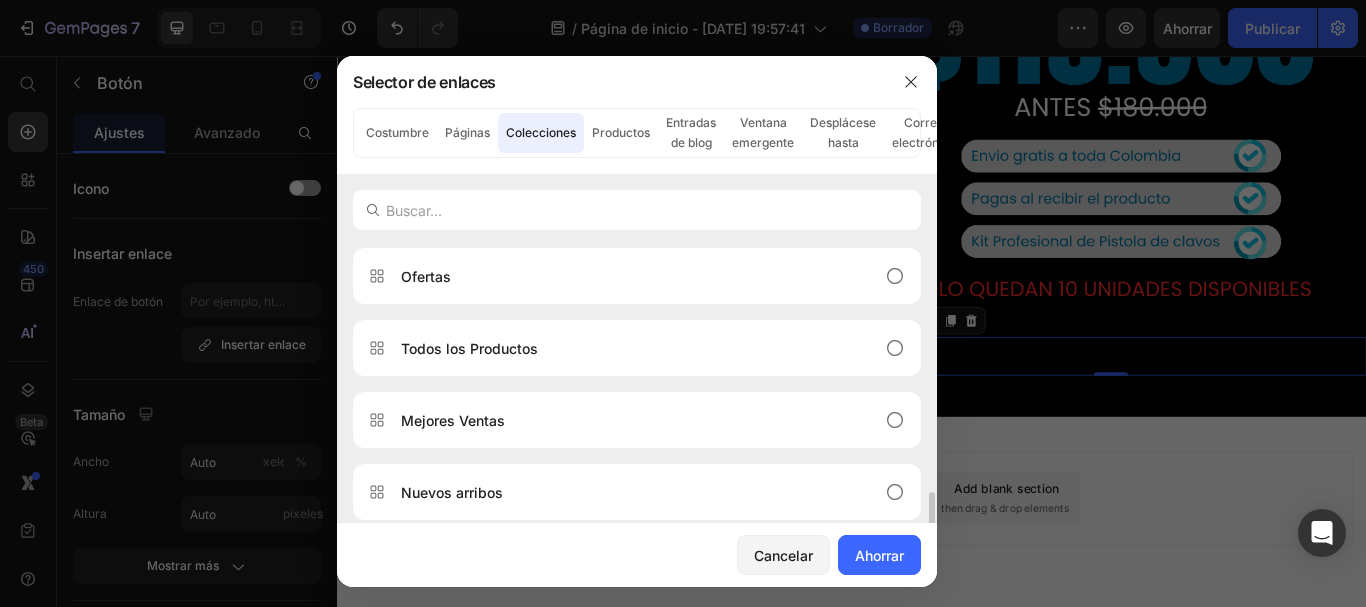 scroll, scrollTop: 352, scrollLeft: 0, axis: vertical 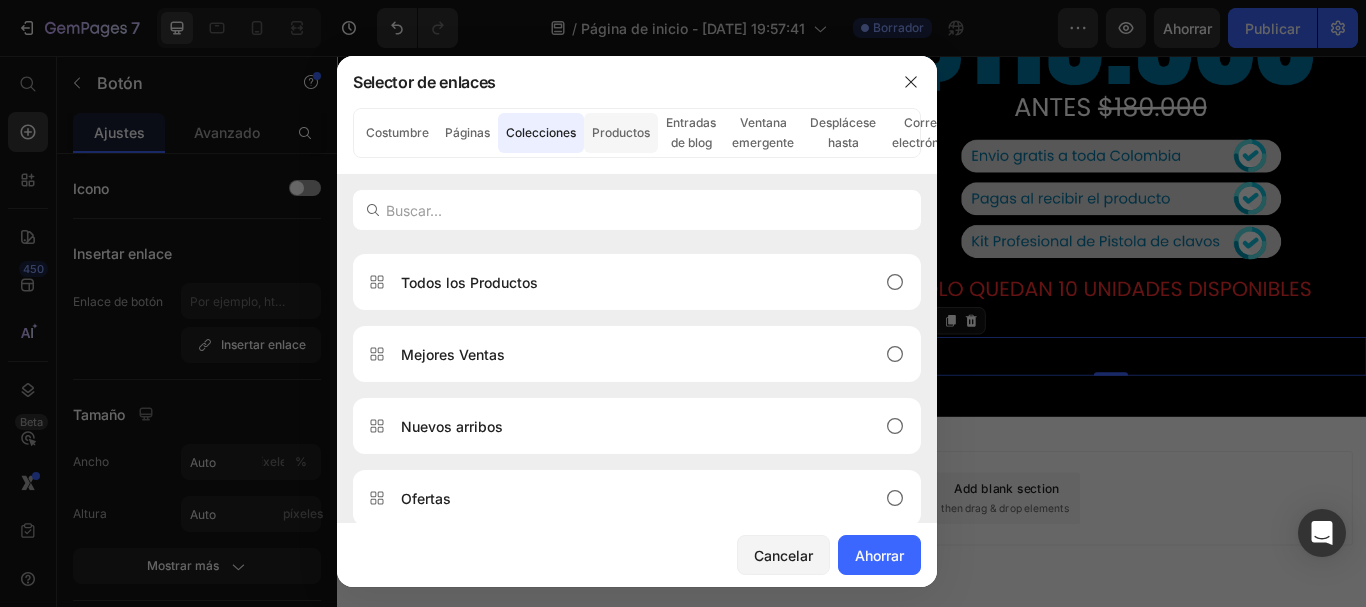click on "Productos" at bounding box center [621, 132] 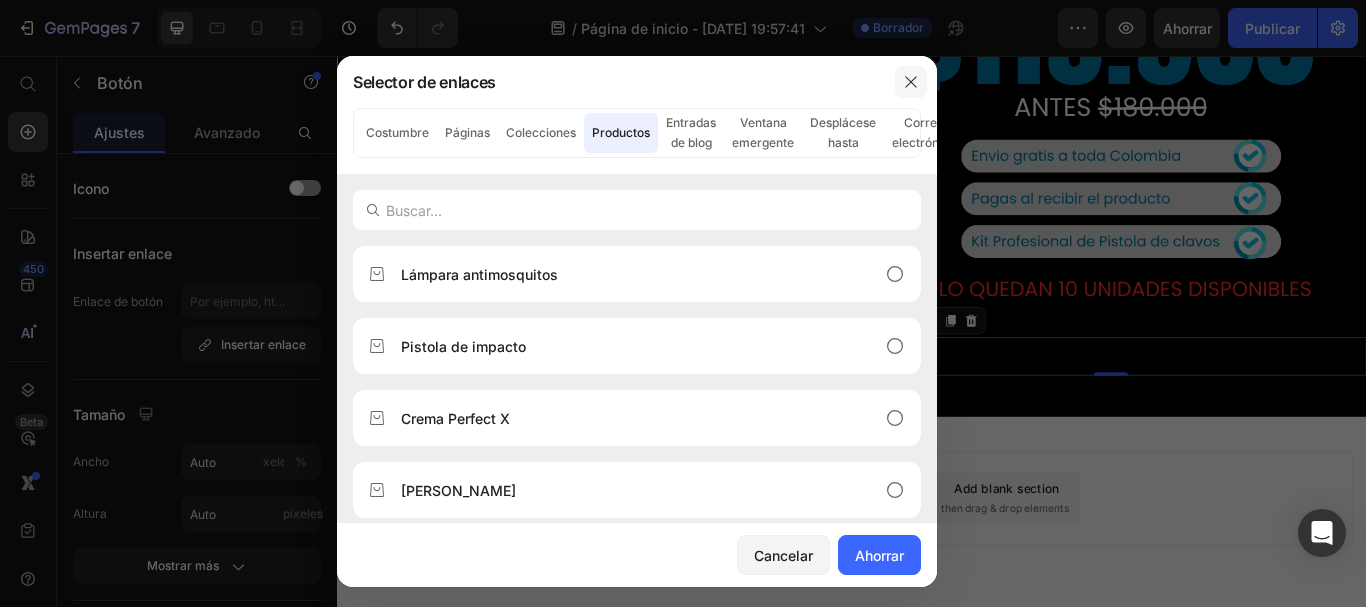 click 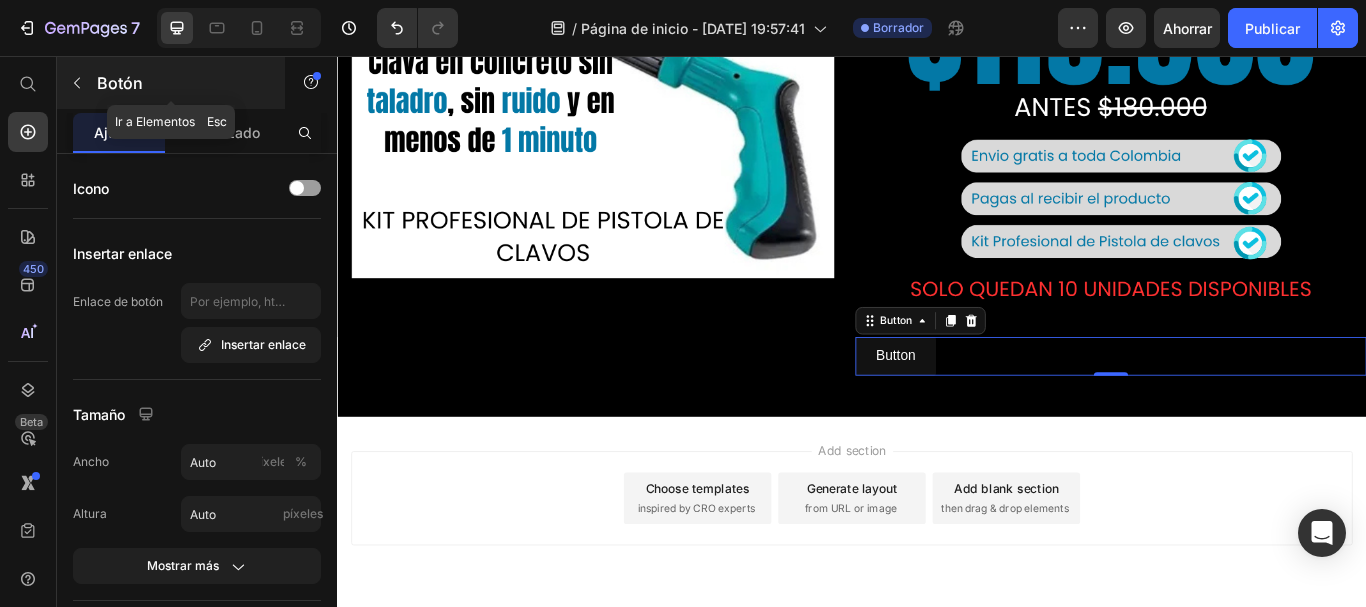 click at bounding box center [77, 83] 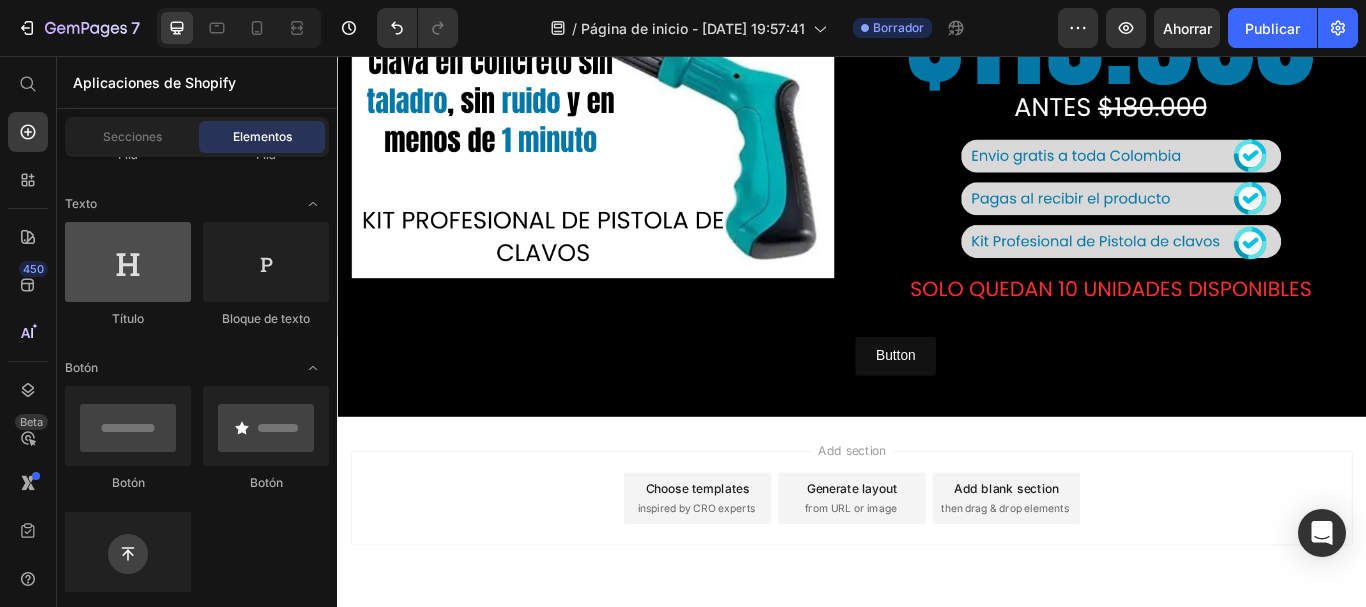 scroll, scrollTop: 0, scrollLeft: 0, axis: both 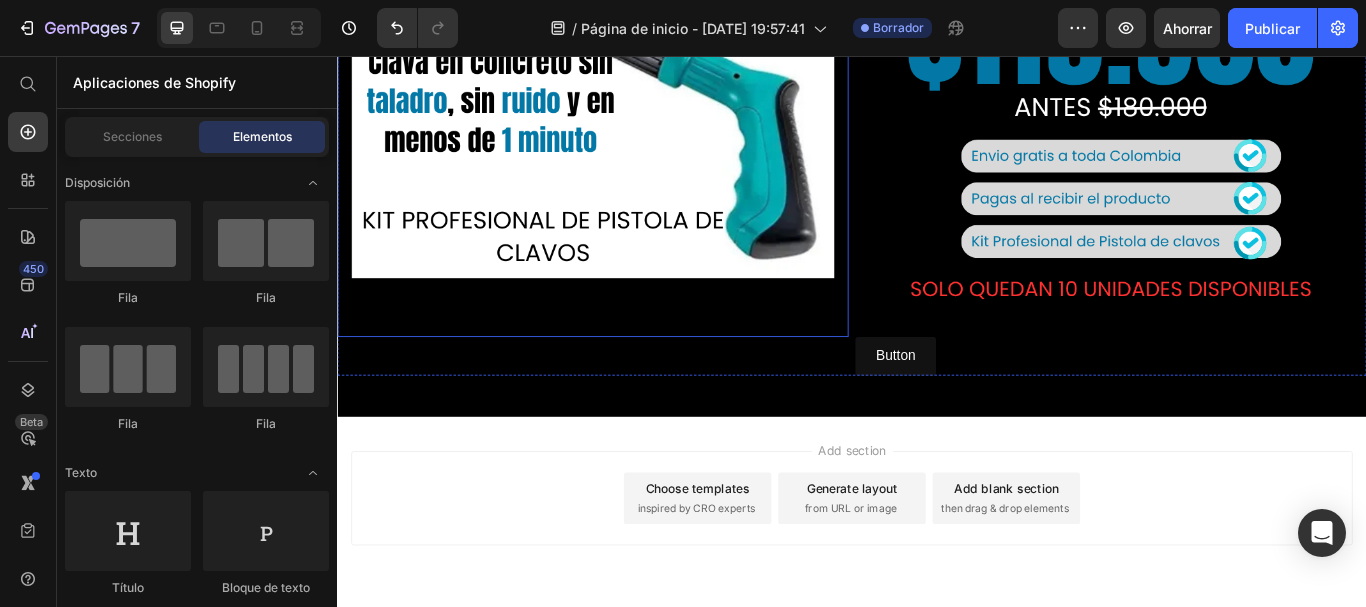 click at bounding box center [635, 86] 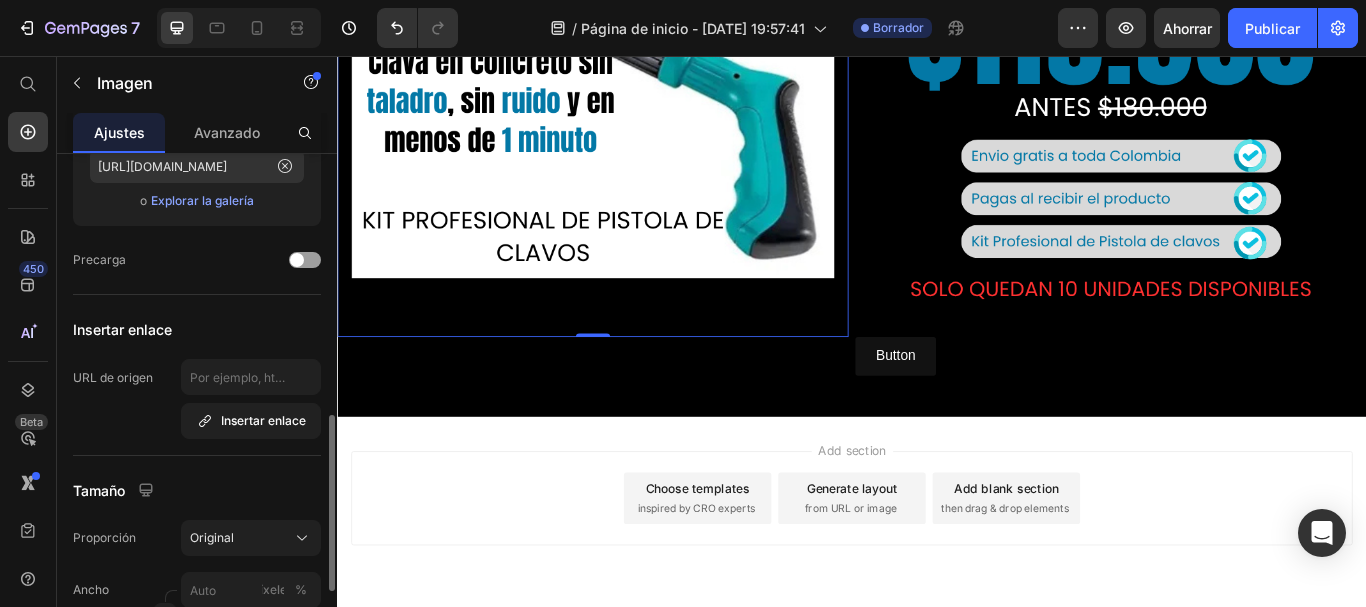 scroll, scrollTop: 384, scrollLeft: 0, axis: vertical 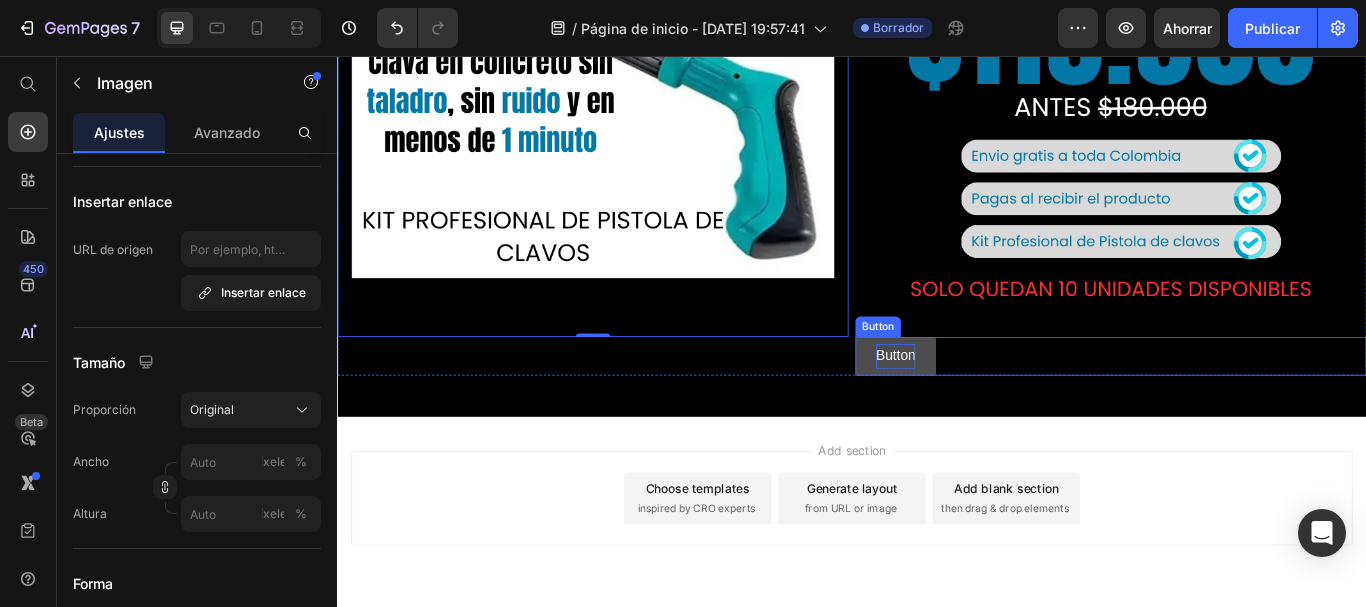 click on "Button" at bounding box center [988, 406] 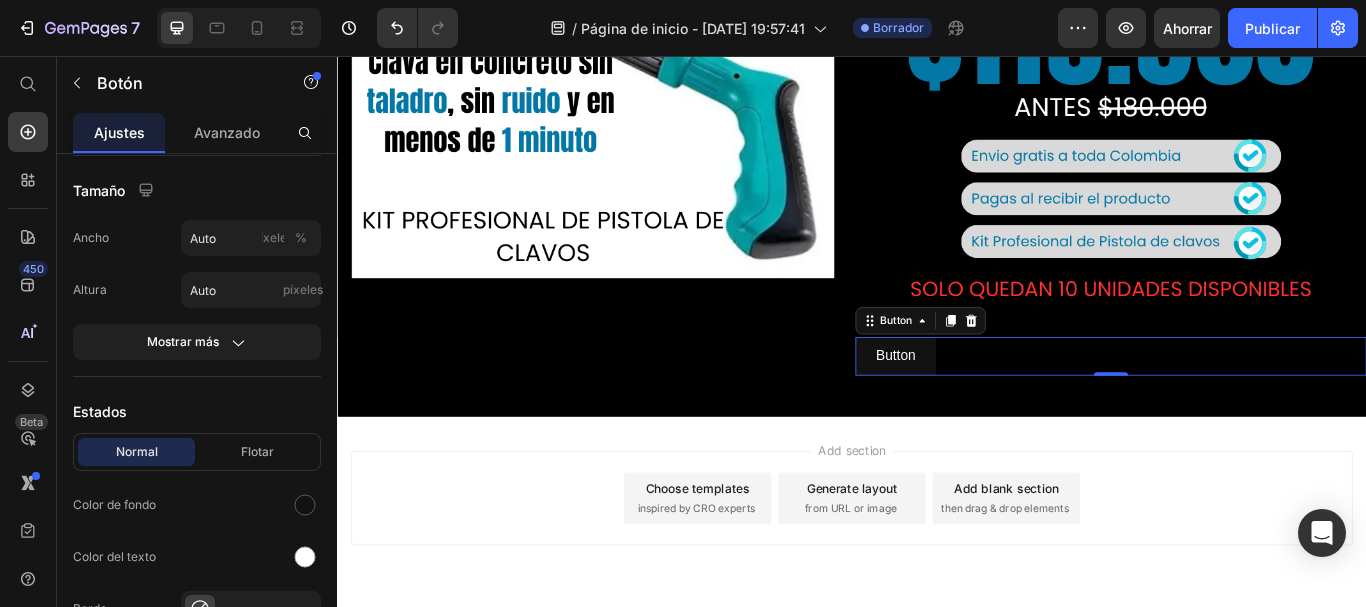 scroll, scrollTop: 0, scrollLeft: 0, axis: both 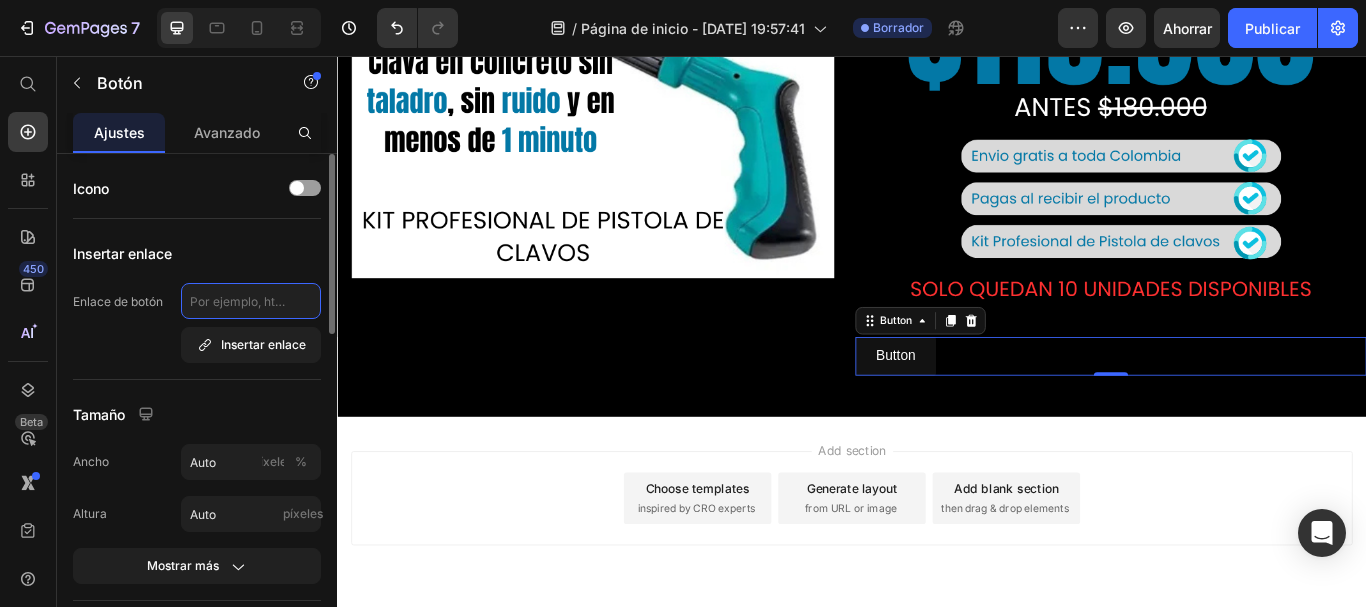 click 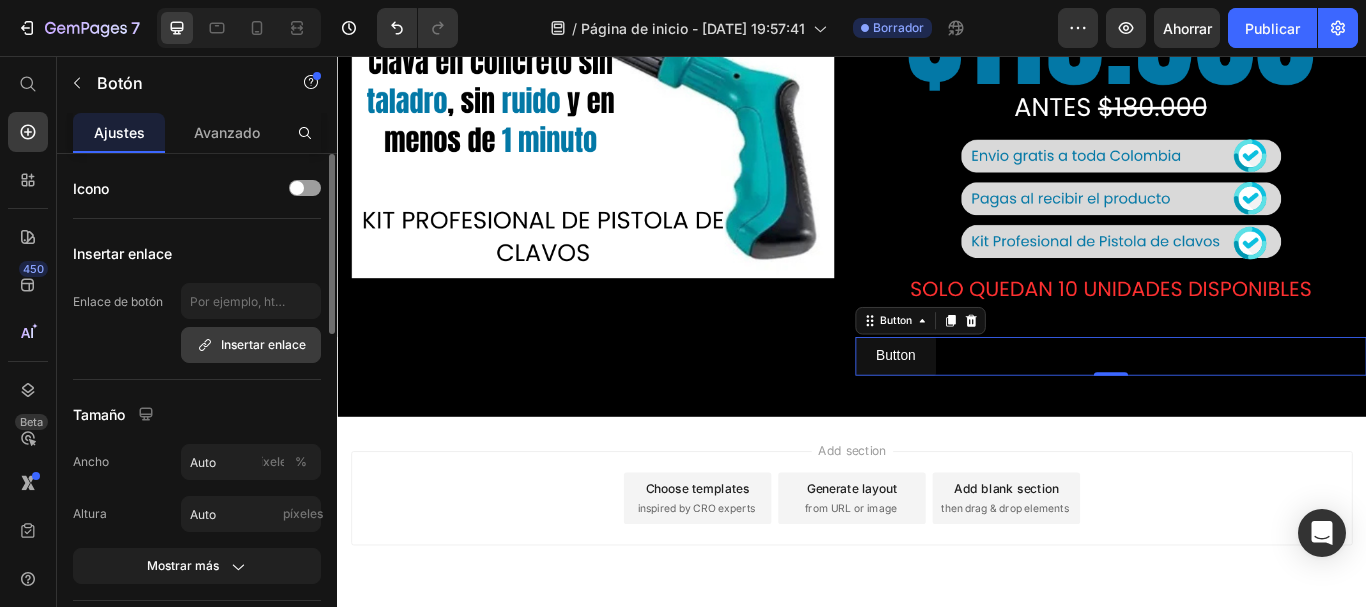 click on "Insertar enlace" at bounding box center (263, 344) 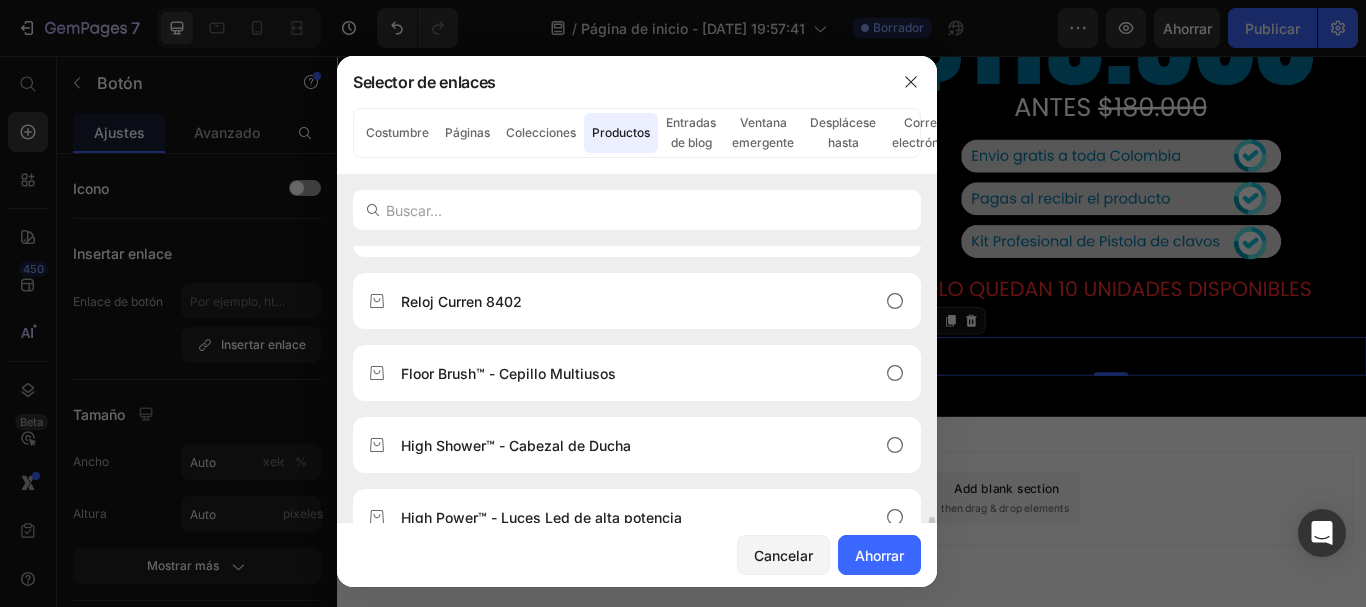 scroll, scrollTop: 352, scrollLeft: 0, axis: vertical 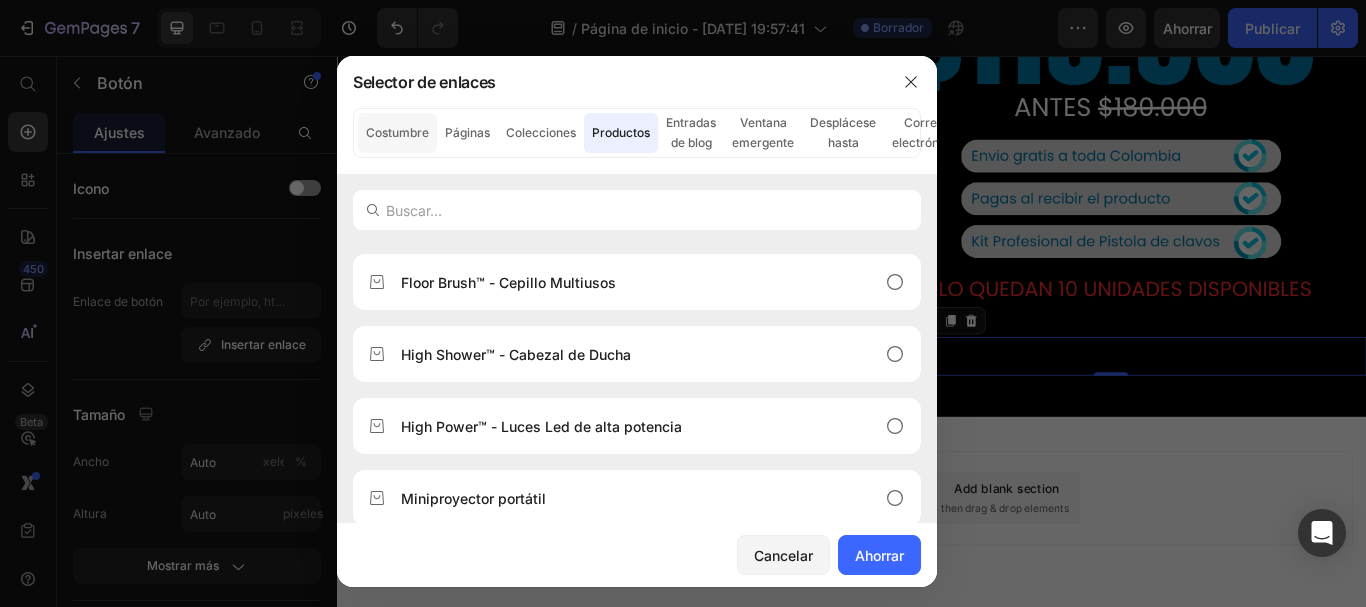click on "Costumbre" at bounding box center (397, 132) 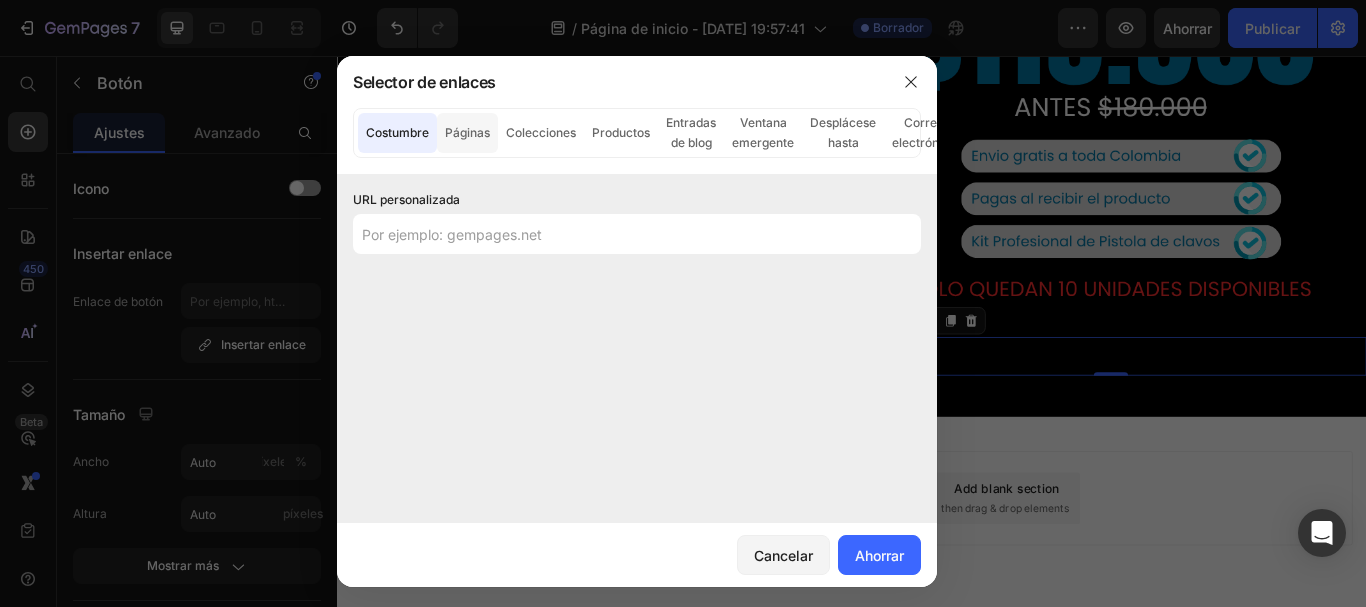 click on "Páginas" 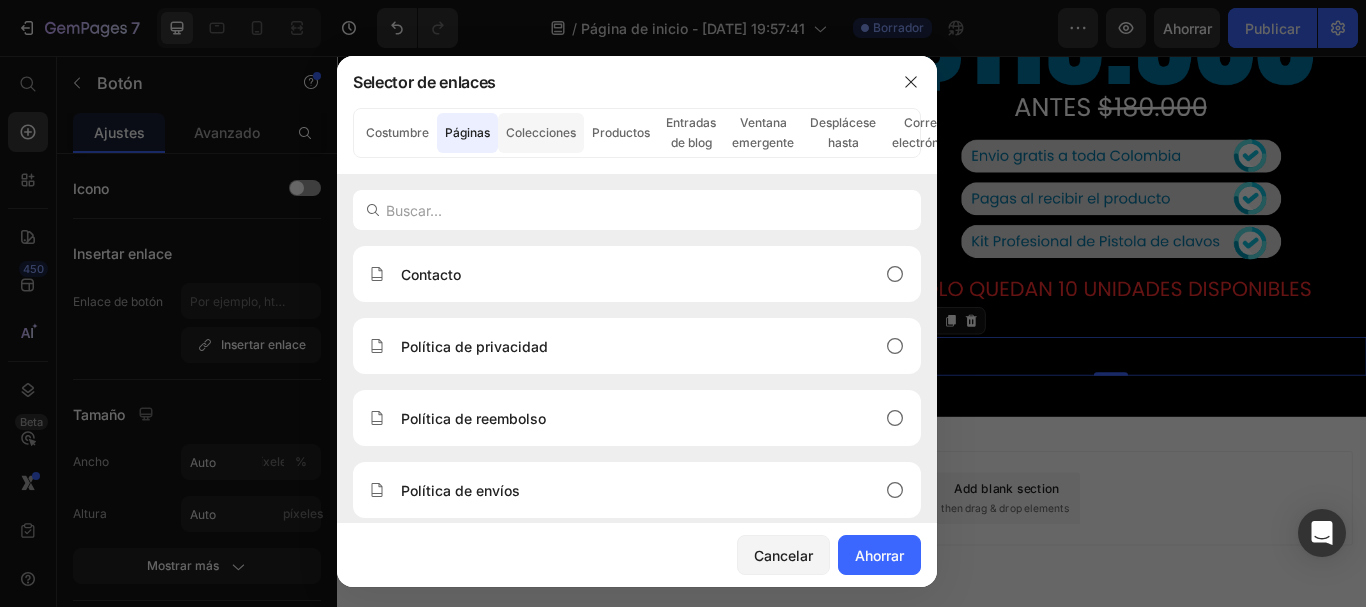 click on "Colecciones" 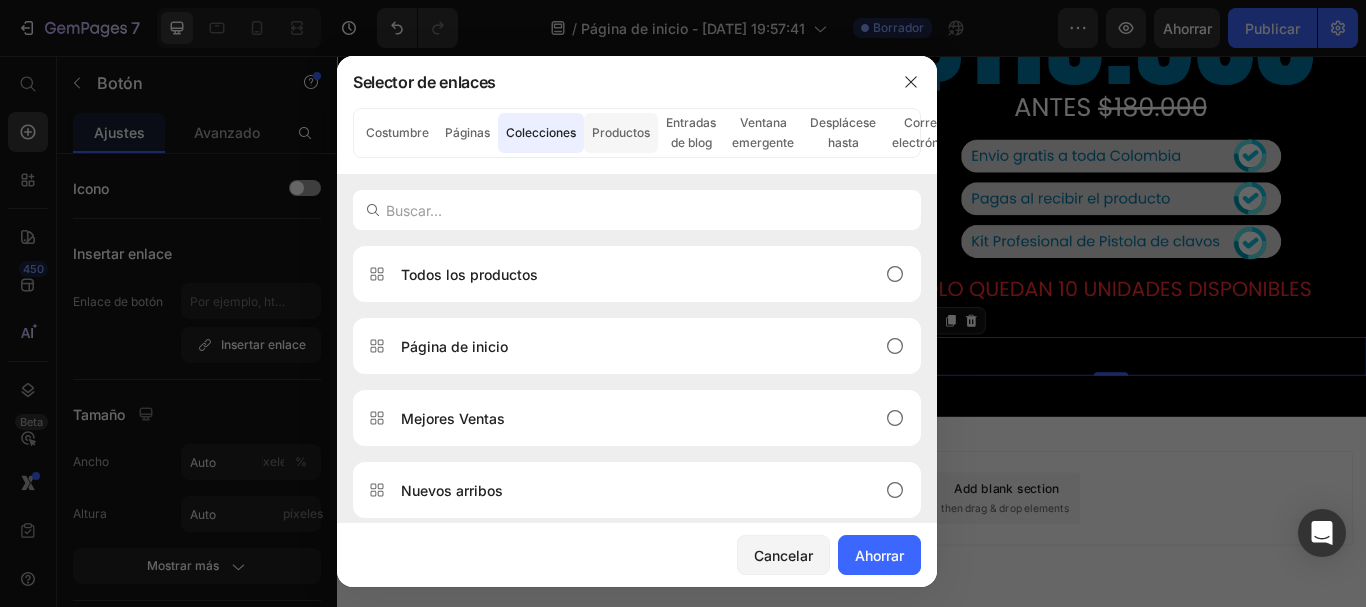 click on "Productos" at bounding box center (621, 132) 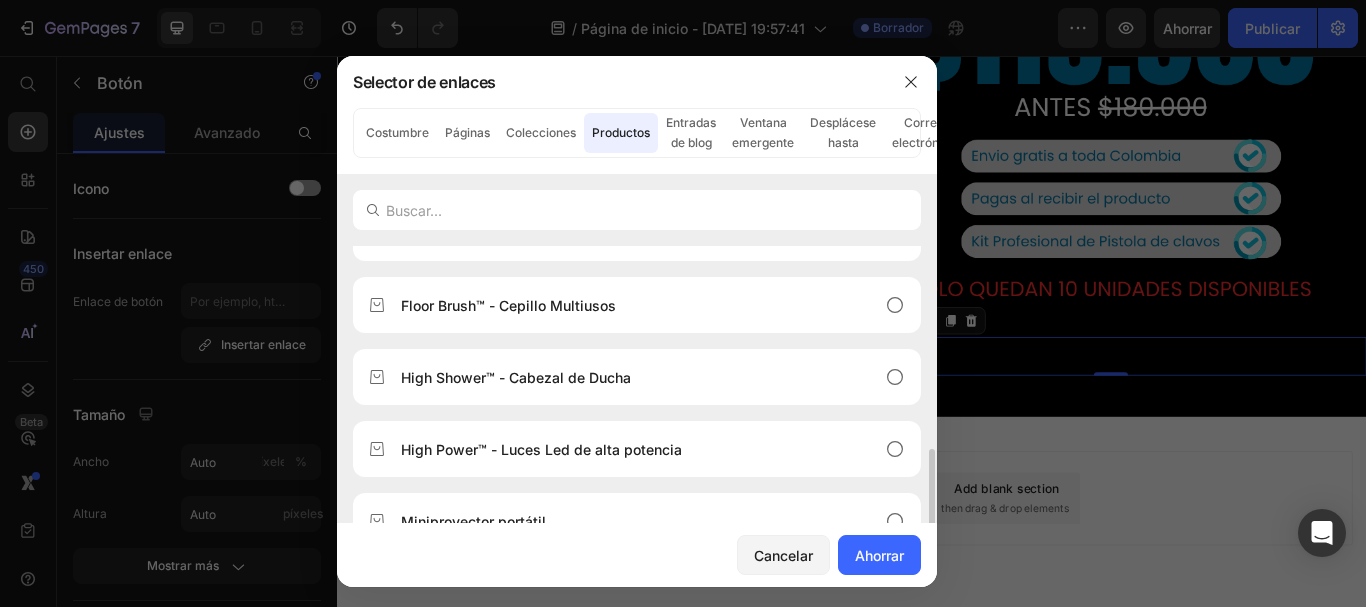 scroll, scrollTop: 352, scrollLeft: 0, axis: vertical 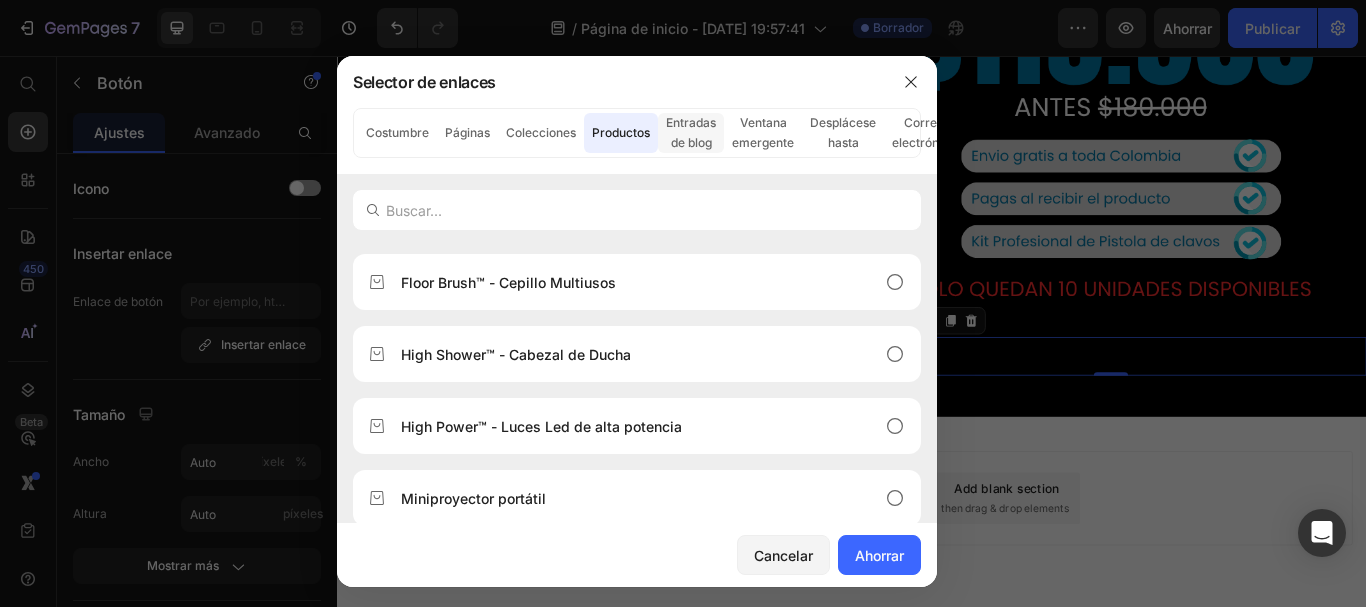 click on "Entradas de blog" at bounding box center (691, 132) 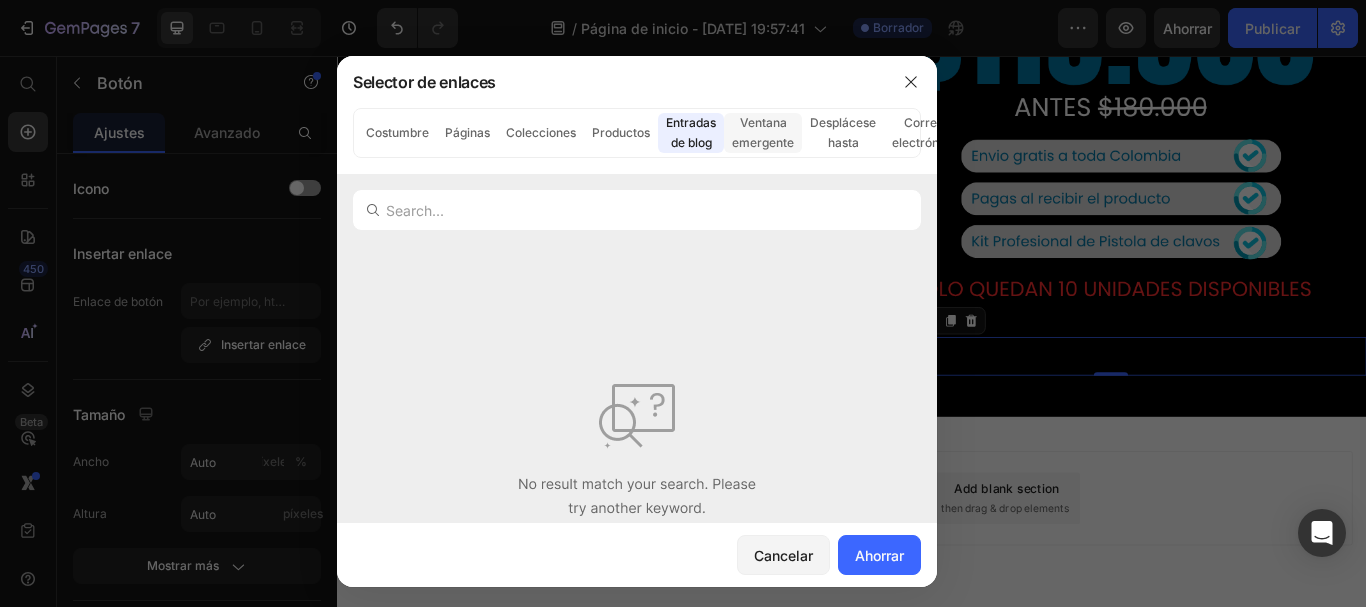 click on "Ventana emergente" at bounding box center [763, 132] 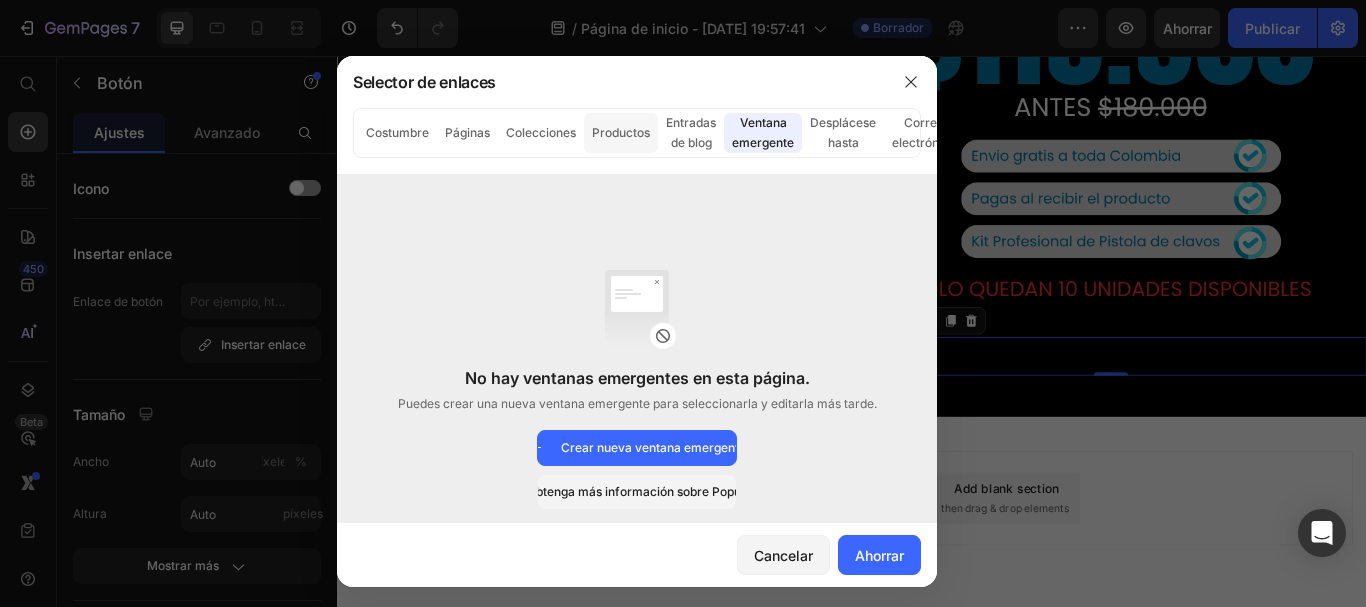 click on "Productos" at bounding box center (621, 132) 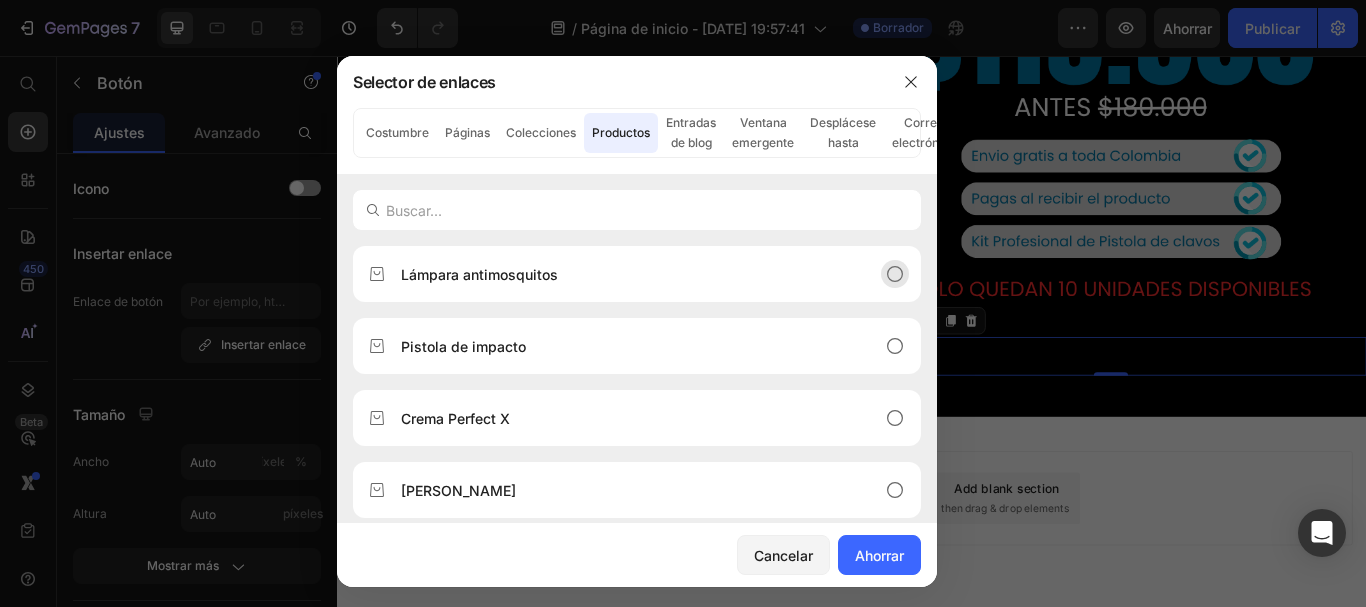 scroll, scrollTop: 352, scrollLeft: 0, axis: vertical 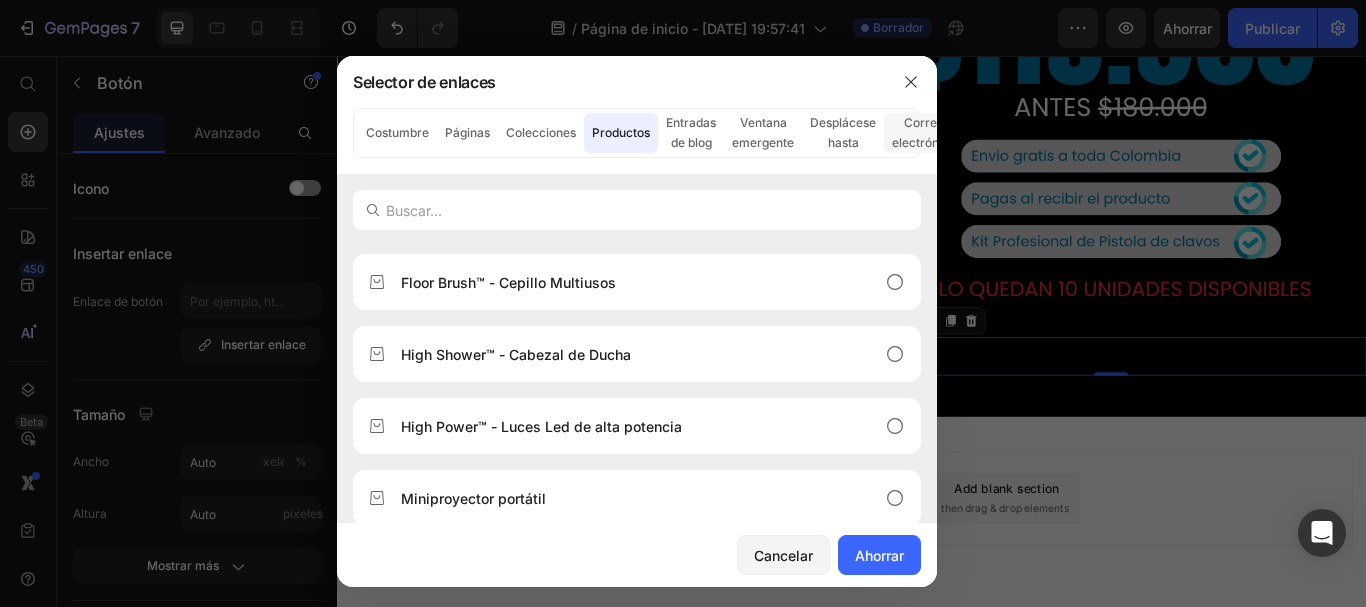 click on "Correo electrónico" at bounding box center (924, 132) 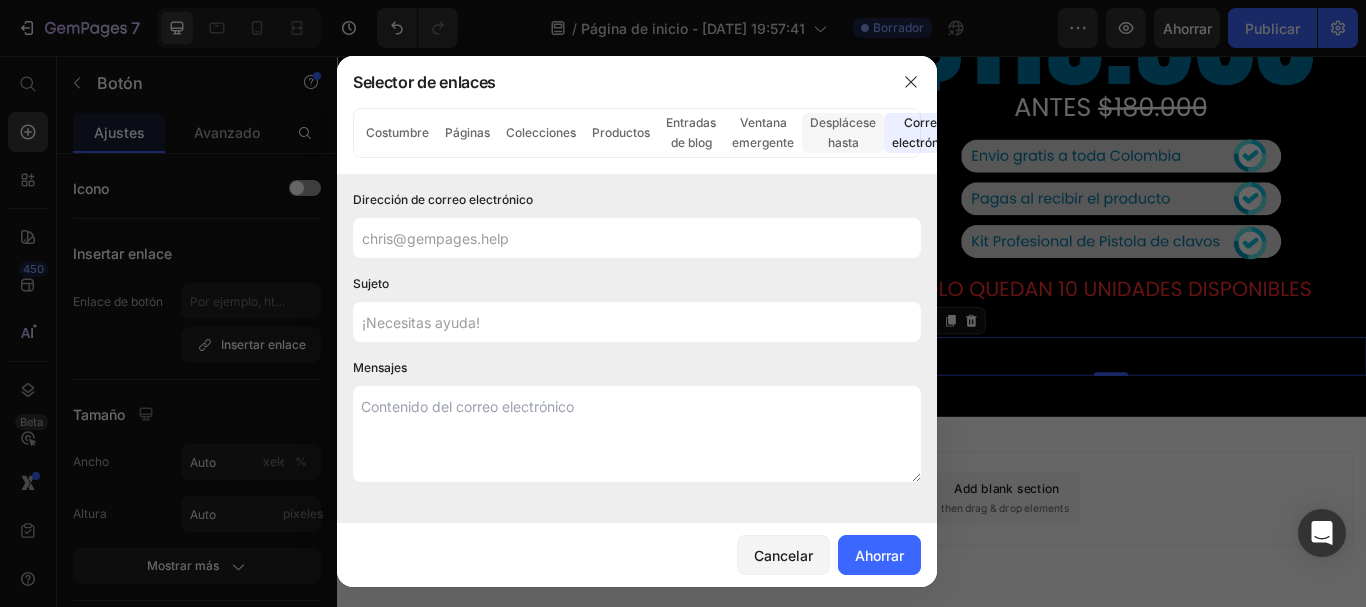 click on "Desplácese hasta" at bounding box center [843, 132] 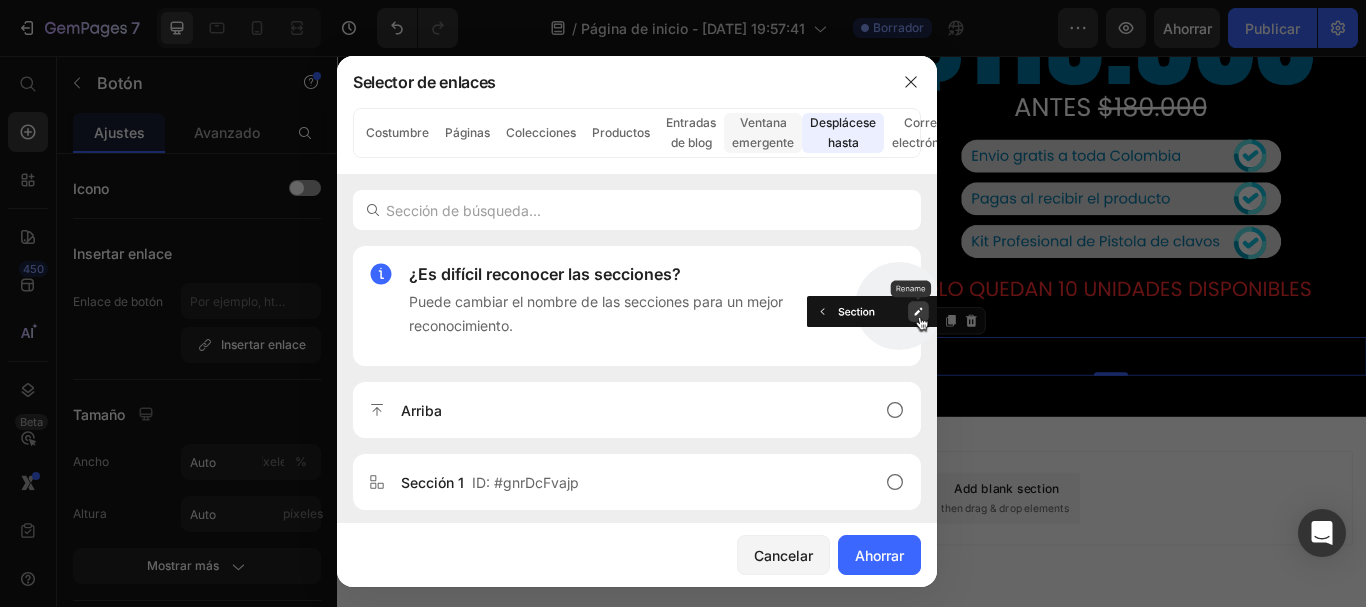 click on "Ventana emergente" 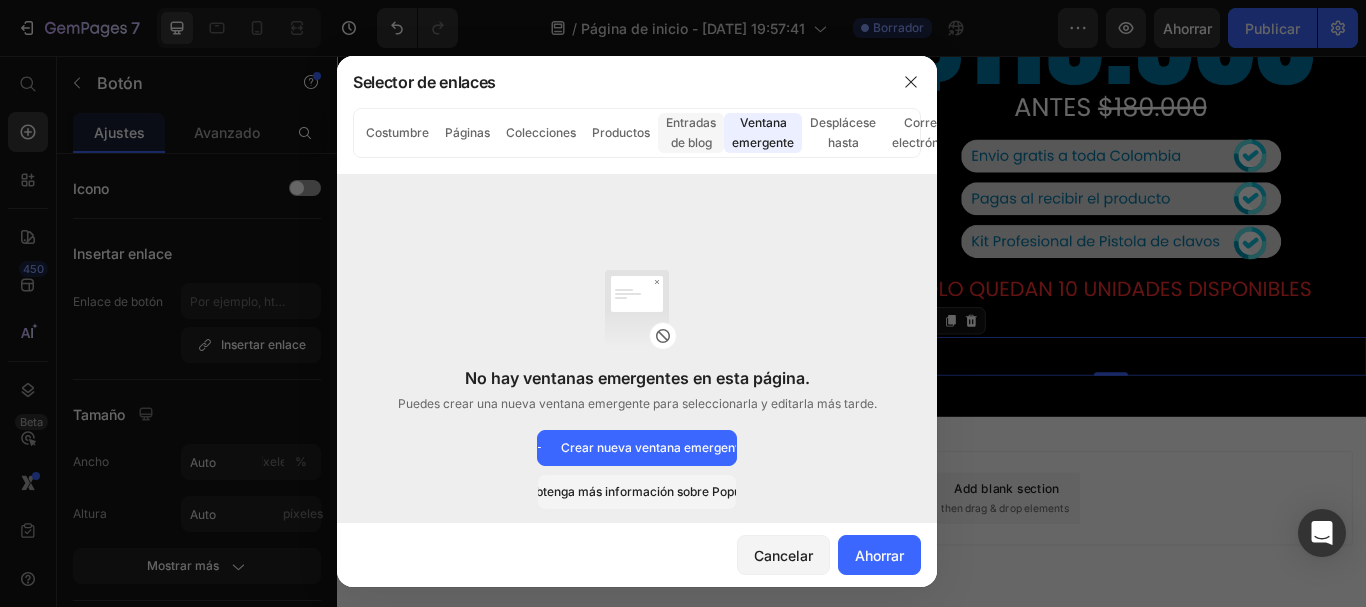 click on "Entradas de blog" 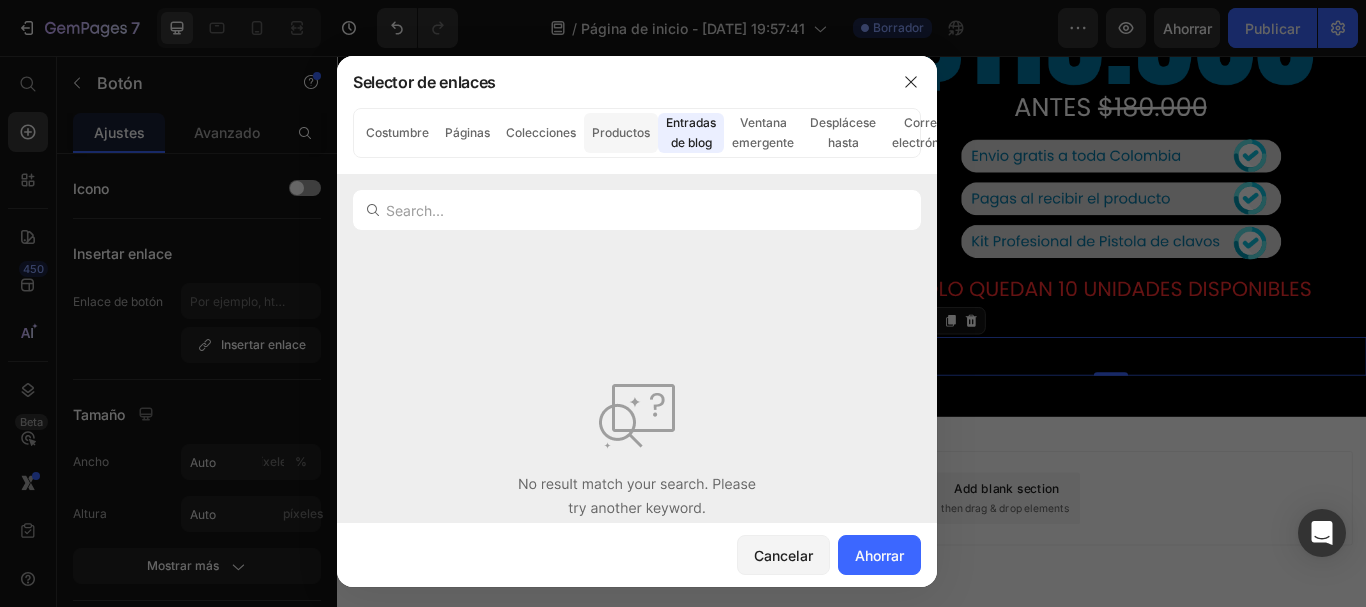 click on "Productos" at bounding box center [621, 132] 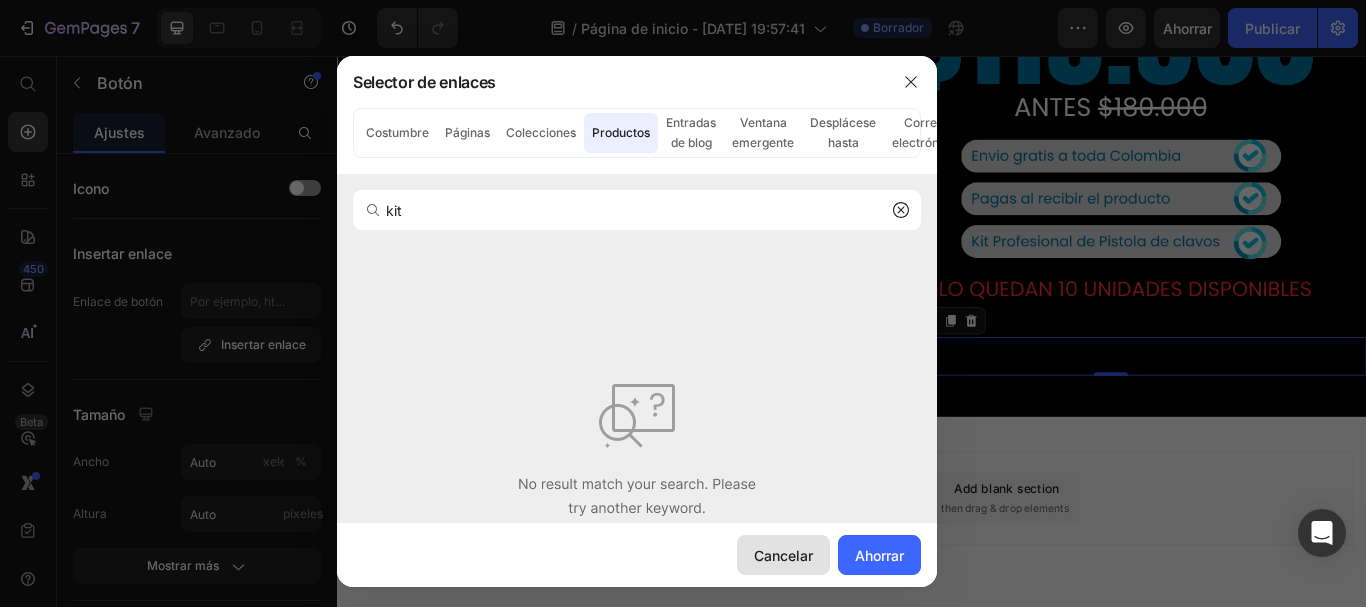 type on "kit" 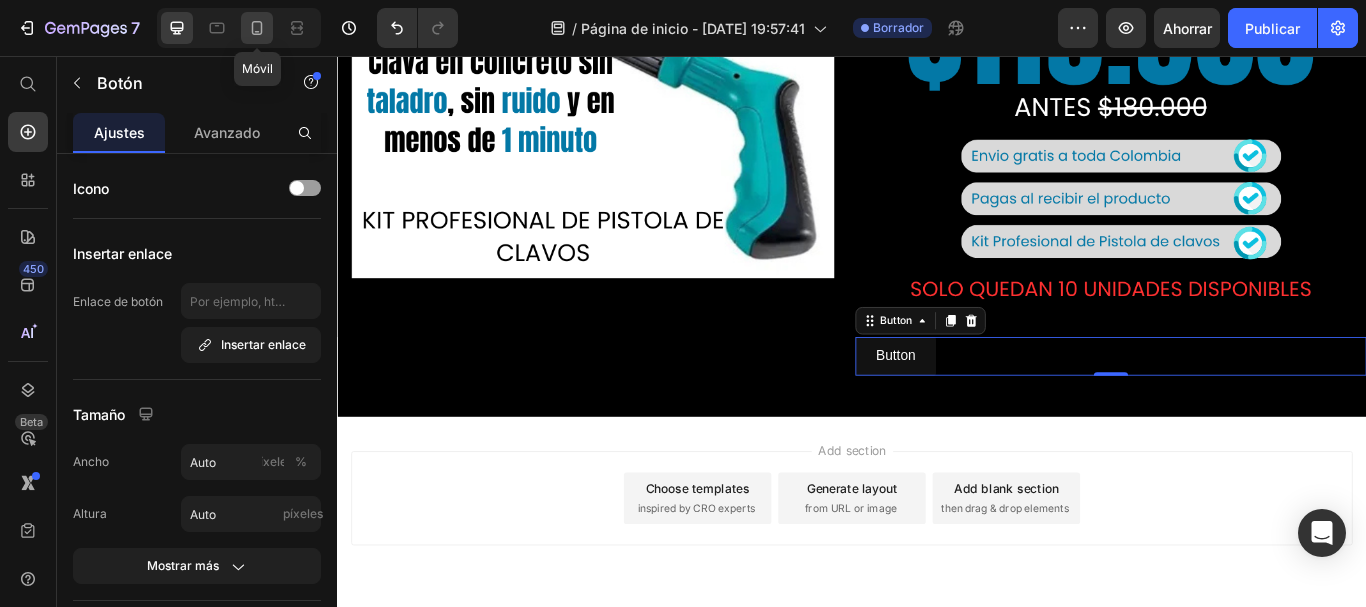 click 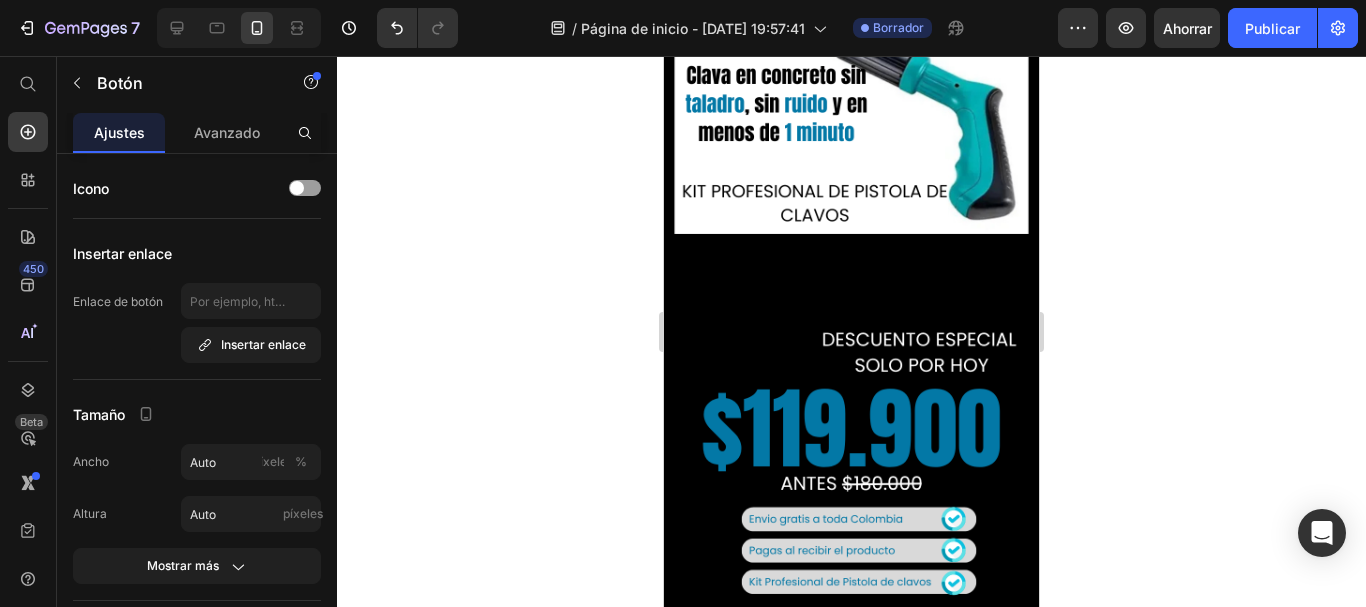 scroll, scrollTop: 187, scrollLeft: 0, axis: vertical 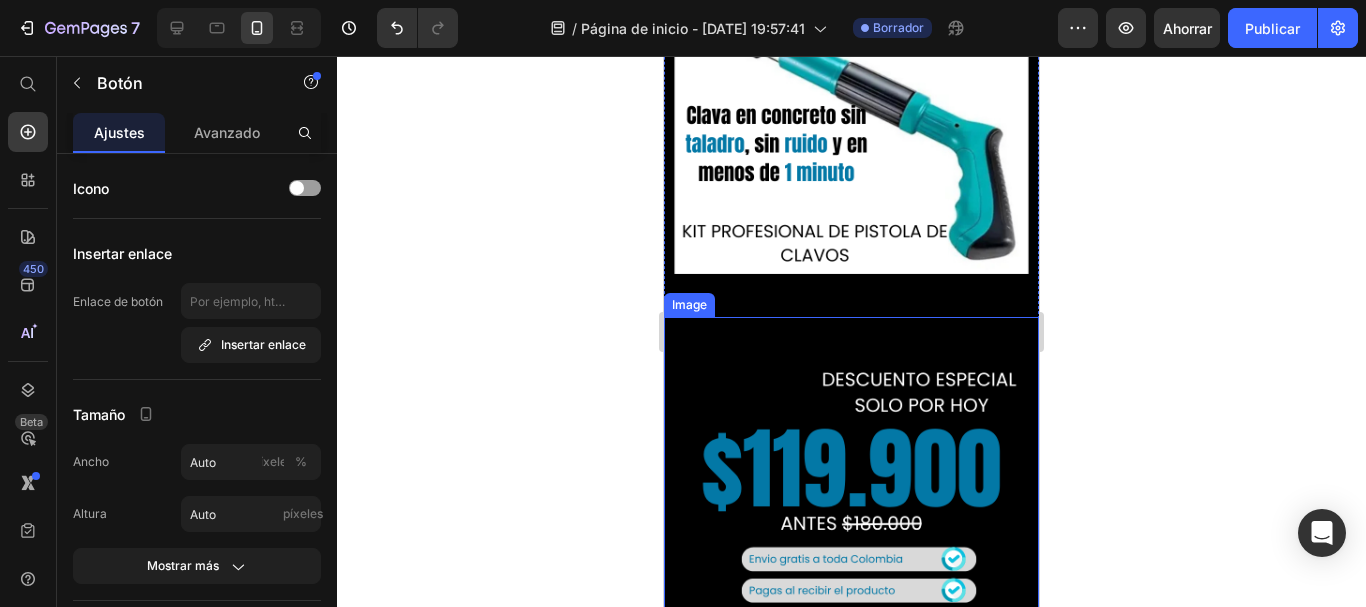 click at bounding box center [851, 504] 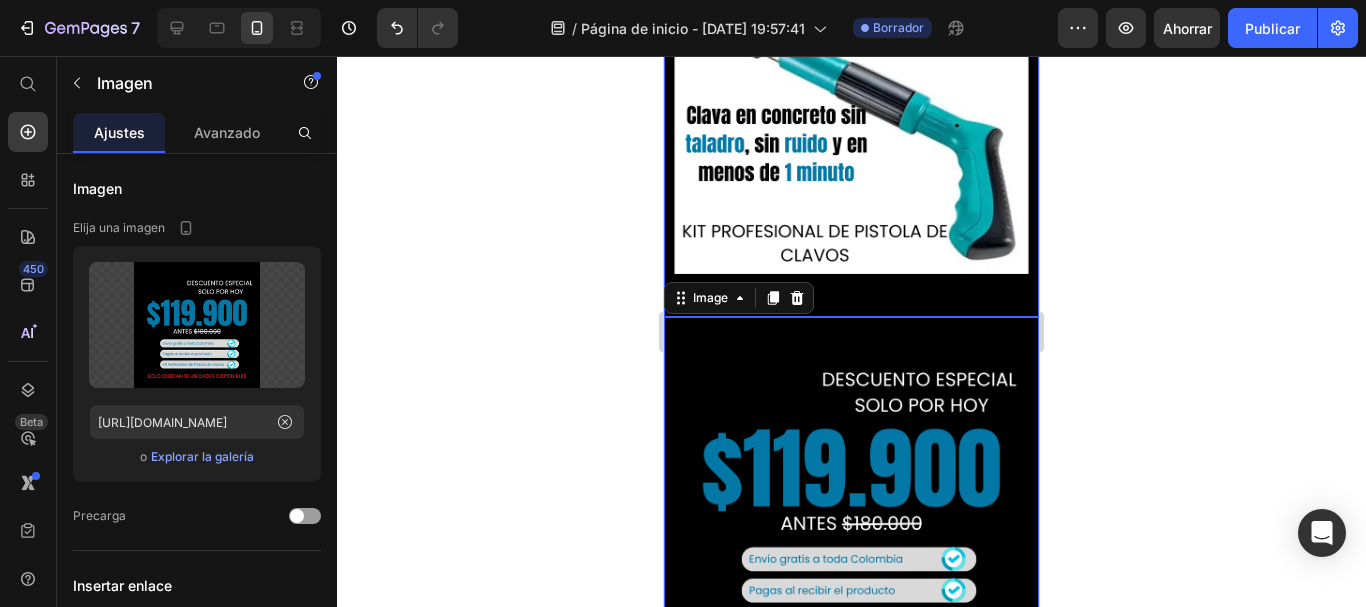 click at bounding box center [851, 129] 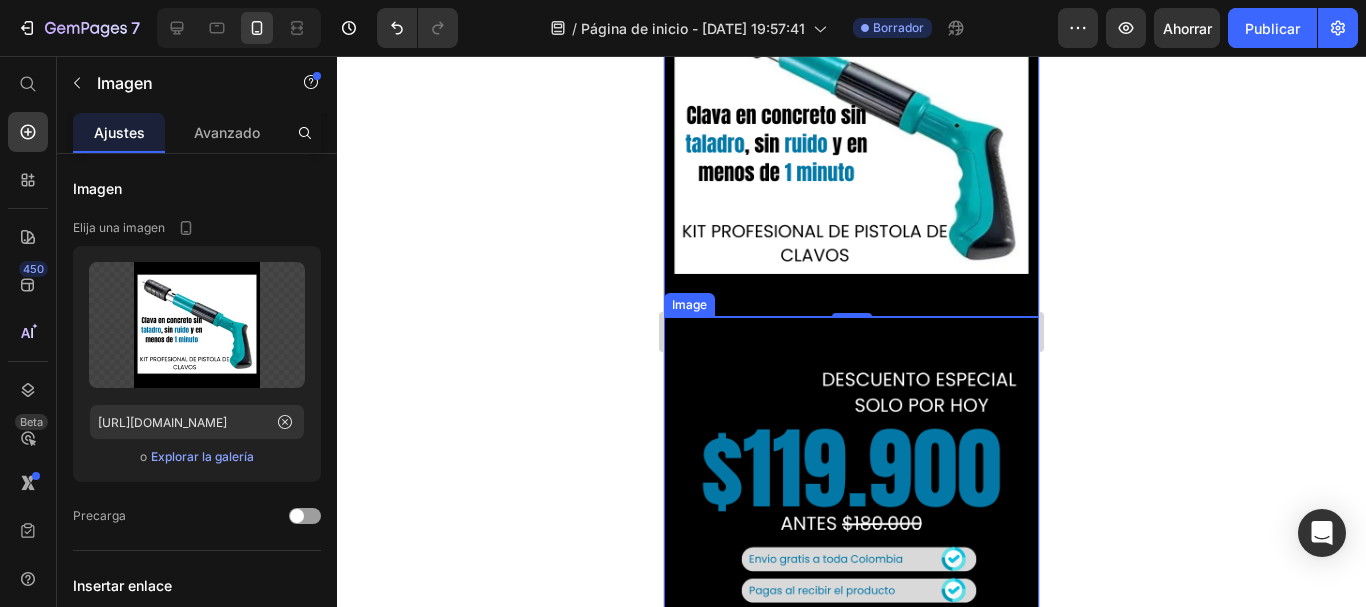 click at bounding box center (851, 504) 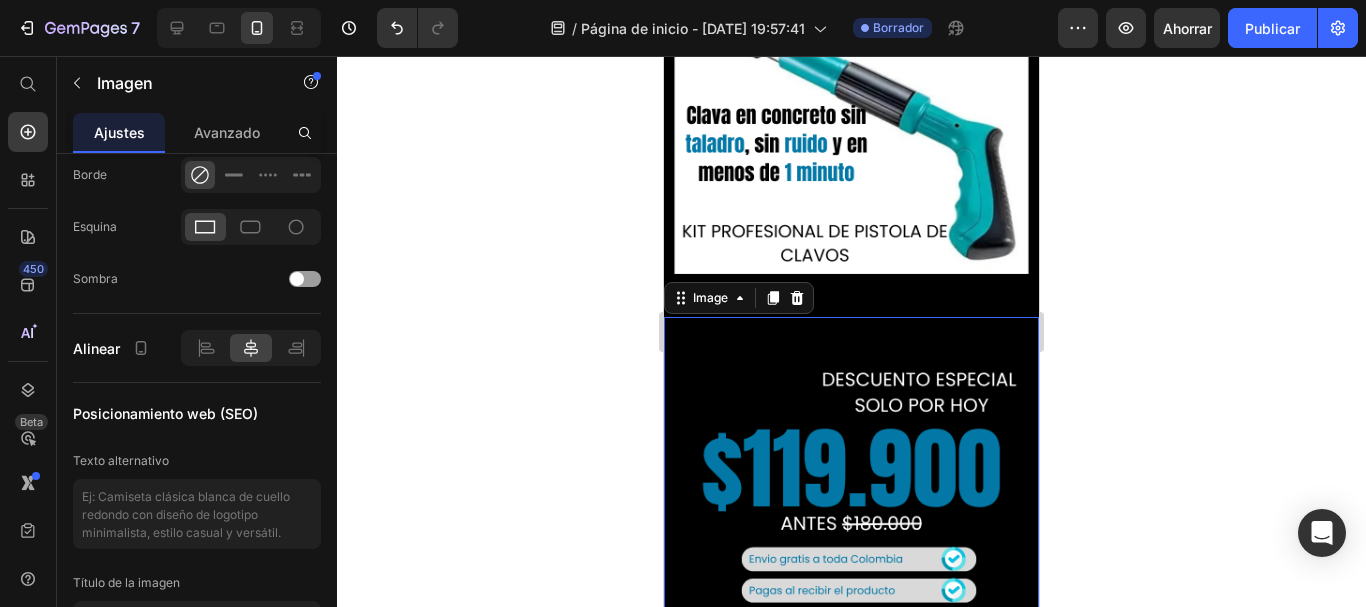 scroll, scrollTop: 961, scrollLeft: 0, axis: vertical 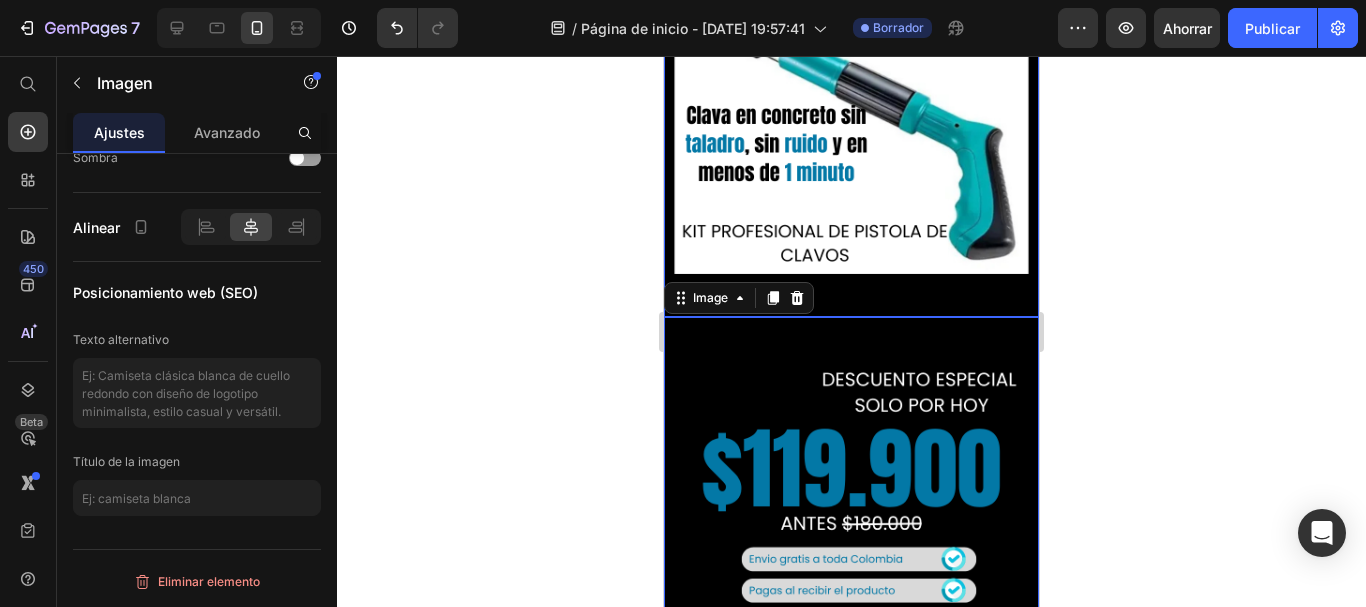 click at bounding box center [851, 129] 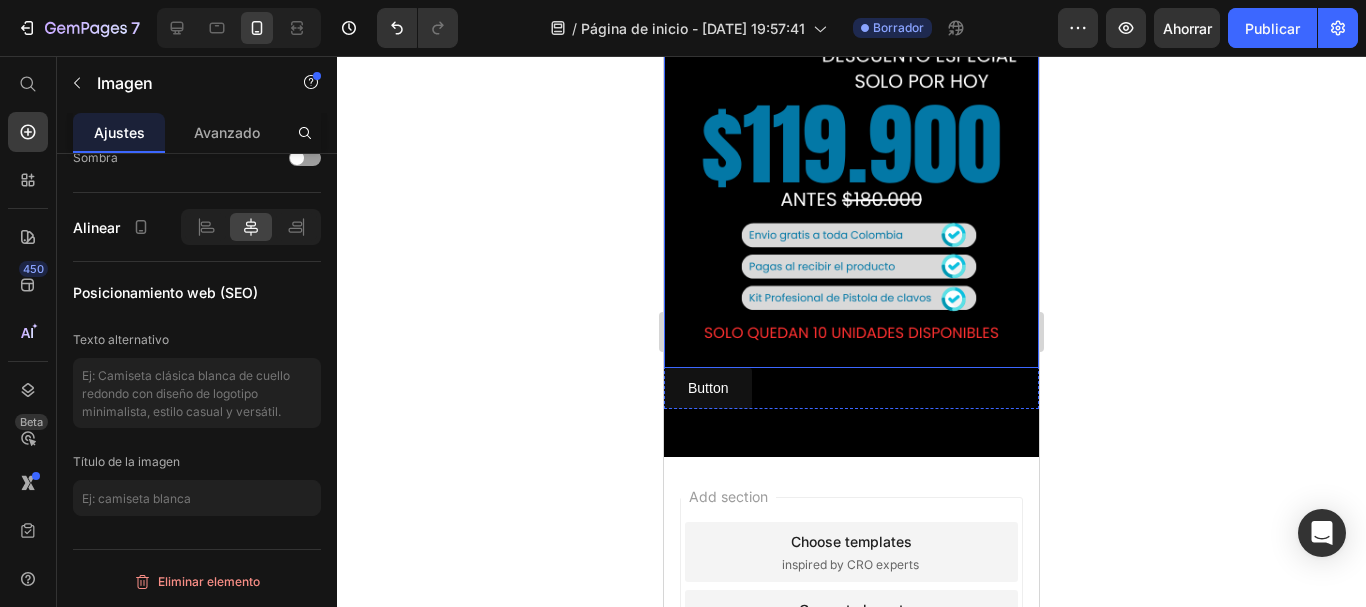 scroll, scrollTop: 515, scrollLeft: 0, axis: vertical 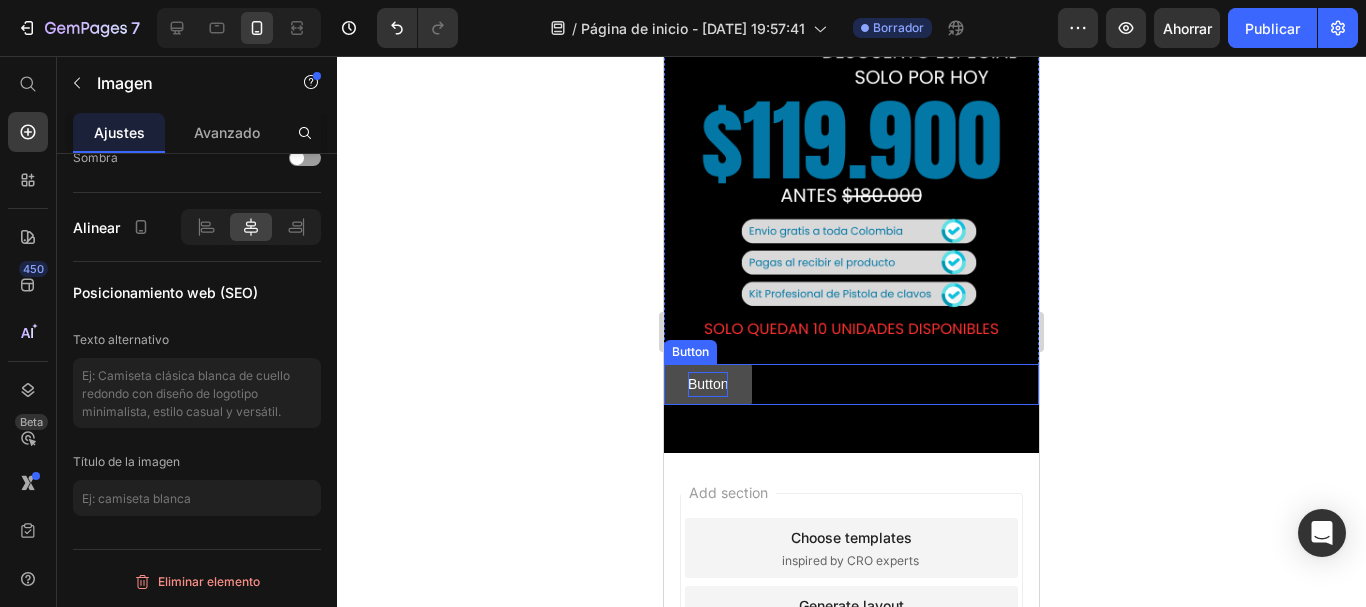 click on "Button" at bounding box center [708, 384] 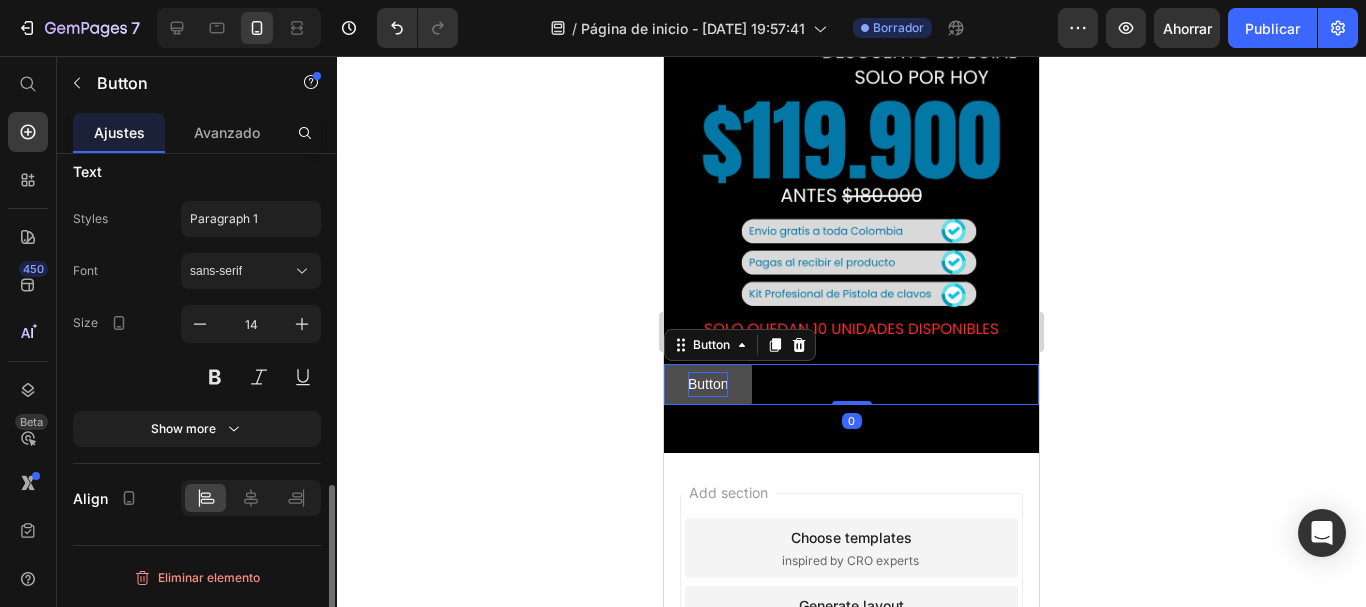 scroll, scrollTop: 0, scrollLeft: 0, axis: both 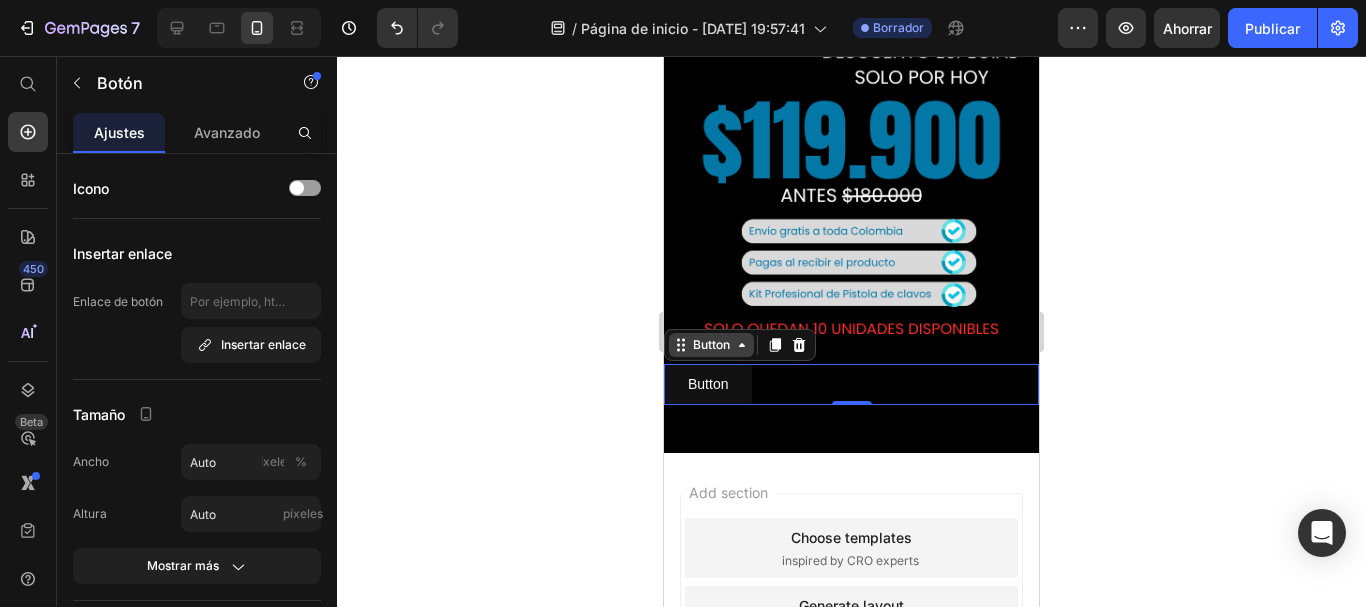 click 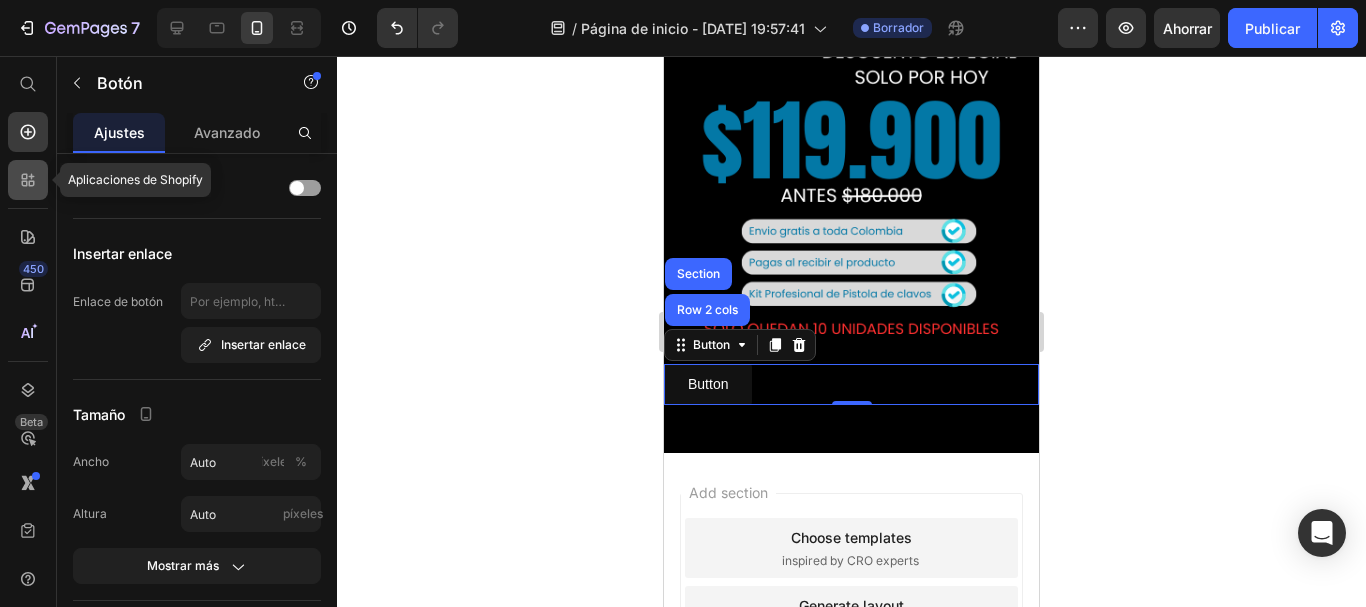 click 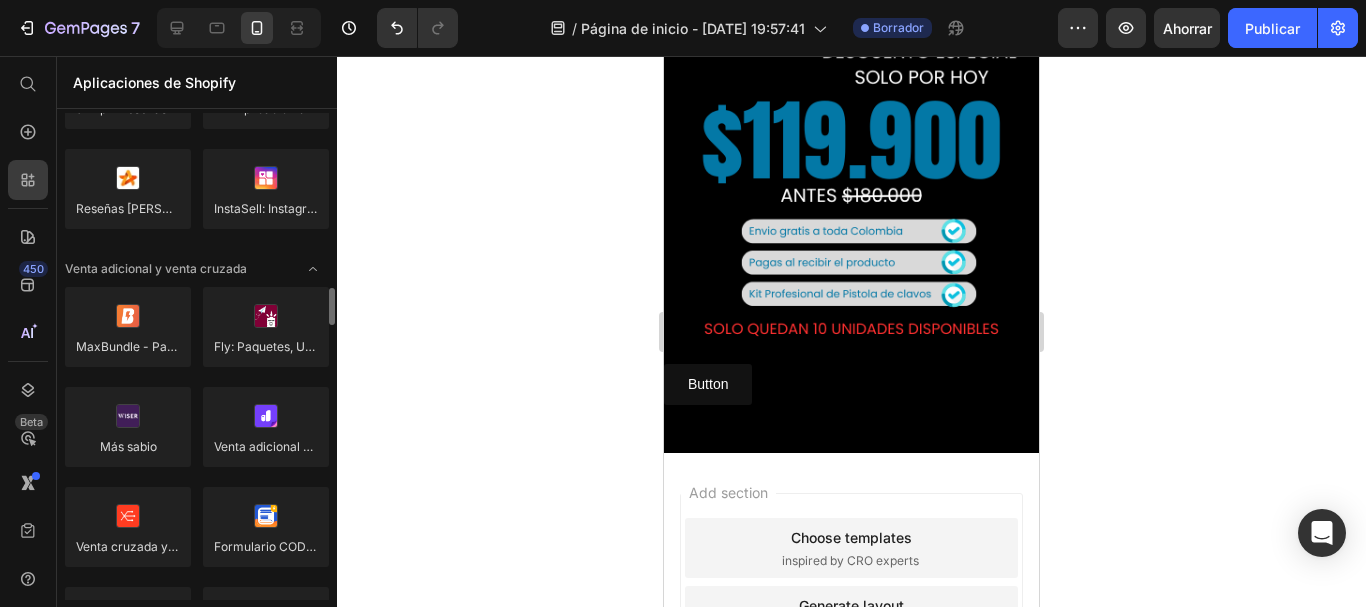 scroll, scrollTop: 820, scrollLeft: 0, axis: vertical 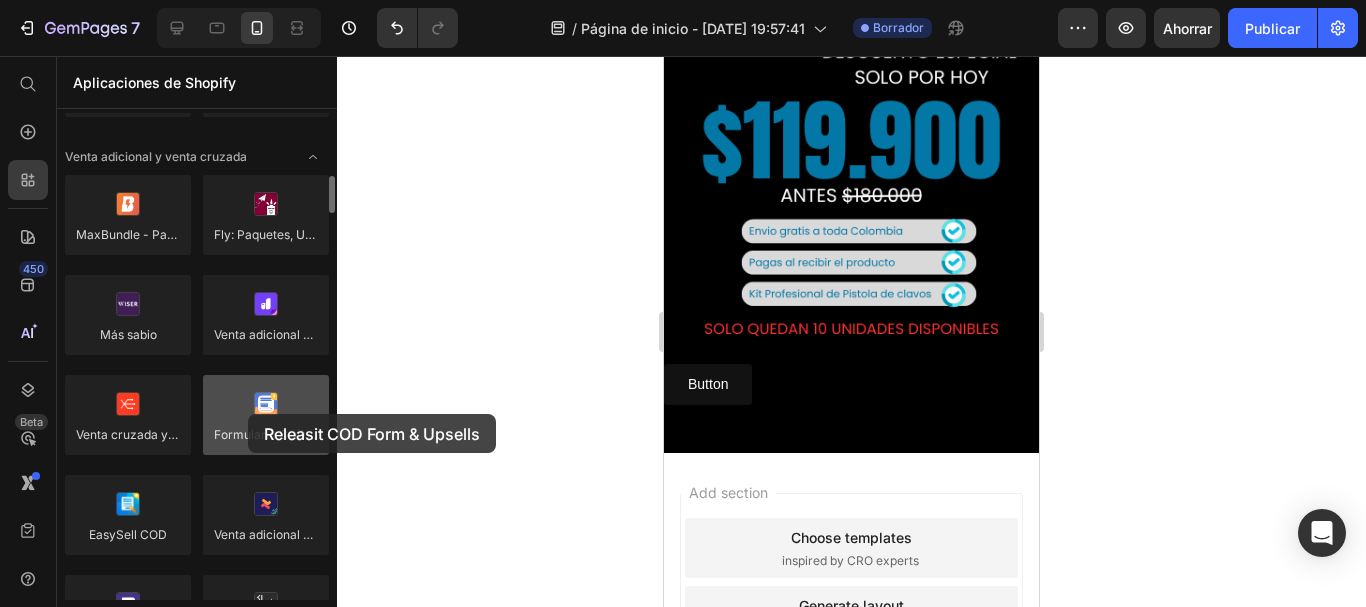click at bounding box center [266, 415] 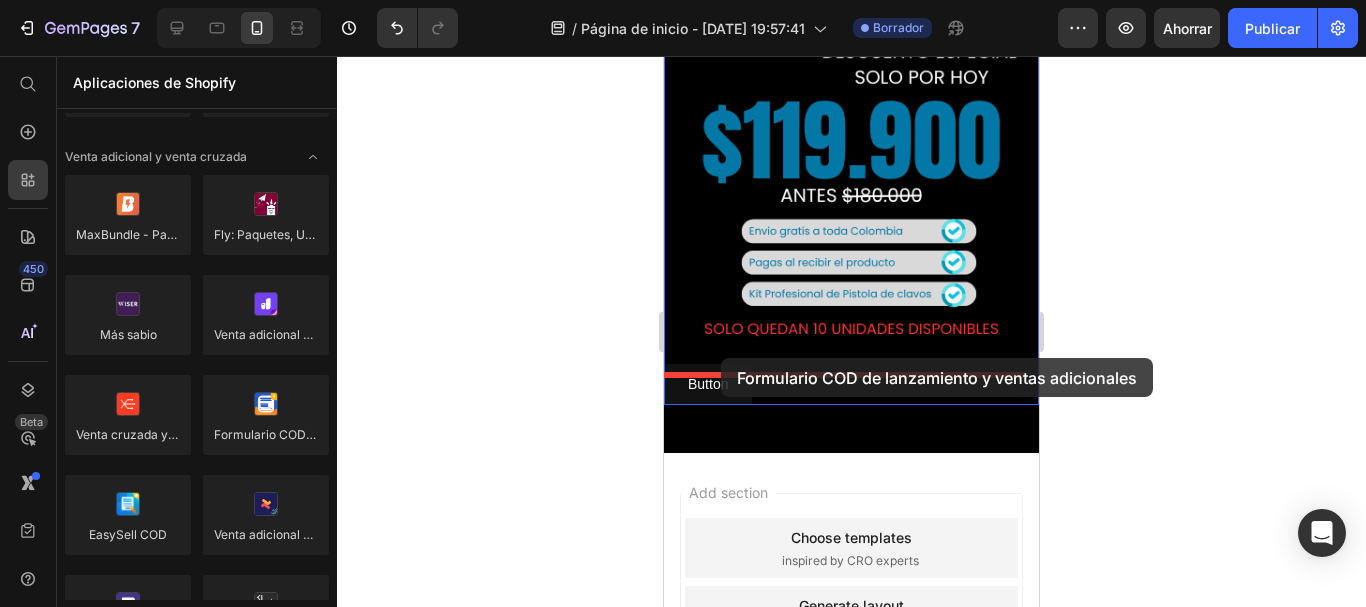 drag, startPoint x: 912, startPoint y: 470, endPoint x: 721, endPoint y: 358, distance: 221.4159 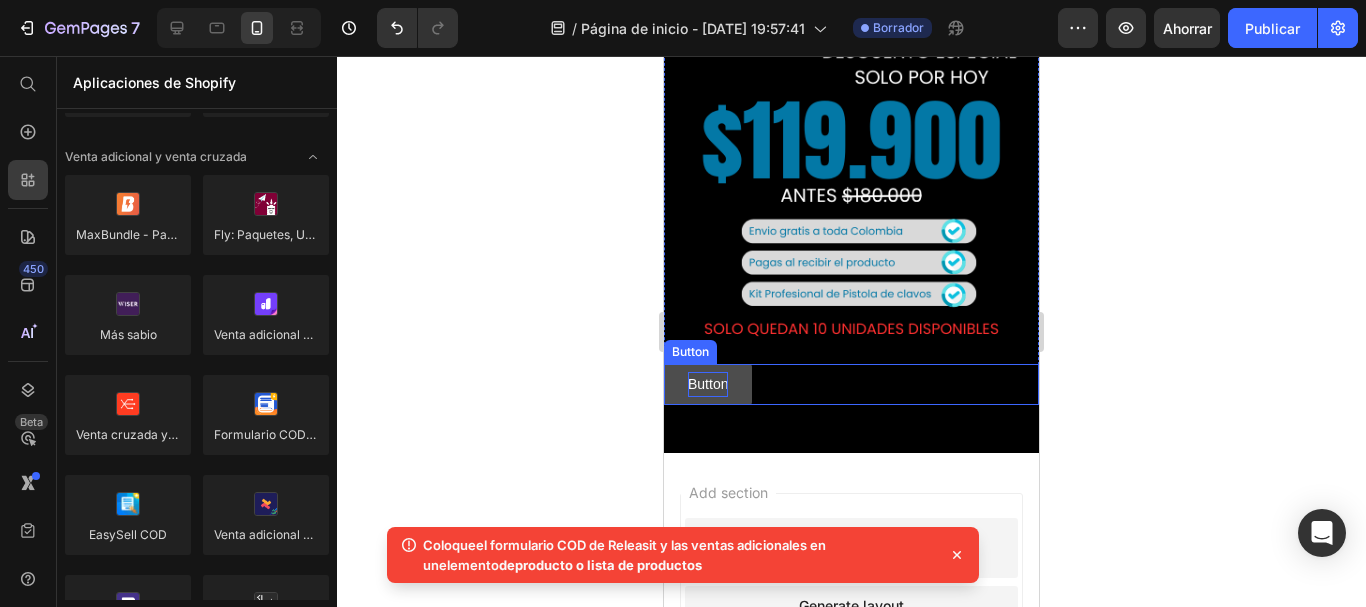 click on "Button" at bounding box center (708, 384) 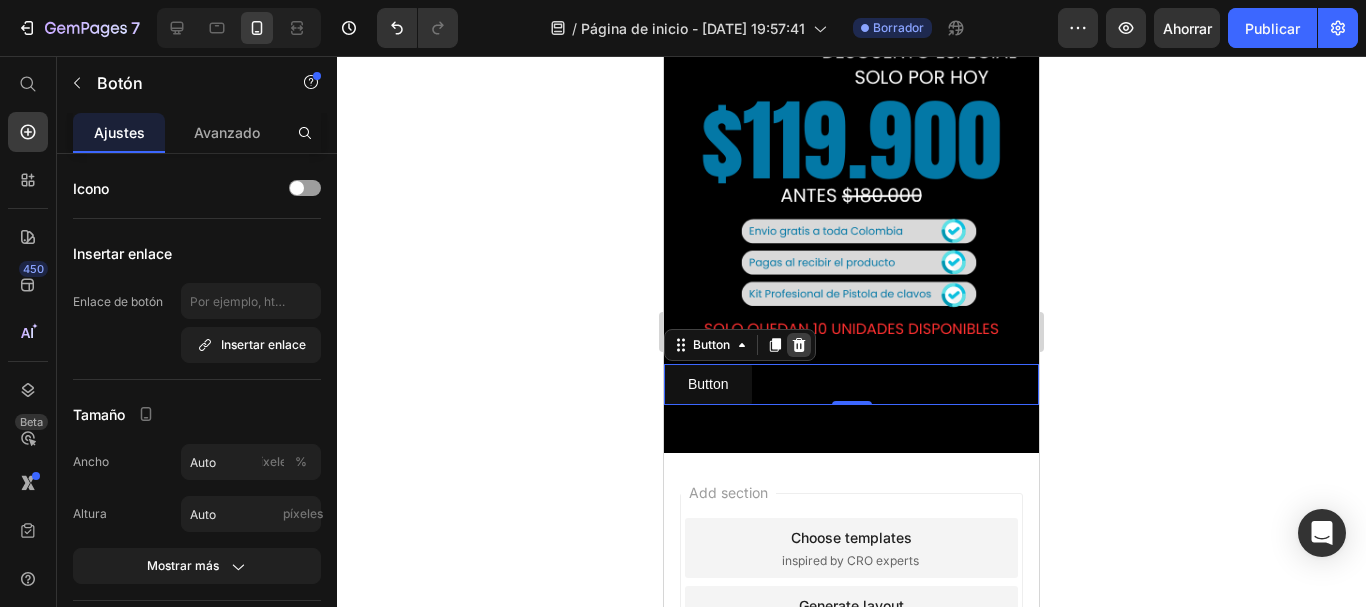 click 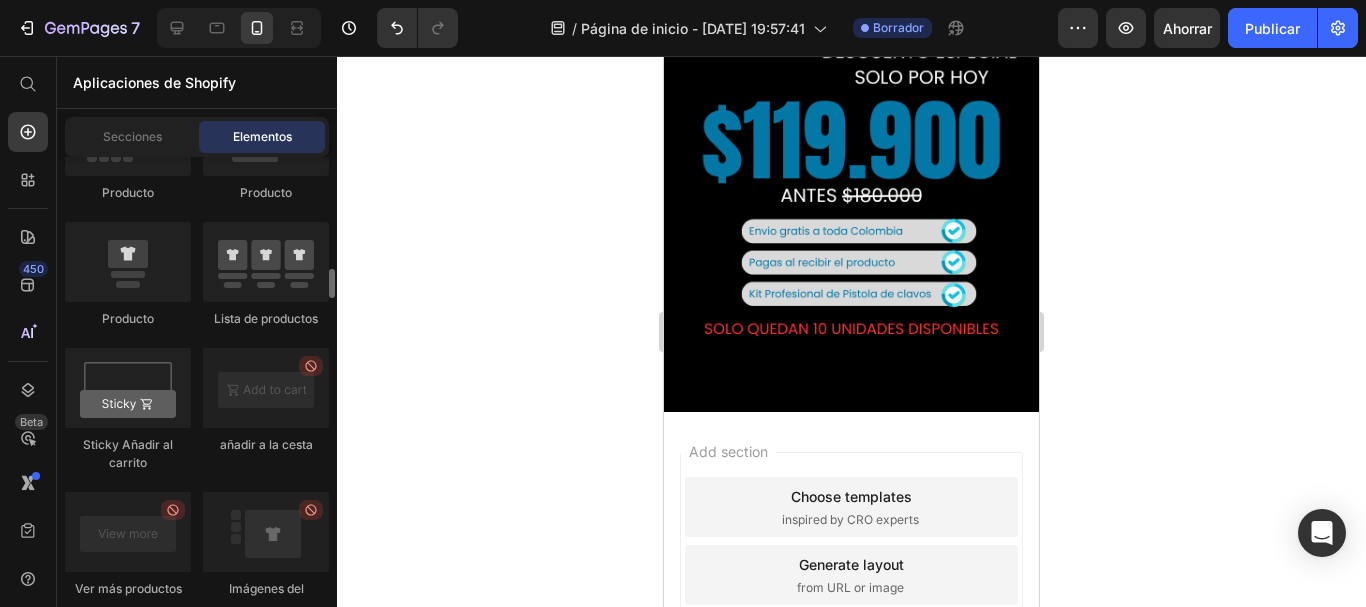 scroll, scrollTop: 2744, scrollLeft: 0, axis: vertical 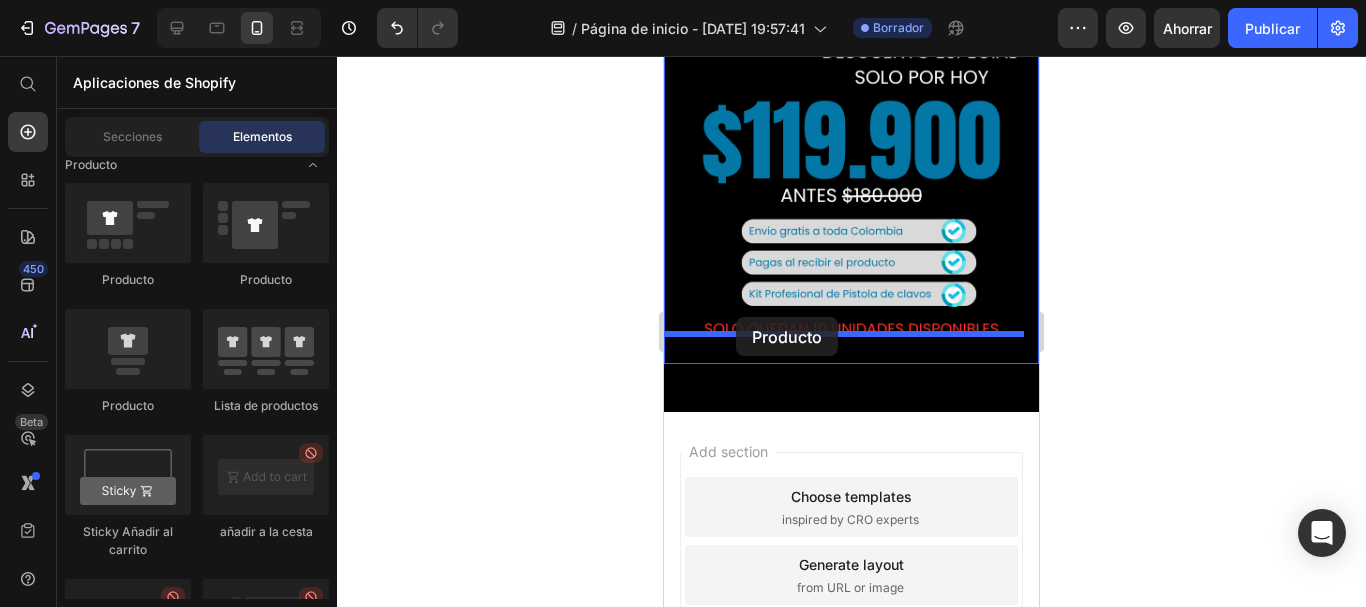 drag, startPoint x: 807, startPoint y: 413, endPoint x: 736, endPoint y: 317, distance: 119.40268 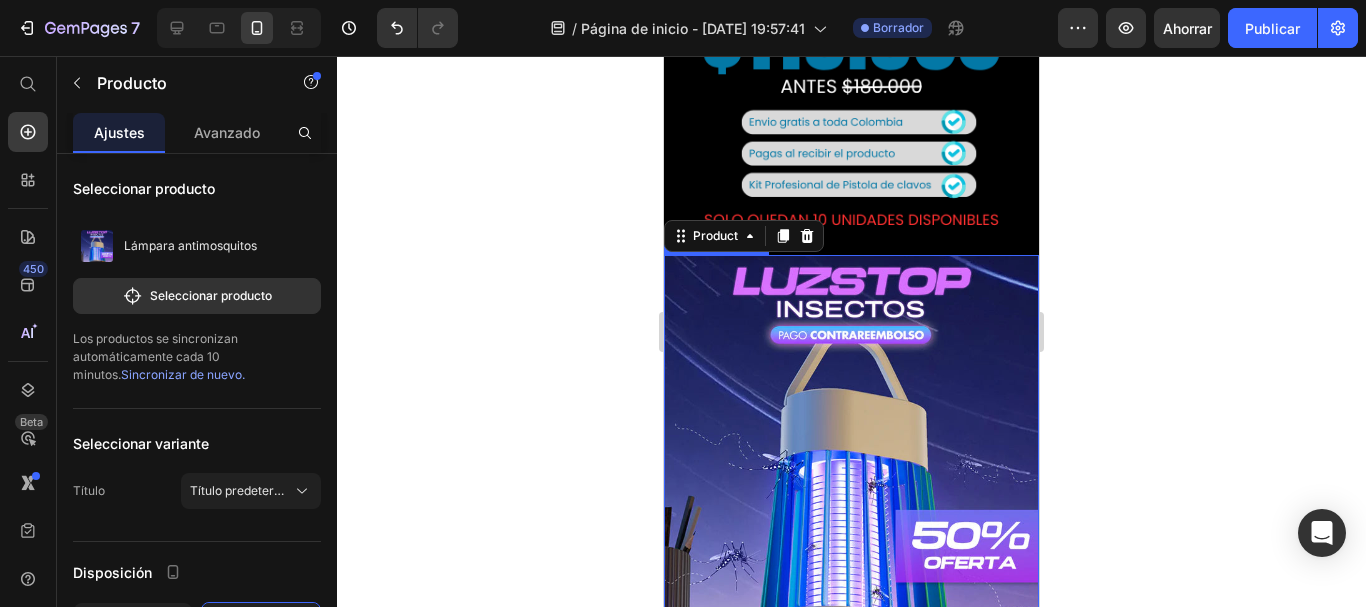 scroll, scrollTop: 632, scrollLeft: 0, axis: vertical 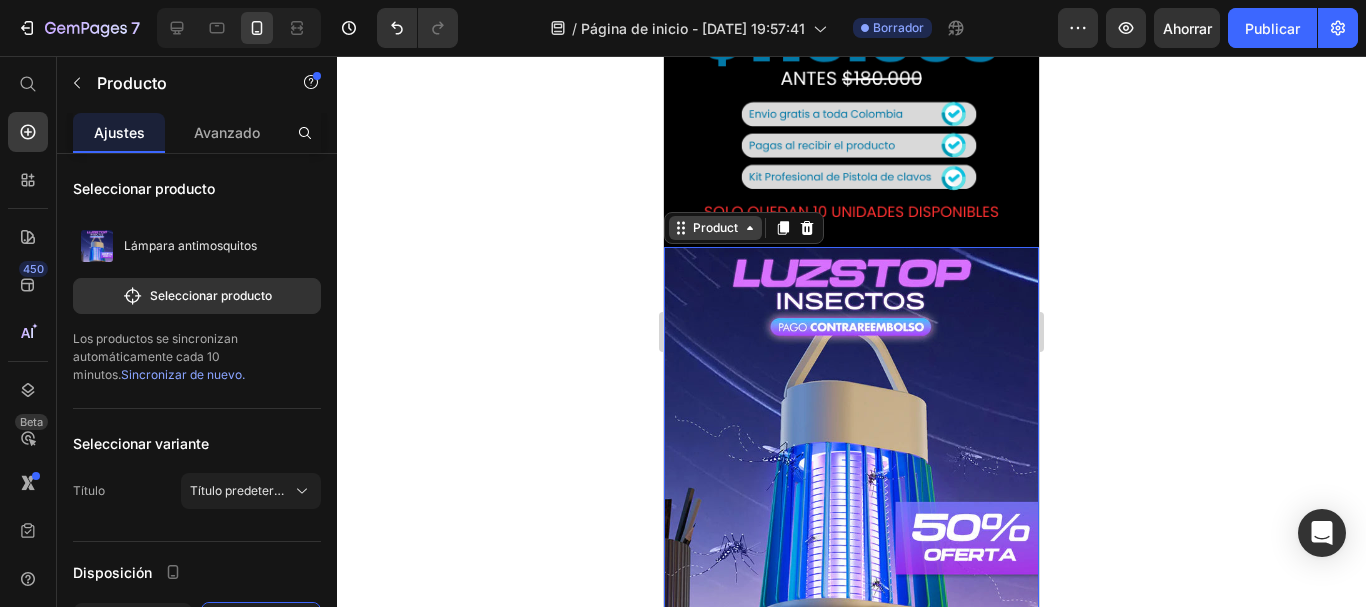 click 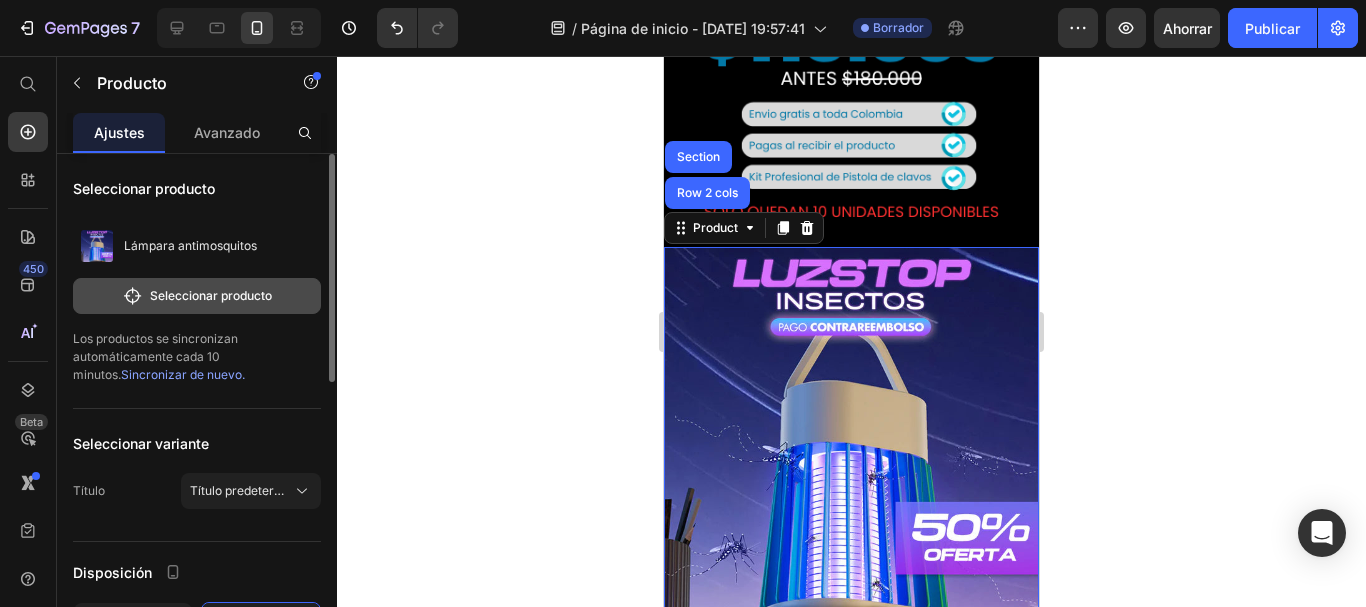 click on "Seleccionar producto" at bounding box center (211, 295) 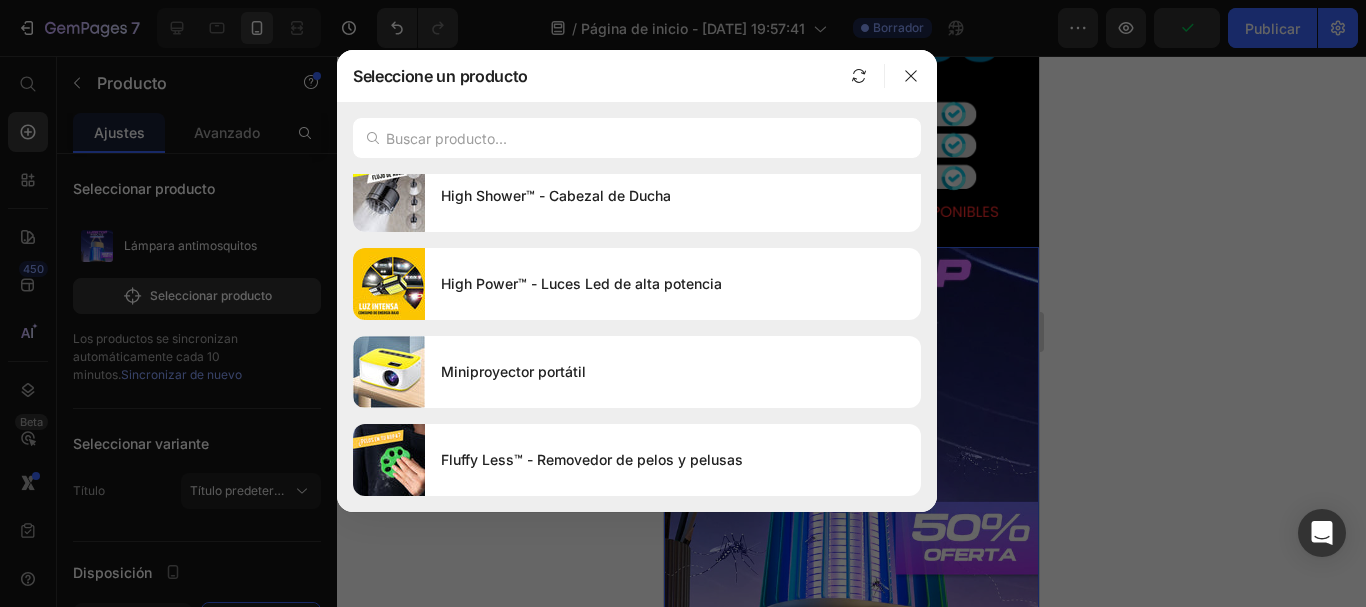 scroll, scrollTop: 0, scrollLeft: 0, axis: both 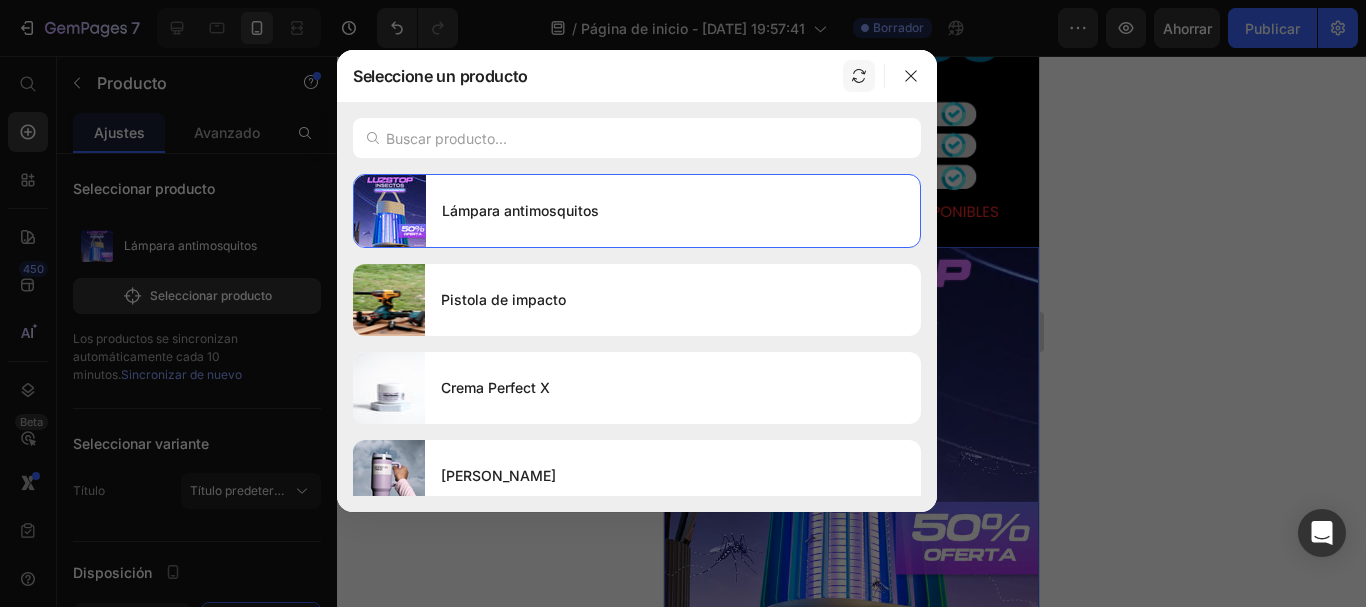 click 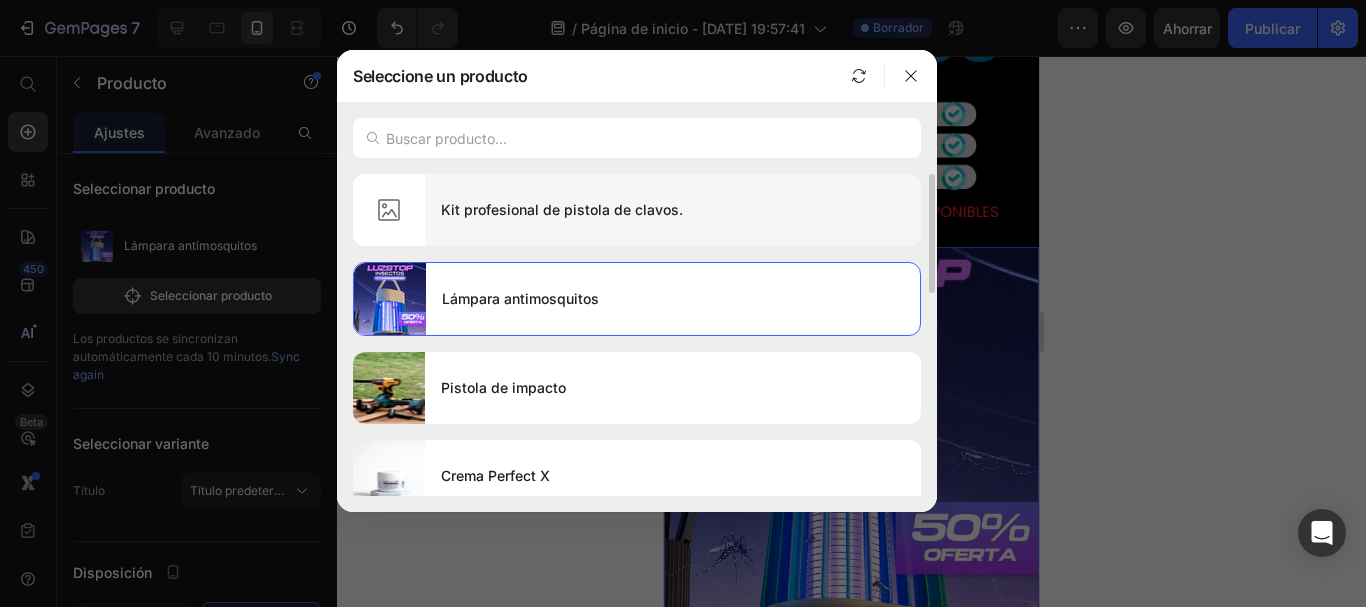 click on "Kit profesional de pistola de clavos." at bounding box center (562, 209) 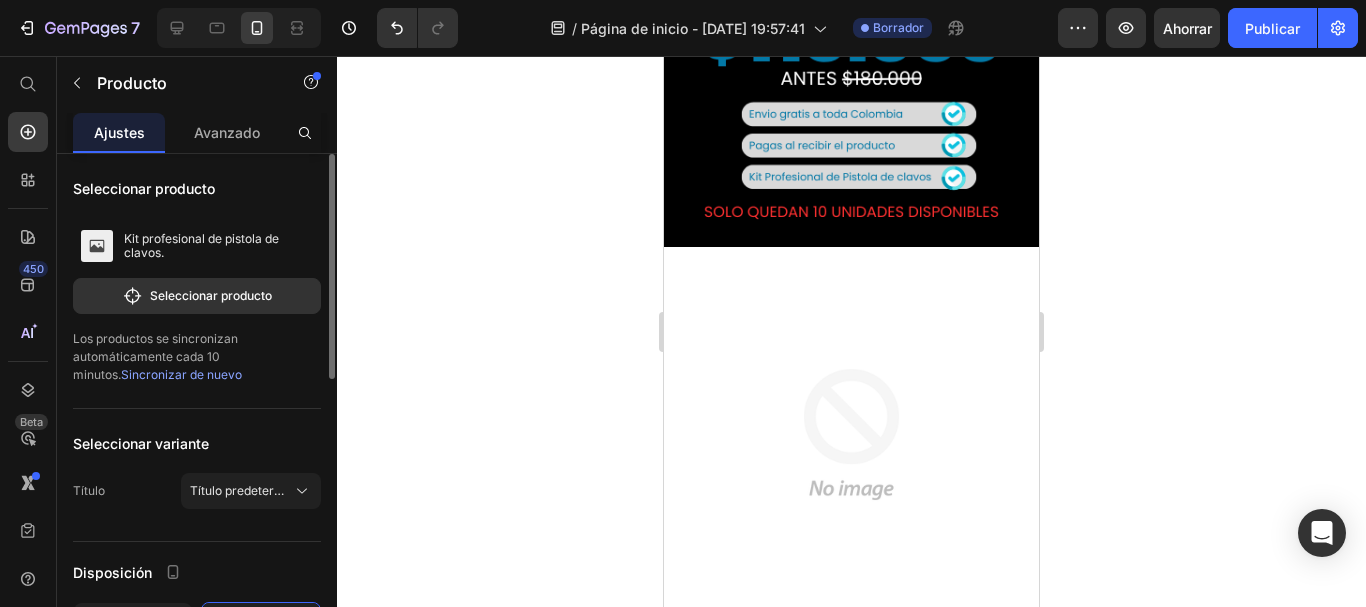 click on "Sincronizar de nuevo" at bounding box center [181, 374] 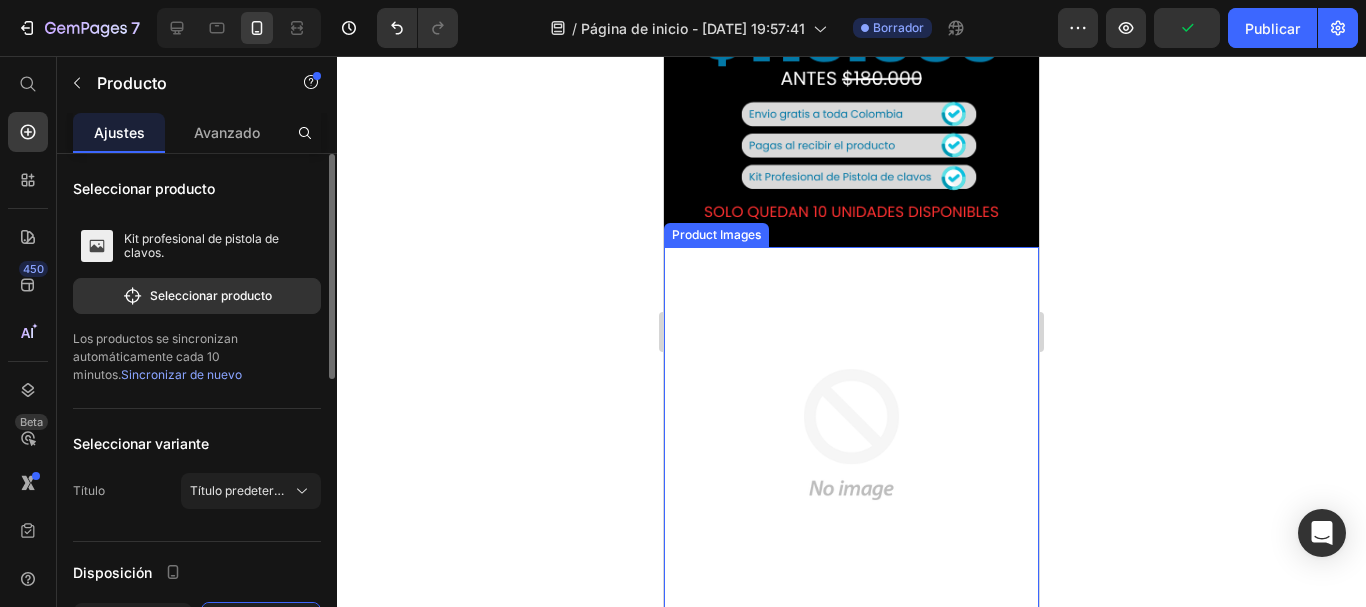 click at bounding box center (851, 434) 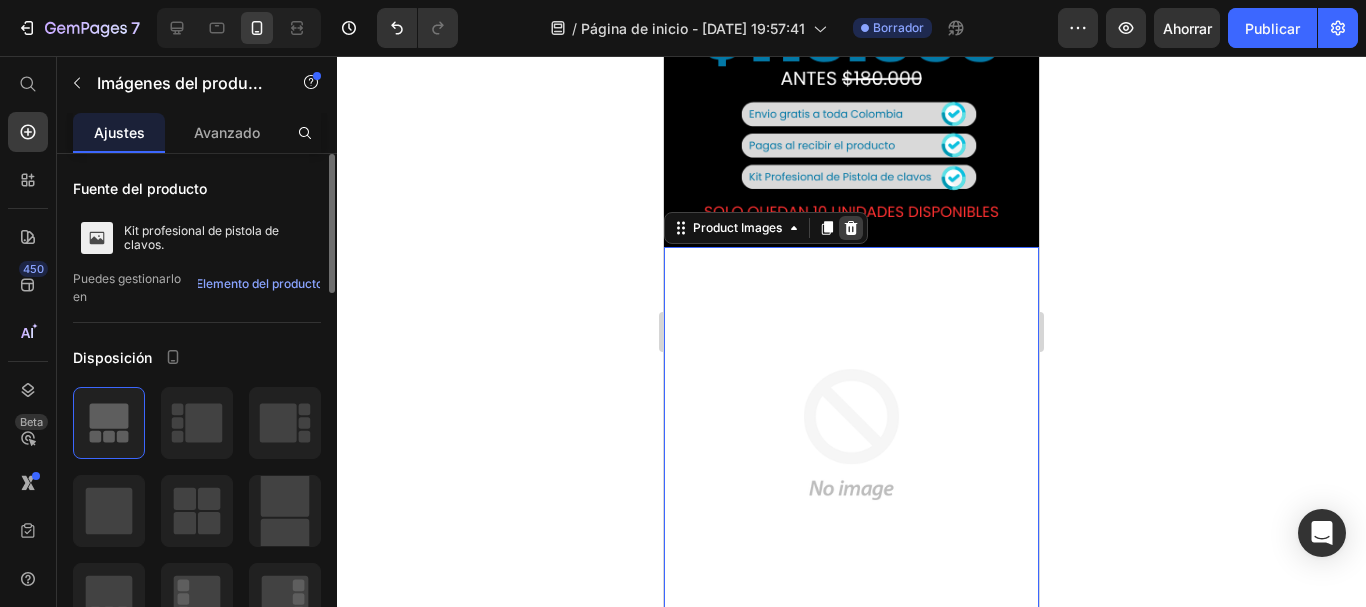 click 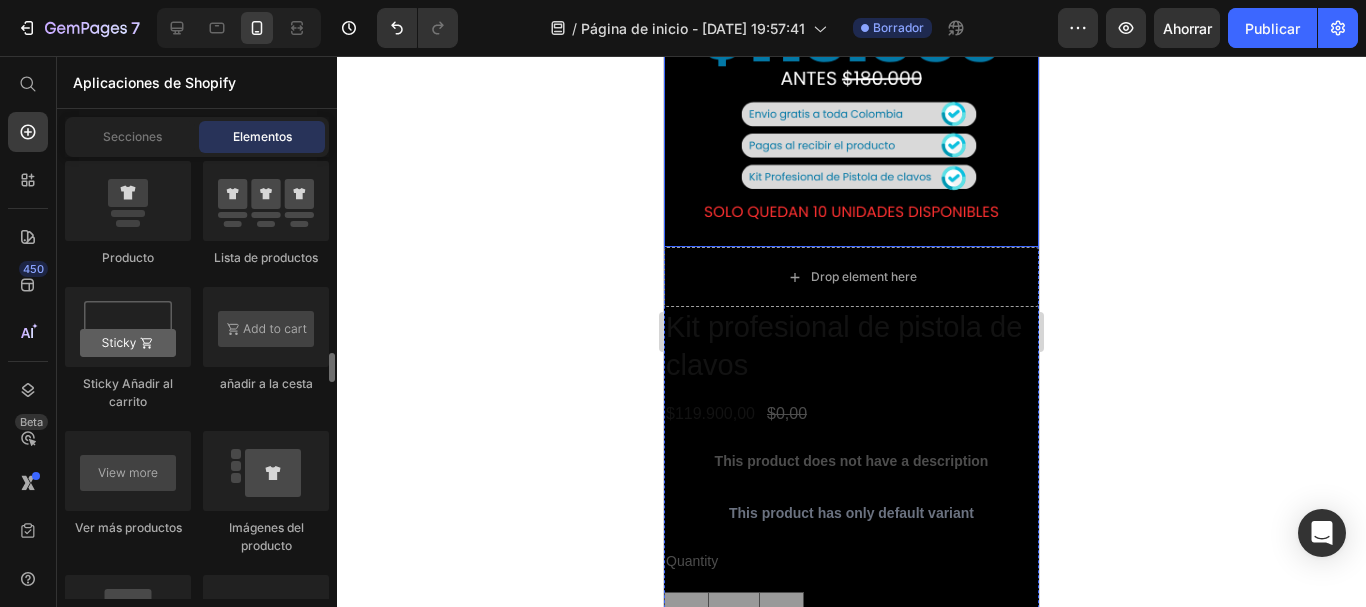 scroll, scrollTop: 3028, scrollLeft: 0, axis: vertical 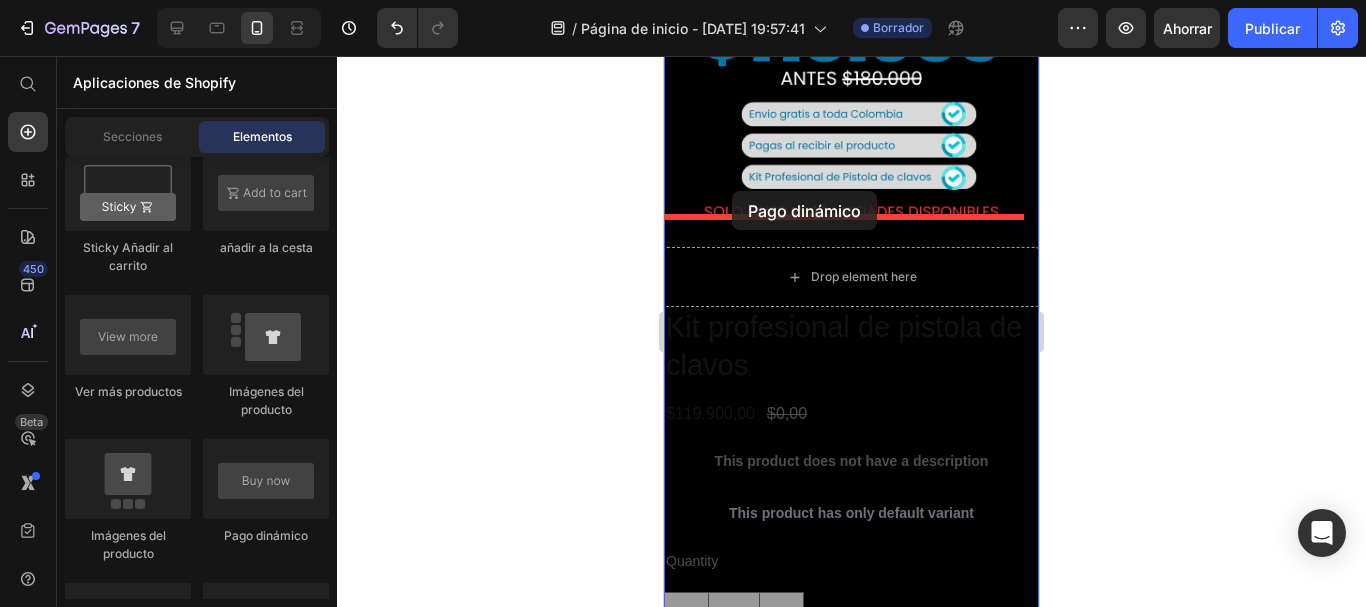 drag, startPoint x: 952, startPoint y: 530, endPoint x: 732, endPoint y: 191, distance: 404.12994 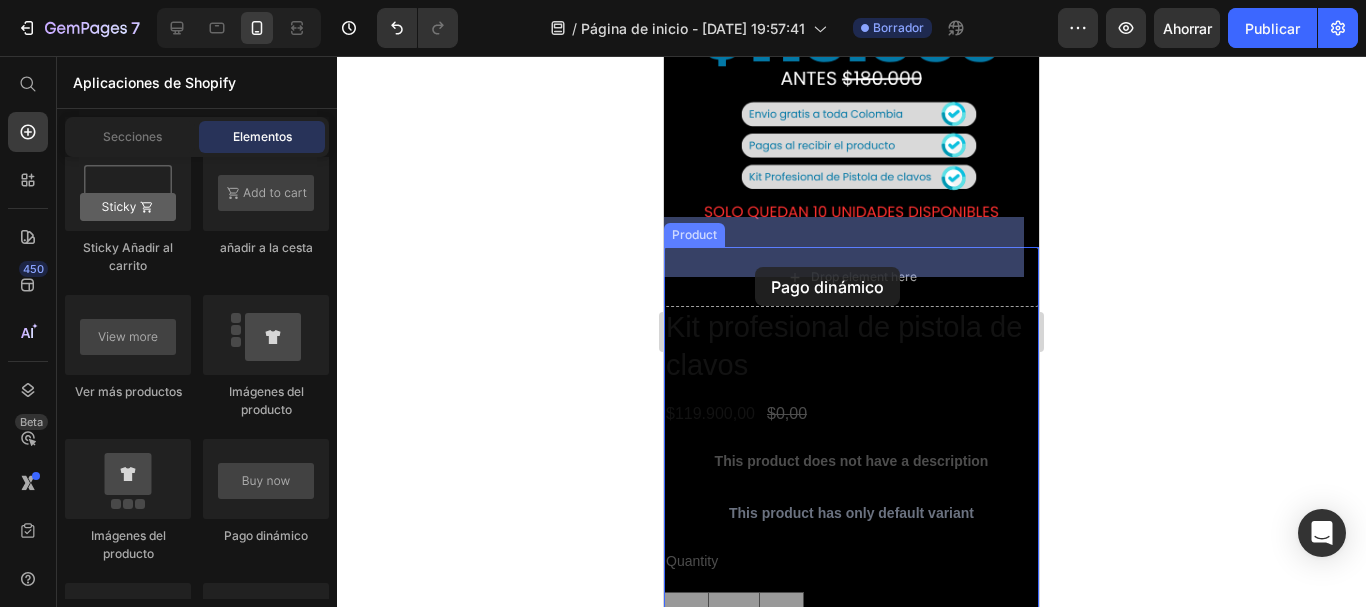 drag, startPoint x: 948, startPoint y: 525, endPoint x: 755, endPoint y: 267, distance: 322.20026 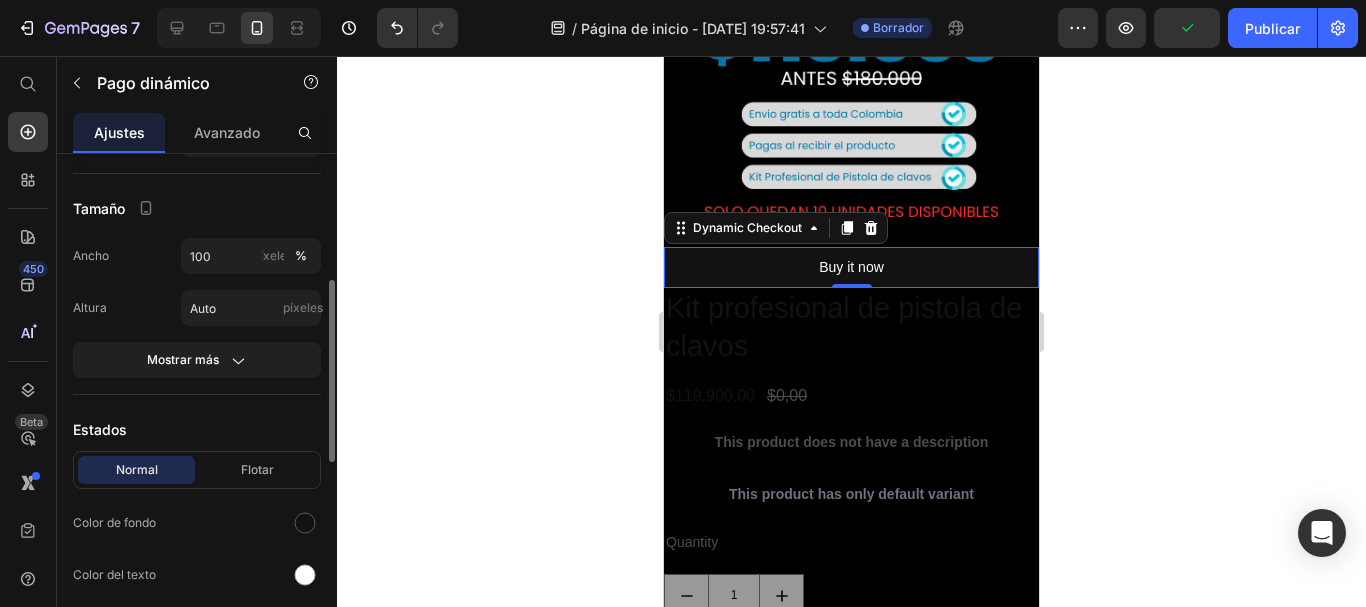 scroll, scrollTop: 420, scrollLeft: 0, axis: vertical 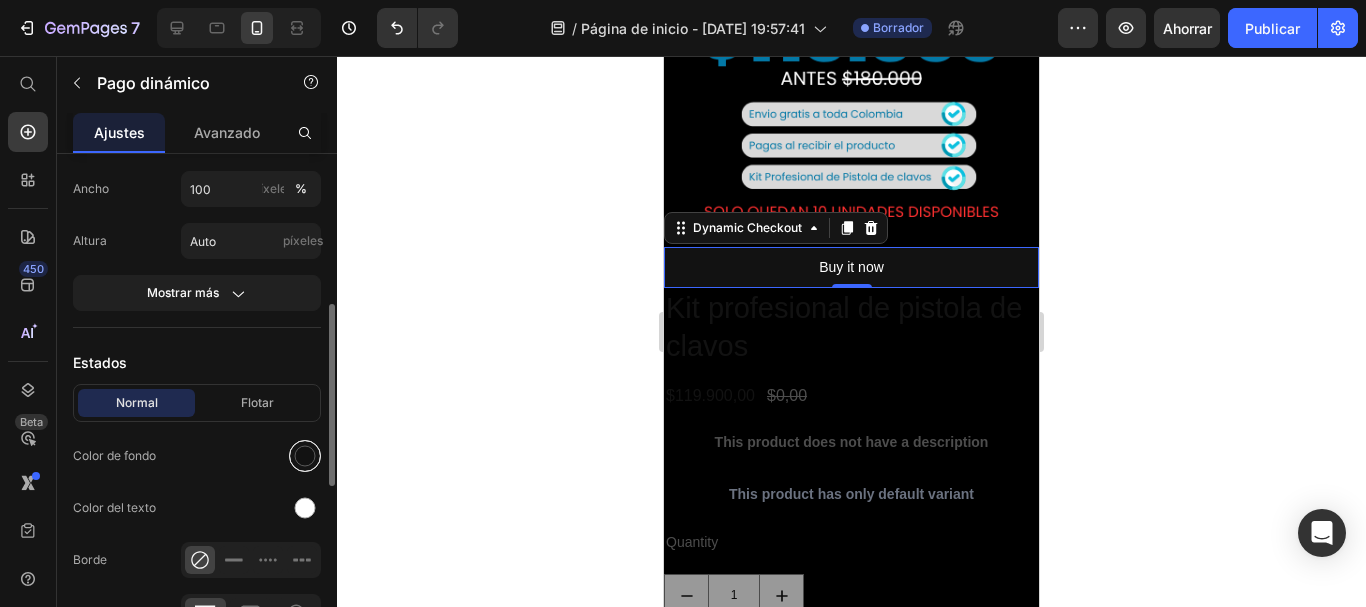 click at bounding box center (305, 456) 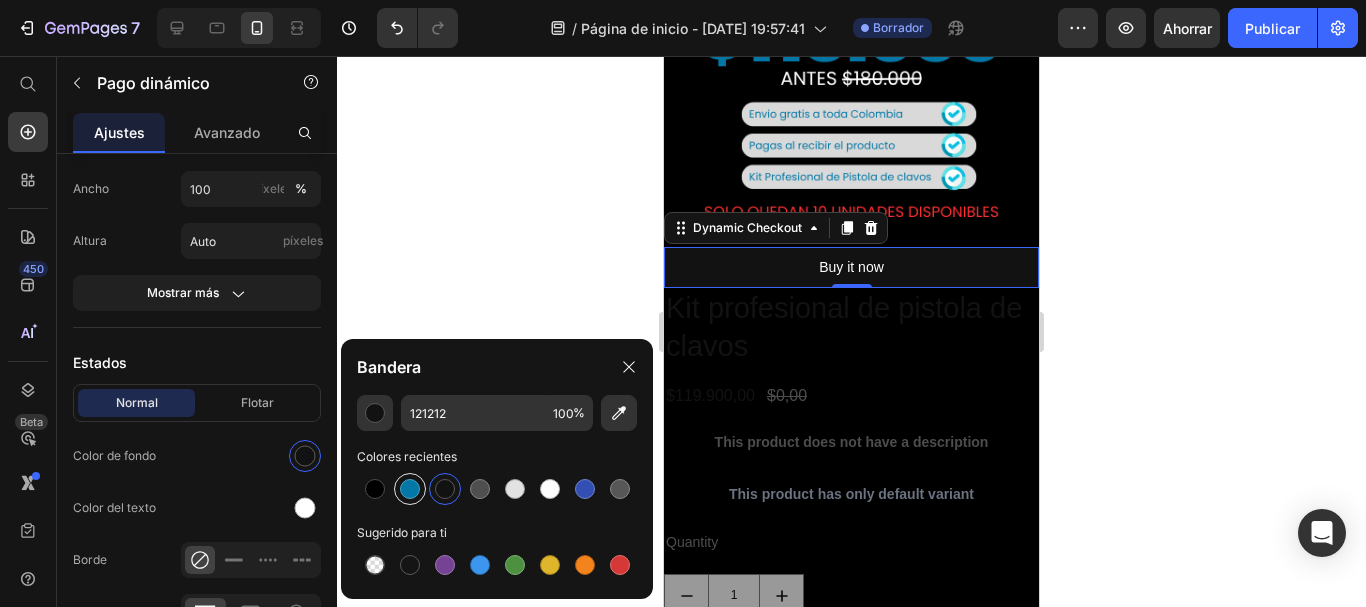 click at bounding box center [410, 489] 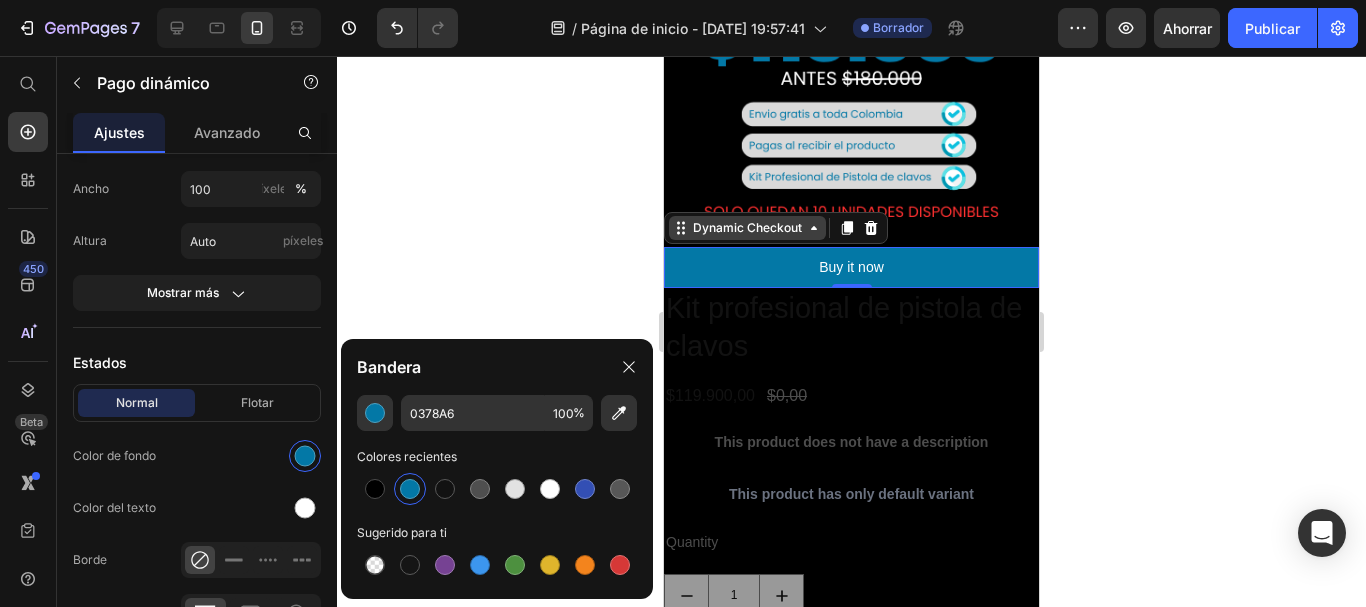 click 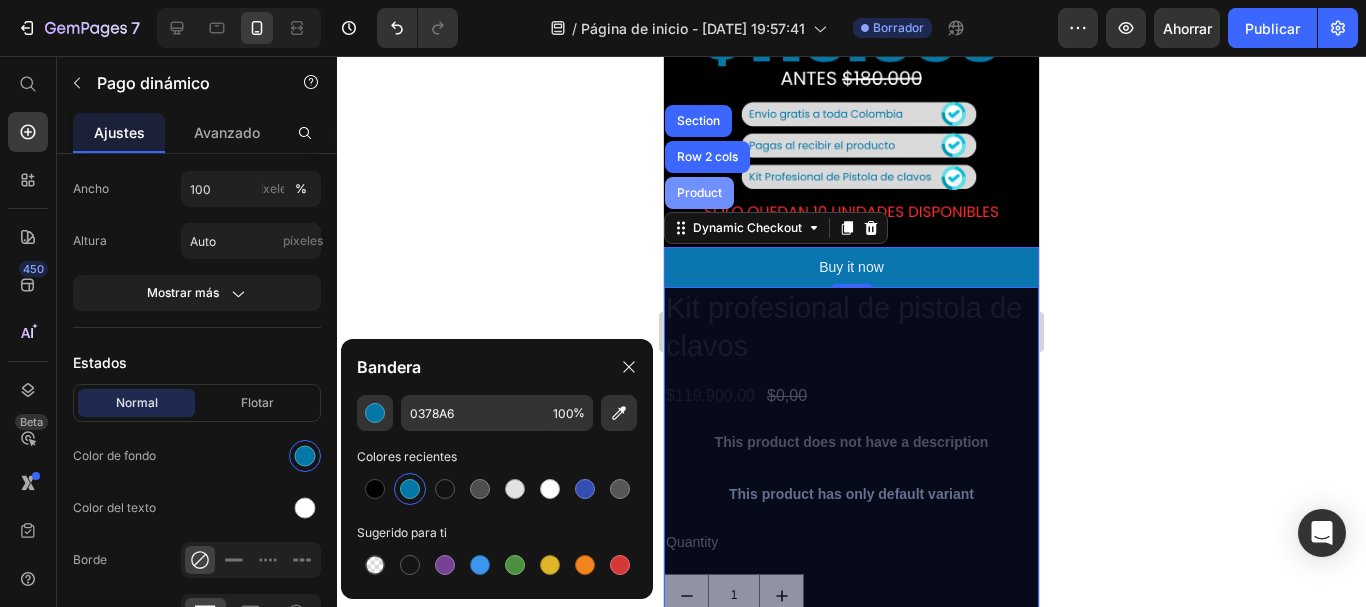 click on "Product" at bounding box center [699, 193] 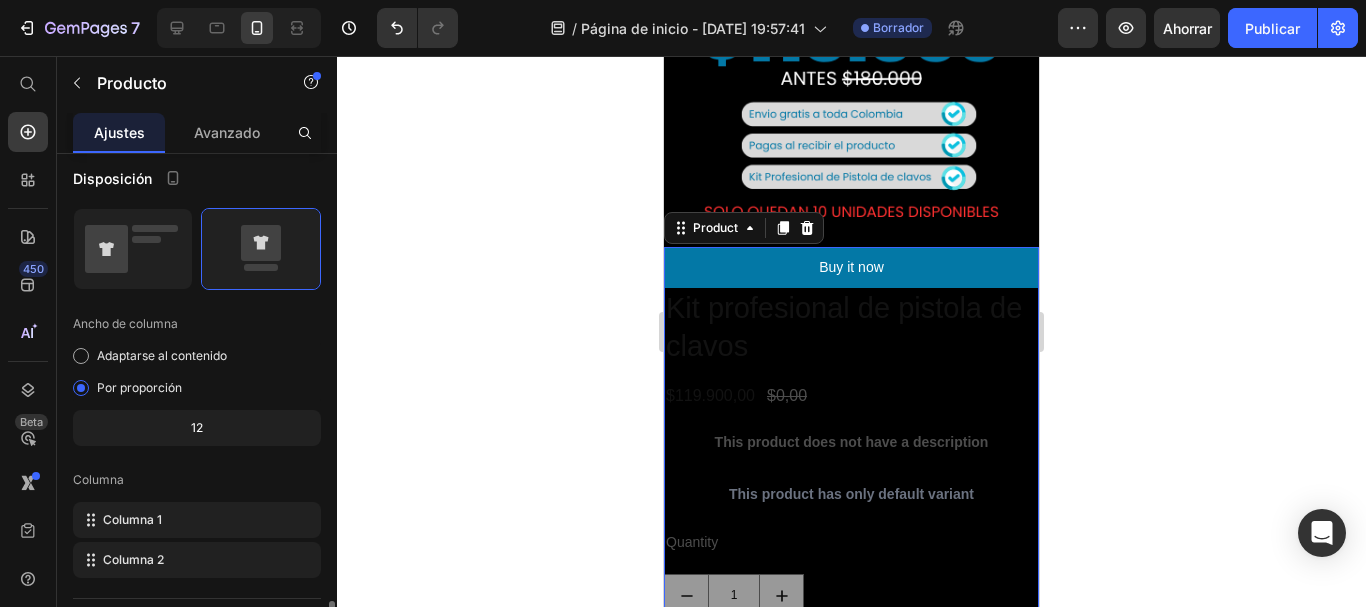 scroll, scrollTop: 596, scrollLeft: 0, axis: vertical 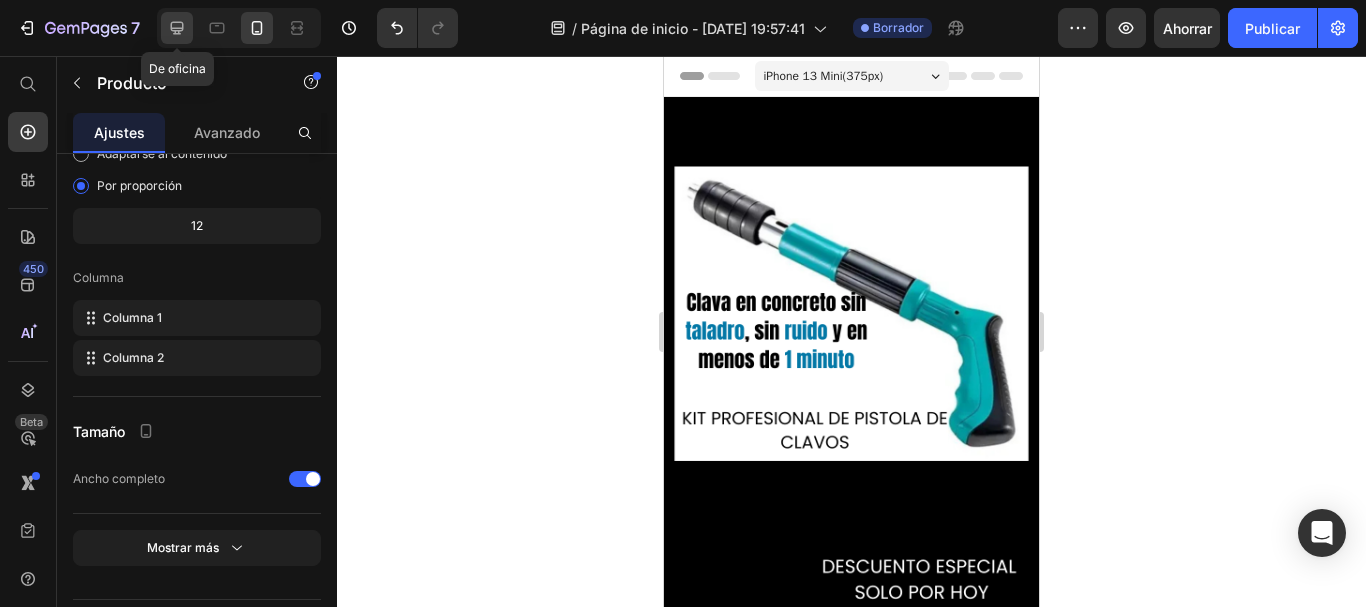 click 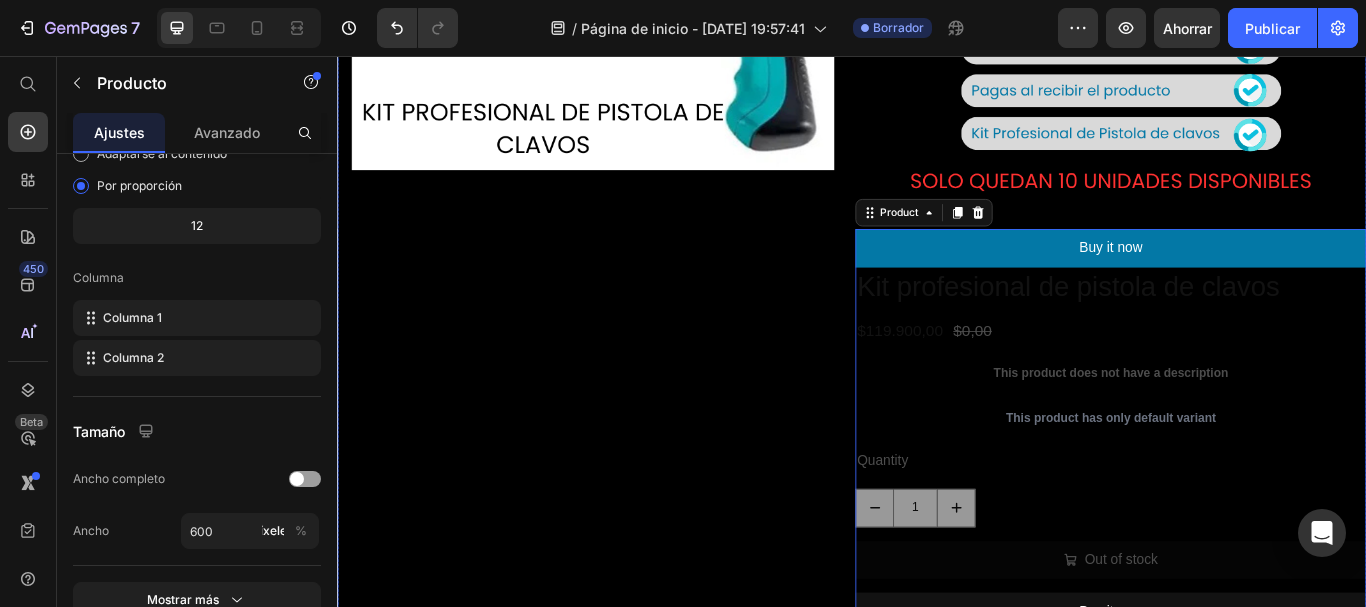 scroll, scrollTop: 444, scrollLeft: 0, axis: vertical 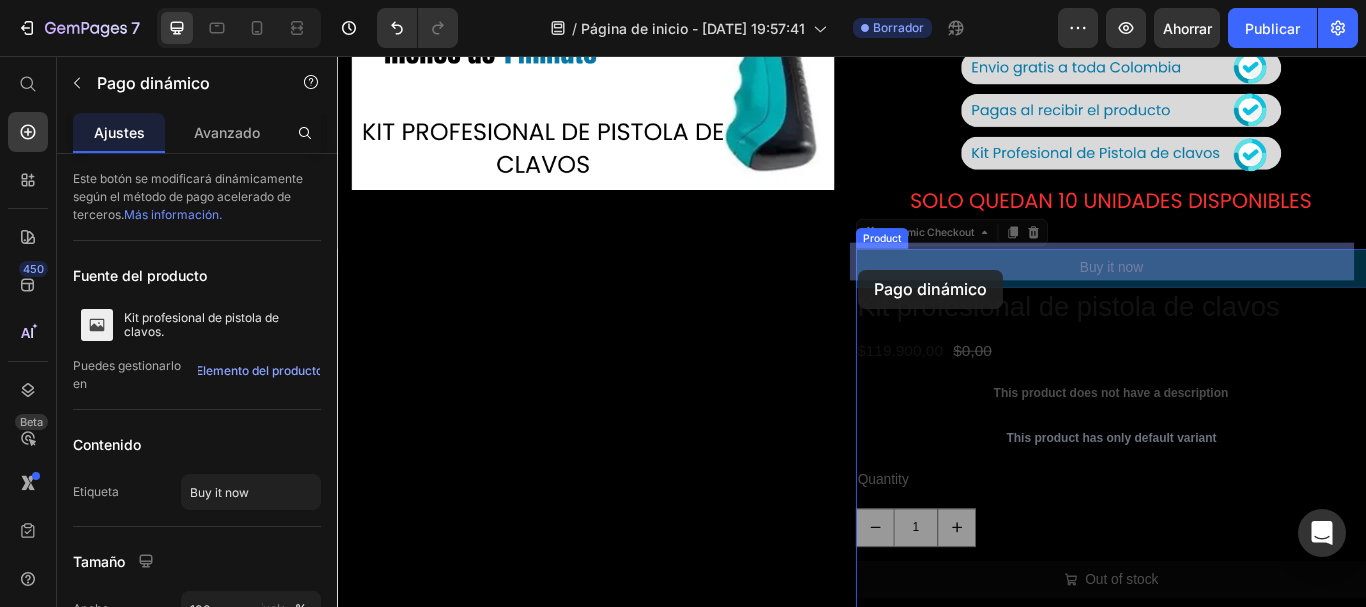 drag, startPoint x: 957, startPoint y: 279, endPoint x: 944, endPoint y: 305, distance: 29.068884 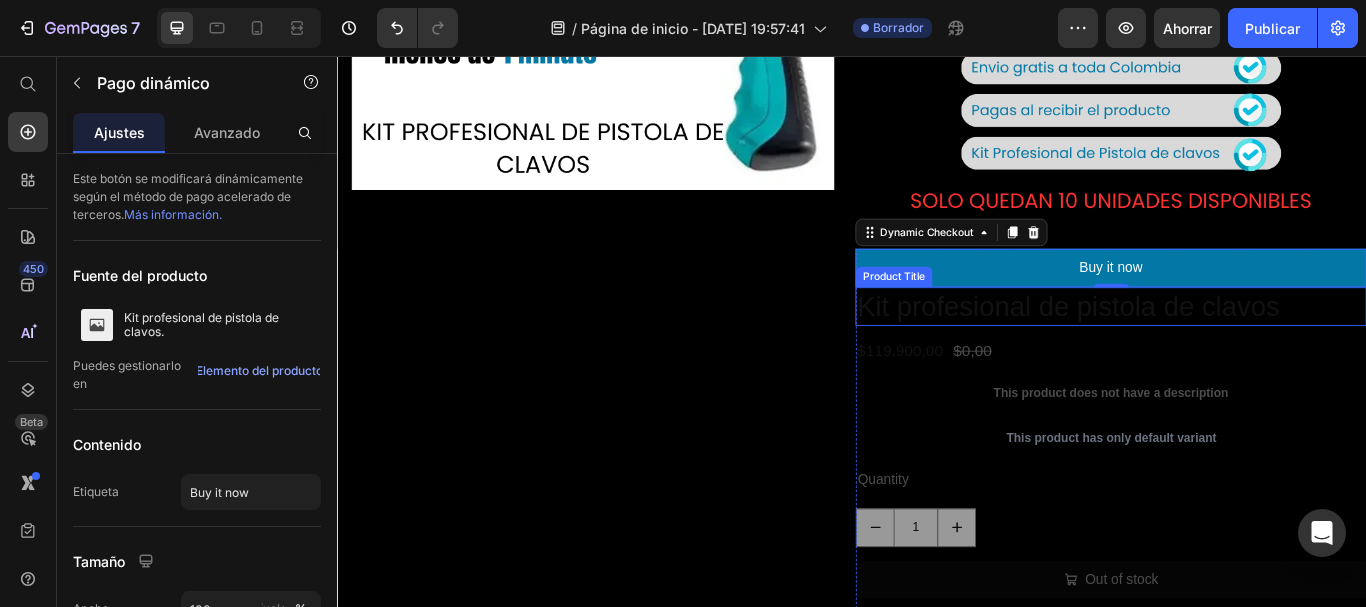 click on "Kit profesional de pistola de clavos" at bounding box center [1239, 349] 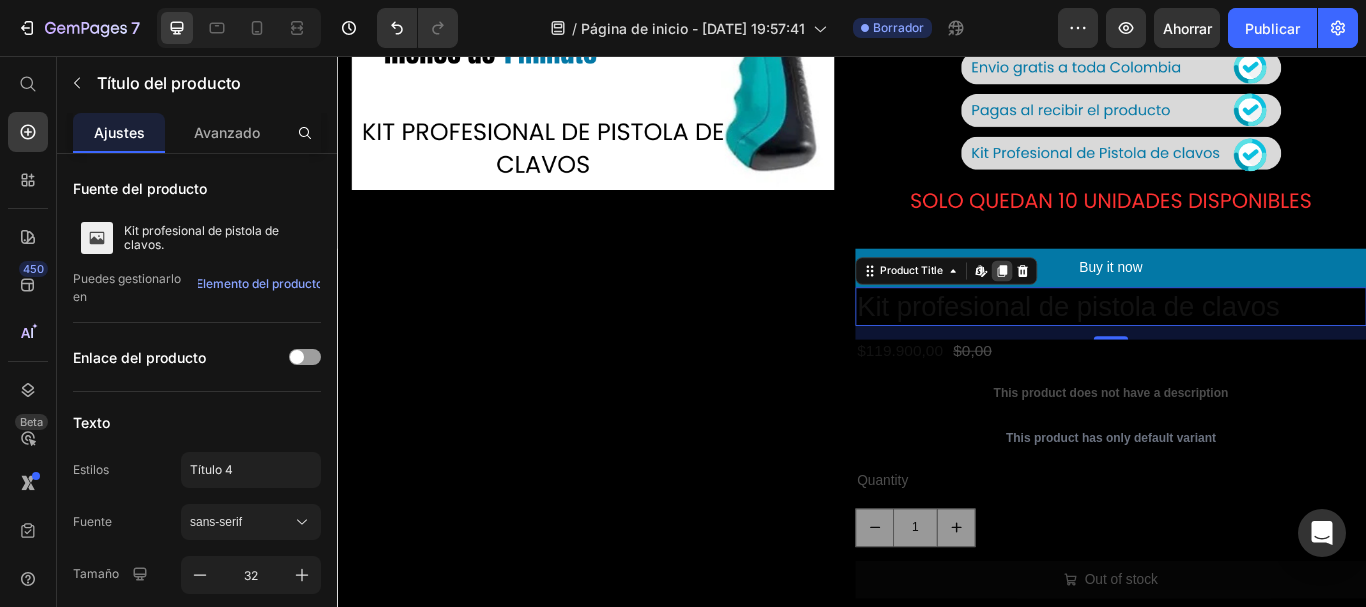 click 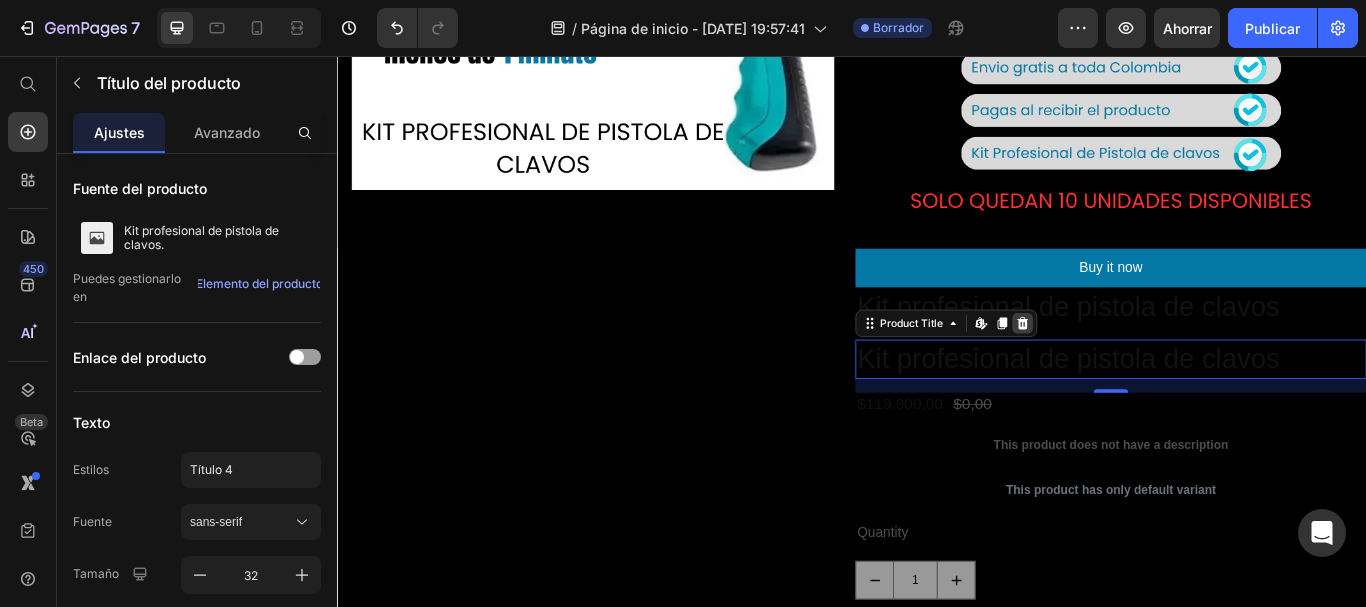 click 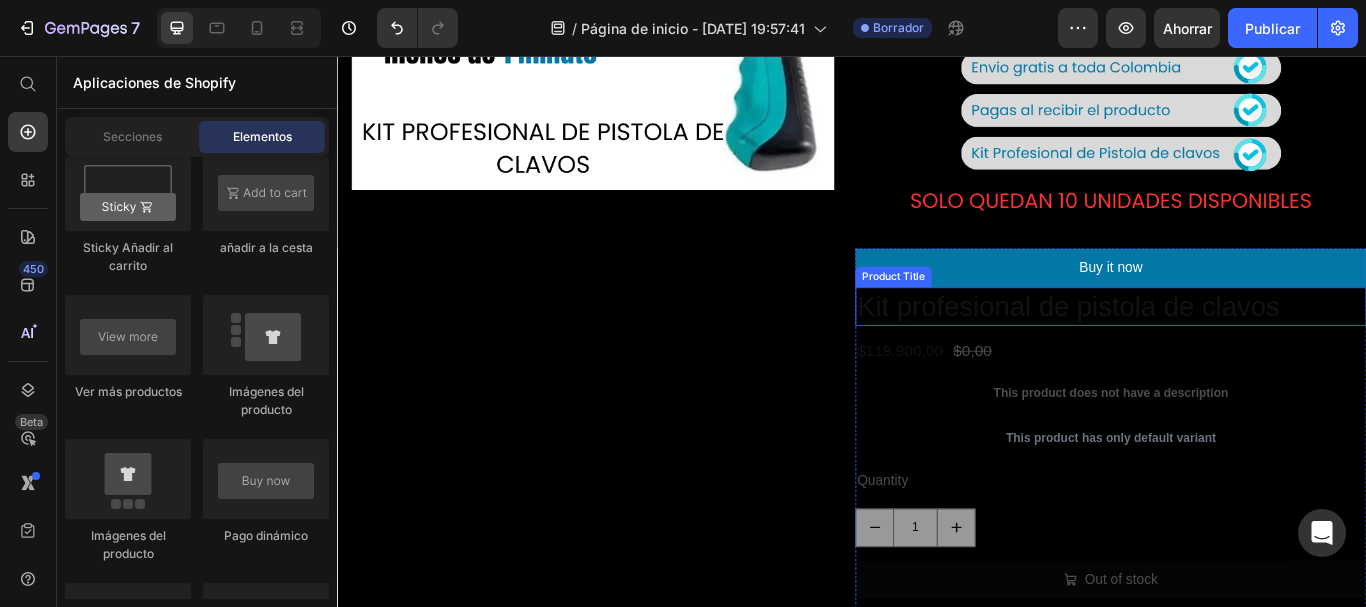 click on "Kit profesional de pistola de clavos" at bounding box center [1239, 349] 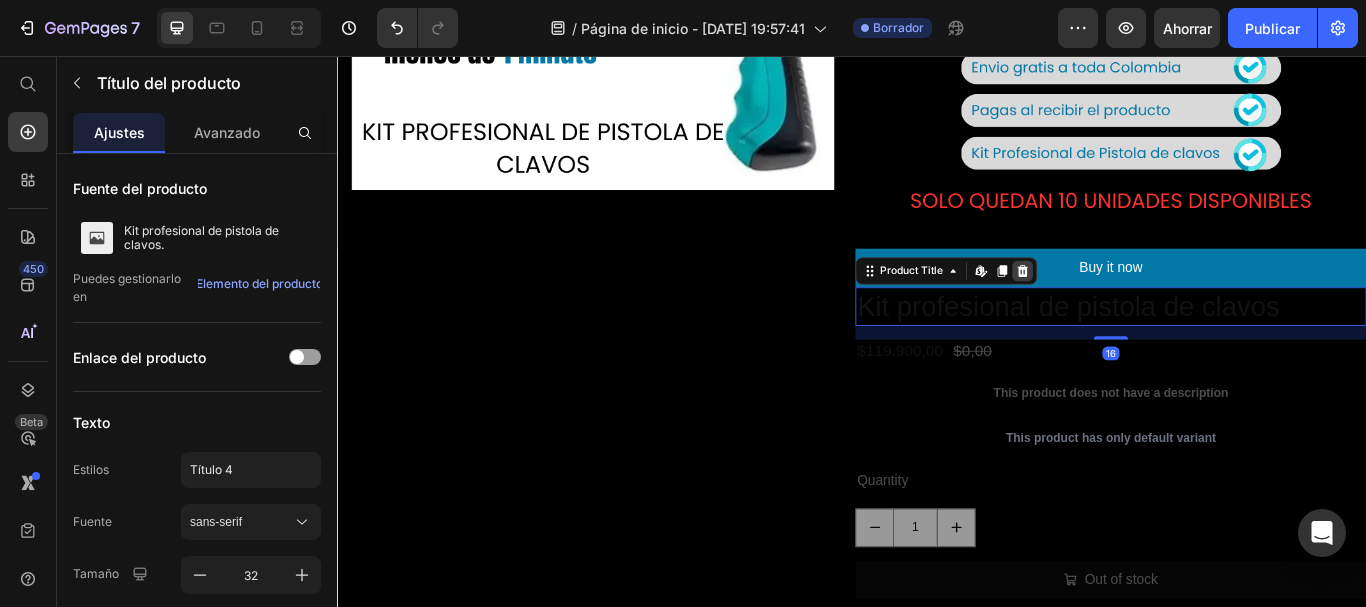 click 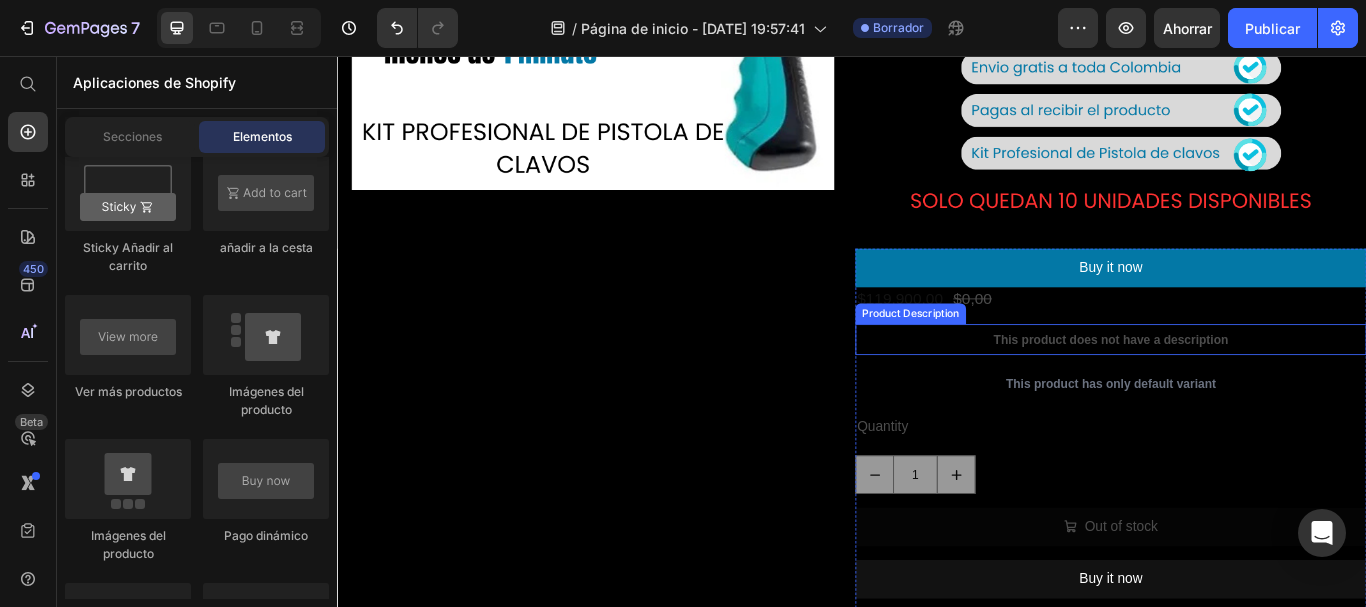 click on "This product does not have a description" at bounding box center (1239, 387) 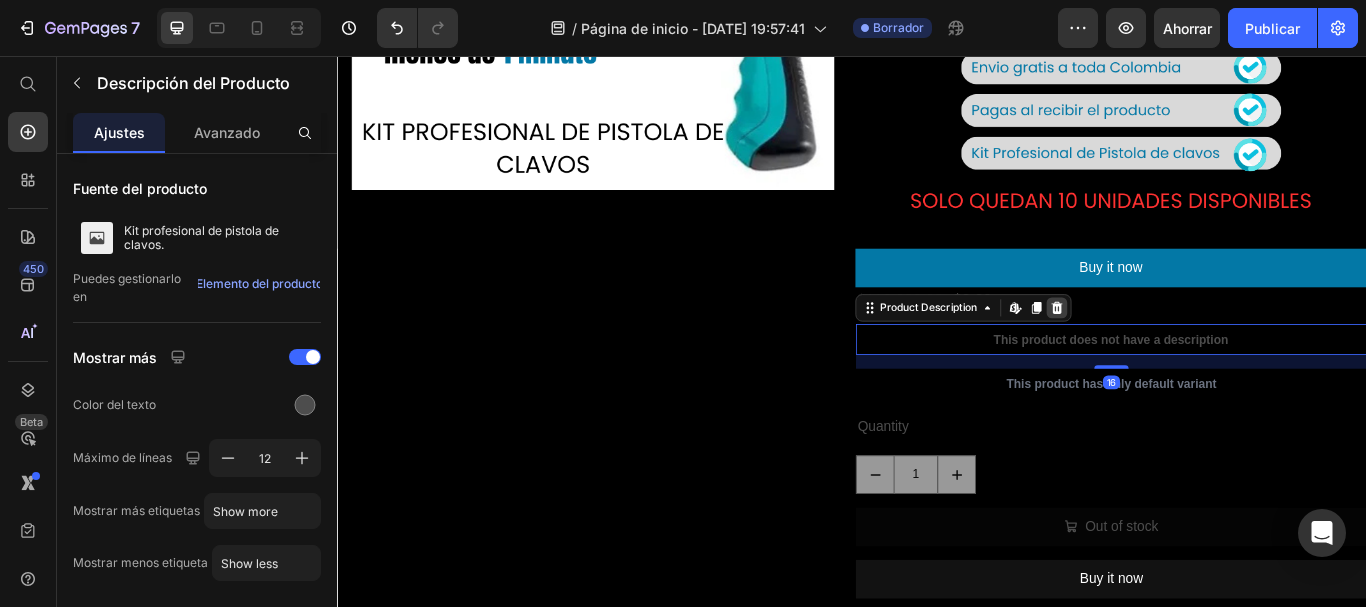 click 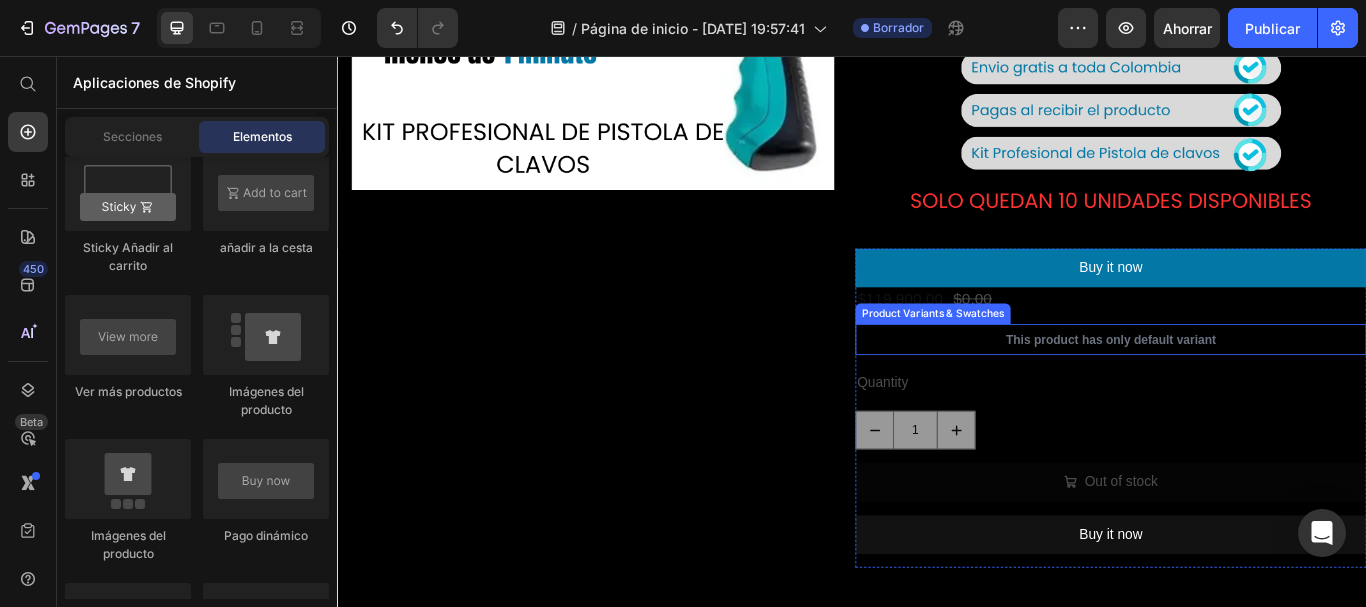 click on "This product has only default variant" at bounding box center (1239, 387) 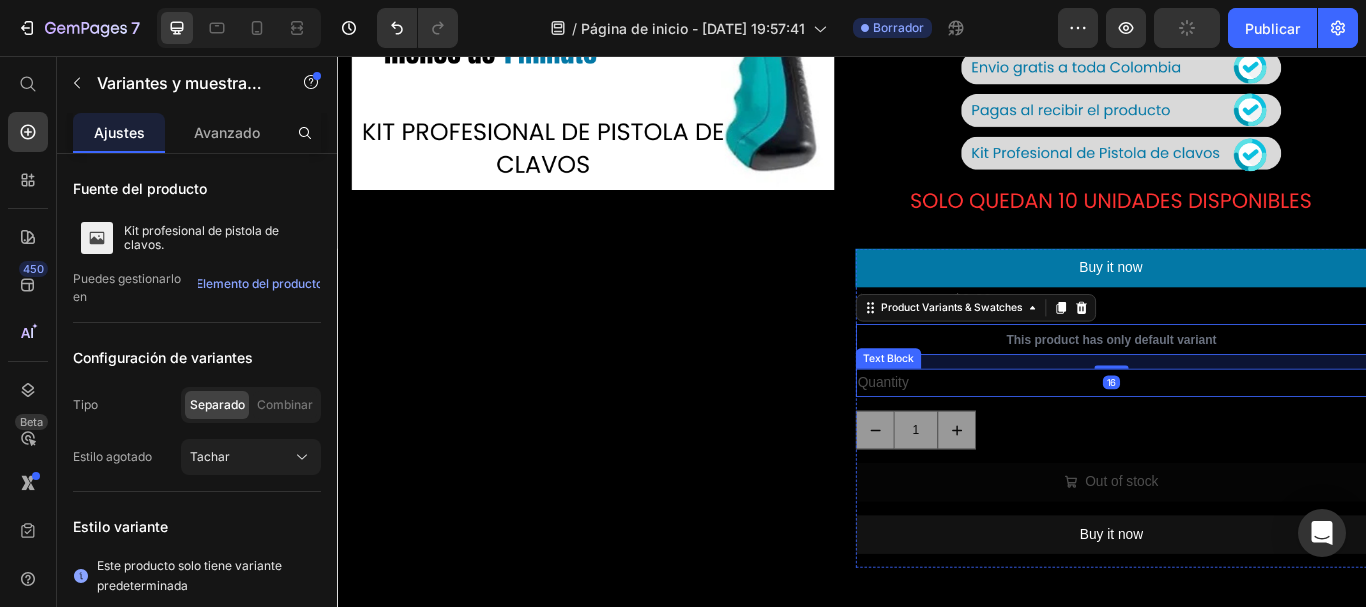 click on "Quantity" at bounding box center [1239, 437] 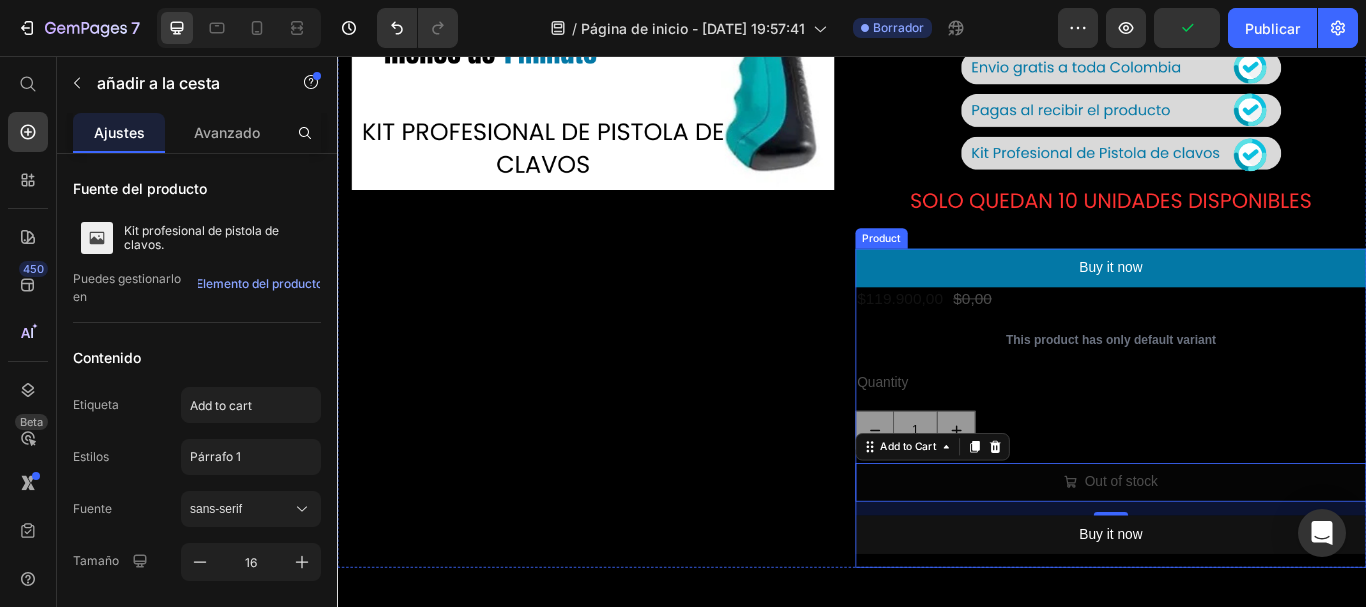 click on "$119.900,00 Product Price $0,00 Product Price Row This product has only default variant Product Variants & Swatches Quantity Text Block 1 Product Quantity
Out of stock Add to Cart   16 Buy it now Dynamic Checkout" at bounding box center (1239, 489) 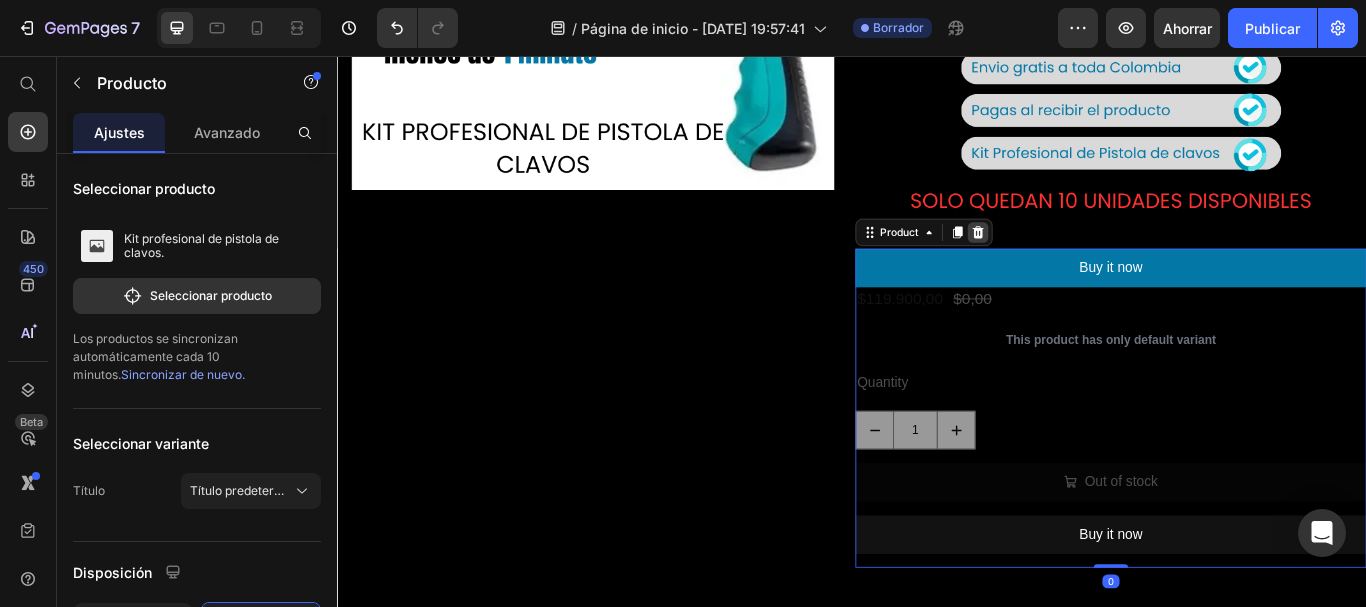click 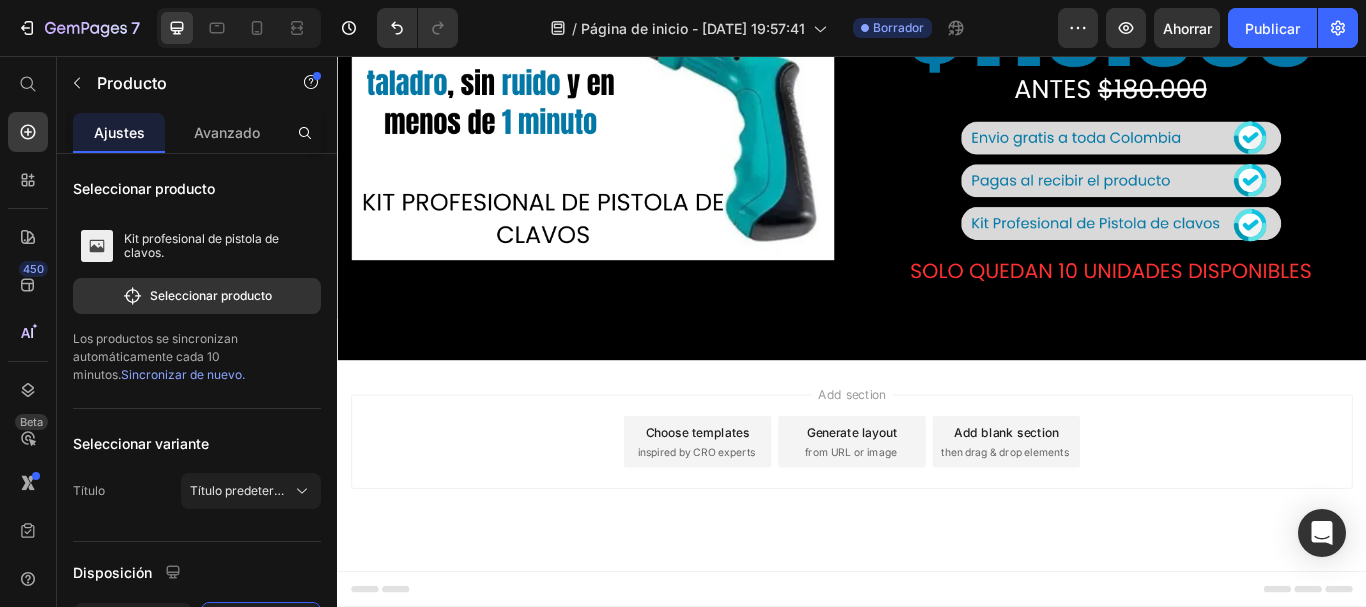 scroll, scrollTop: 355, scrollLeft: 0, axis: vertical 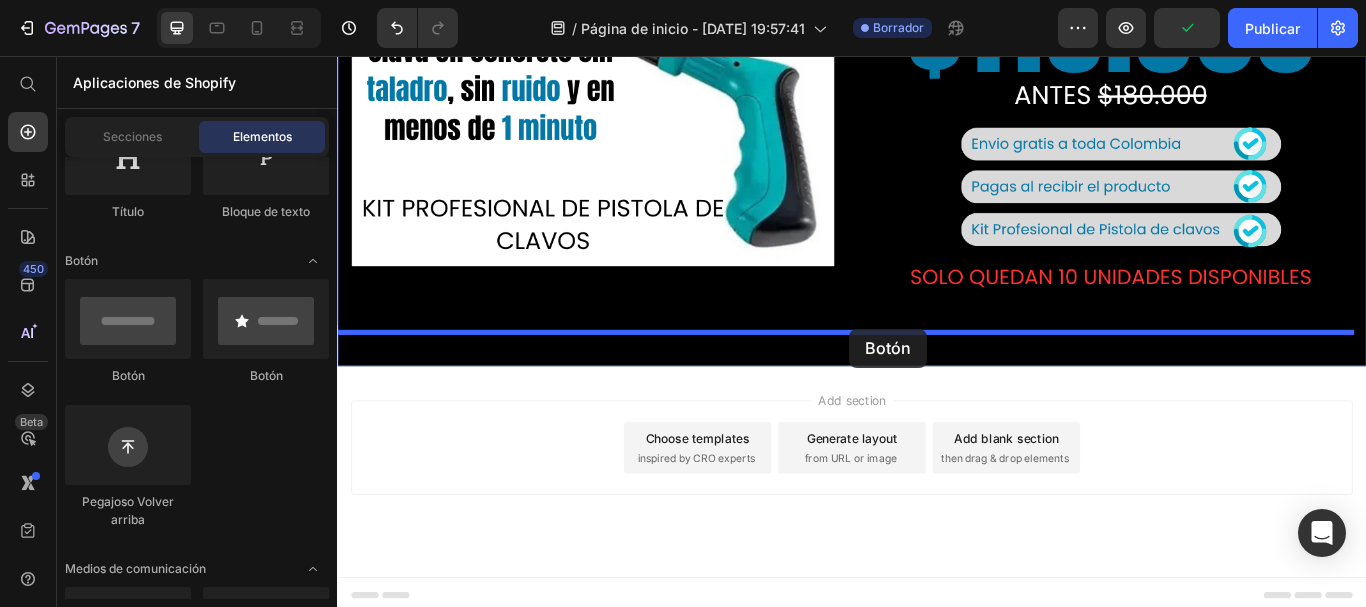 drag, startPoint x: 477, startPoint y: 380, endPoint x: 934, endPoint y: 375, distance: 457.02734 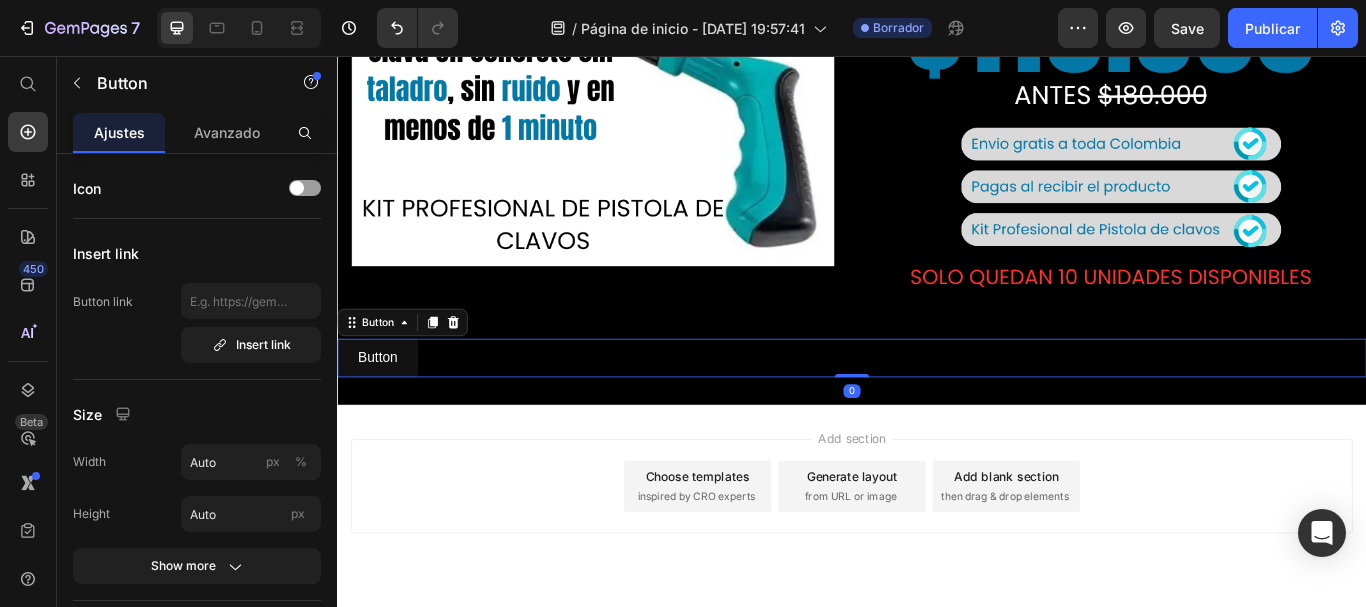 scroll, scrollTop: 399, scrollLeft: 0, axis: vertical 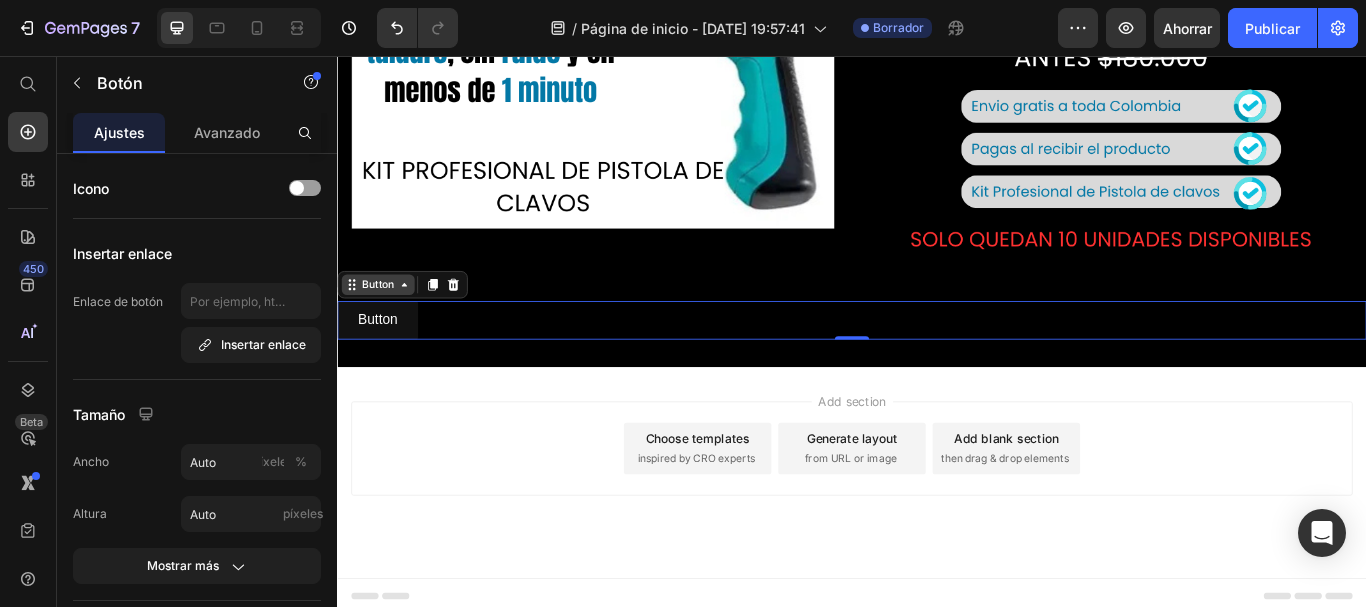 click 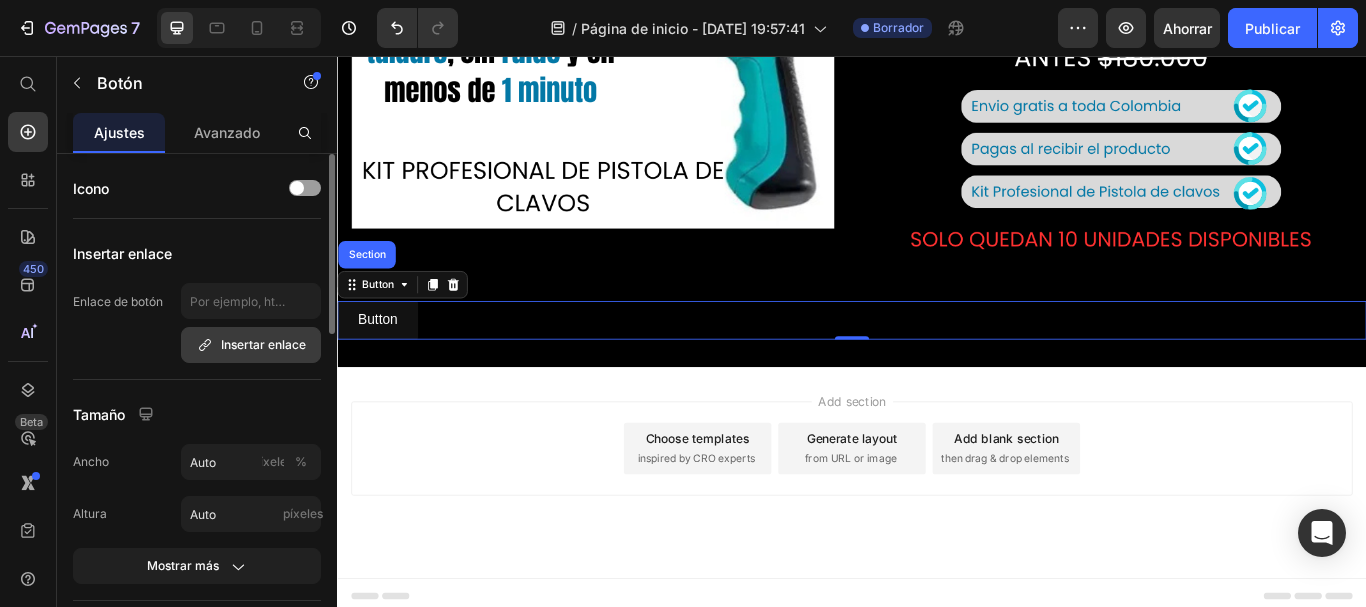 click on "Insertar enlace" at bounding box center [263, 344] 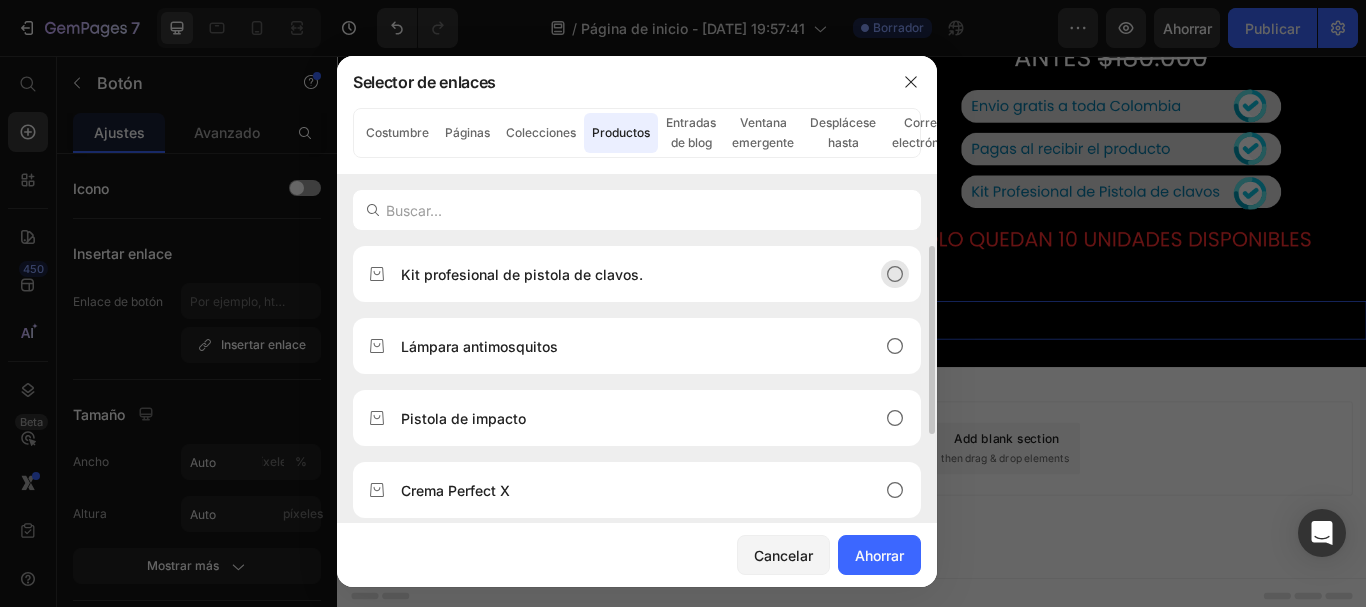 click on "Kit profesional de pistola de clavos." 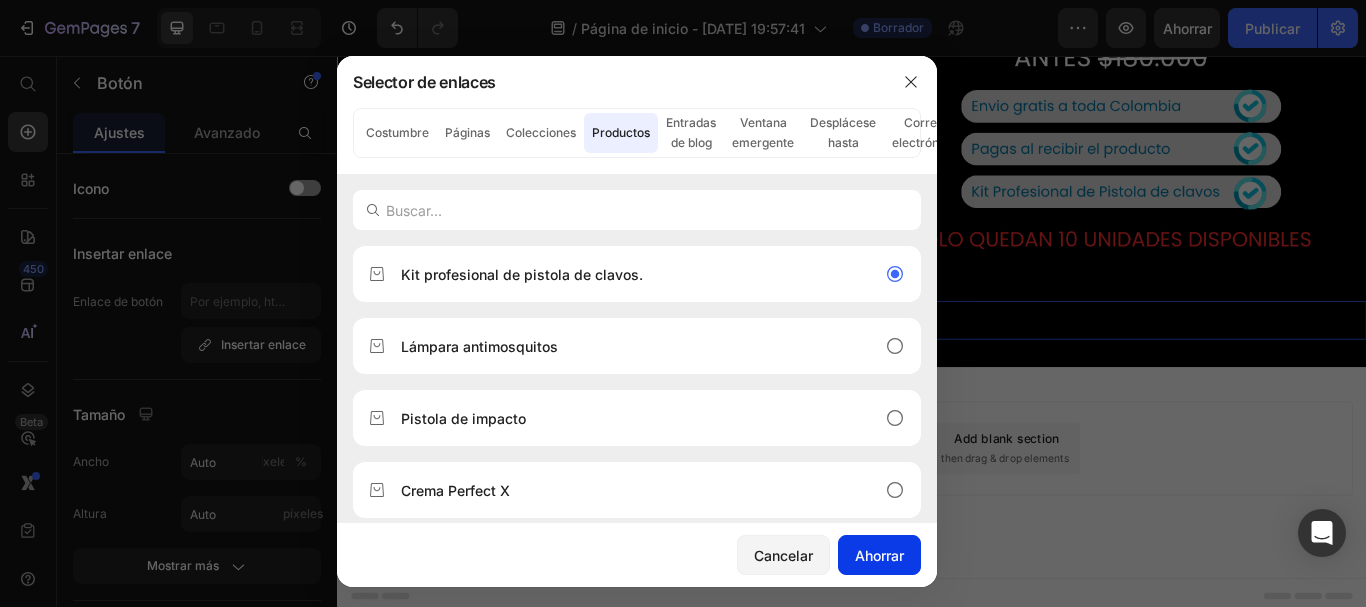 click on "Ahorrar" at bounding box center (879, 555) 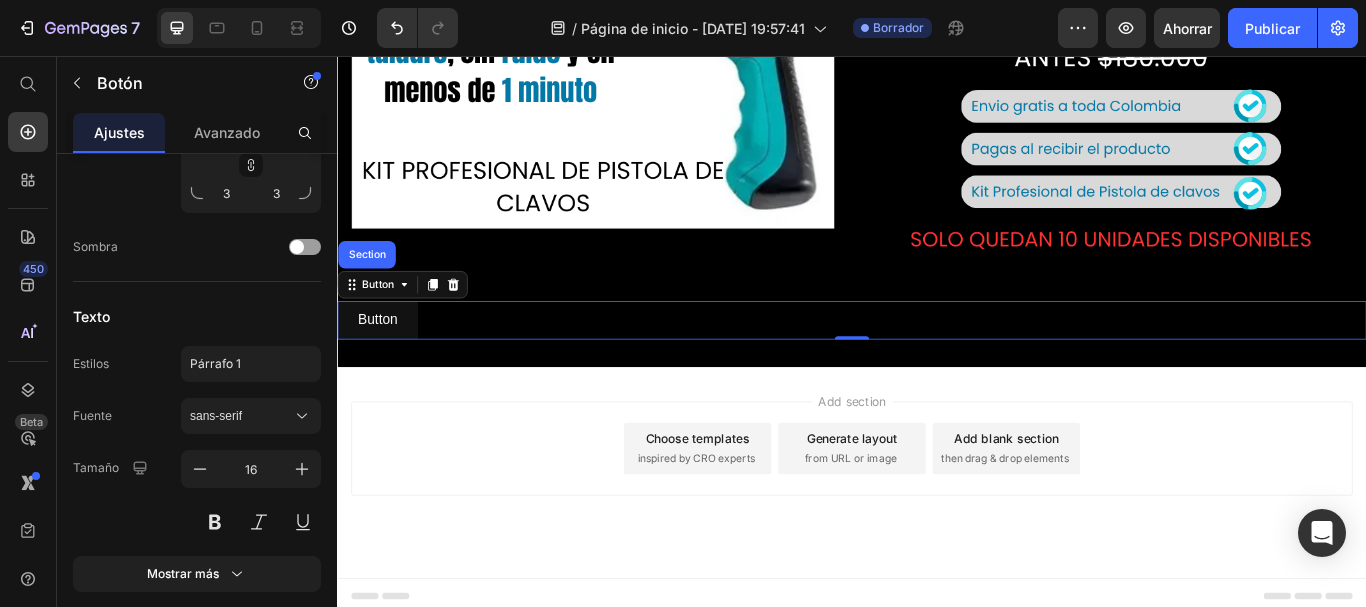 scroll, scrollTop: 987, scrollLeft: 0, axis: vertical 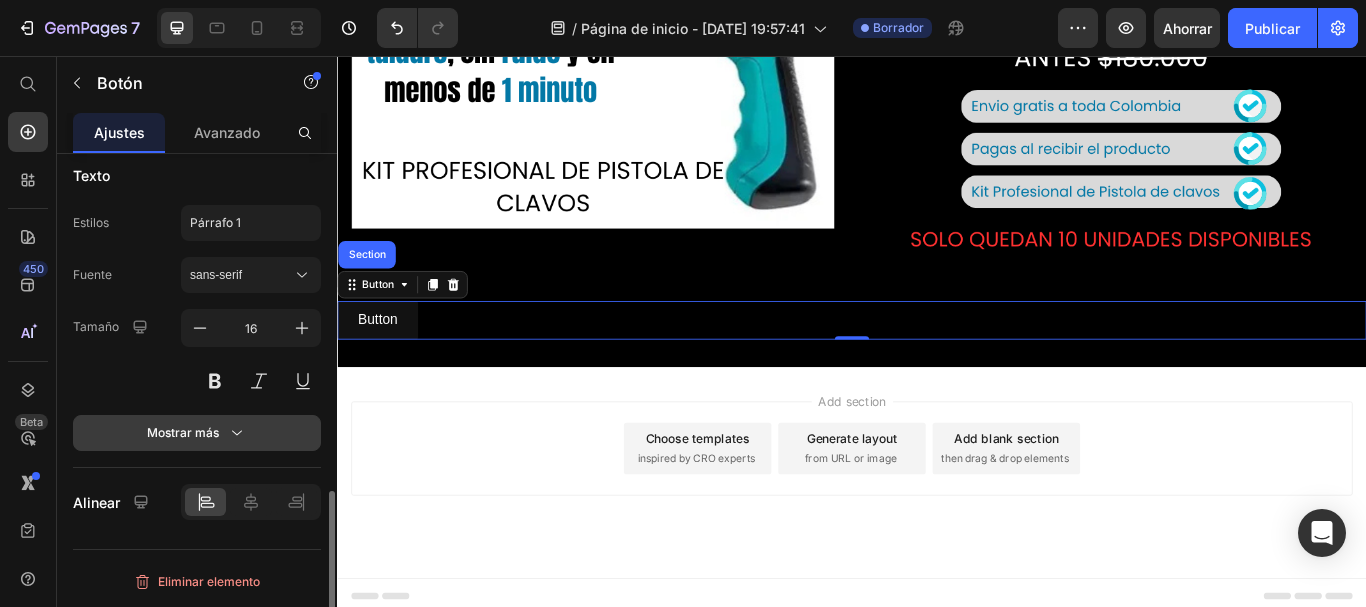 click on "Mostrar más" at bounding box center [197, 433] 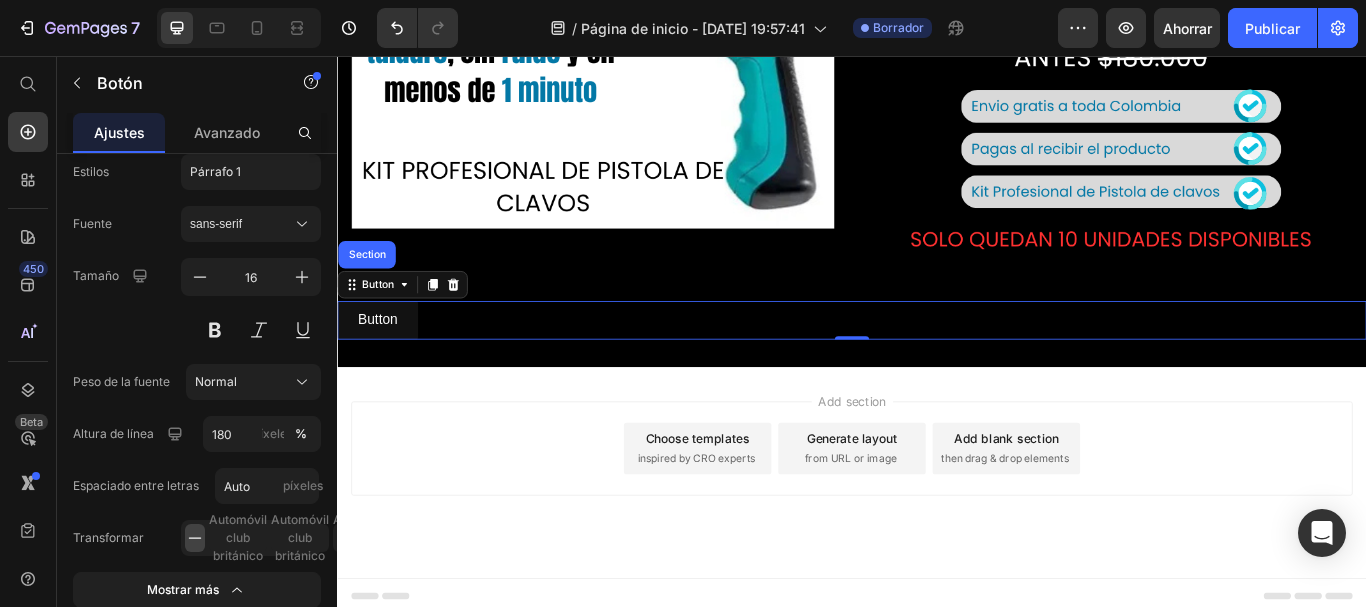 scroll, scrollTop: 1195, scrollLeft: 0, axis: vertical 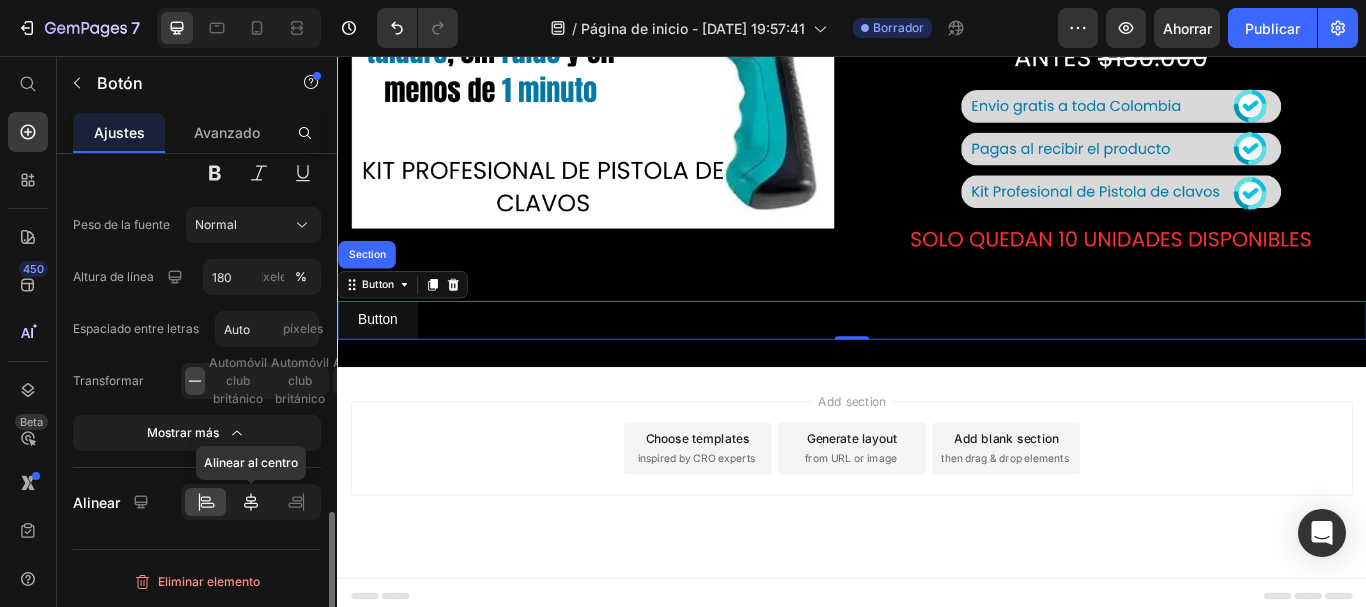 click 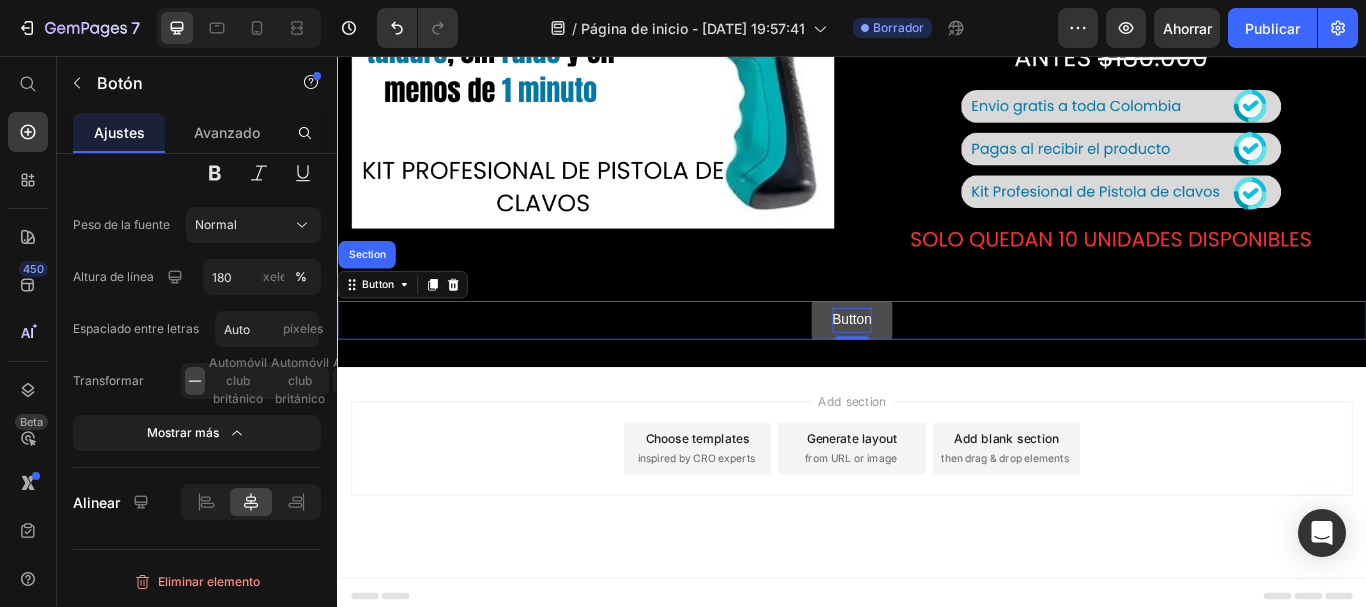 click on "Button" at bounding box center [937, 364] 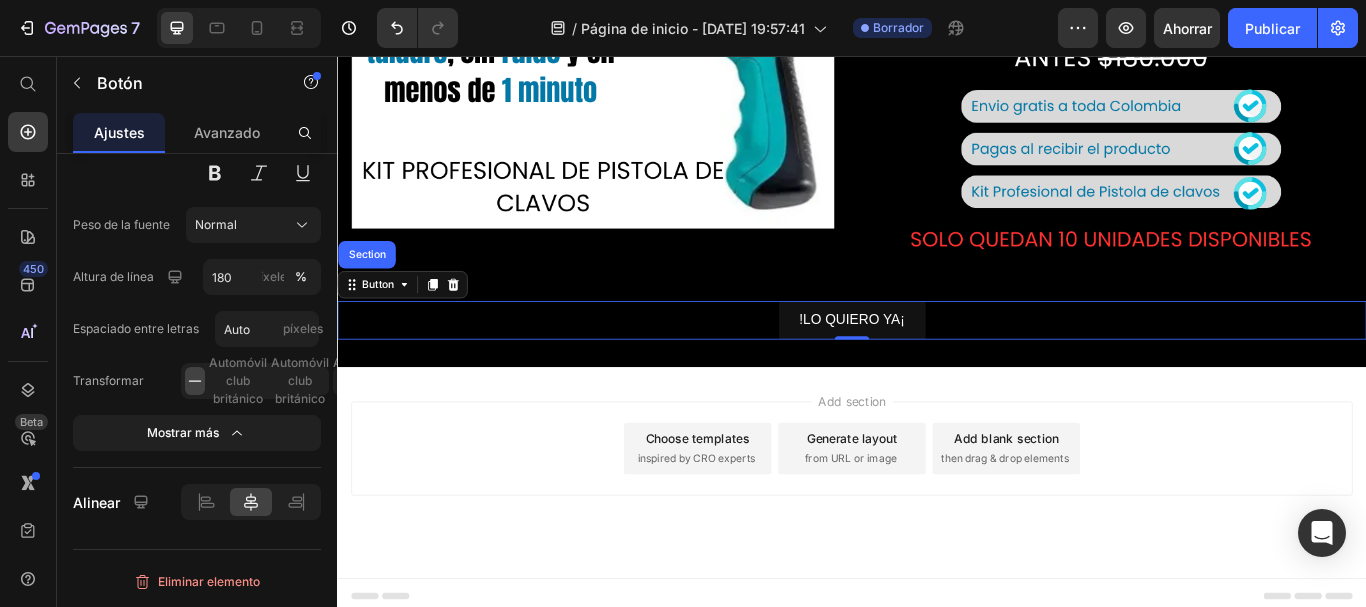 click on "!LO QUIERO YA¡ Button Section   0" at bounding box center [937, 364] 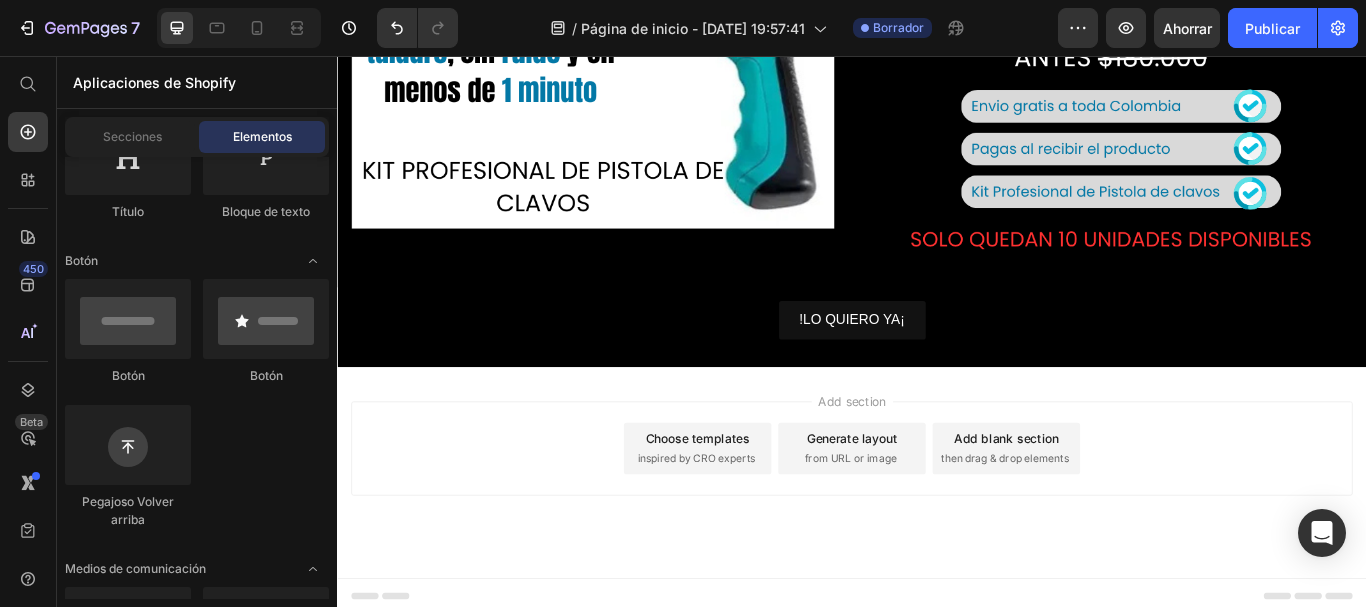 click on "Add section Choose templates inspired by CRO experts Generate layout from URL or image Add blank section then drag & drop elements" at bounding box center (937, 542) 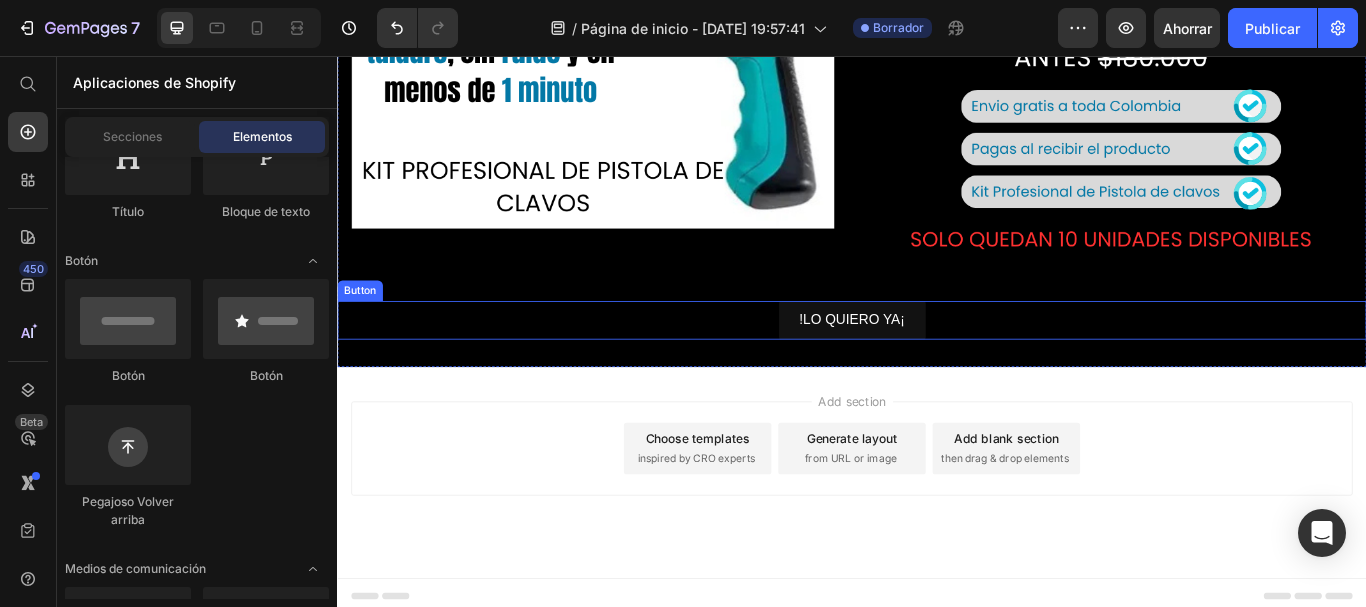click on "!LO QUIERO YA¡ Button" at bounding box center (937, 364) 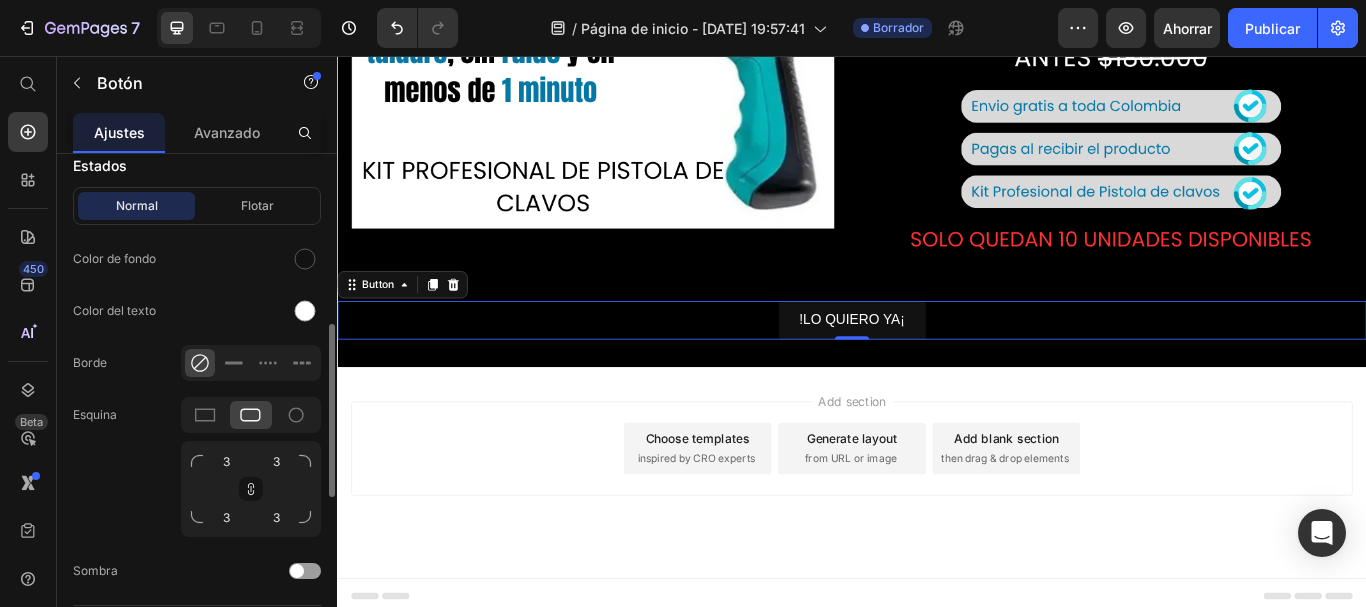 scroll, scrollTop: 516, scrollLeft: 0, axis: vertical 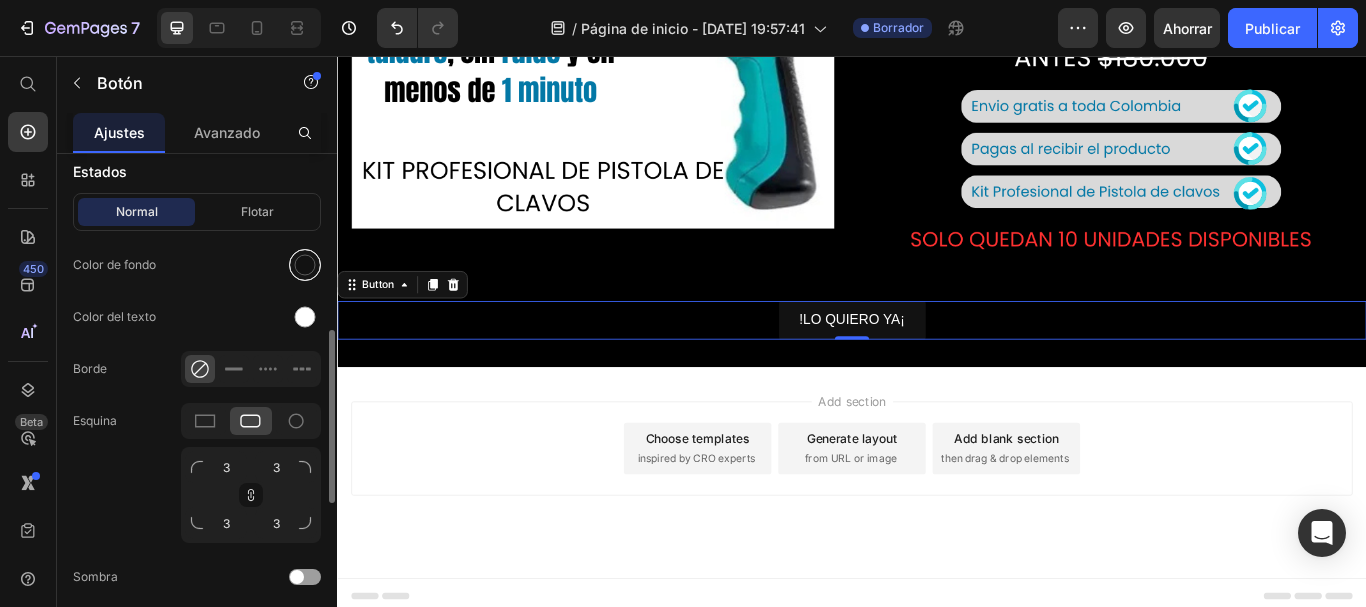 click at bounding box center (305, 265) 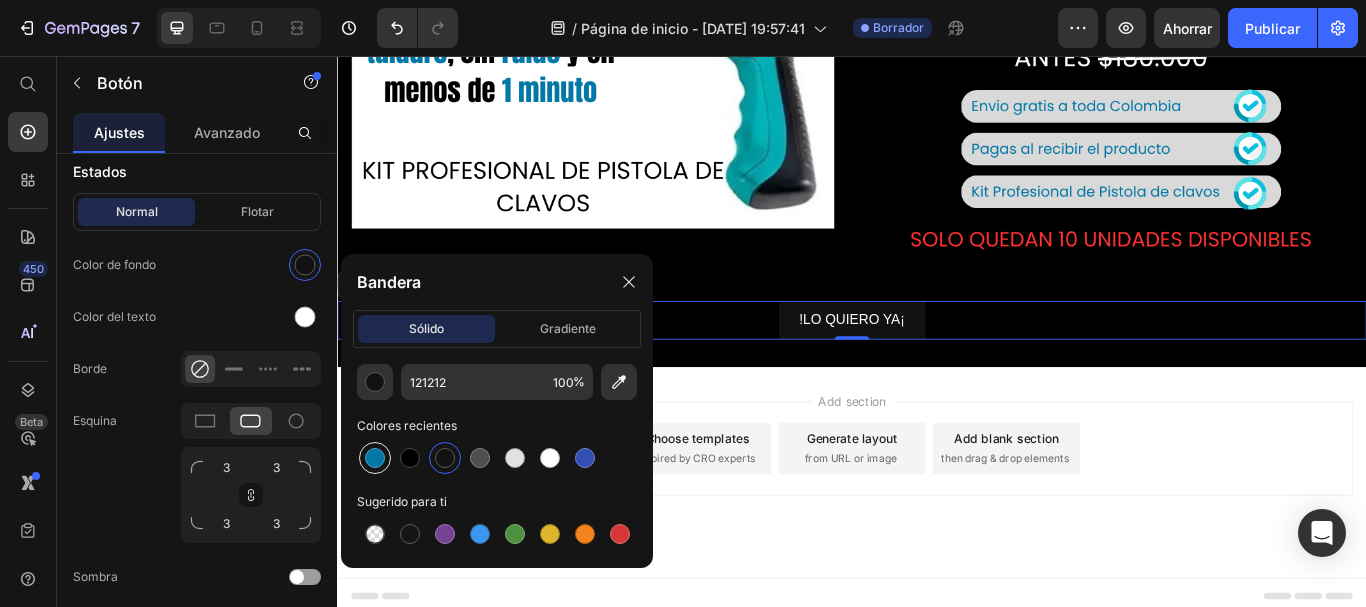 click at bounding box center (375, 458) 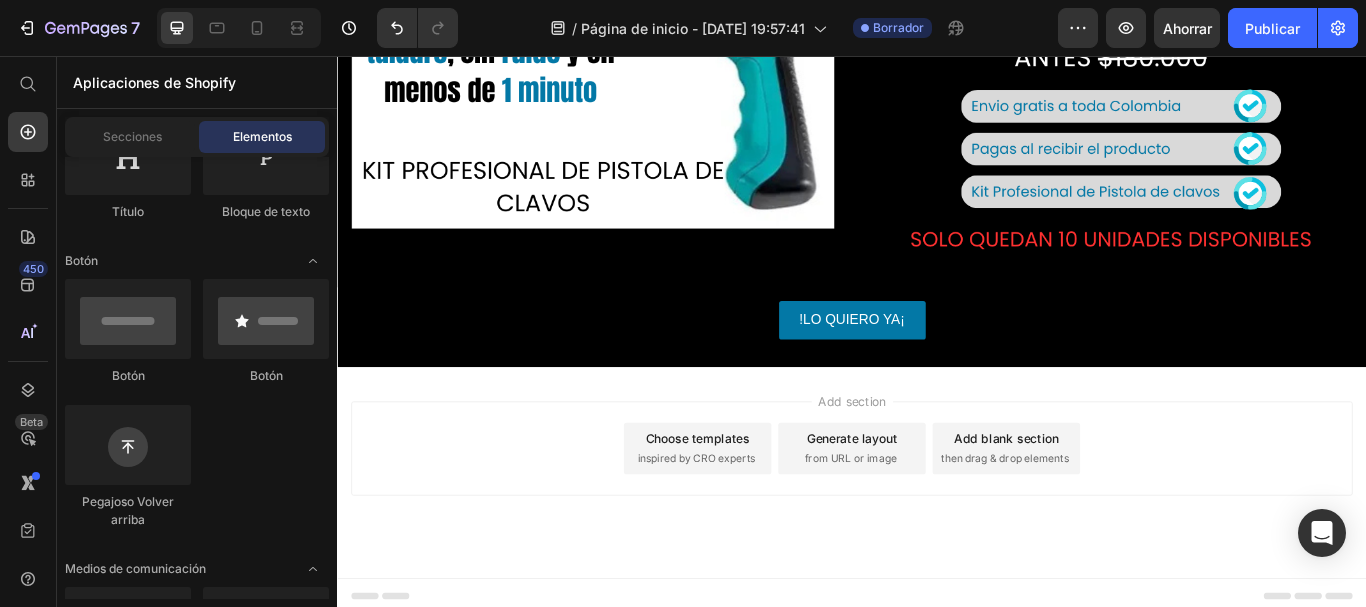 click on "Add section Choose templates inspired by CRO experts Generate layout from URL or image Add blank section then drag & drop elements" at bounding box center [937, 542] 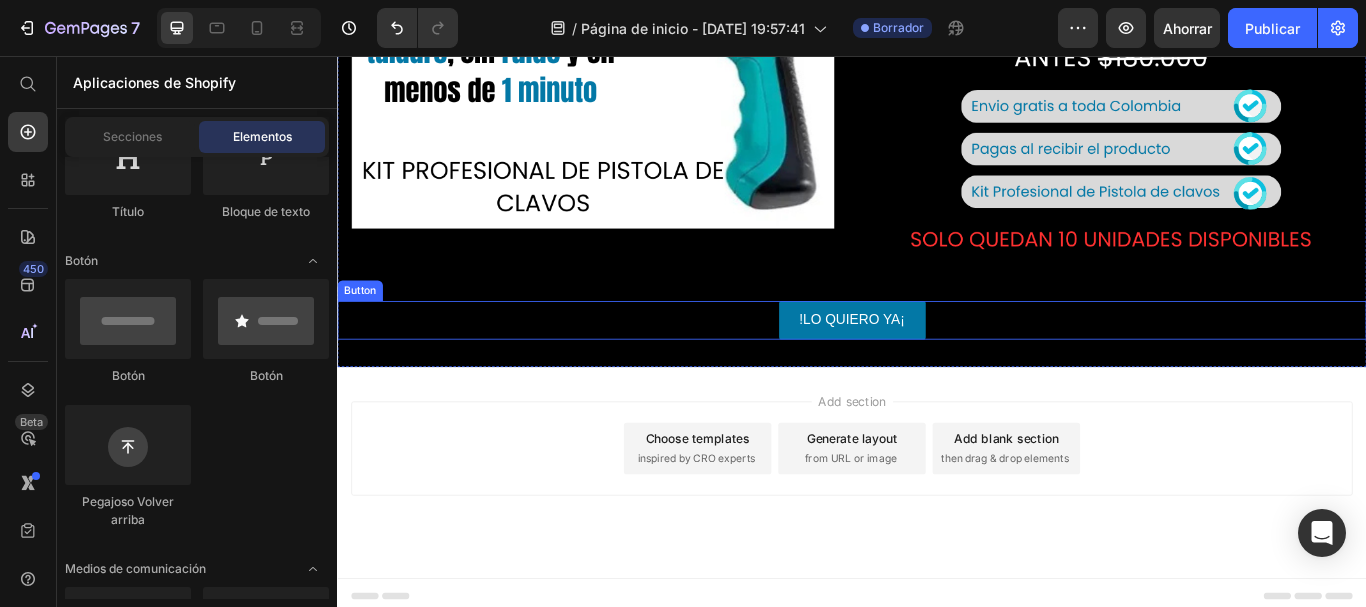 click on "!LO QUIERO YA¡ Button" at bounding box center [937, 364] 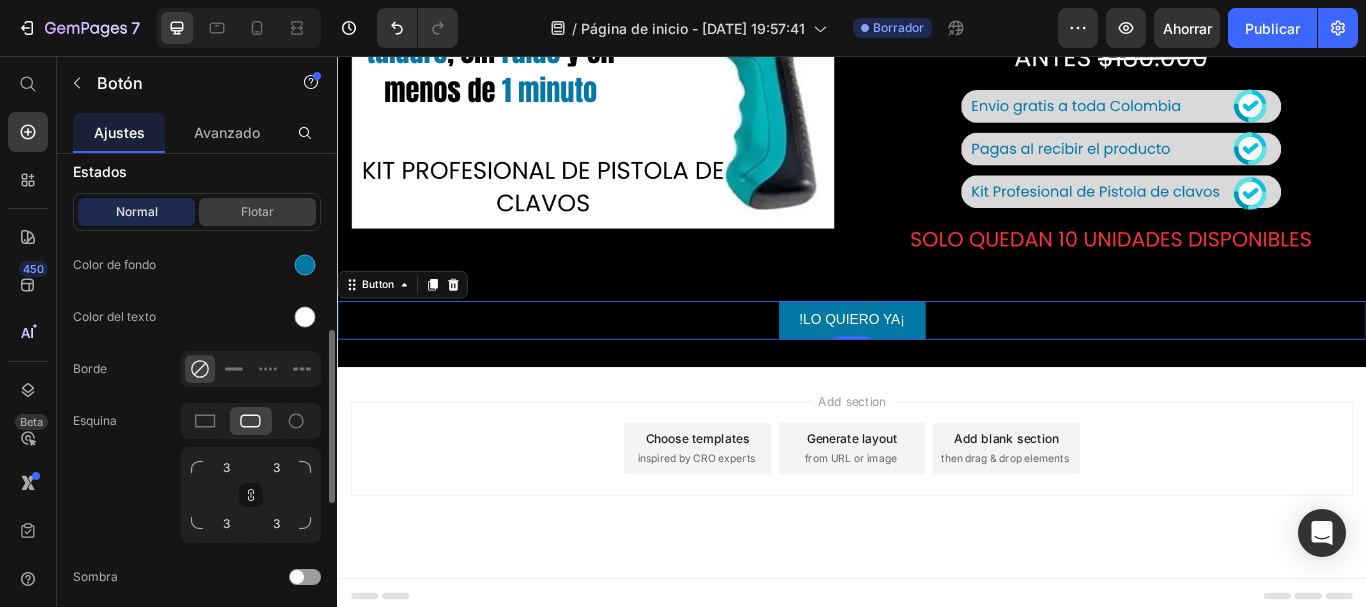 click on "Flotar" at bounding box center (257, 211) 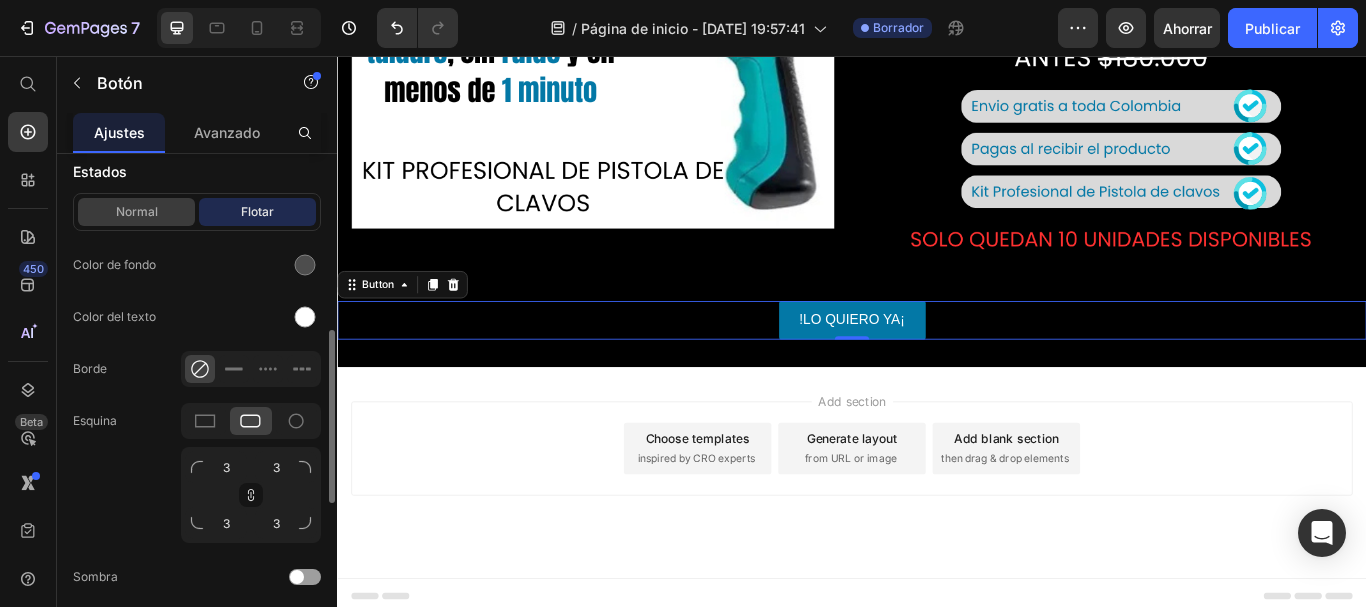 click on "Normal" at bounding box center [136, 212] 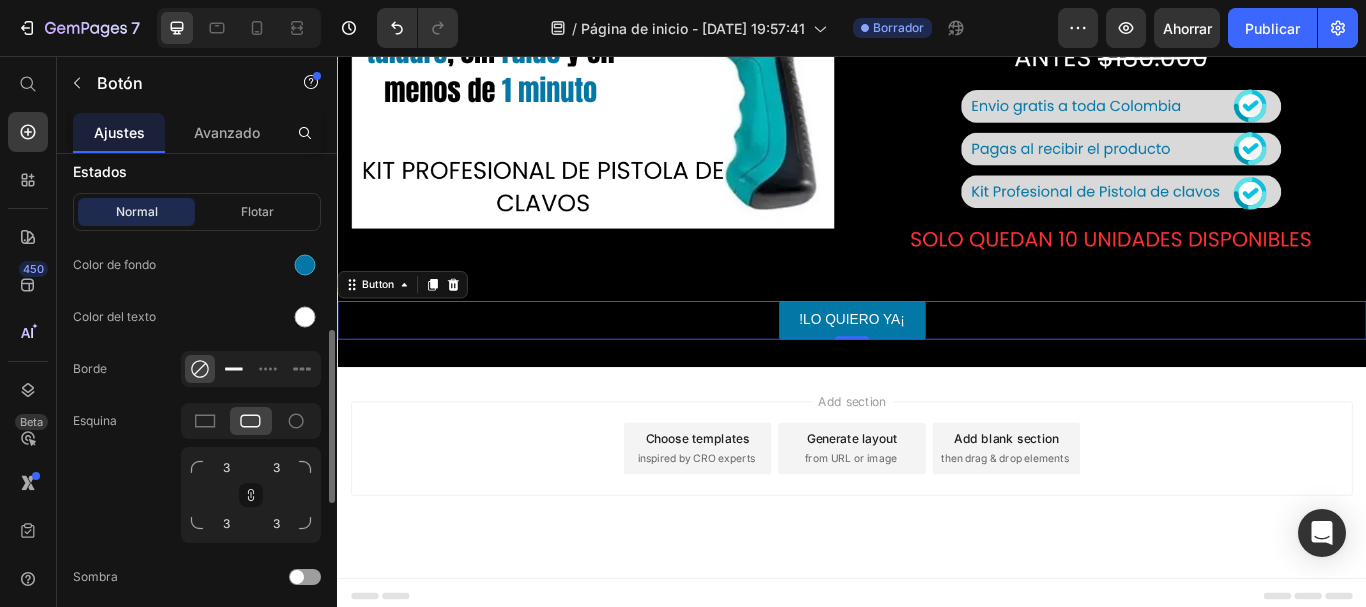 click 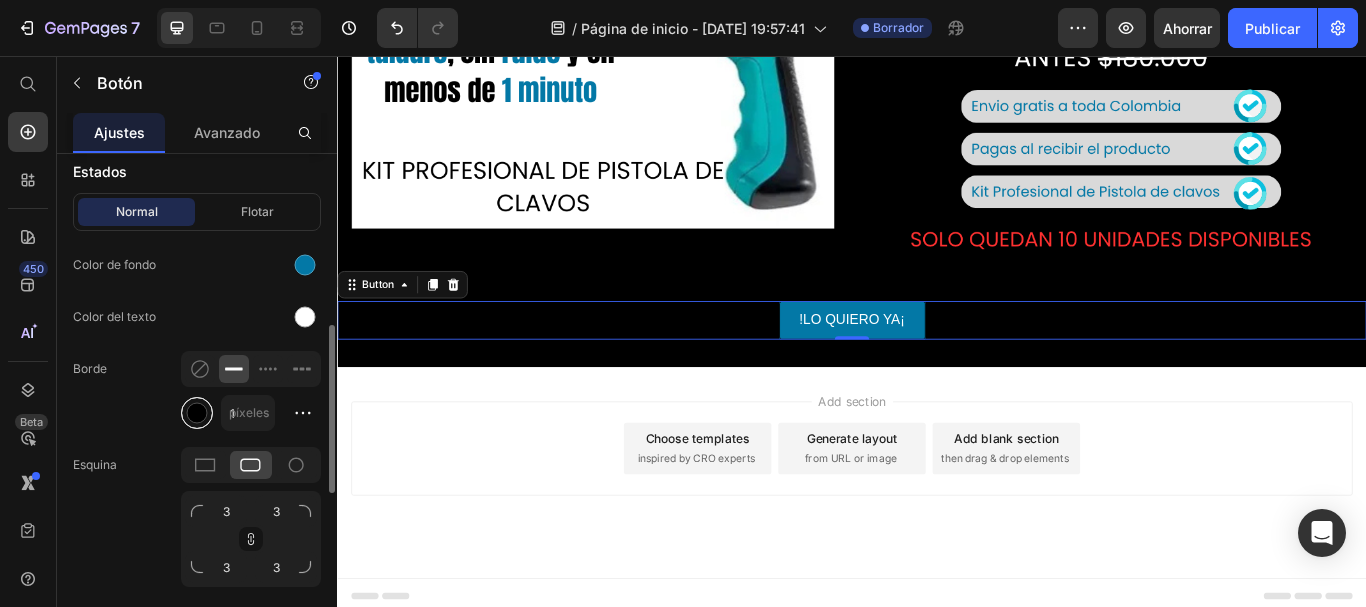click at bounding box center (197, 413) 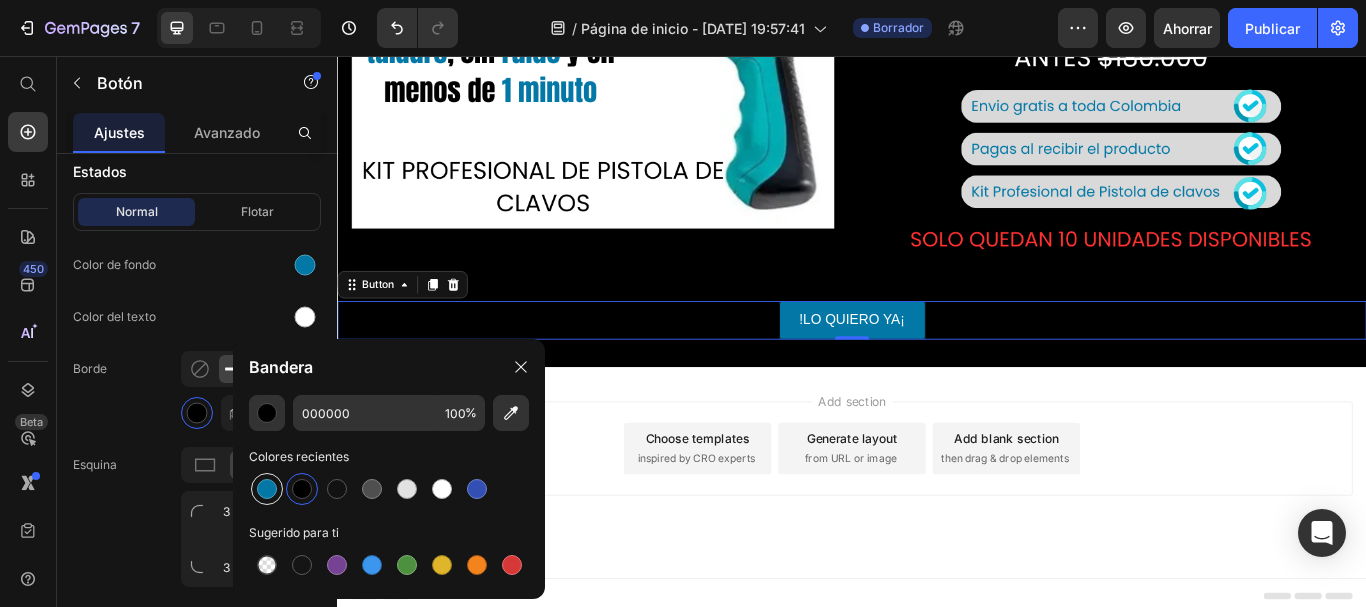 click at bounding box center (267, 489) 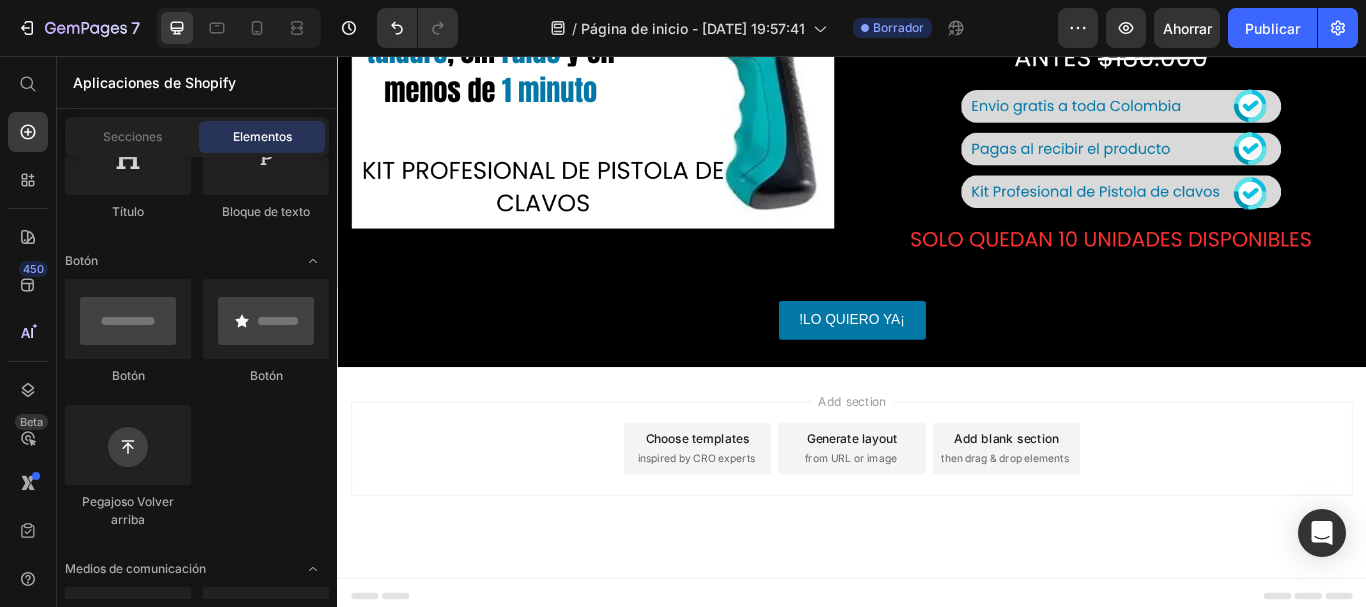 click on "Add section Choose templates inspired by CRO experts Generate layout from URL or image Add blank section then drag & drop elements" at bounding box center [937, 514] 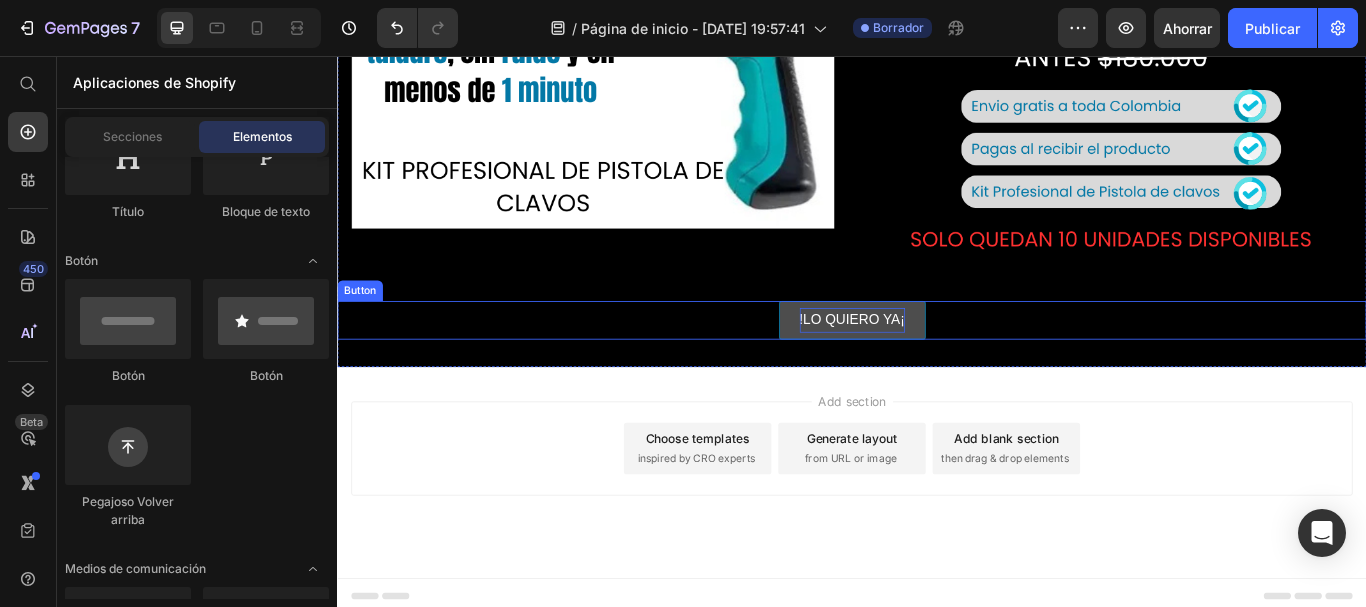 click on "!LO QUIERO YA¡" at bounding box center (937, 364) 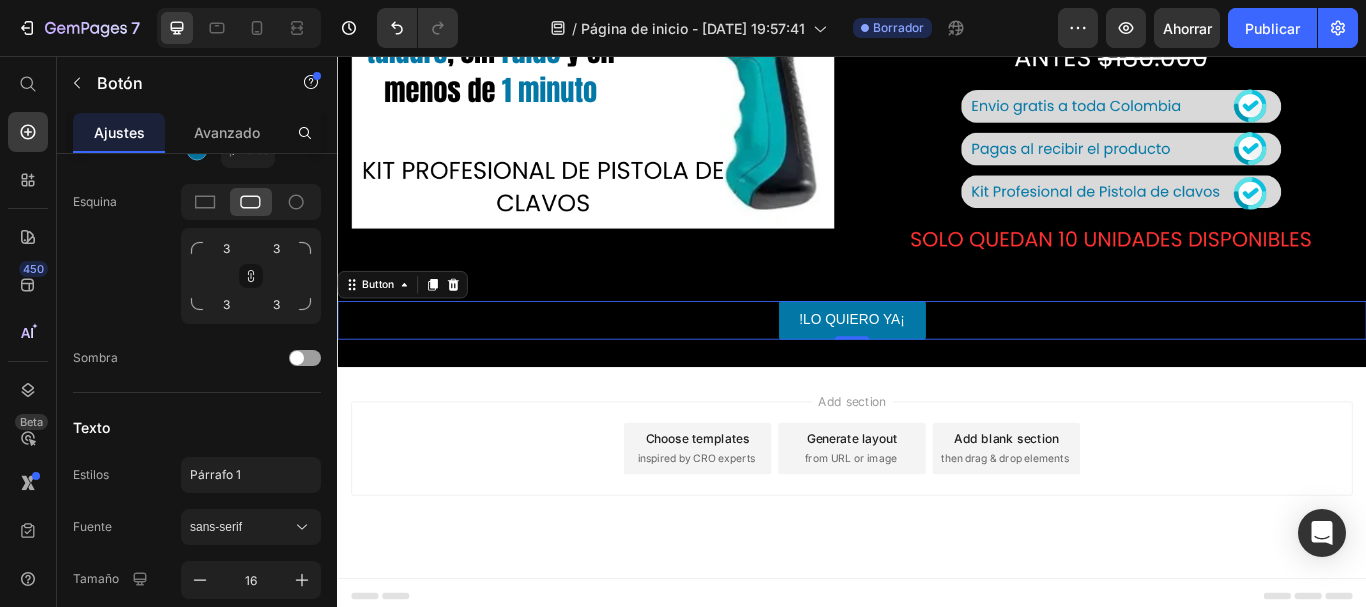 scroll, scrollTop: 974, scrollLeft: 0, axis: vertical 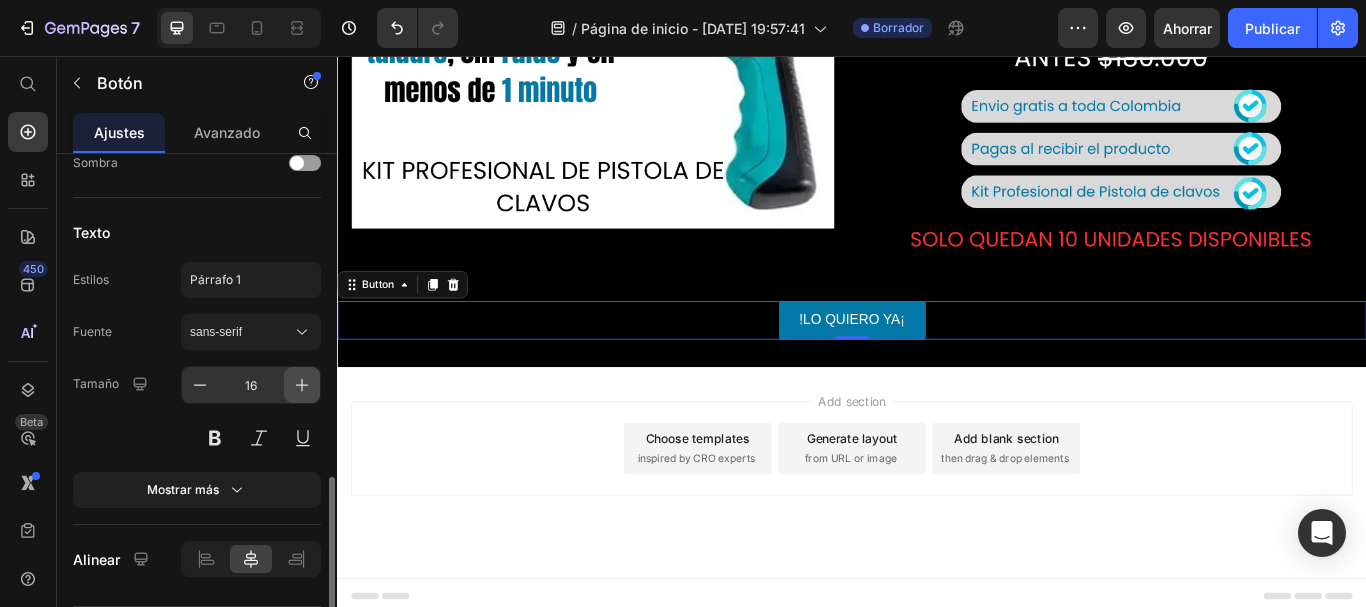 click 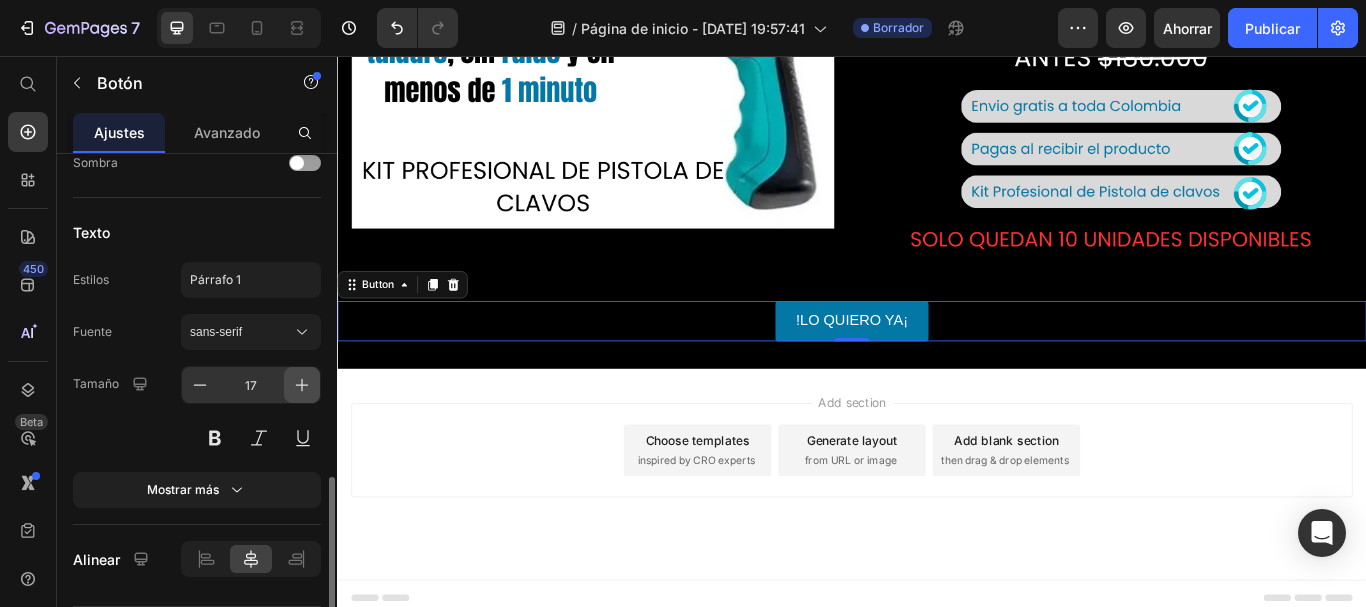 click 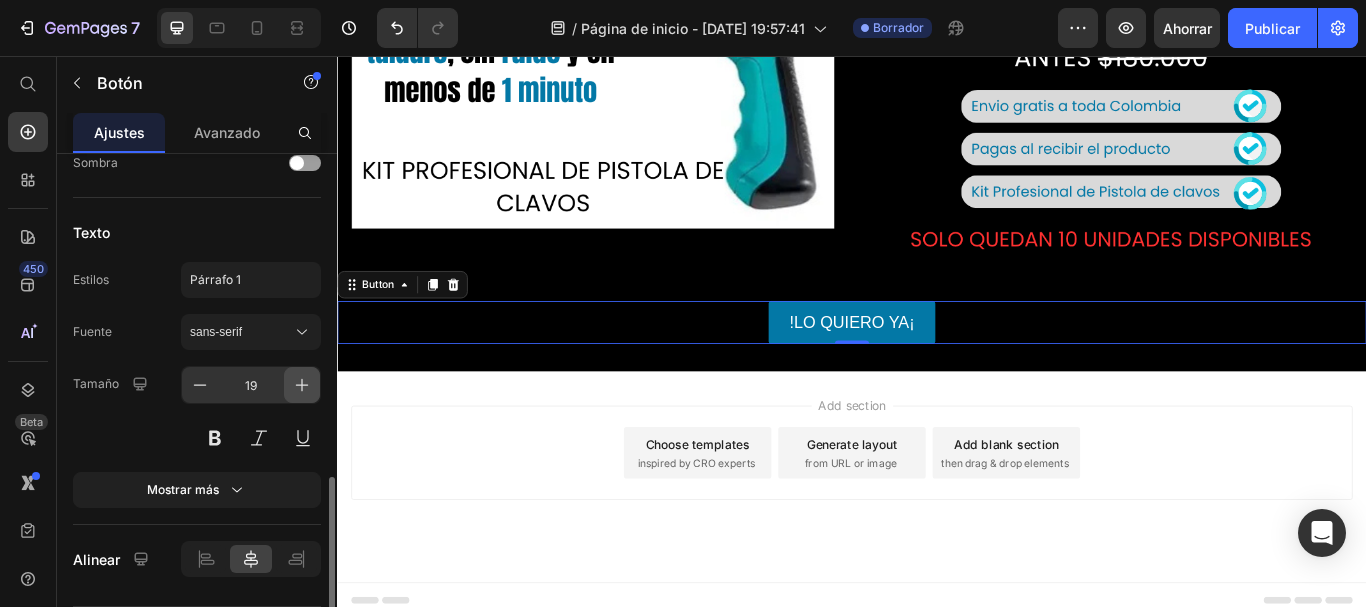 click 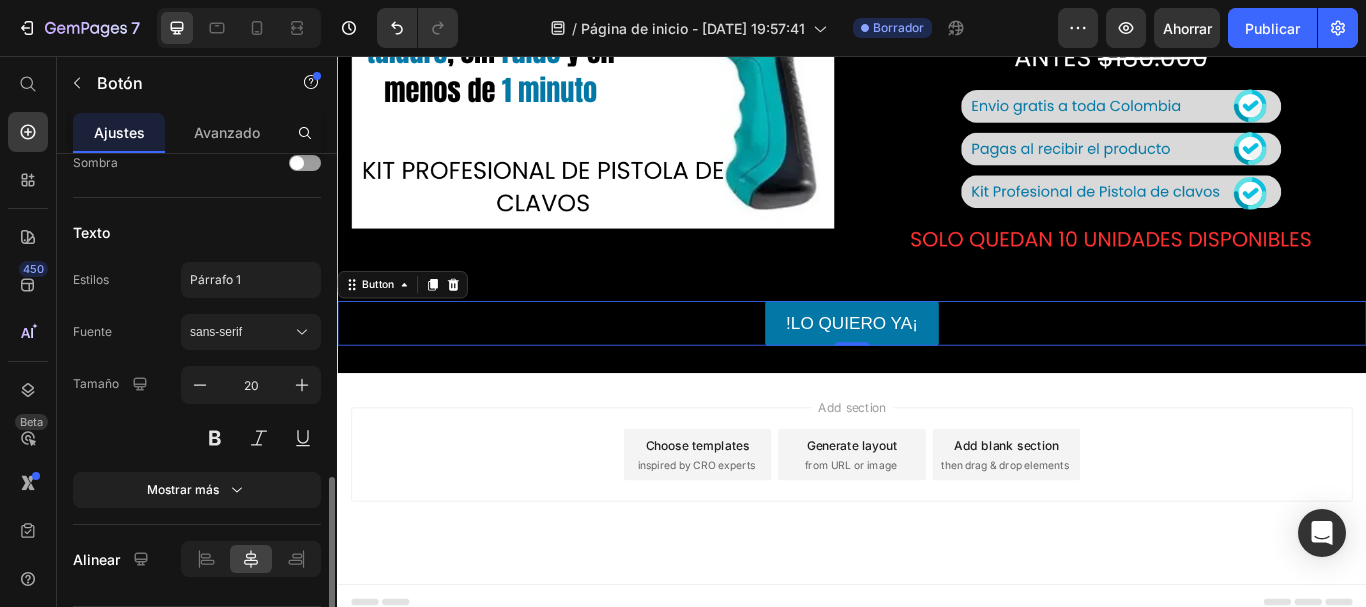 click on "Tamaño 20" at bounding box center [197, 411] 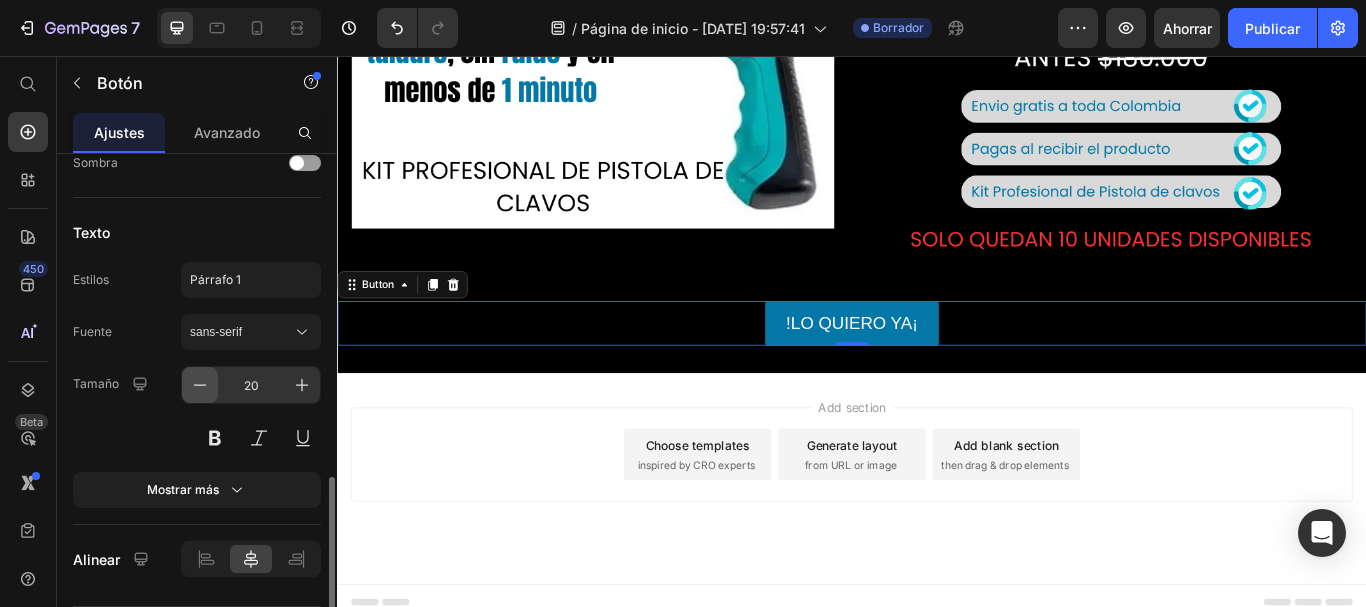 click 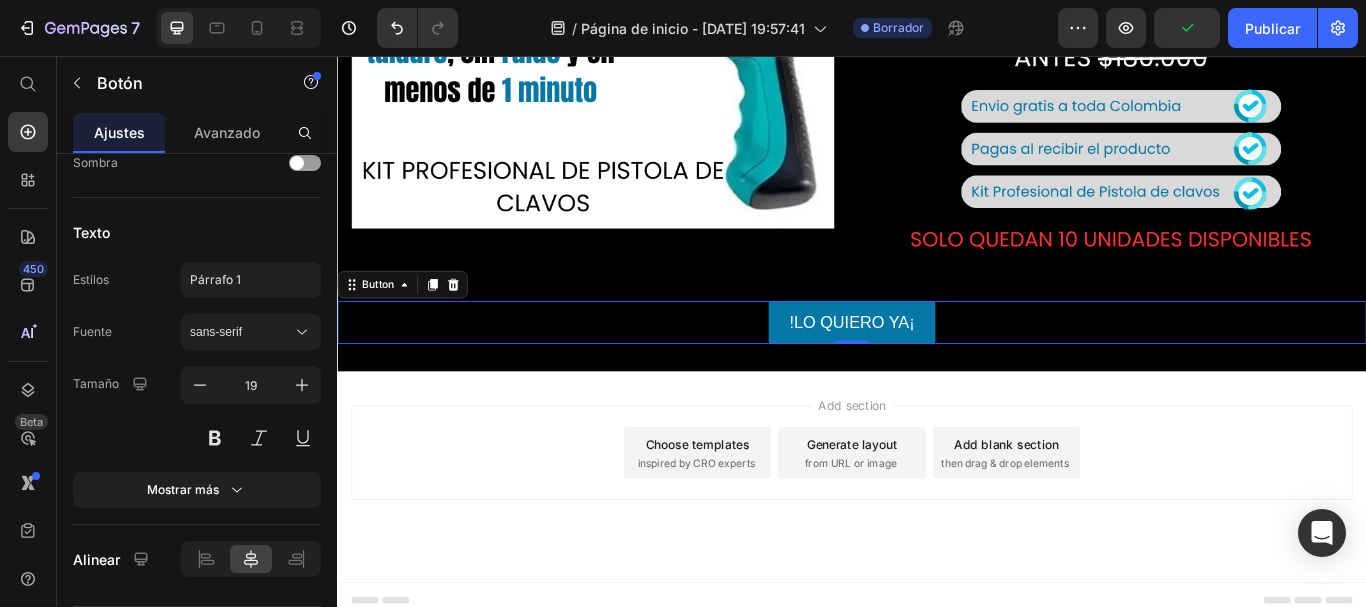 click on "!LO QUIERO YA¡" at bounding box center (937, 367) 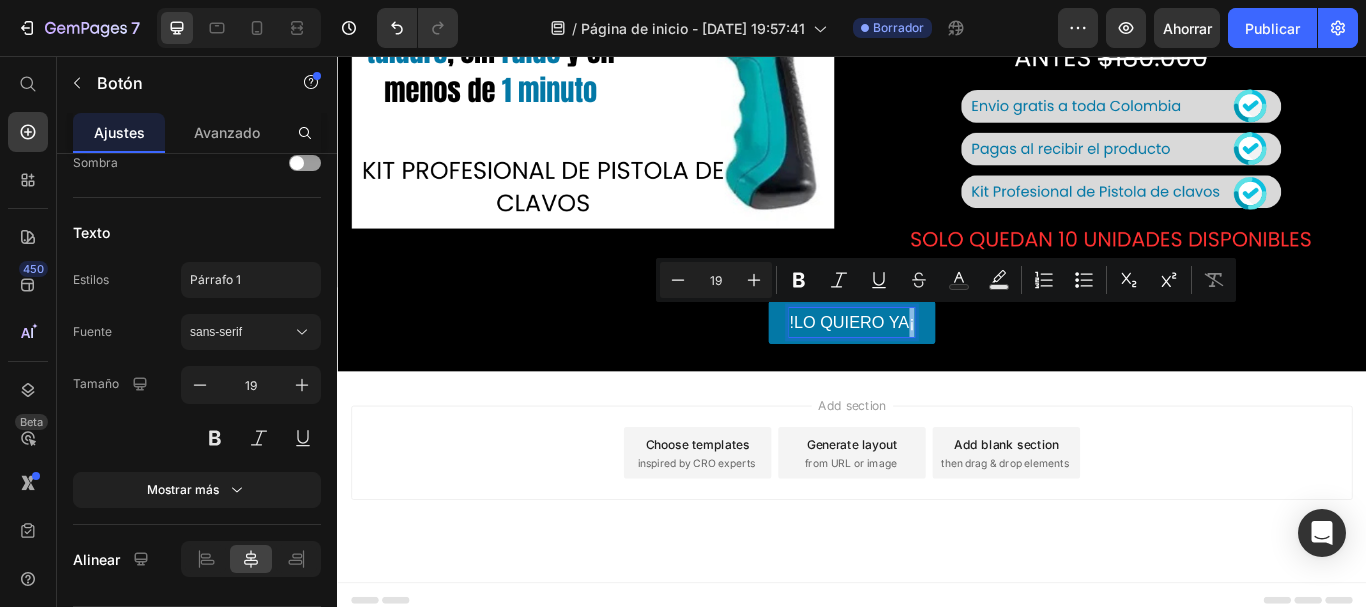 click on "!LO QUIERO YA¡" at bounding box center (937, 367) 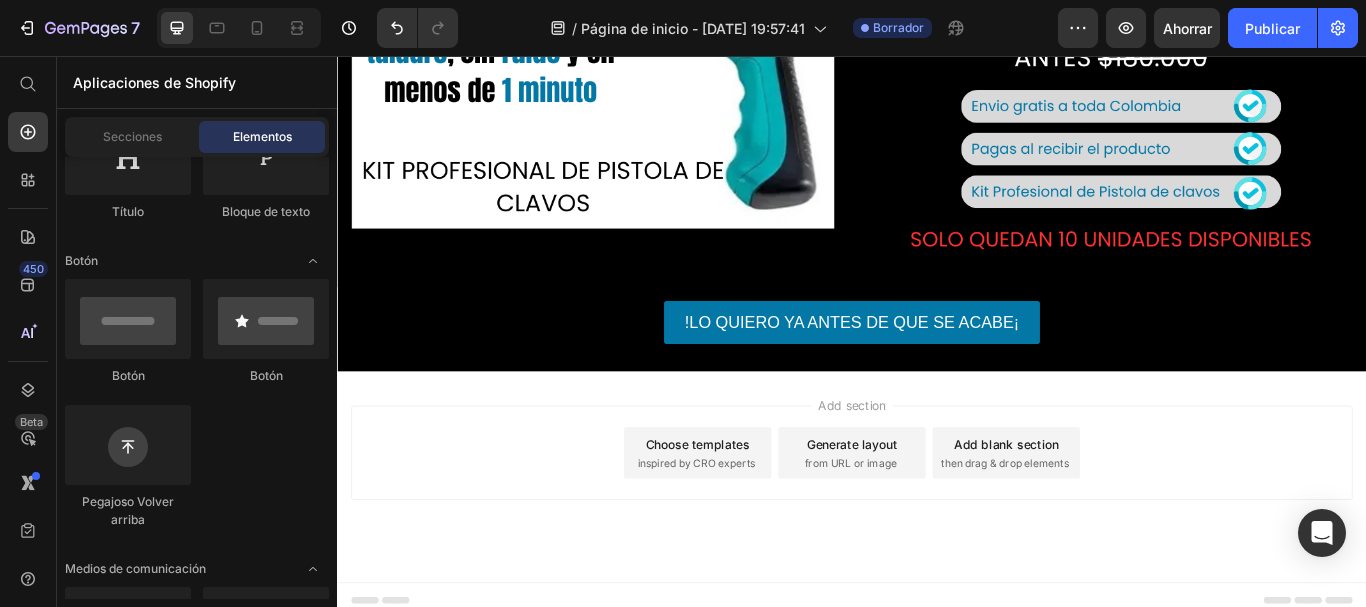 click on "Add section Choose templates inspired by CRO experts Generate layout from URL or image Add blank section then drag & drop elements" at bounding box center [937, 547] 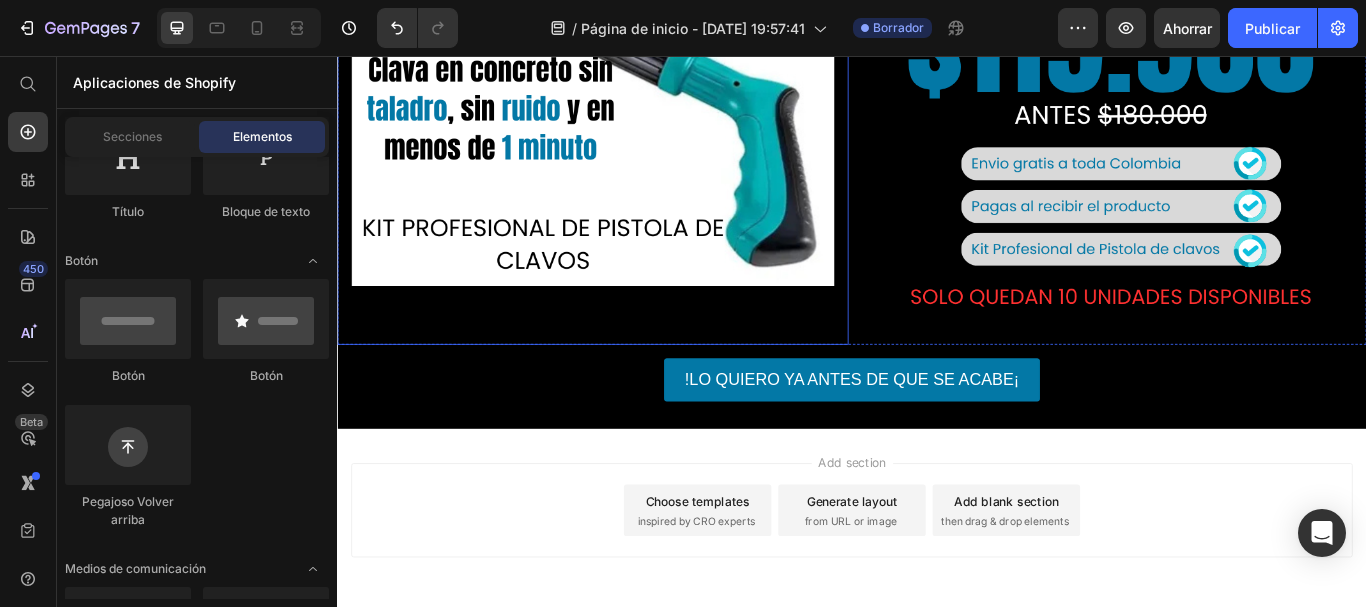 scroll, scrollTop: 349, scrollLeft: 0, axis: vertical 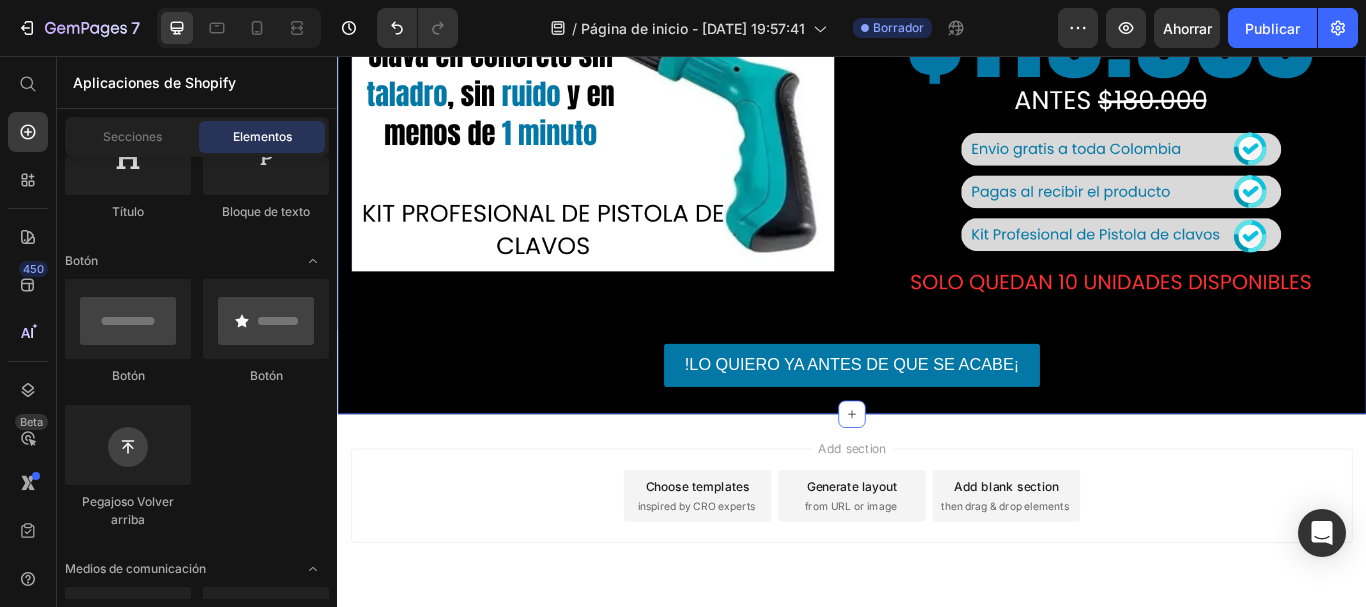 click on "Image Image Row !LO QUIERO YA ANTES DE QUE SE ACABE¡ Button Section 1" at bounding box center (937, 111) 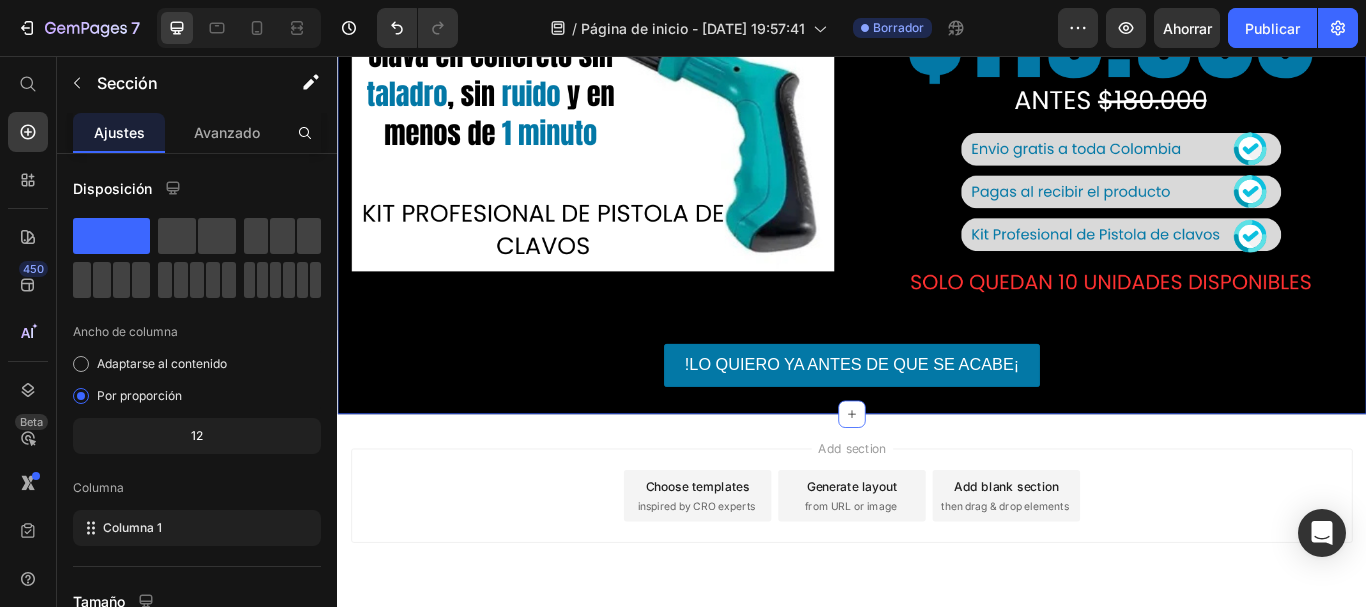 scroll, scrollTop: 298, scrollLeft: 0, axis: vertical 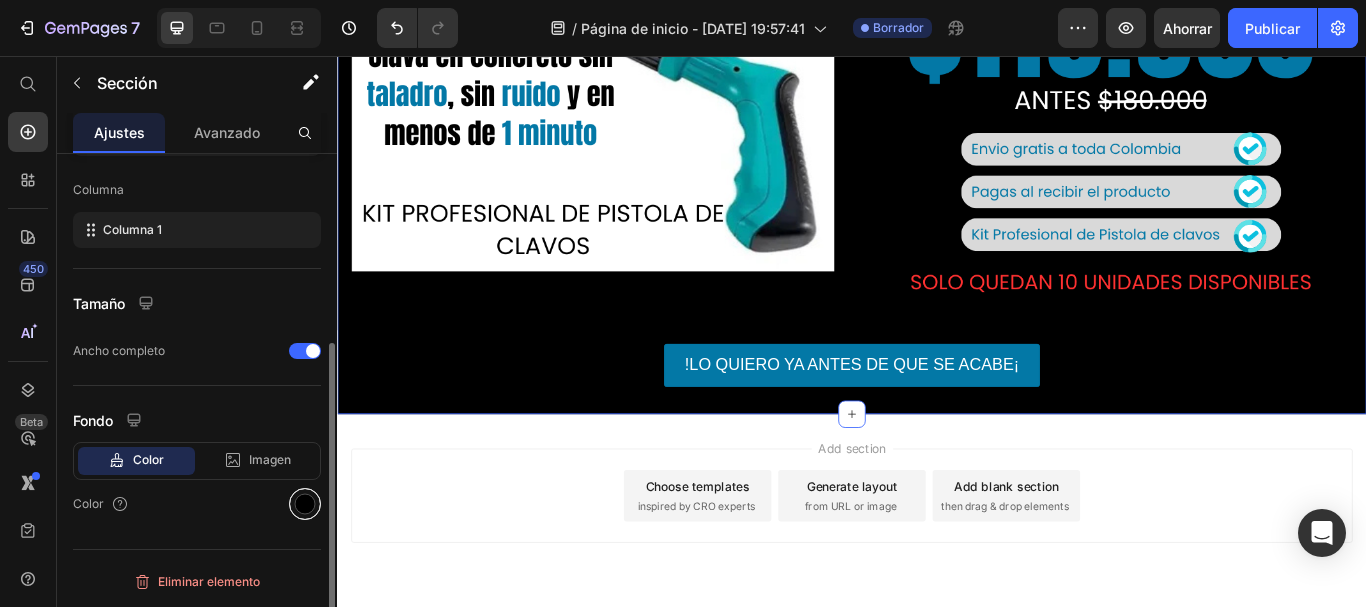 click at bounding box center (305, 504) 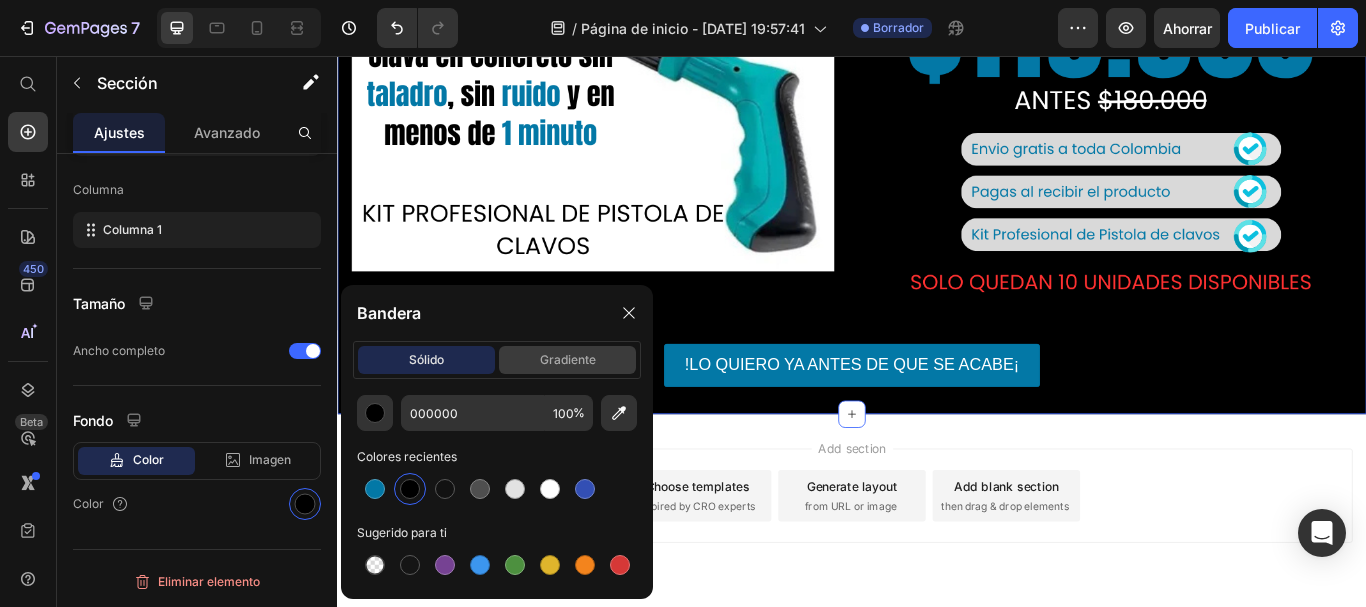 click on "gradiente" at bounding box center (568, 359) 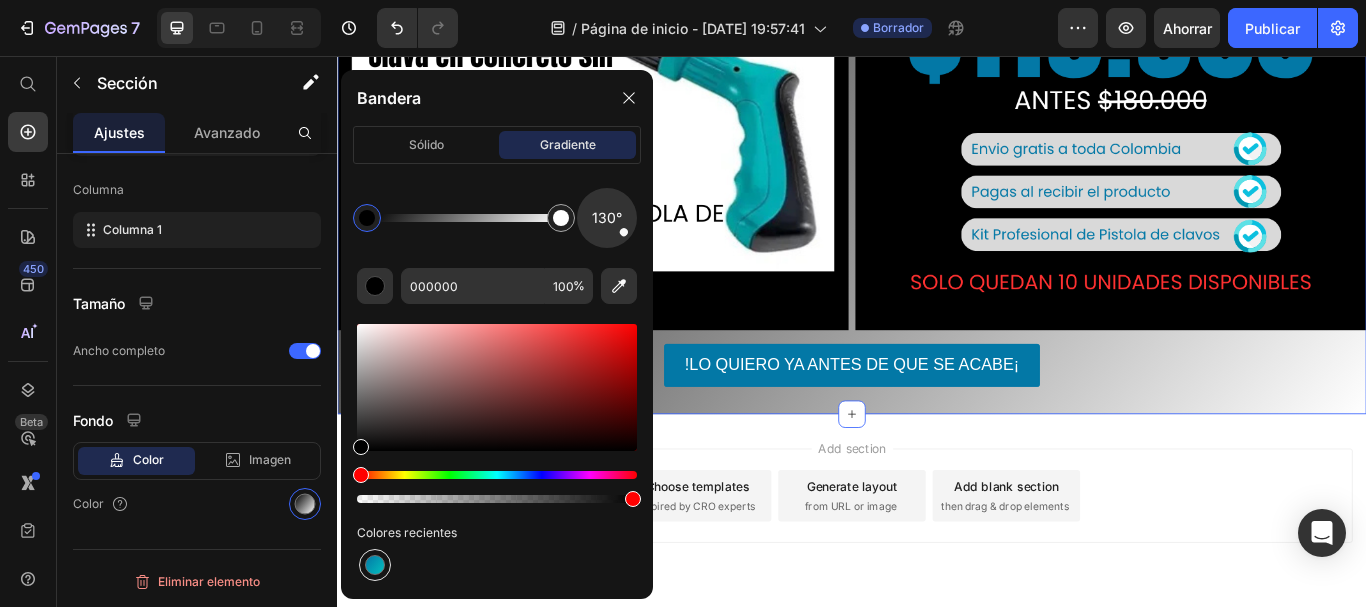 click at bounding box center [375, 565] 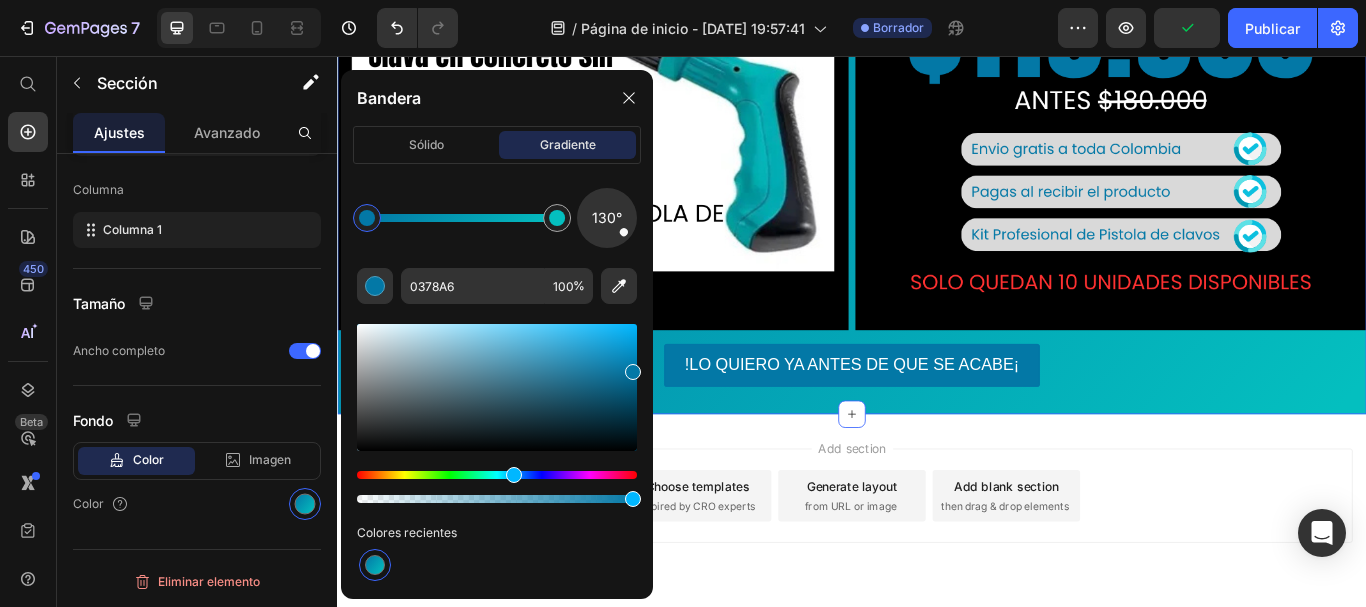 click at bounding box center [367, 218] 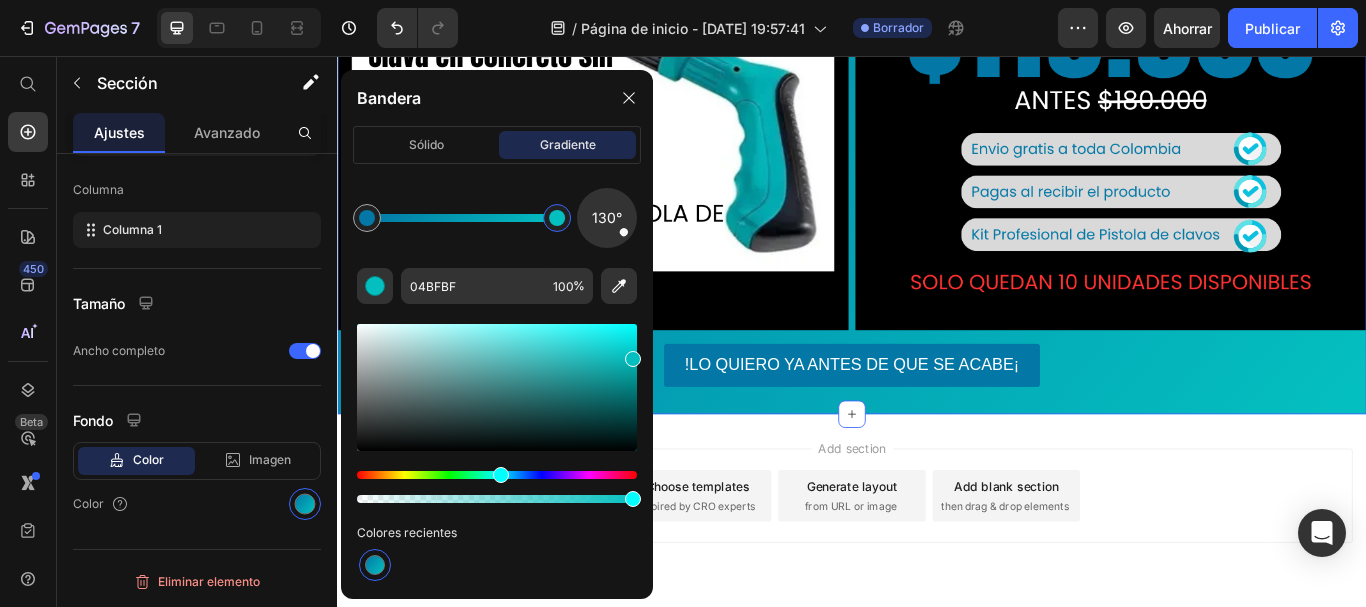 click at bounding box center [557, 218] 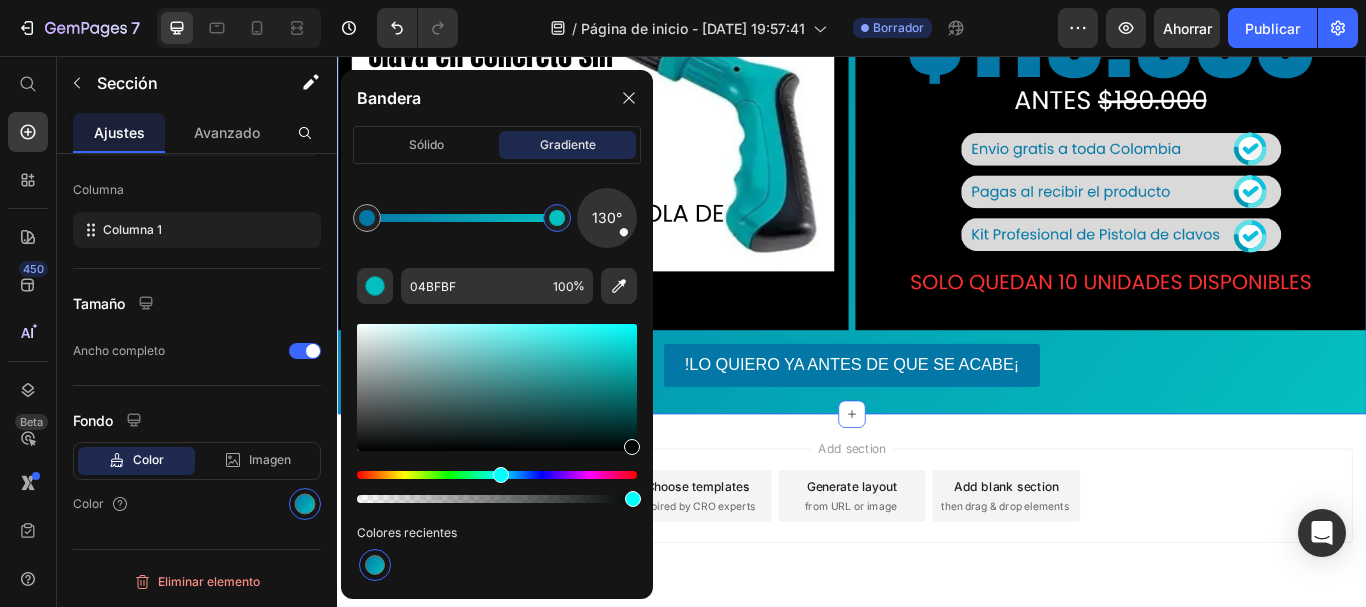 click at bounding box center [497, 387] 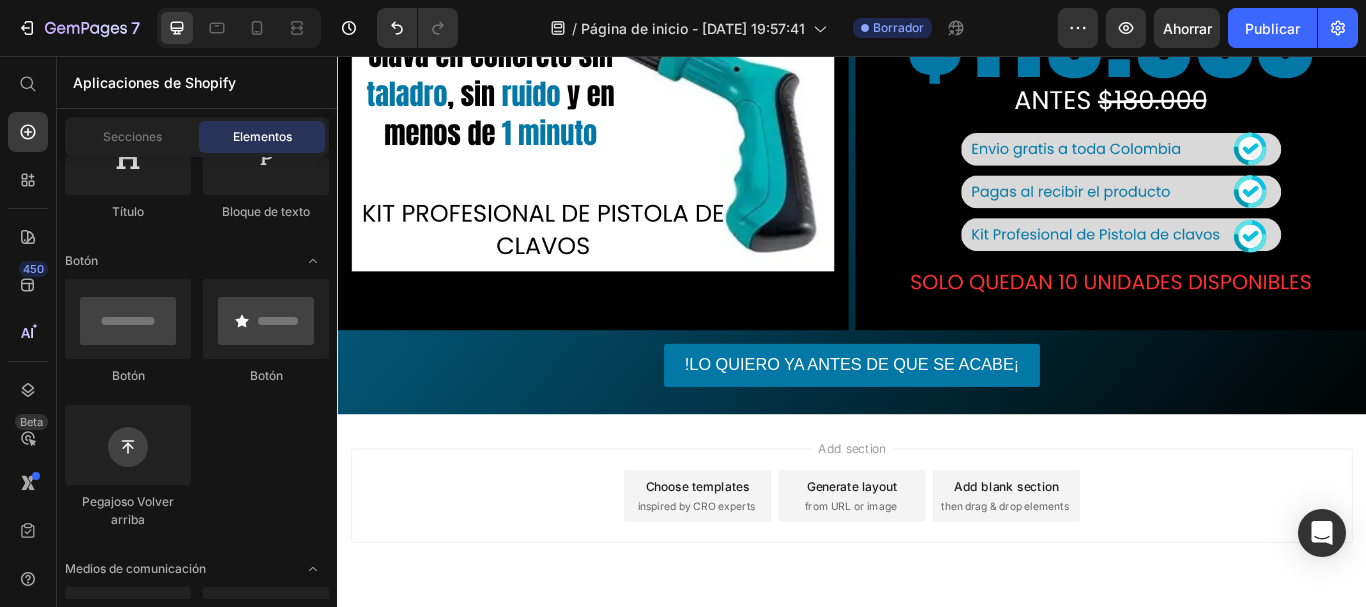 click on "Add section Choose templates inspired by CRO experts Generate layout from URL or image Add blank section then drag & drop elements" at bounding box center (937, 597) 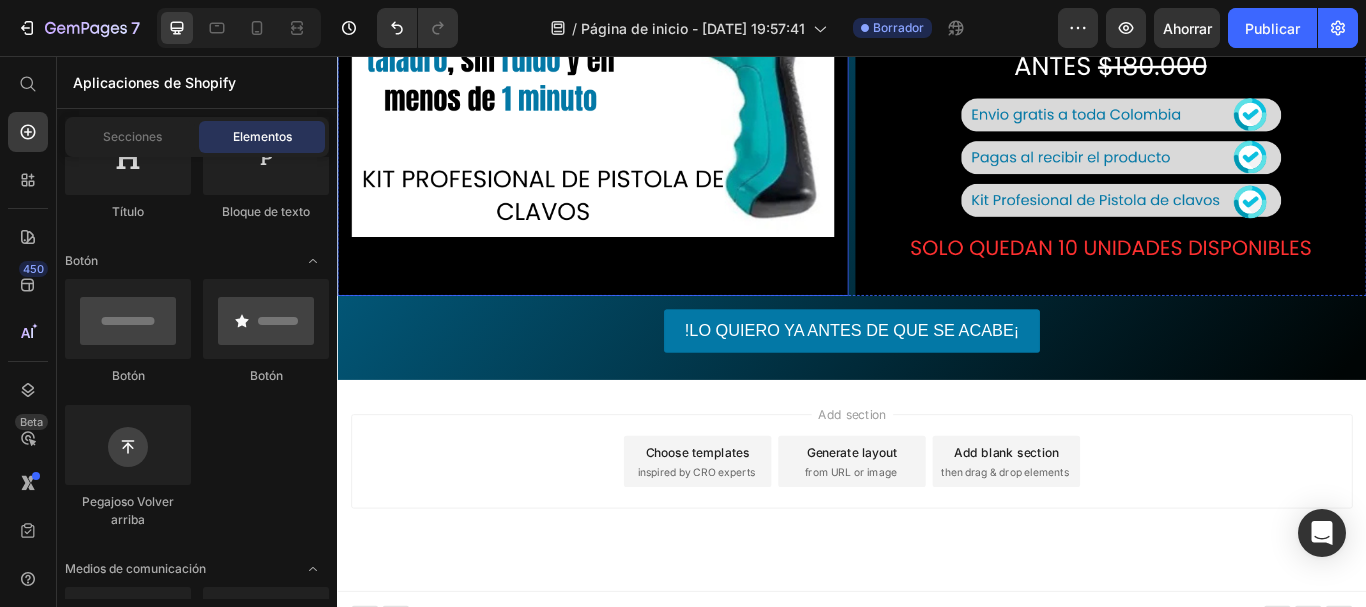 scroll, scrollTop: 405, scrollLeft: 0, axis: vertical 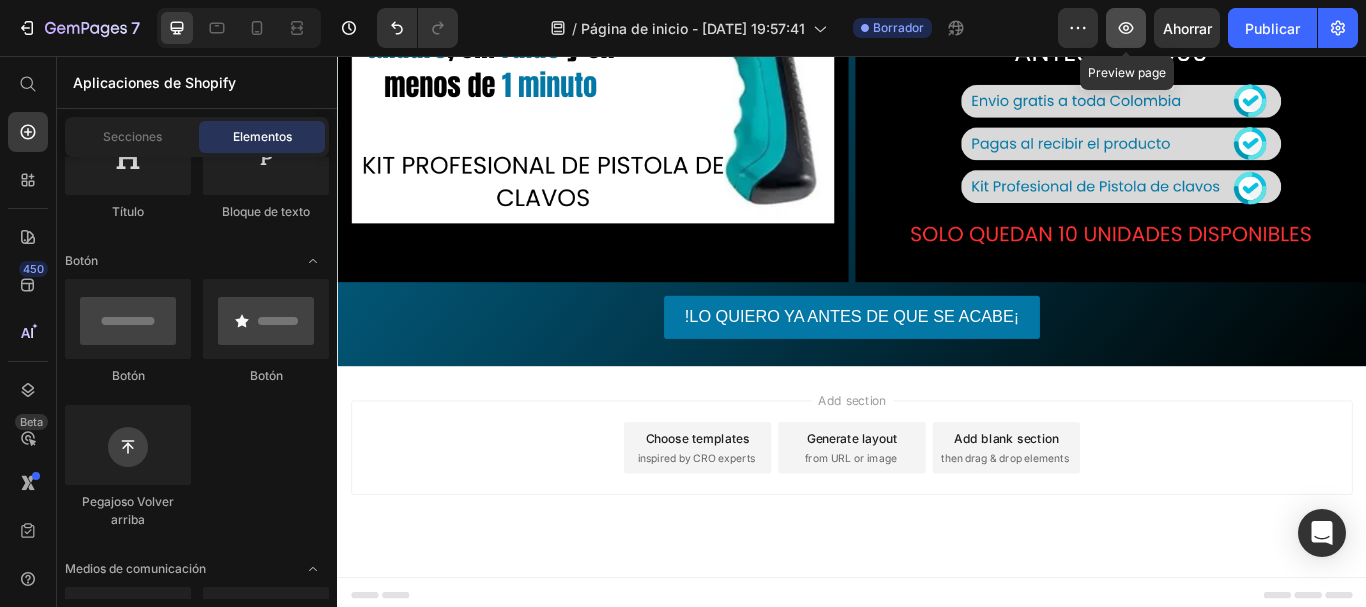 click 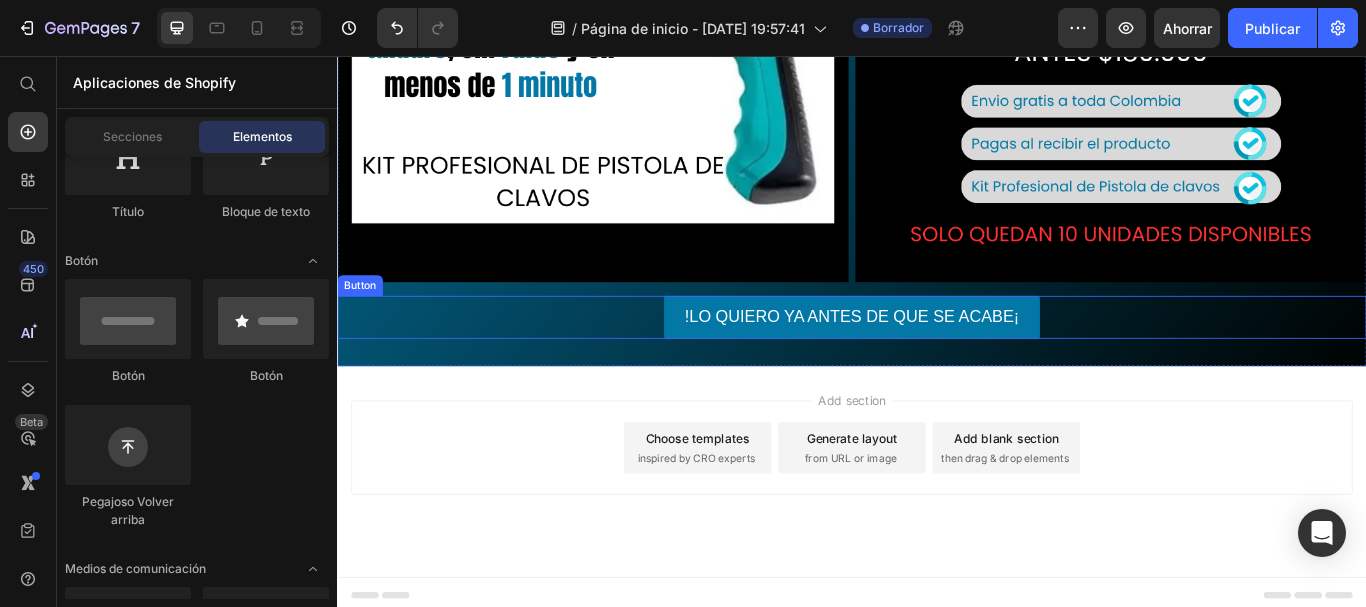 click on "!LO QUIERO YA ANTES DE QUE SE ACABE¡ Button" at bounding box center [937, 361] 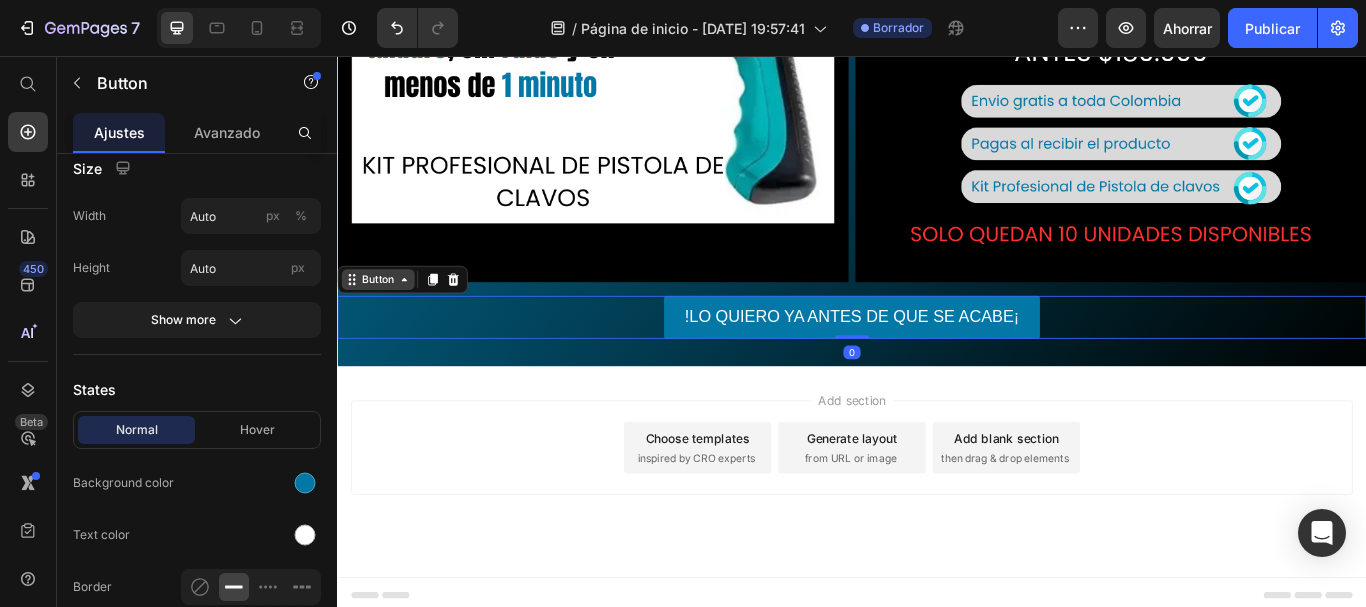 scroll, scrollTop: 0, scrollLeft: 0, axis: both 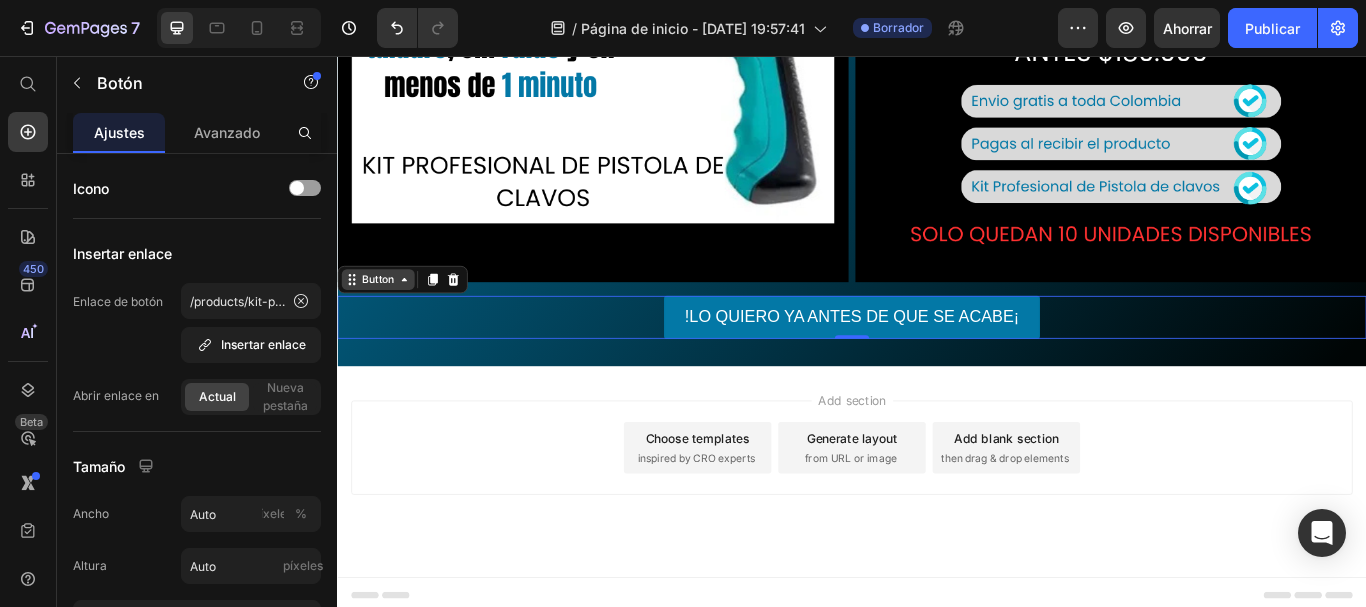 click on "Button" at bounding box center [384, 317] 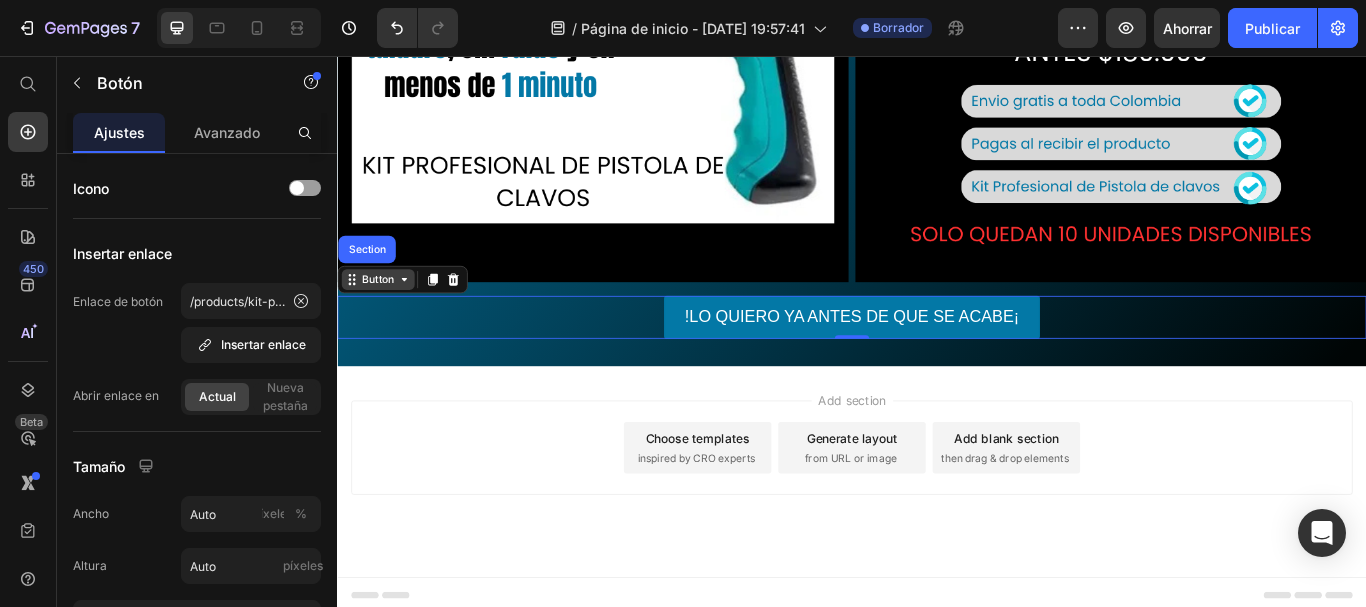 click on "Button" at bounding box center (384, 317) 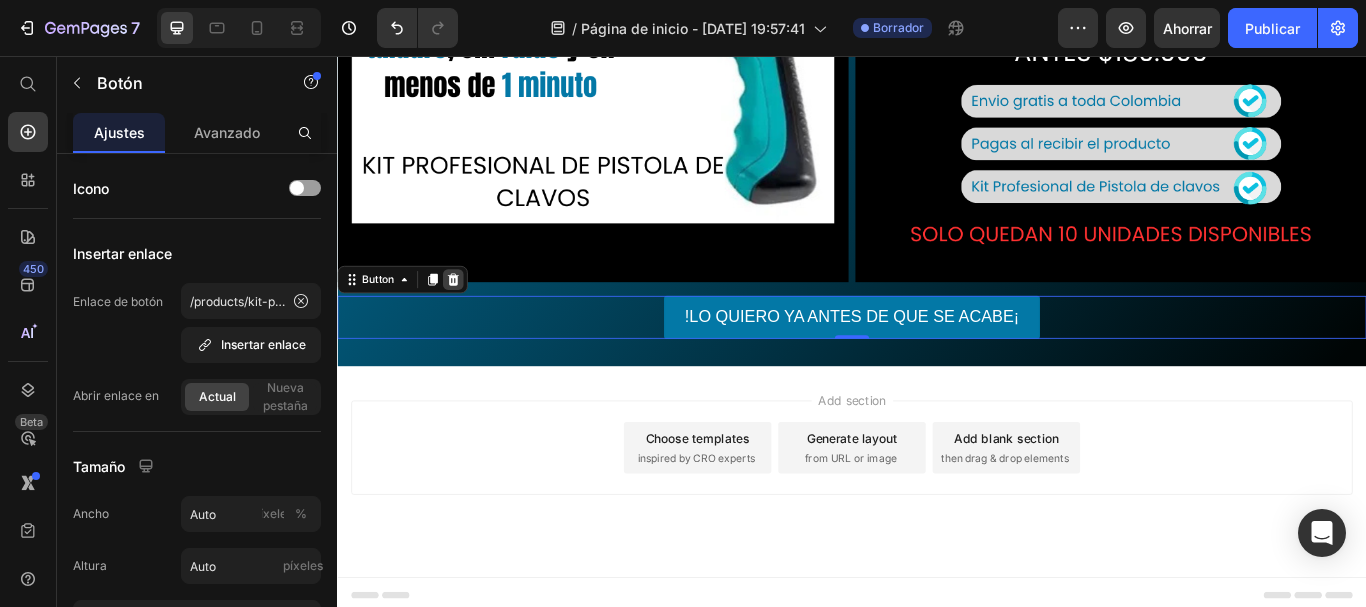 click 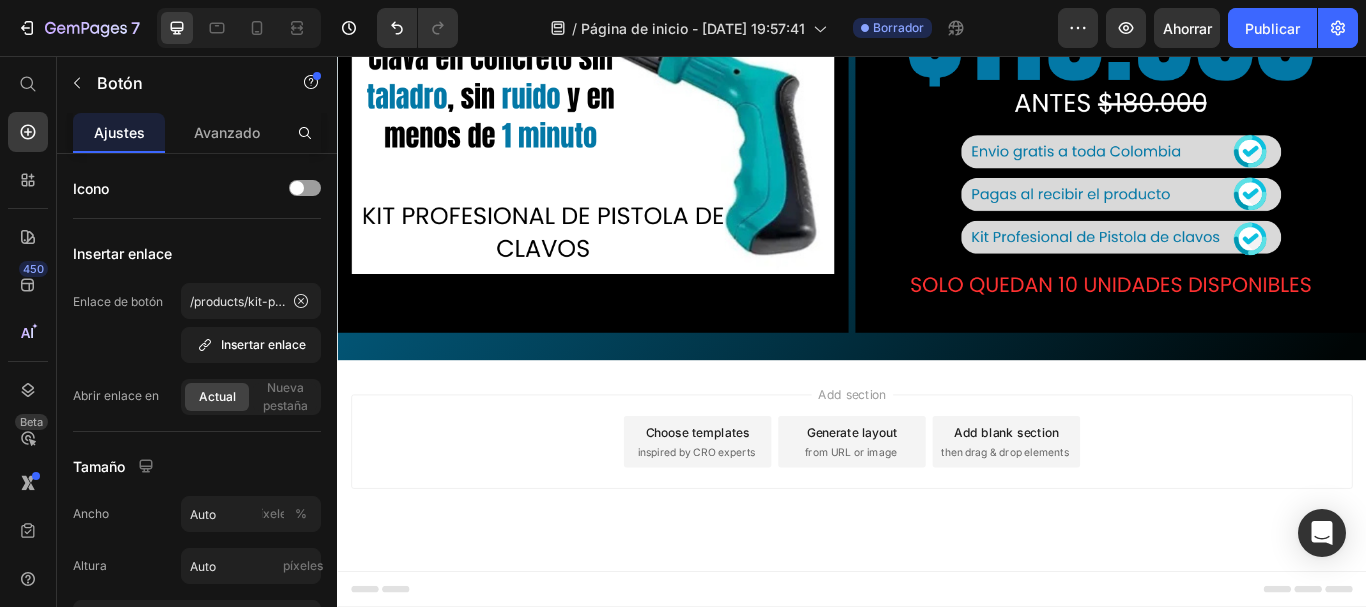scroll, scrollTop: 339, scrollLeft: 0, axis: vertical 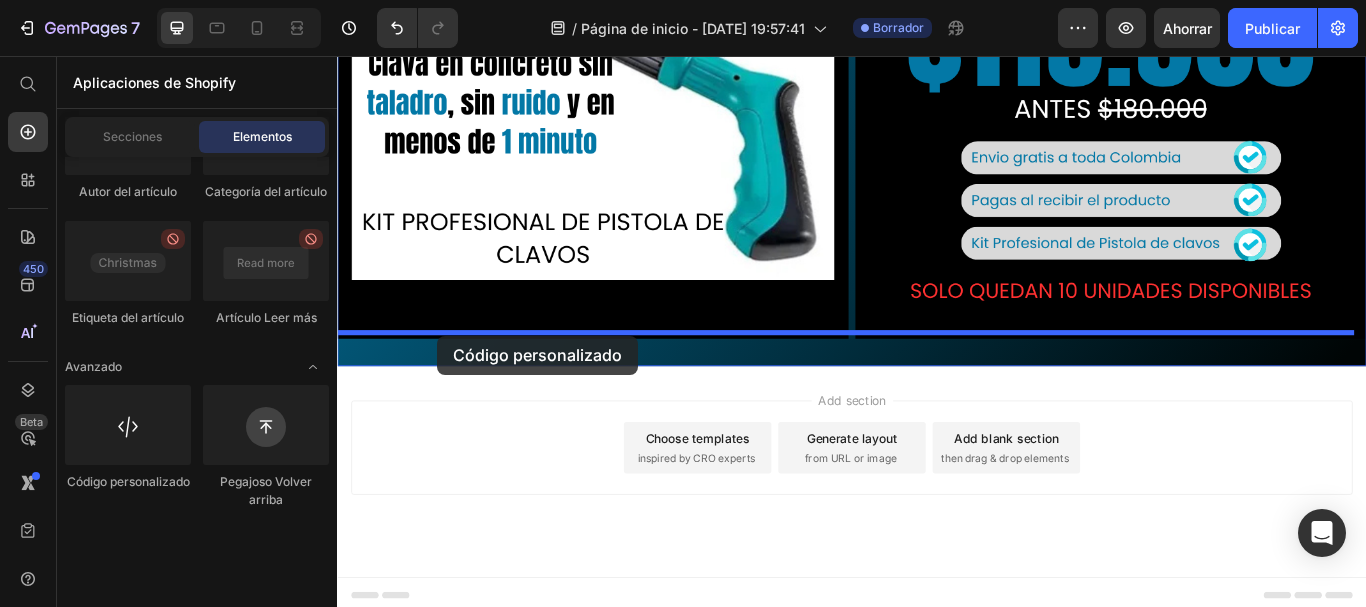 drag, startPoint x: 480, startPoint y: 544, endPoint x: 454, endPoint y: 382, distance: 164.07315 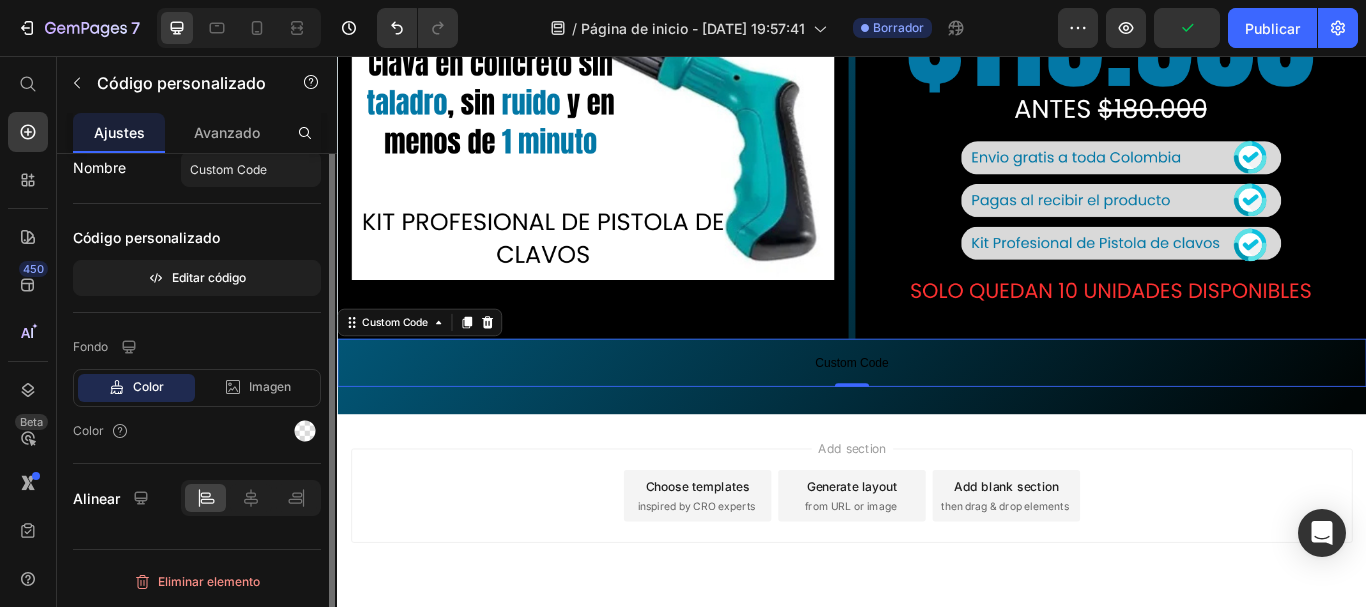 scroll, scrollTop: 0, scrollLeft: 0, axis: both 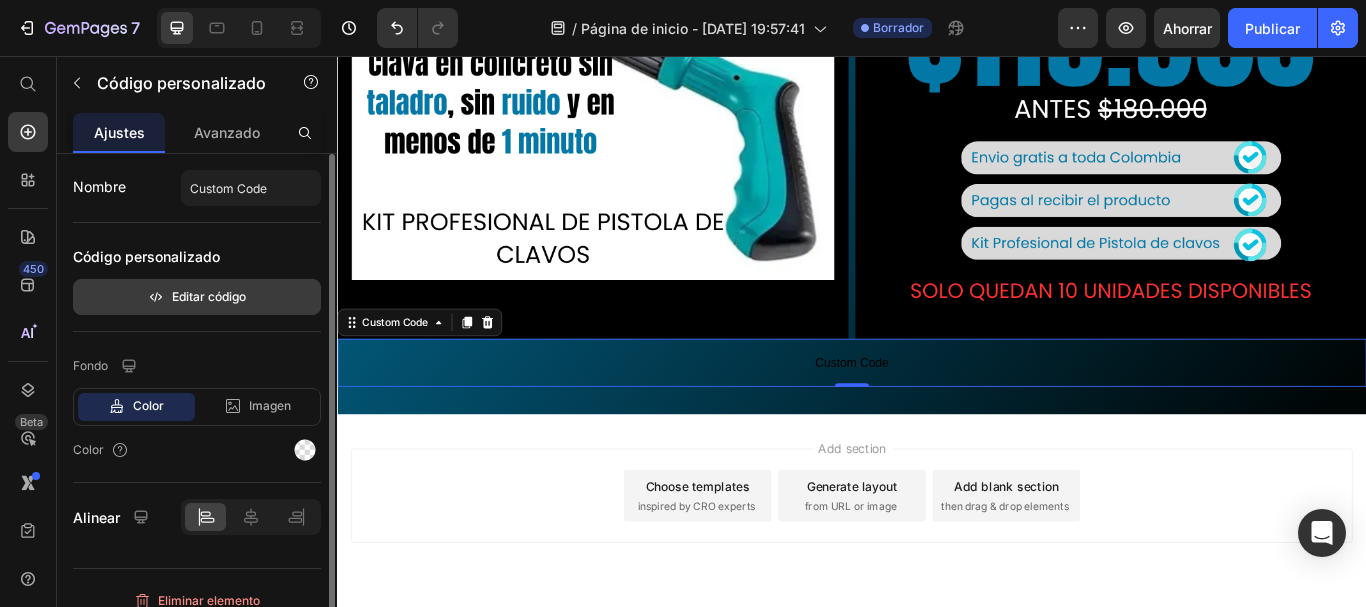 click on "Editar código" at bounding box center (209, 296) 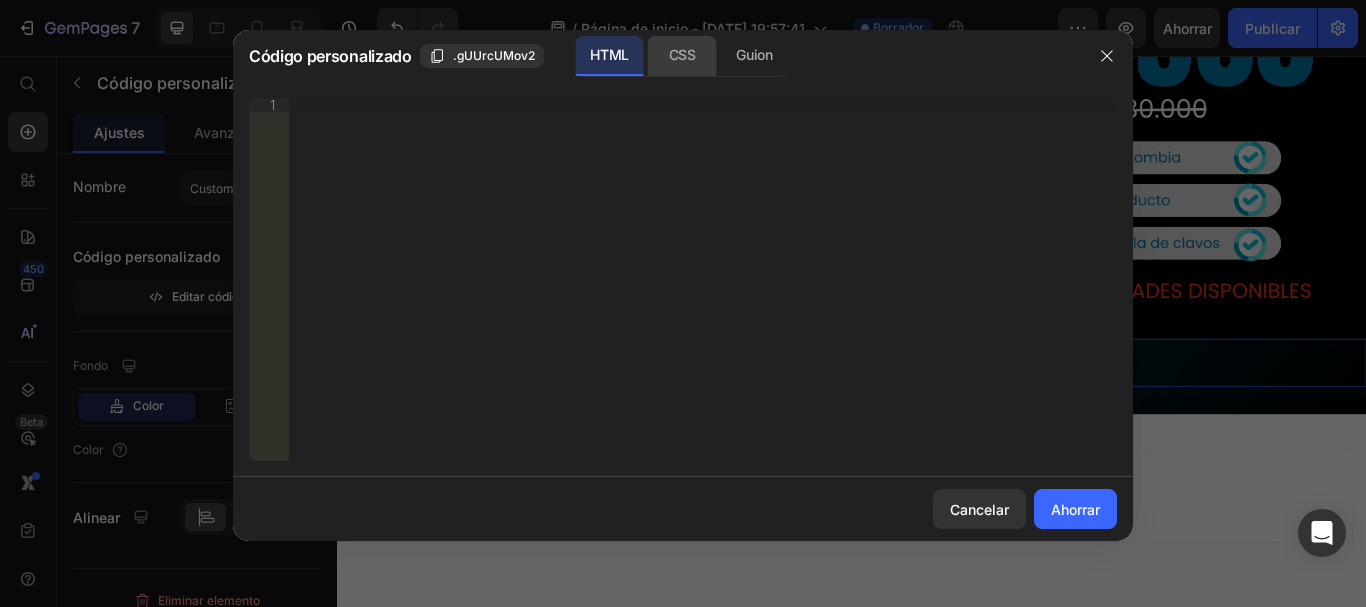 click on "CSS" at bounding box center [682, 54] 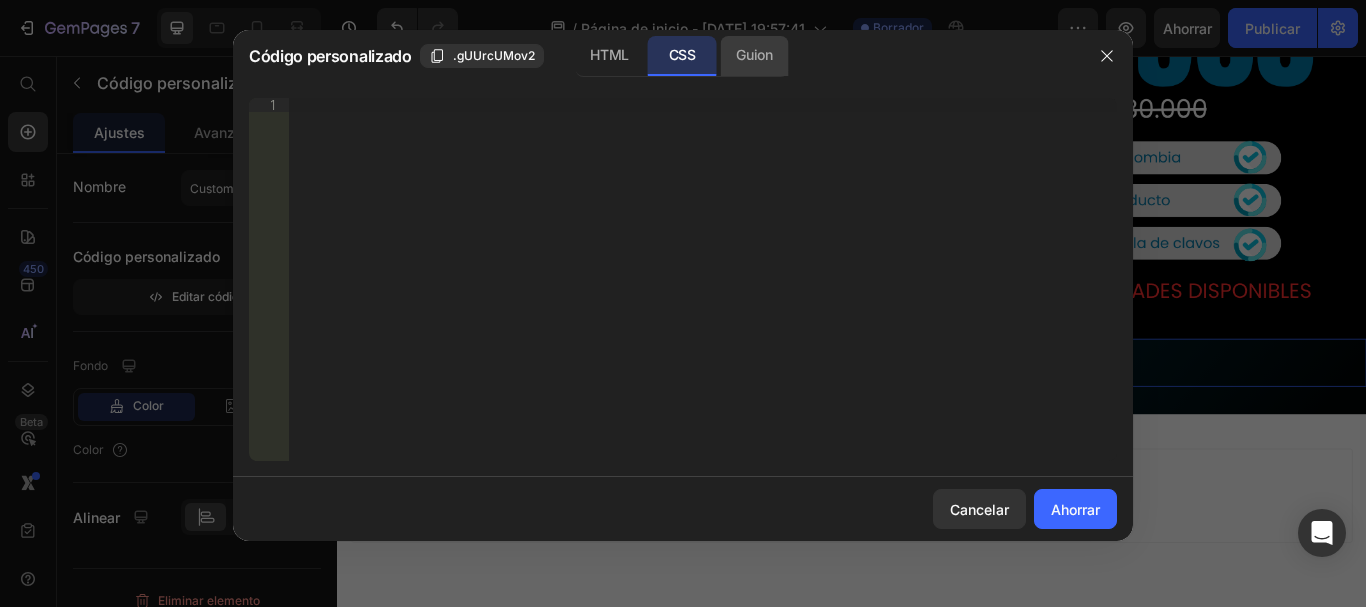 click on "Guion" 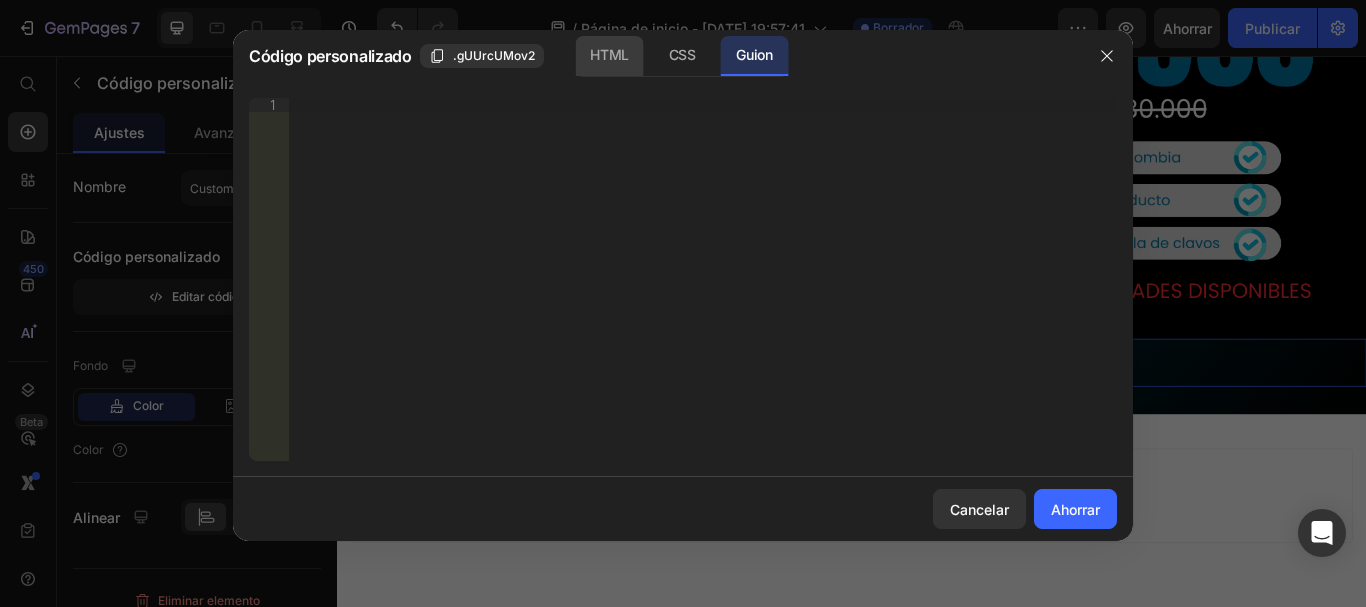 click on "HTML" at bounding box center (609, 54) 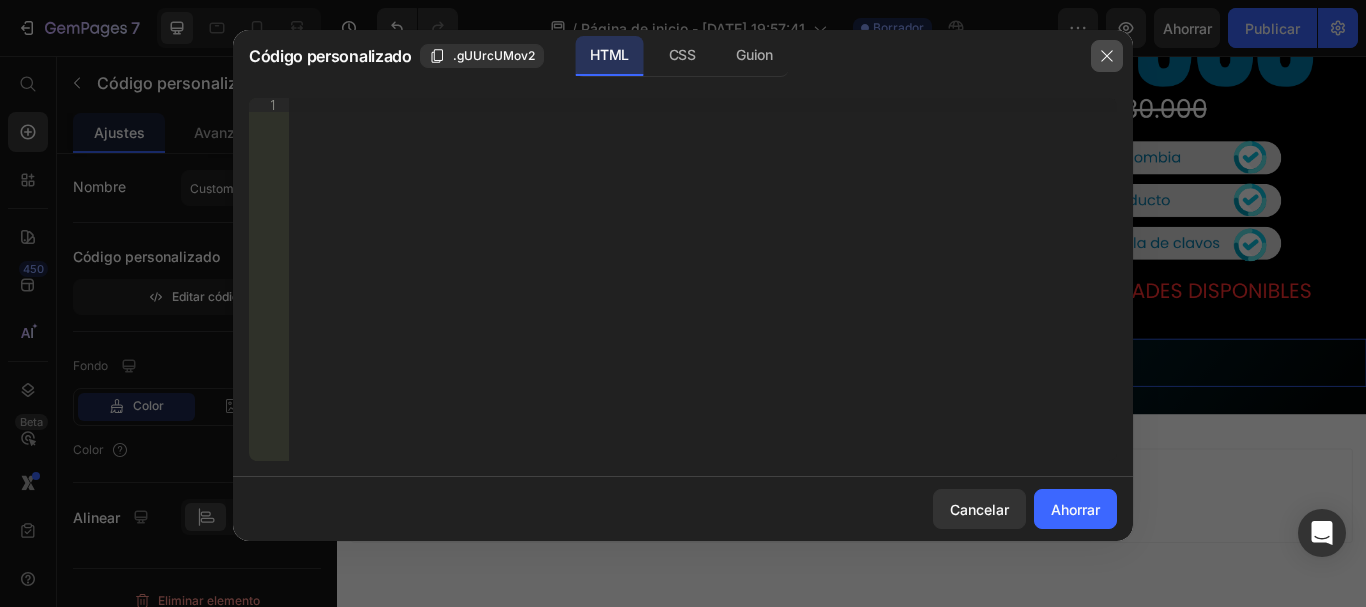 click at bounding box center [1107, 56] 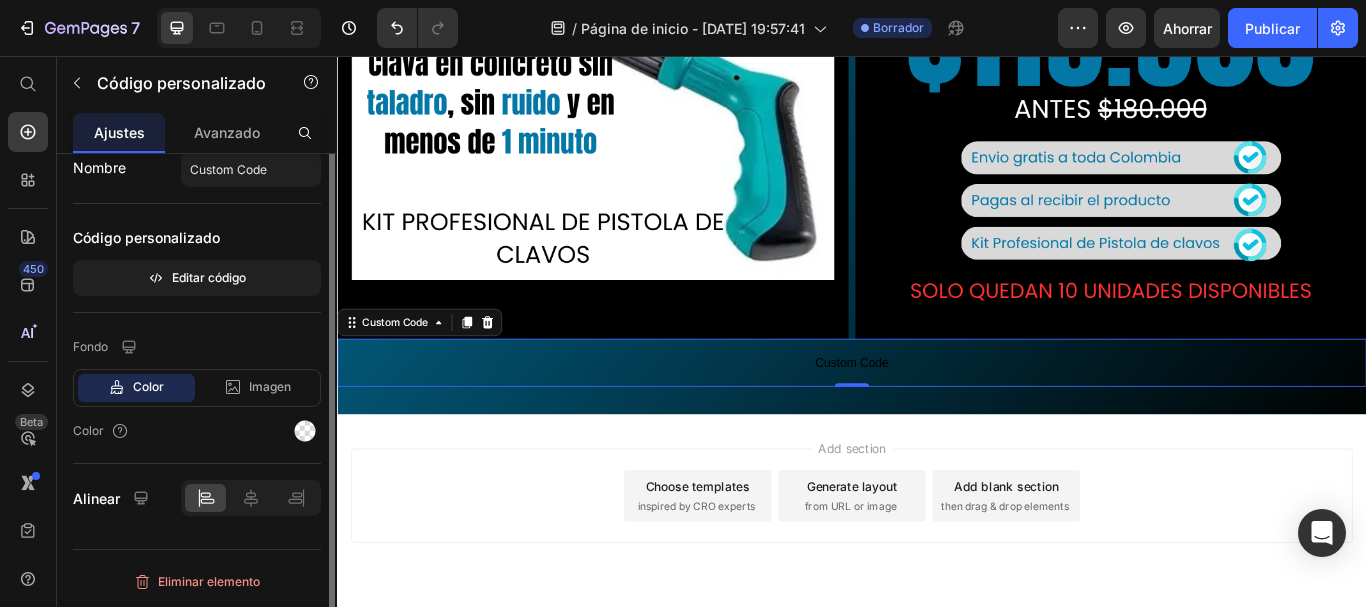 scroll, scrollTop: 0, scrollLeft: 0, axis: both 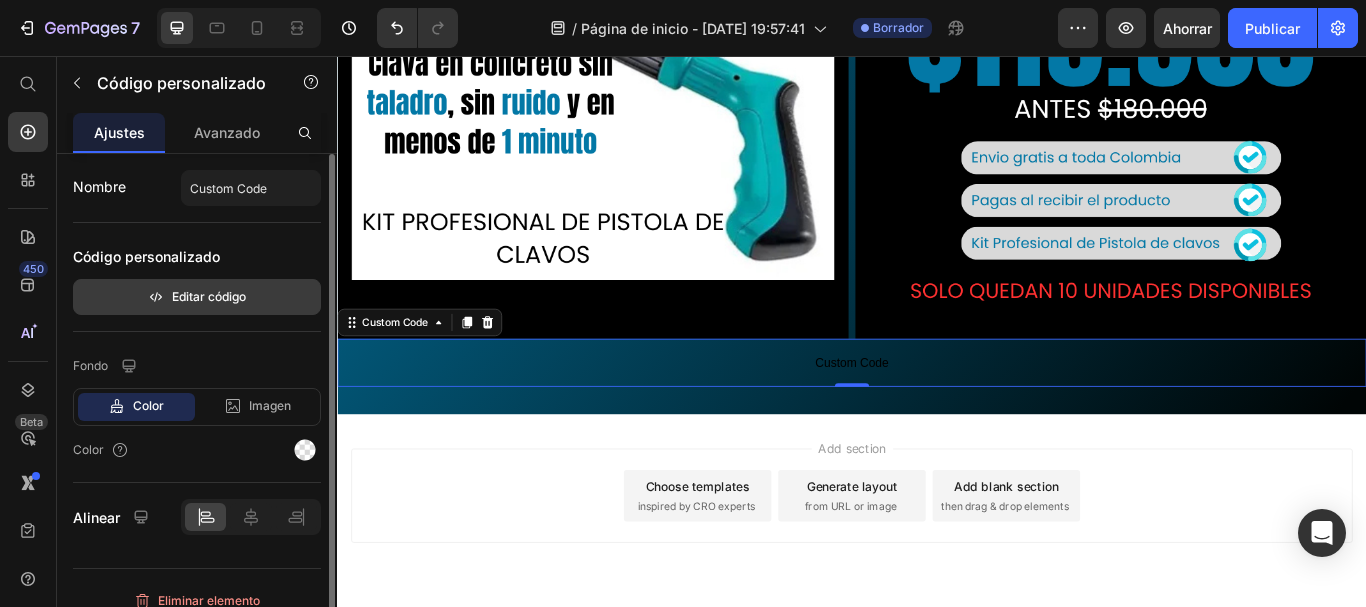 click on "Editar código" at bounding box center [209, 296] 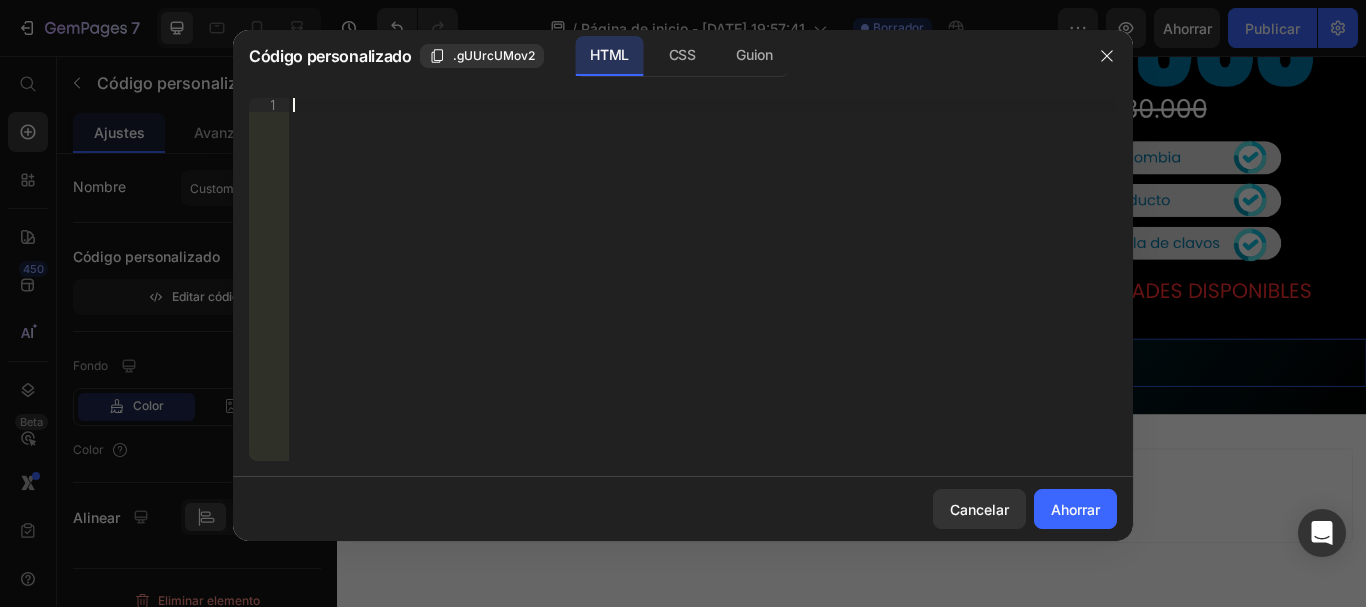 click on "Inserte el código de instalación de terceros, el código HTML o el código Liquid para mostrar contenido personalizado." at bounding box center [703, 293] 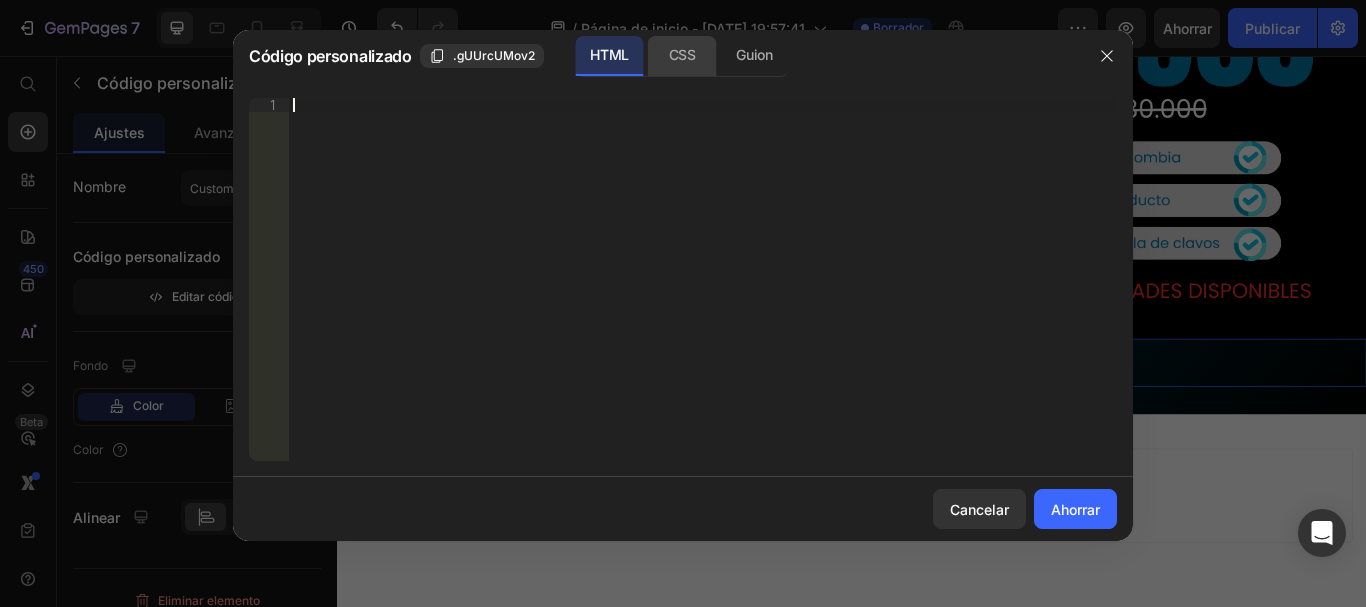 click on "CSS" at bounding box center [682, 54] 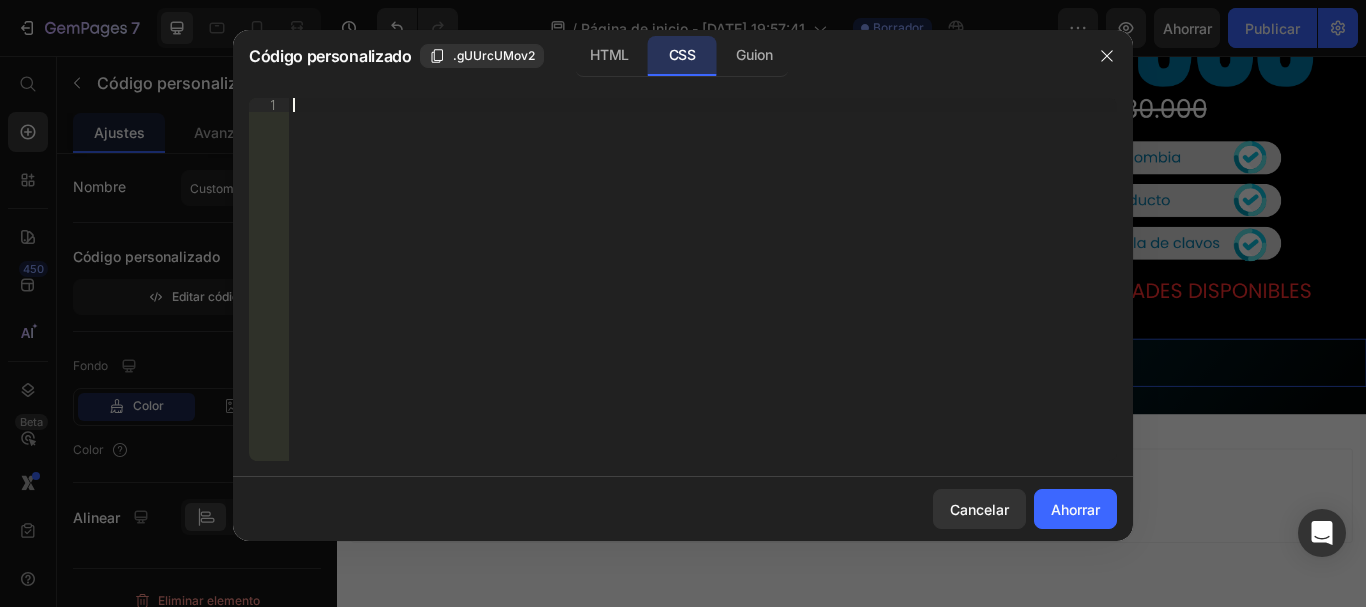 click on "Inserta el código CSS para darle estilo a tu contenido aquí." at bounding box center [663, 105] 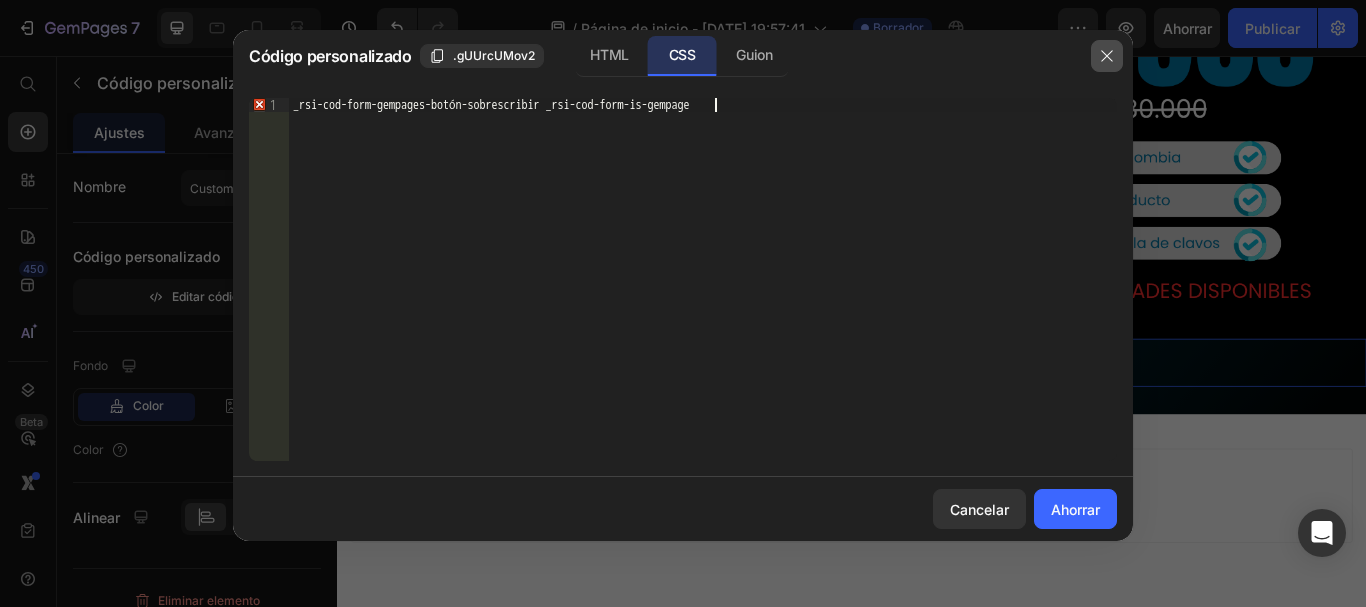 click 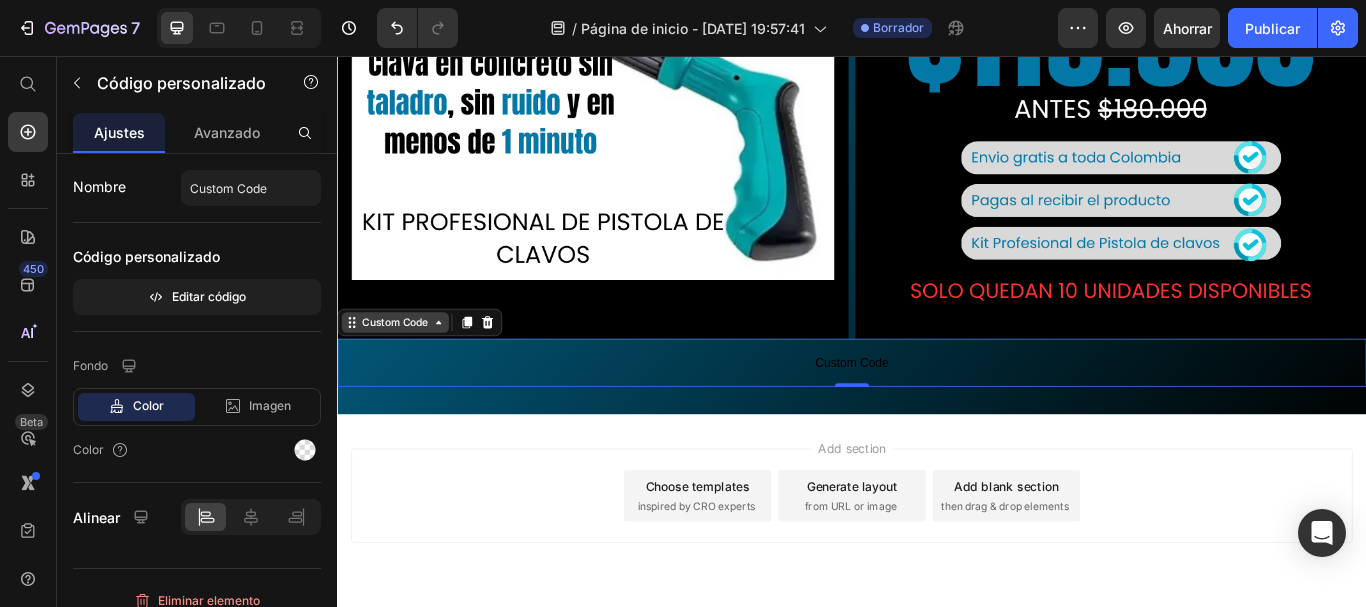 click on "Custom Code" at bounding box center [404, 367] 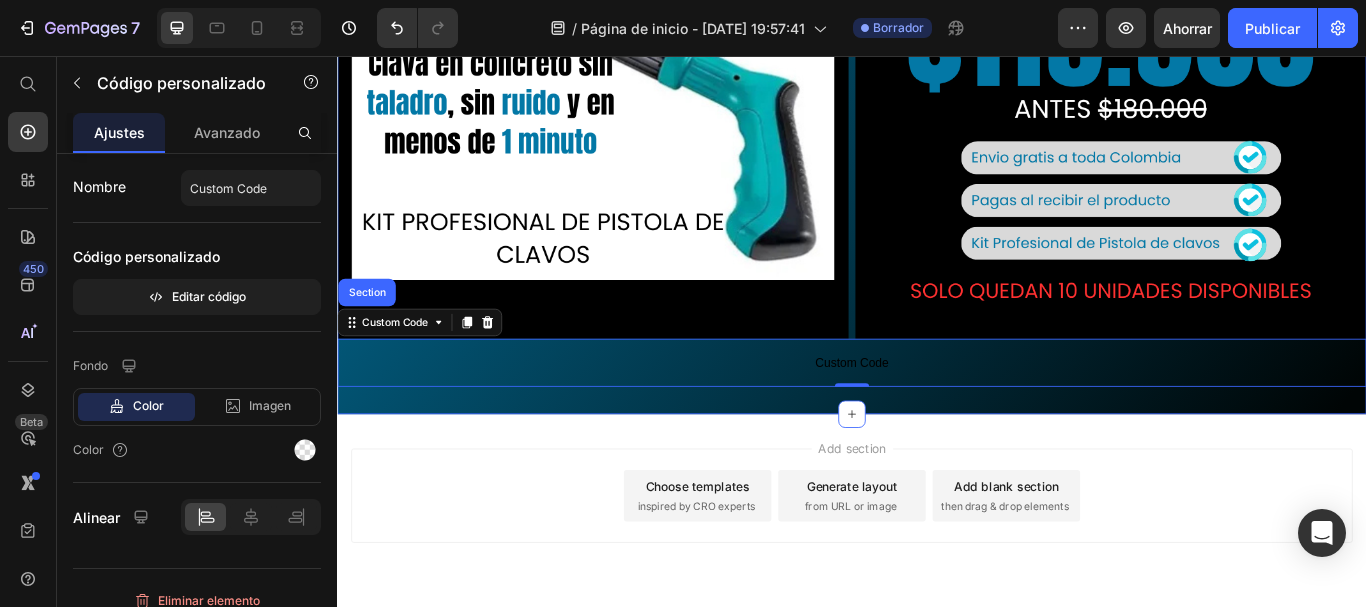 click on "Image Image Row
Custom Code
Custom Code Section   0 Section 1" at bounding box center [937, 116] 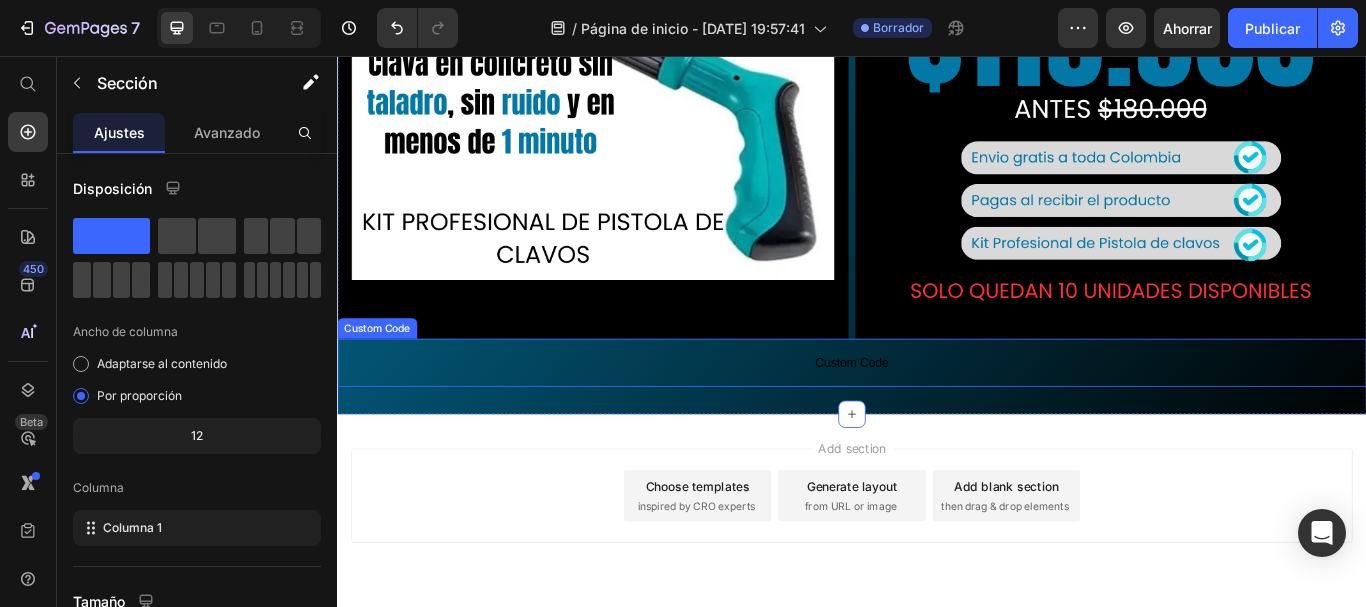 click on "Custom Code" at bounding box center (937, 414) 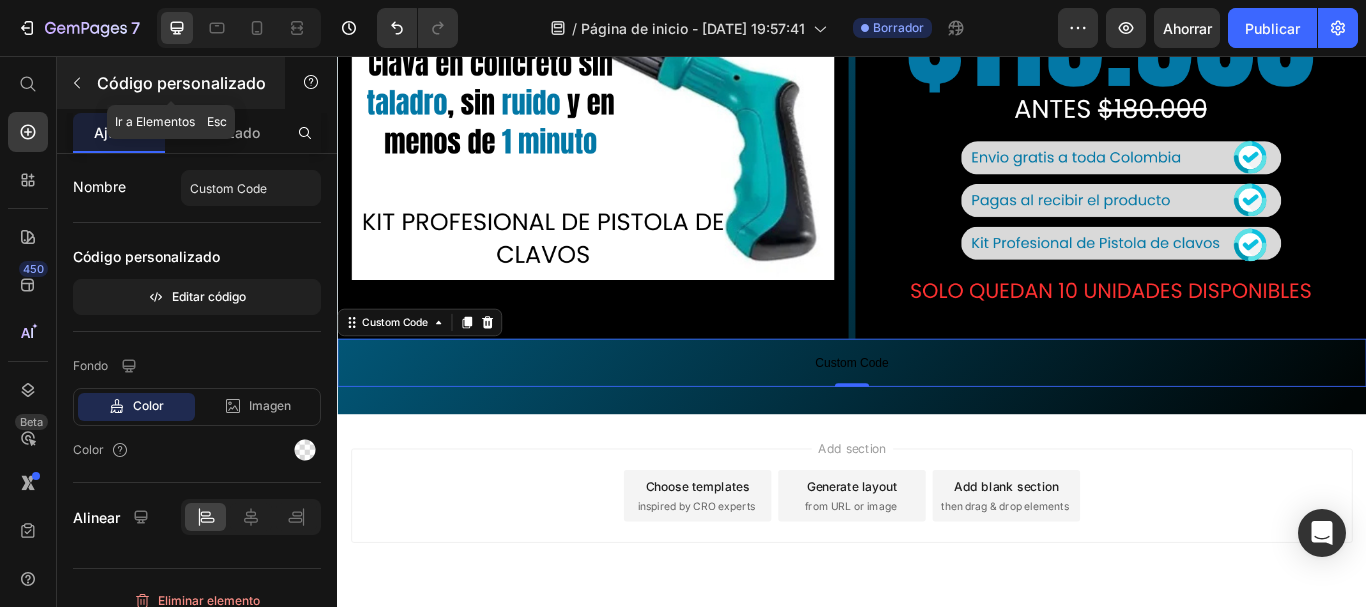 click at bounding box center [77, 83] 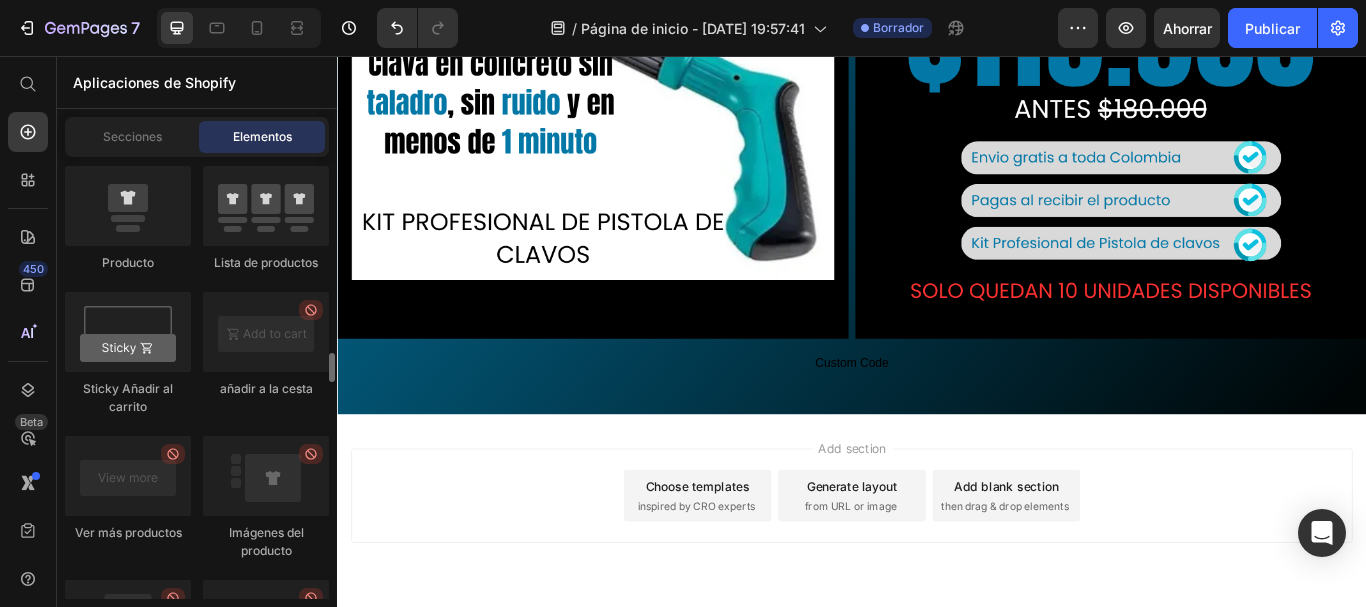 scroll, scrollTop: 2753, scrollLeft: 0, axis: vertical 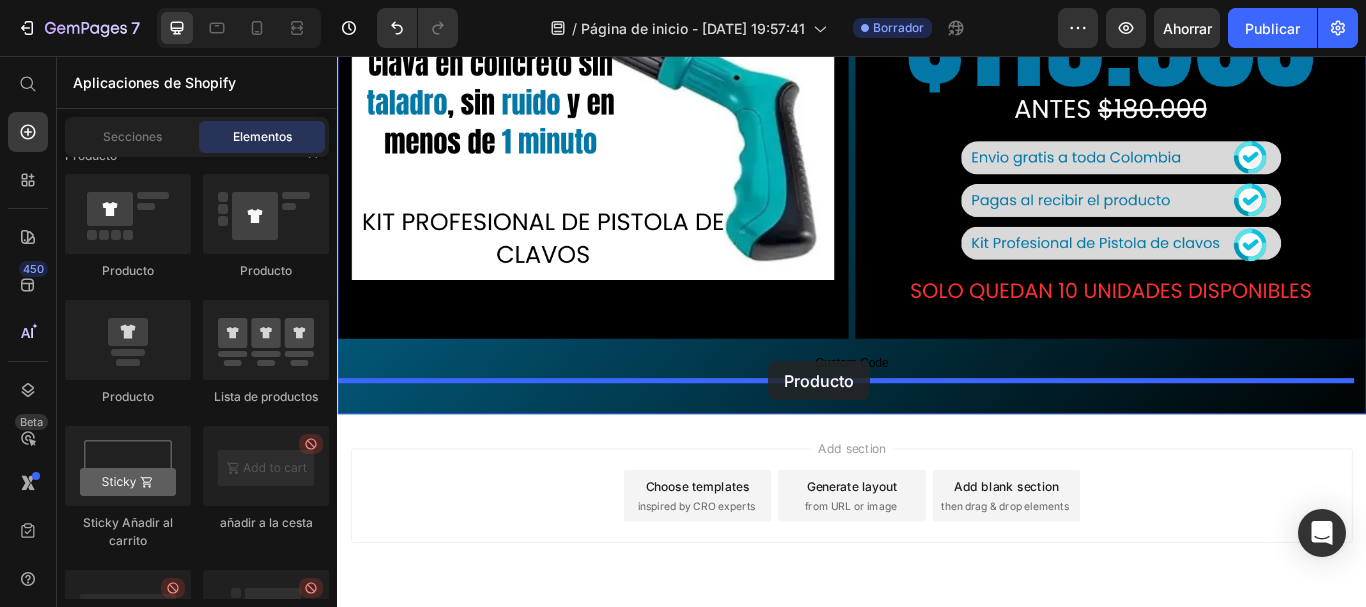 drag, startPoint x: 481, startPoint y: 397, endPoint x: 840, endPoint y: 412, distance: 359.31323 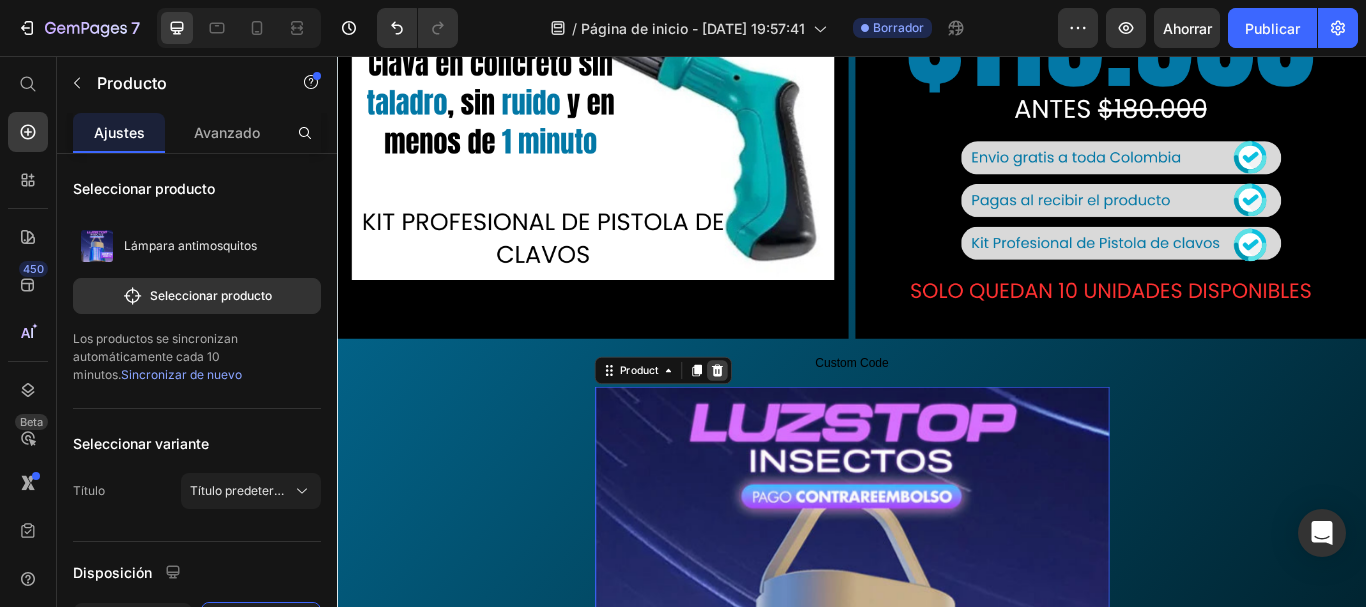 click 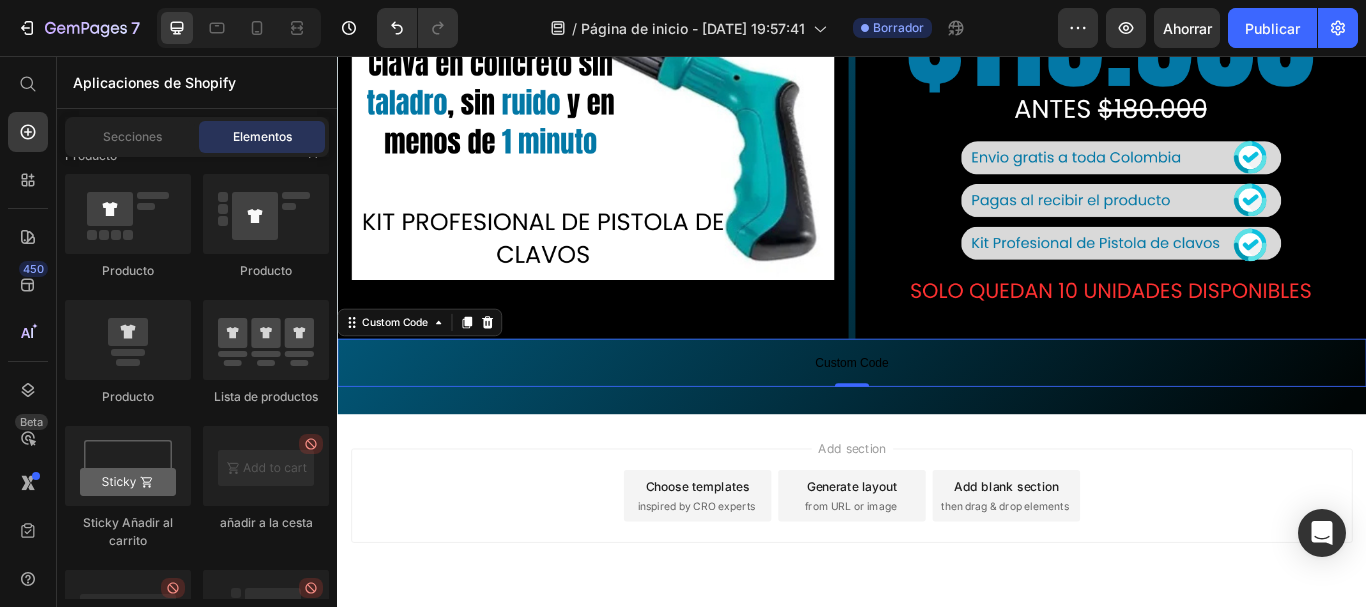 click on "Custom Code" at bounding box center [937, 414] 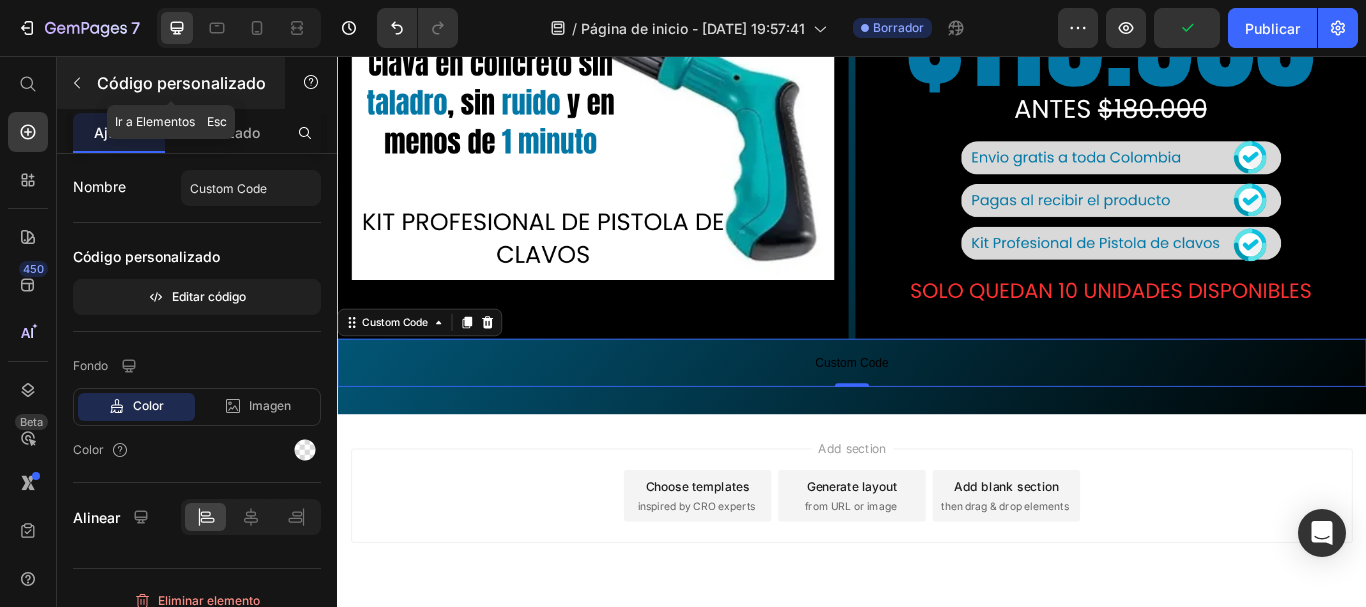 click 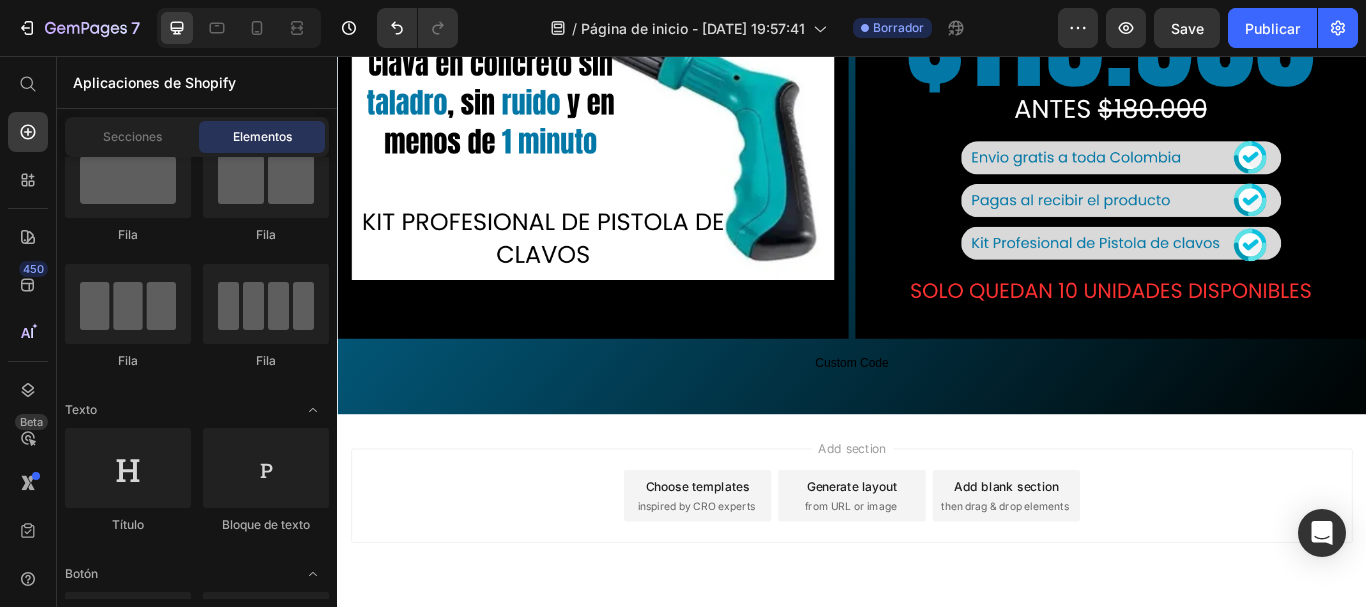 scroll, scrollTop: 0, scrollLeft: 0, axis: both 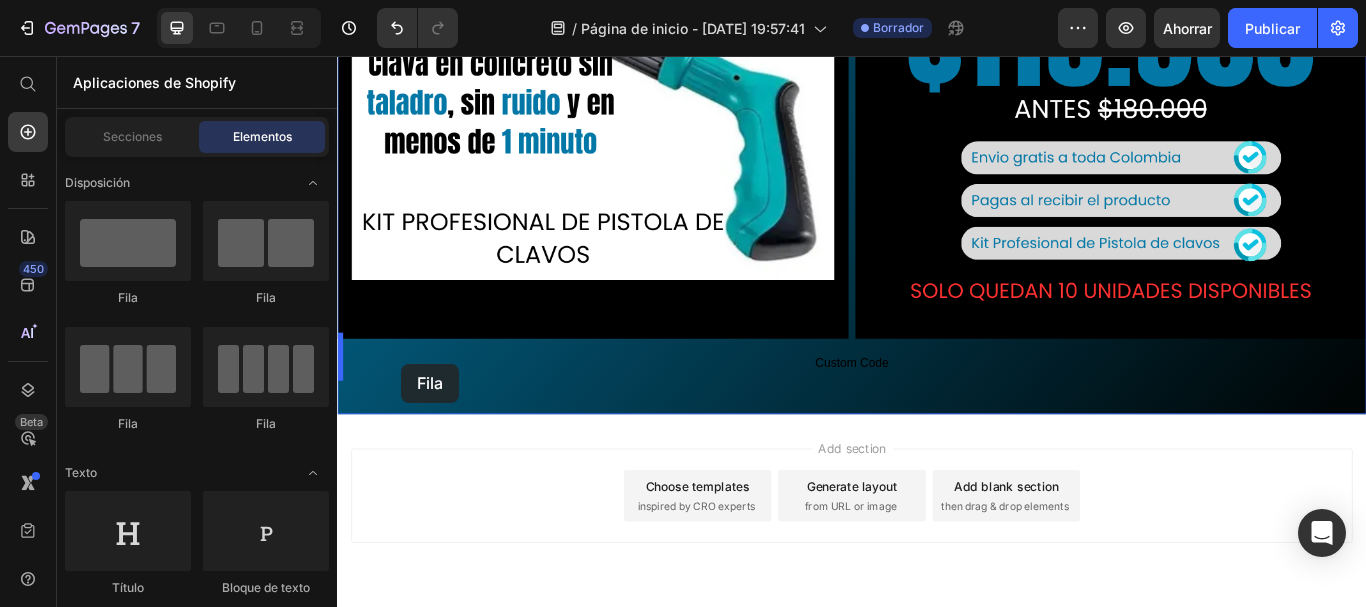 drag, startPoint x: 449, startPoint y: 298, endPoint x: 412, endPoint y: 415, distance: 122.711044 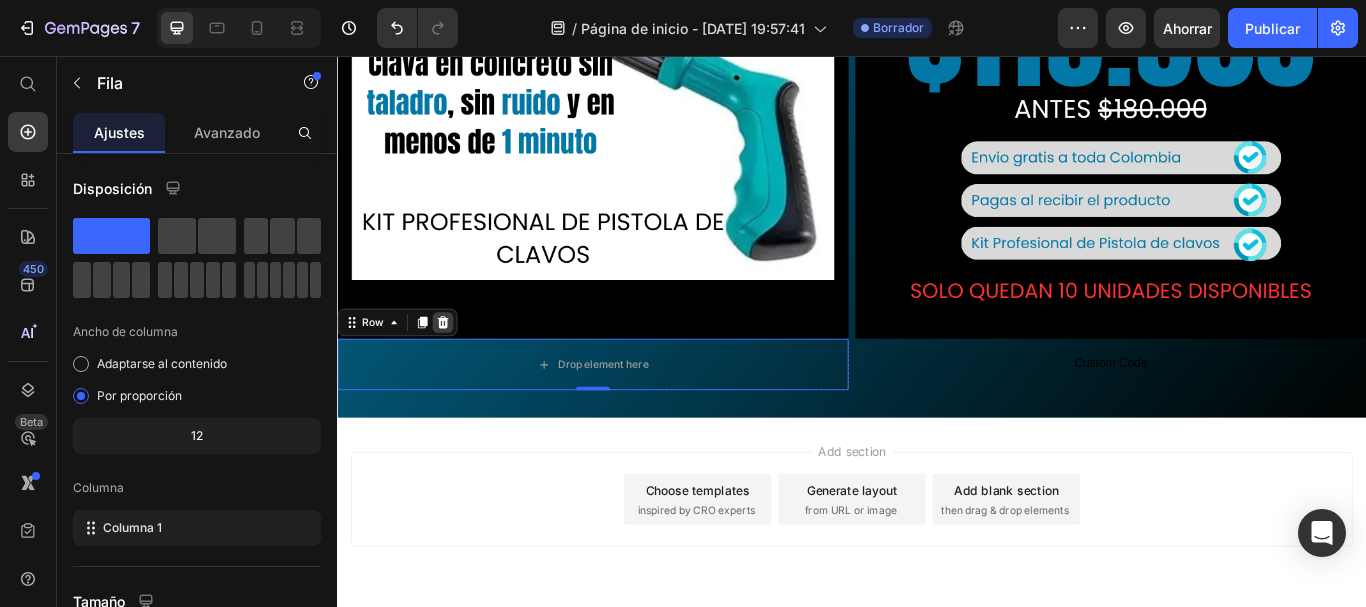 click 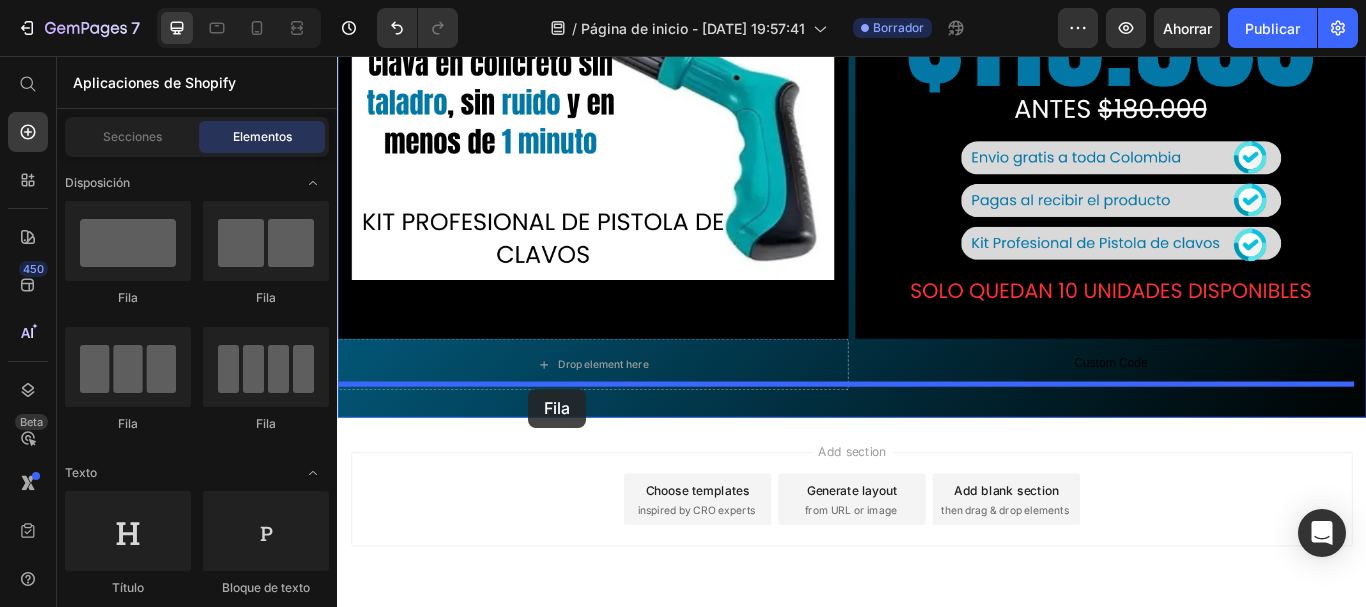 drag, startPoint x: 503, startPoint y: 287, endPoint x: 560, endPoint y: 444, distance: 167.02695 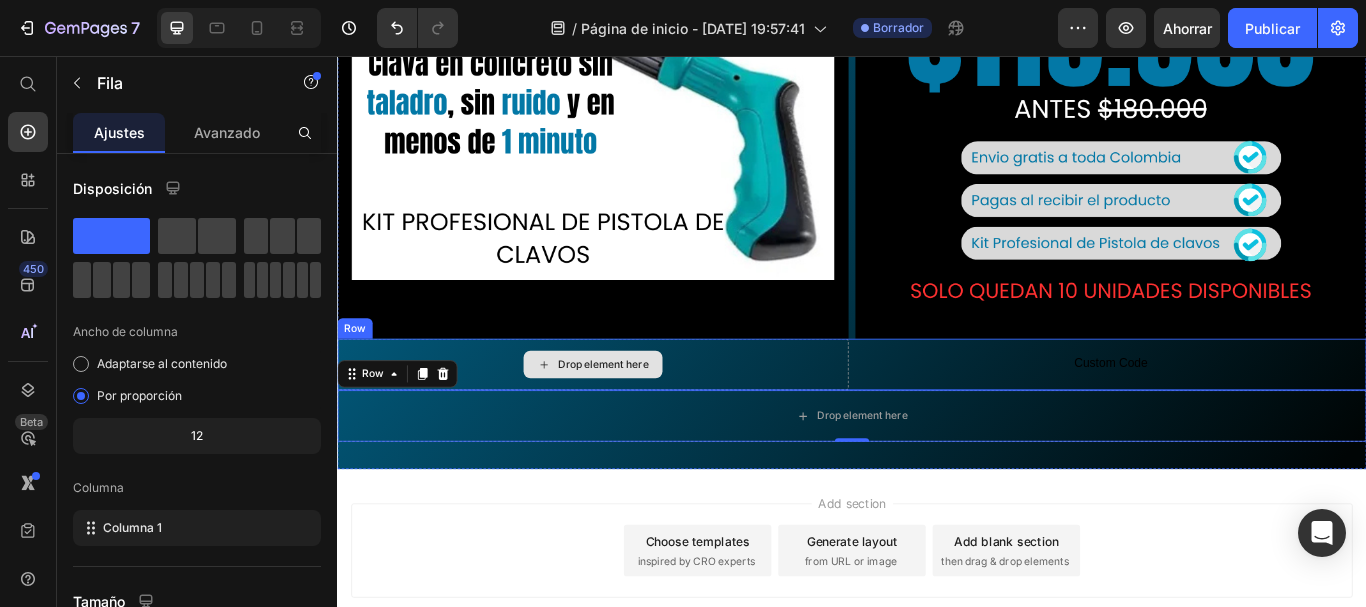click on "Drop element here" at bounding box center (635, 416) 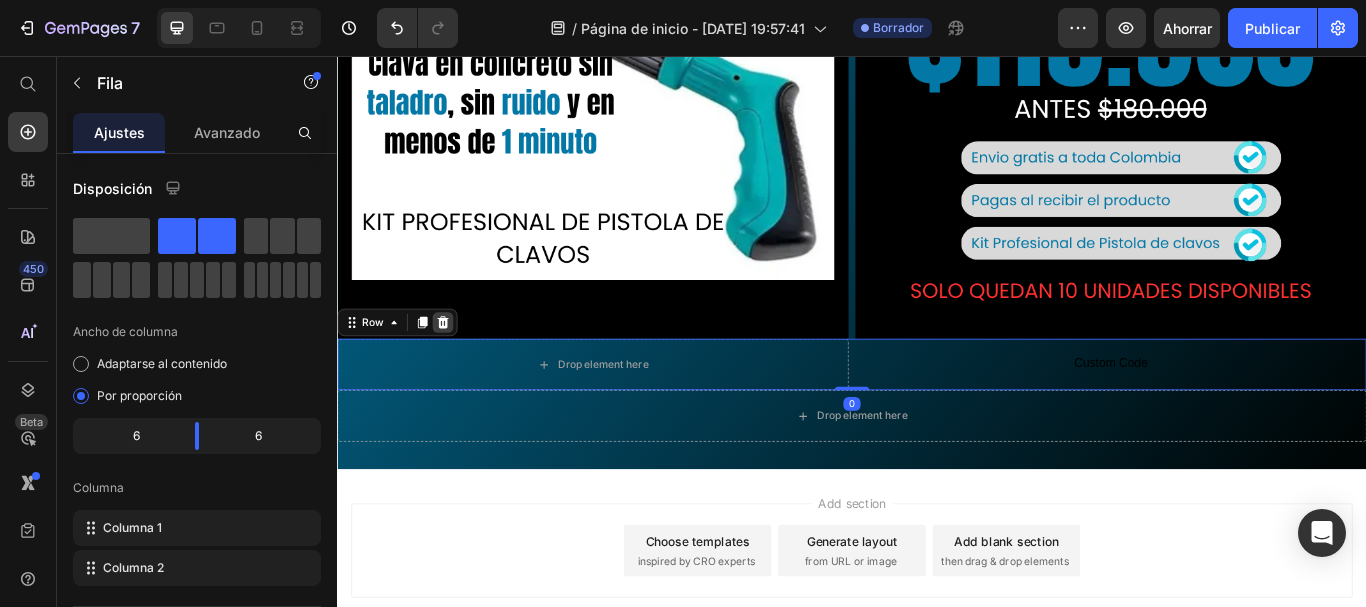 click 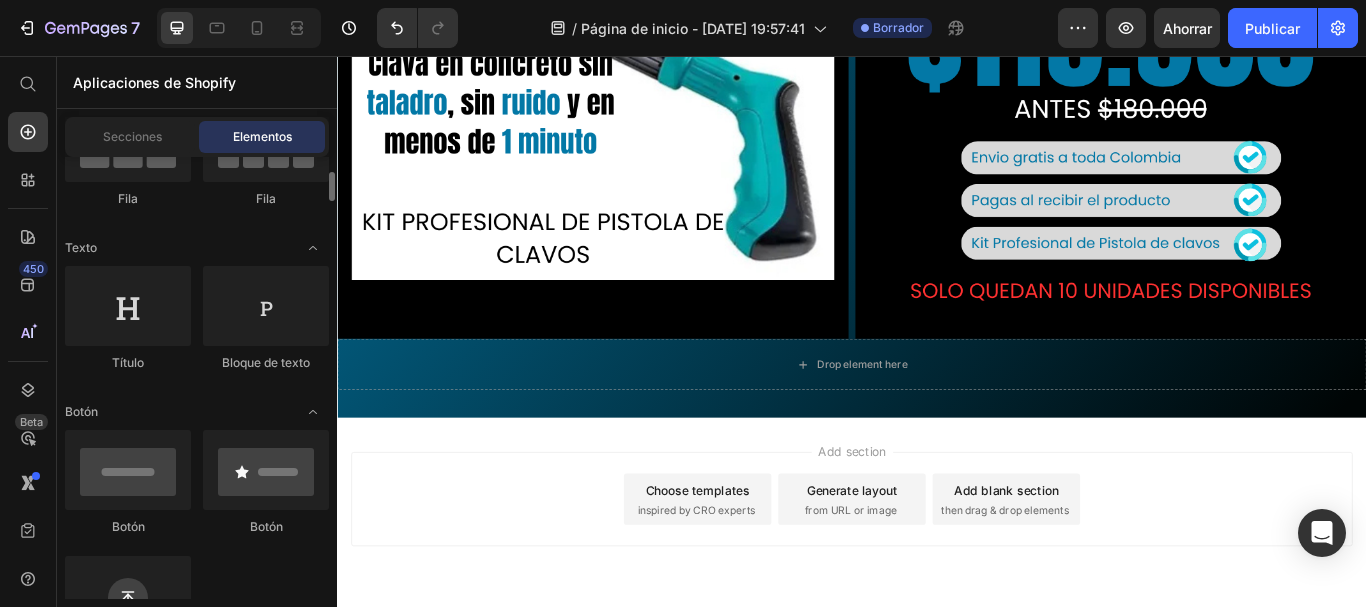 scroll, scrollTop: 387, scrollLeft: 0, axis: vertical 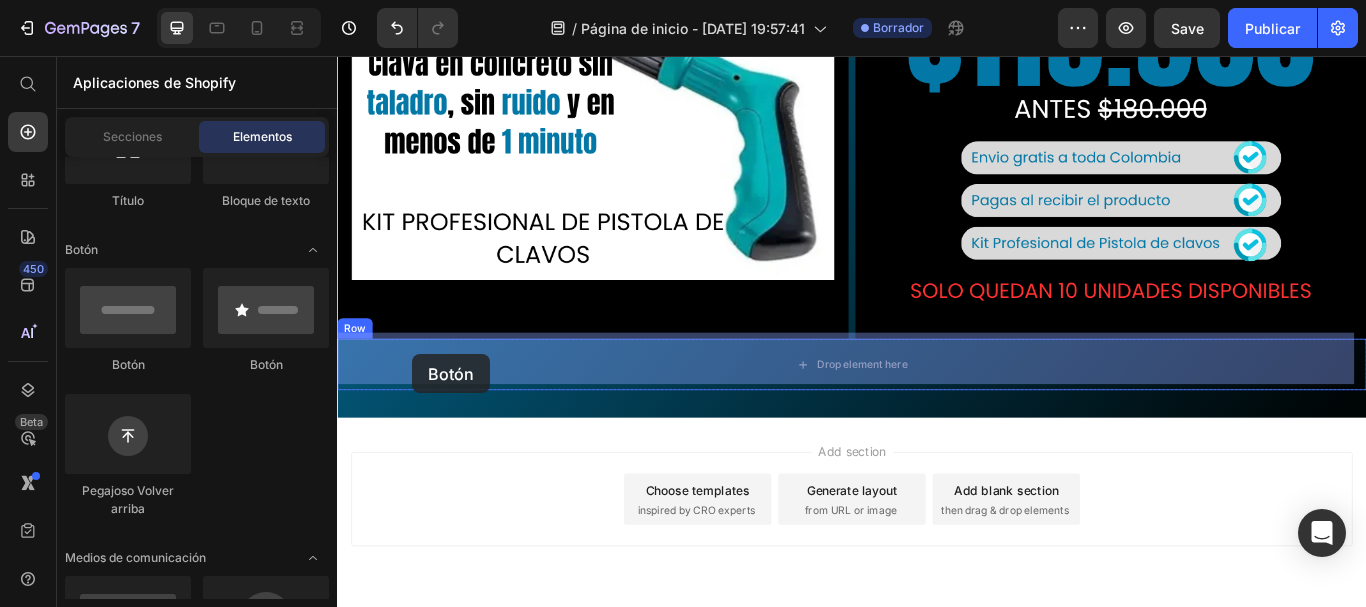 drag, startPoint x: 472, startPoint y: 357, endPoint x: 425, endPoint y: 404, distance: 66.46804 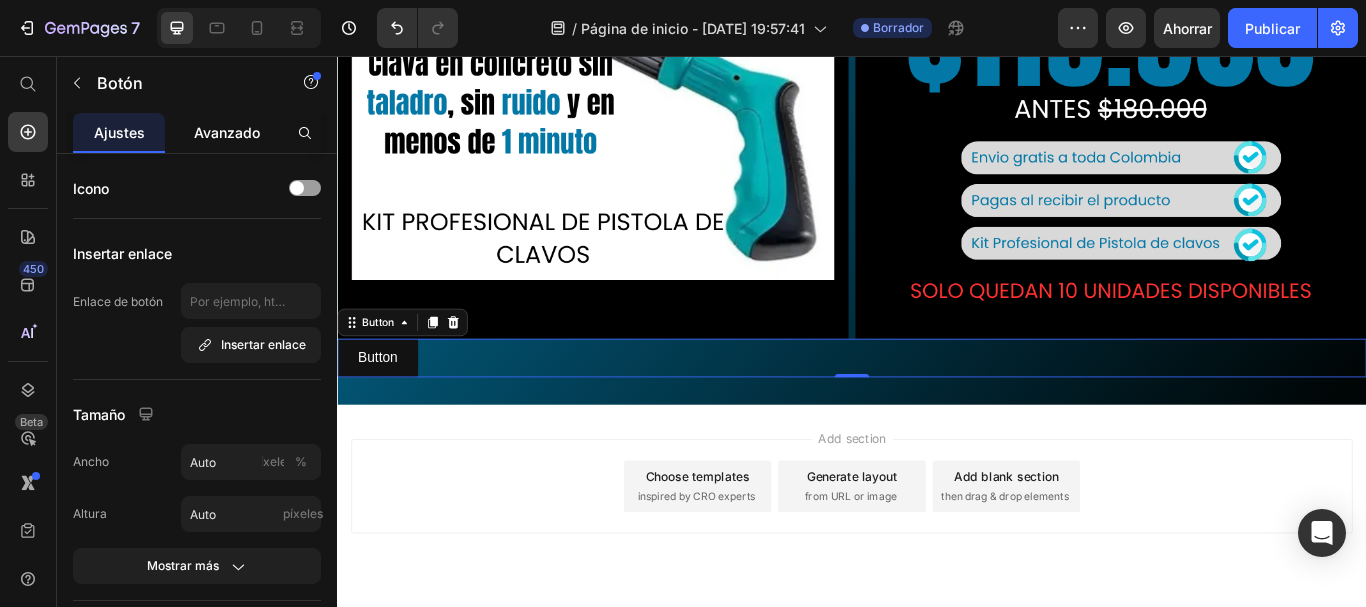 click on "Avanzado" at bounding box center [227, 132] 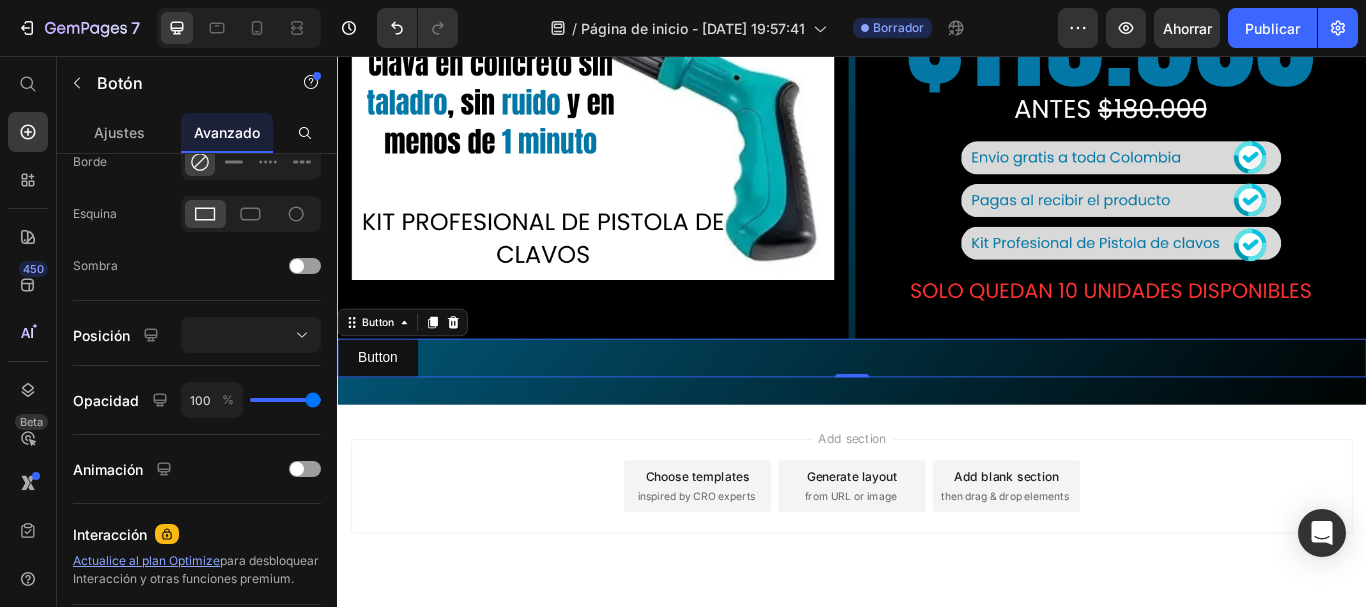 scroll, scrollTop: 777, scrollLeft: 0, axis: vertical 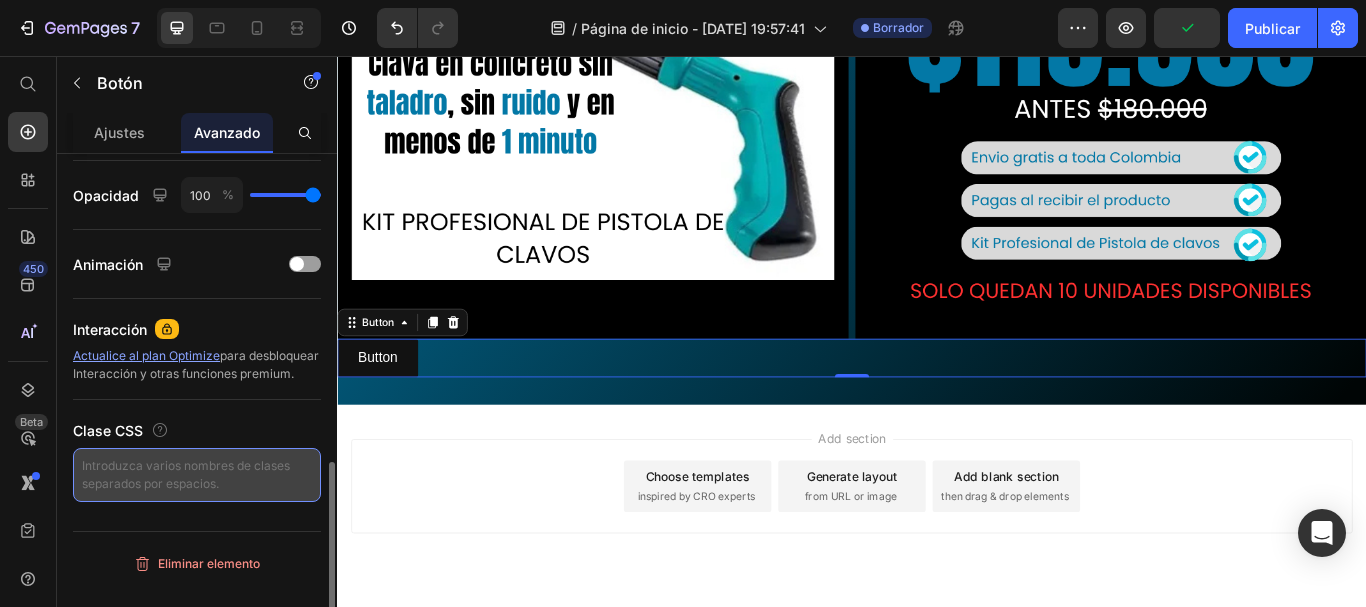 click at bounding box center [197, 475] 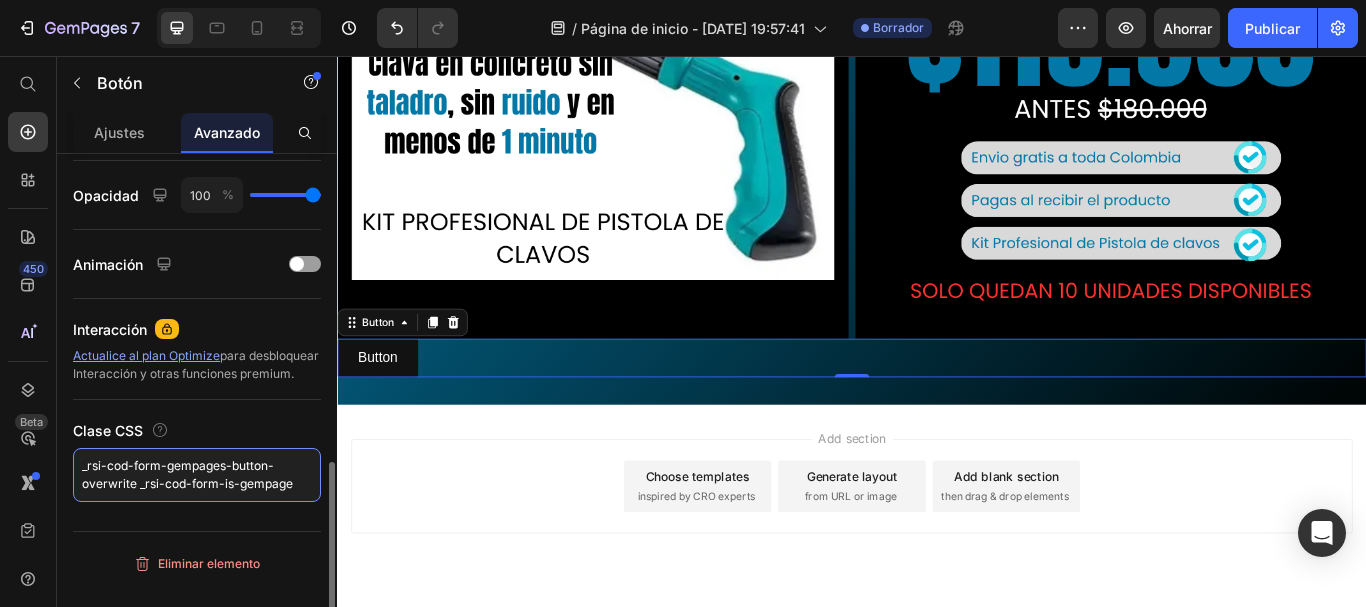 type on "_rsi-cod-form-gempages-button-overwrite _rsi-cod-form-is-gempage" 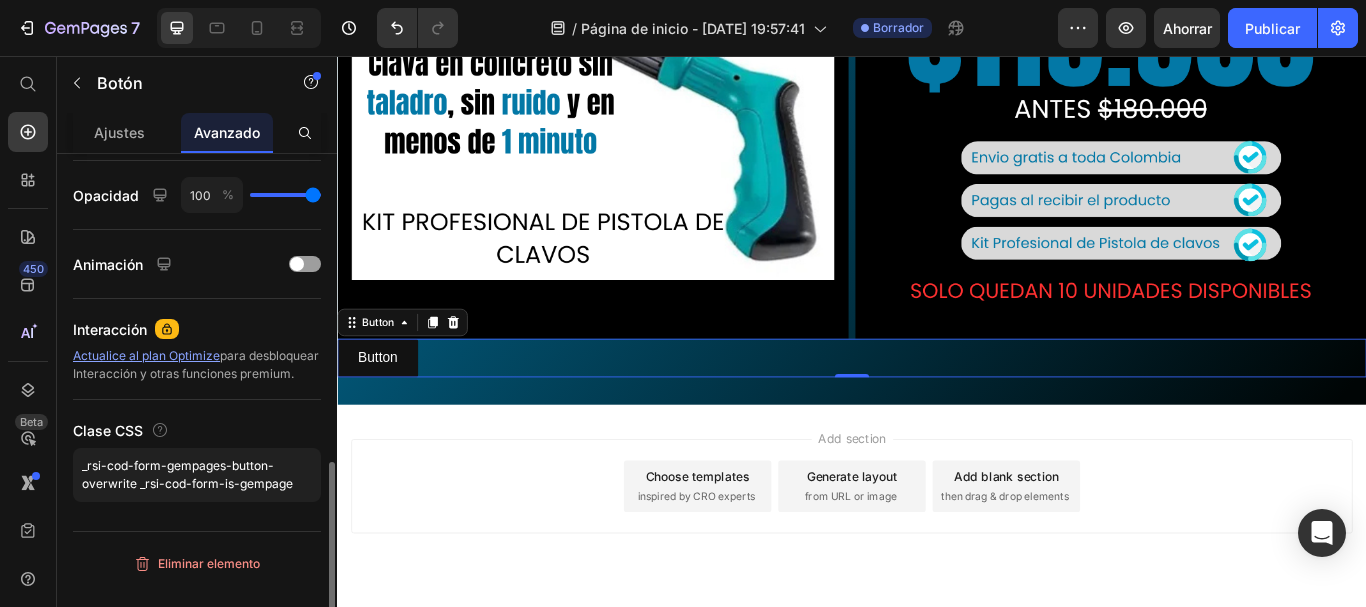 click on "Mostrar en De oficina Tableta Móvil Espaciado (px) [PHONE_NUMBER] Forma Borde Esquina Sombra Posición Opacidad 100 % Animación Interacción Actualice al plan Optimize  para desbloquear Interacción y otras funciones premium. Clase CSS _rsi-cod-form-gempages-button-overwrite _rsi-cod-form-is-gempage" at bounding box center (197, -38) 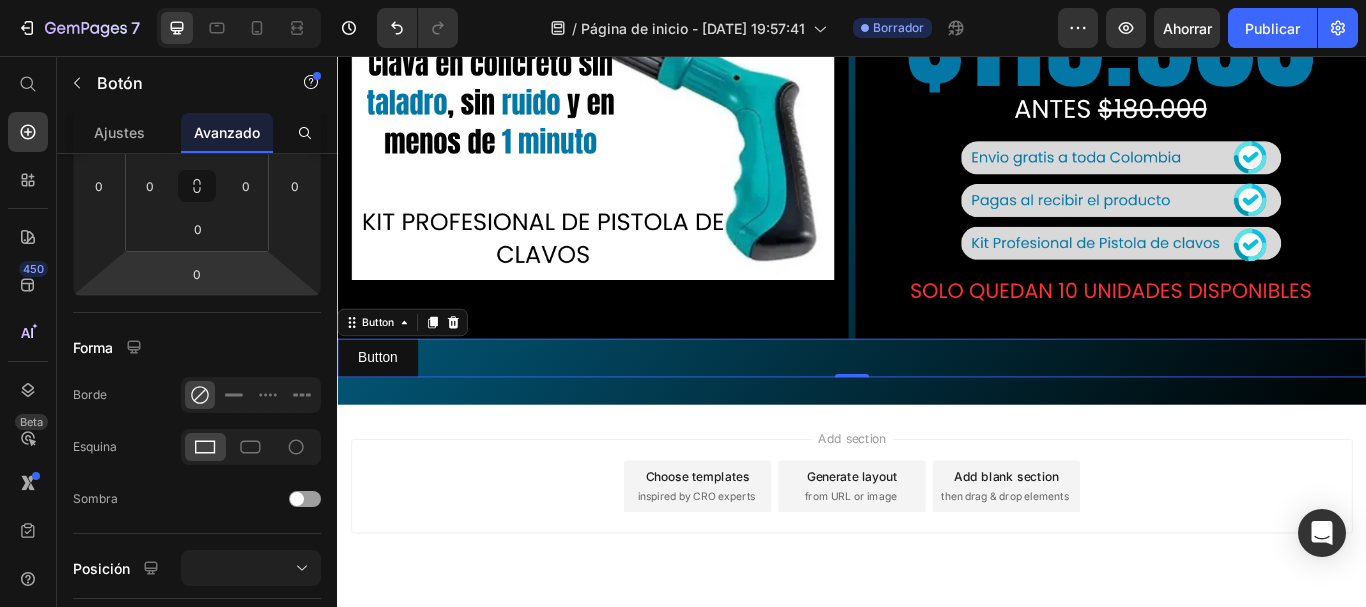 scroll, scrollTop: 0, scrollLeft: 0, axis: both 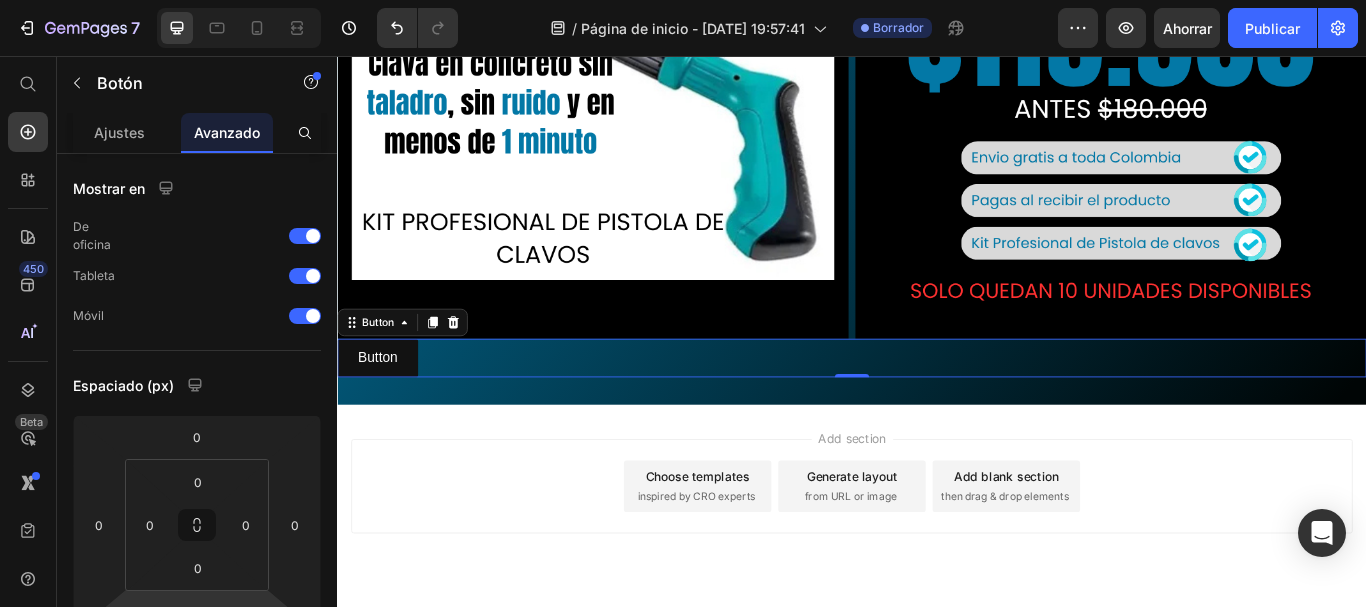click on "Button Button   0" at bounding box center (937, 408) 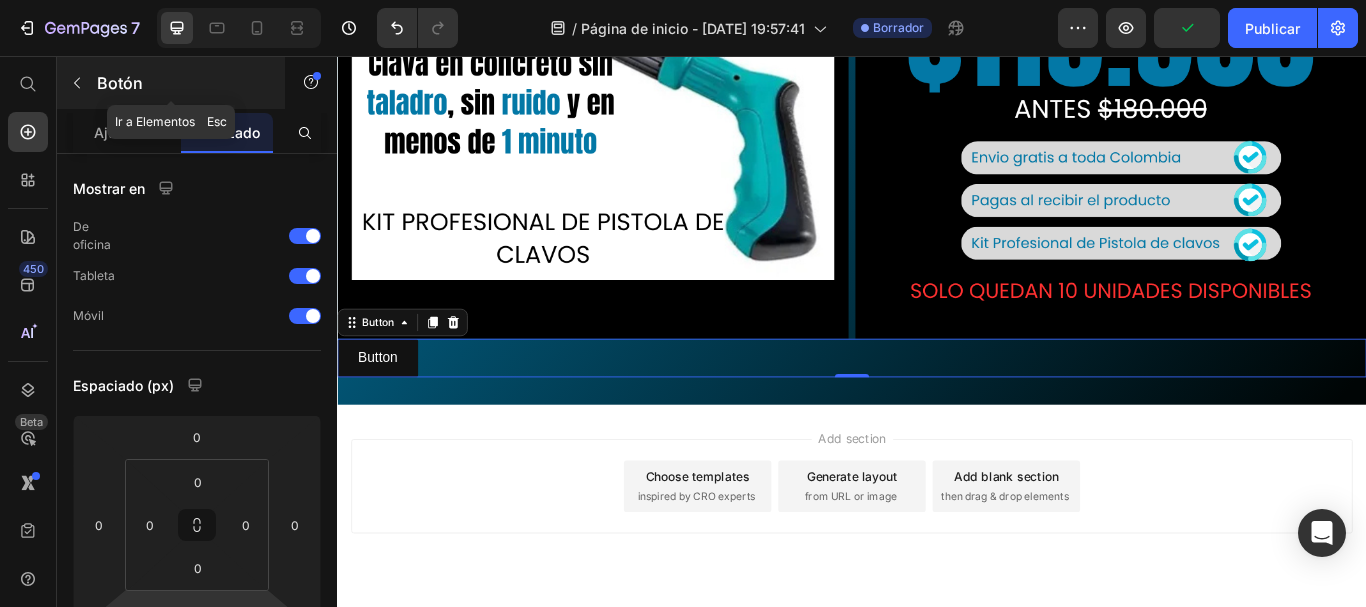 click 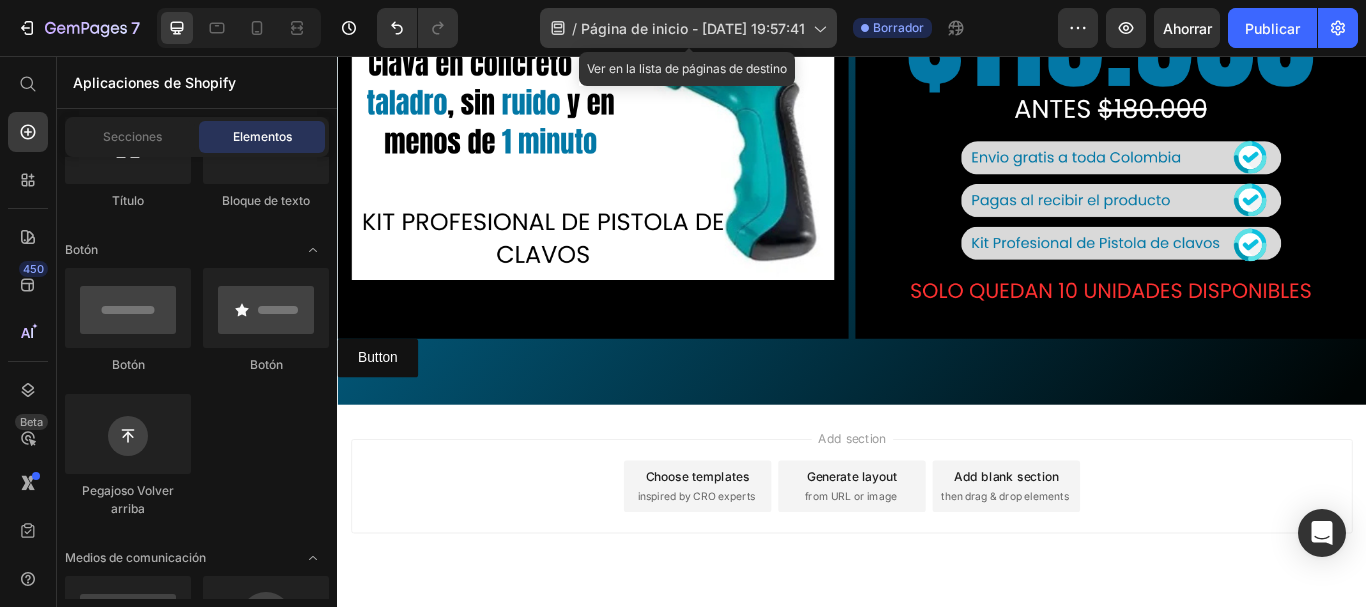 click 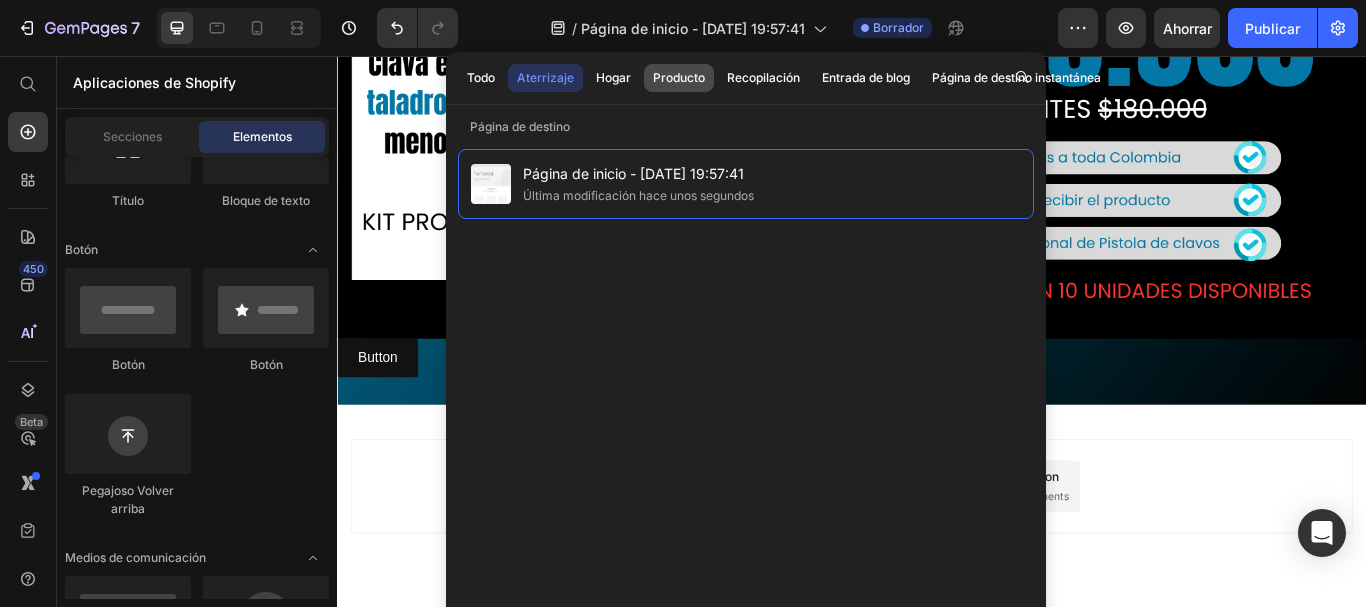 click on "Producto" at bounding box center (679, 77) 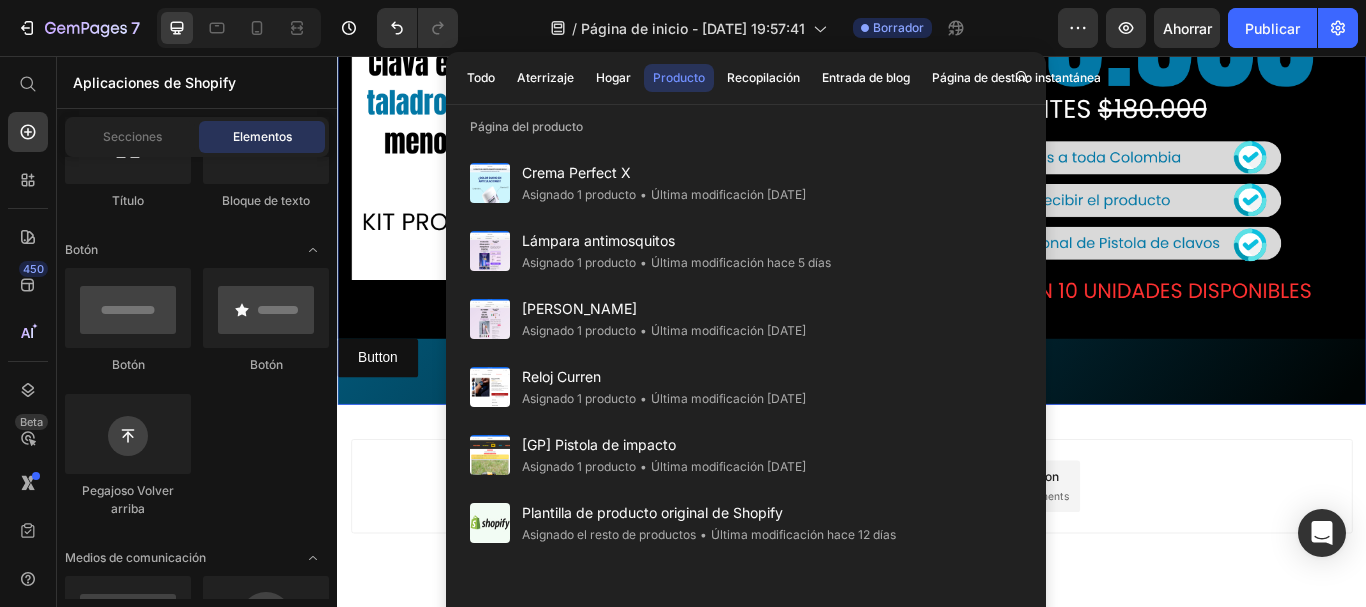 click on "Image Image Row Button Button Row Section 1" at bounding box center (937, 110) 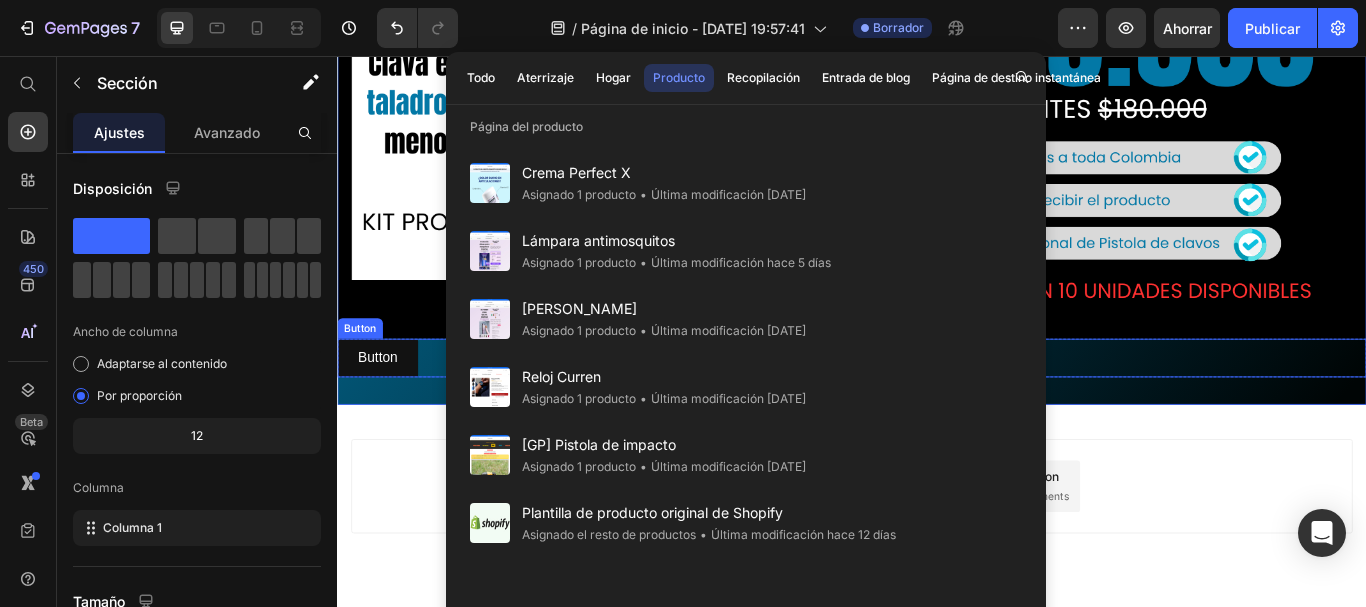 click on "Button Button" at bounding box center (937, 408) 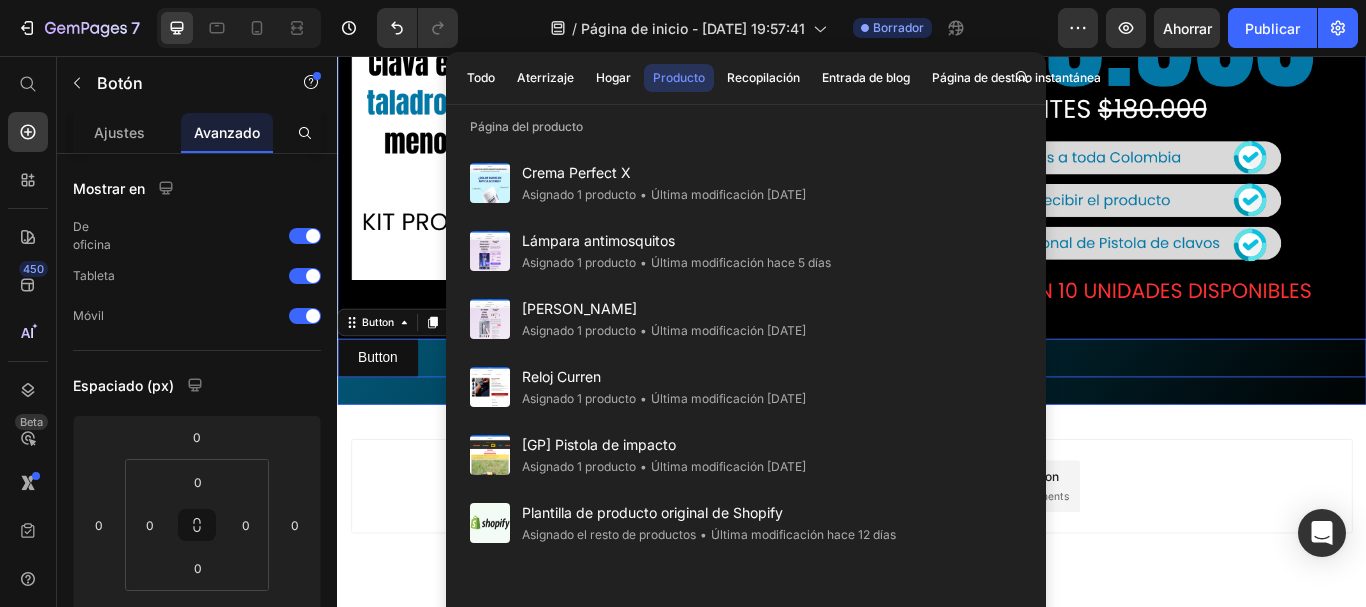 click on "Image Image Row Button Button   0 Row Section 1" at bounding box center (937, 110) 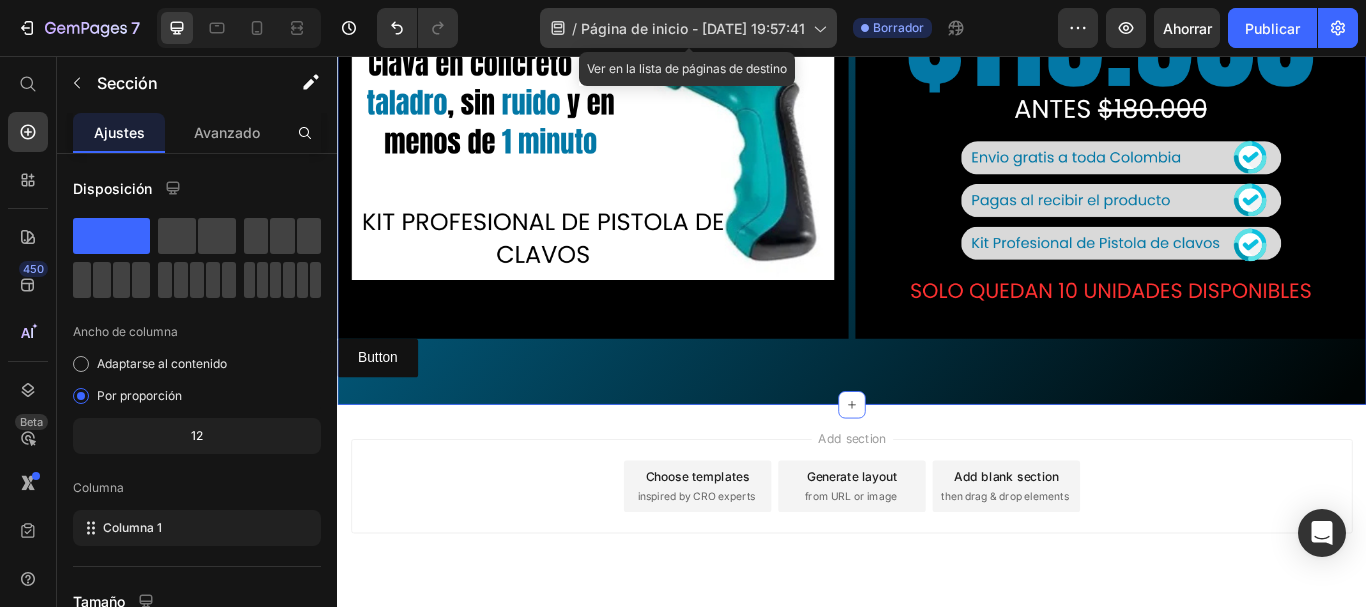 click 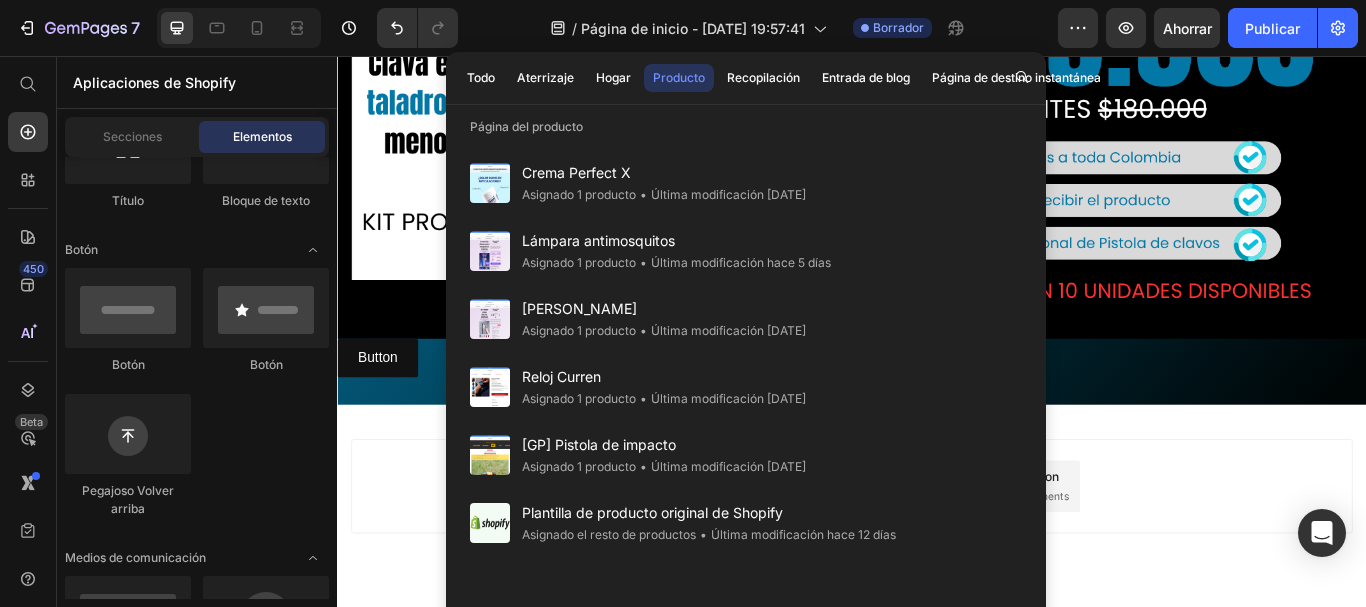 click on "Add section Choose templates inspired by CRO experts Generate layout from URL or image Add blank section then drag & drop elements" at bounding box center (937, 586) 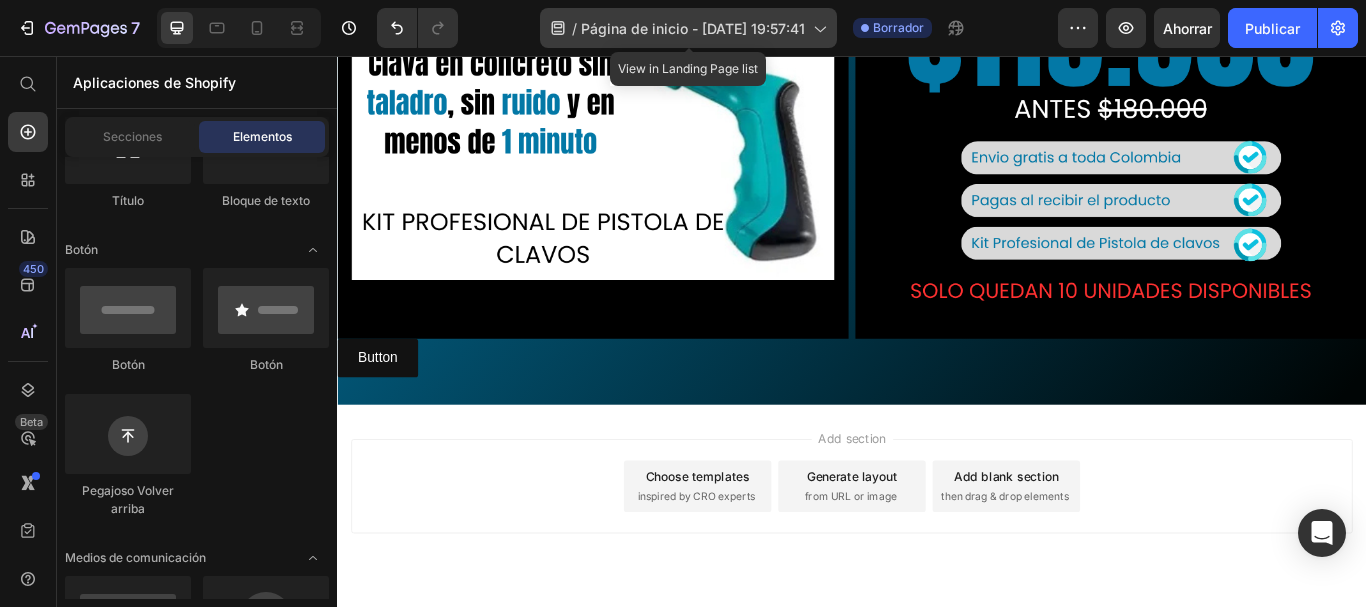 click 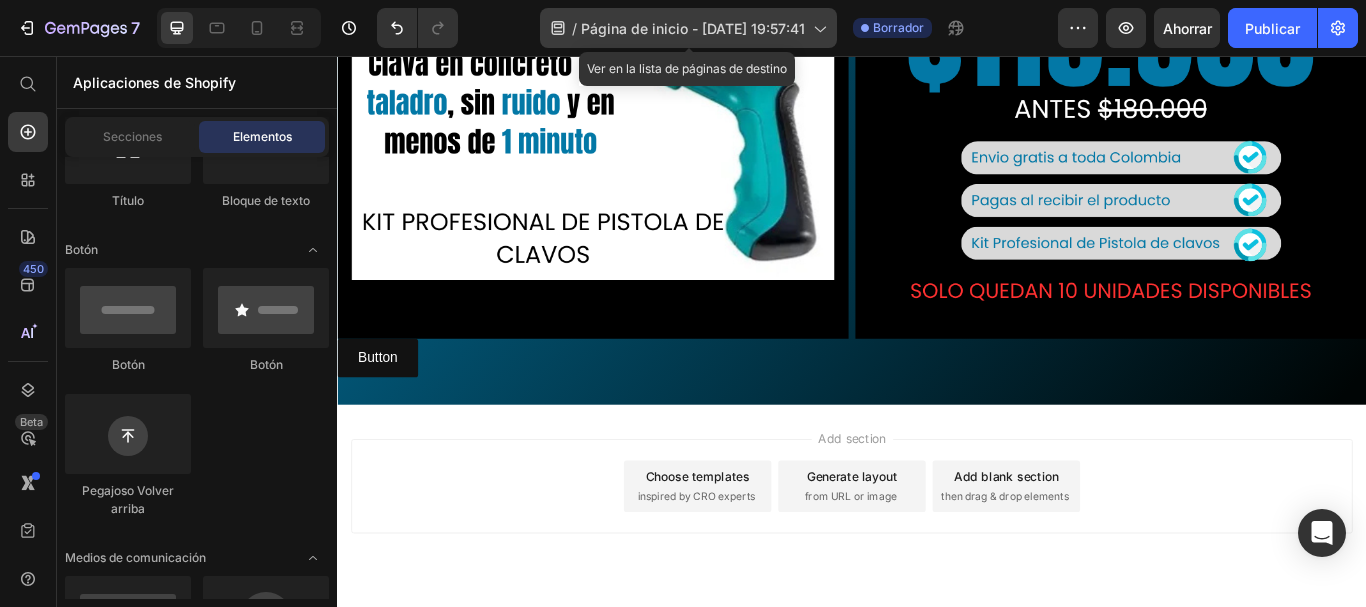 click 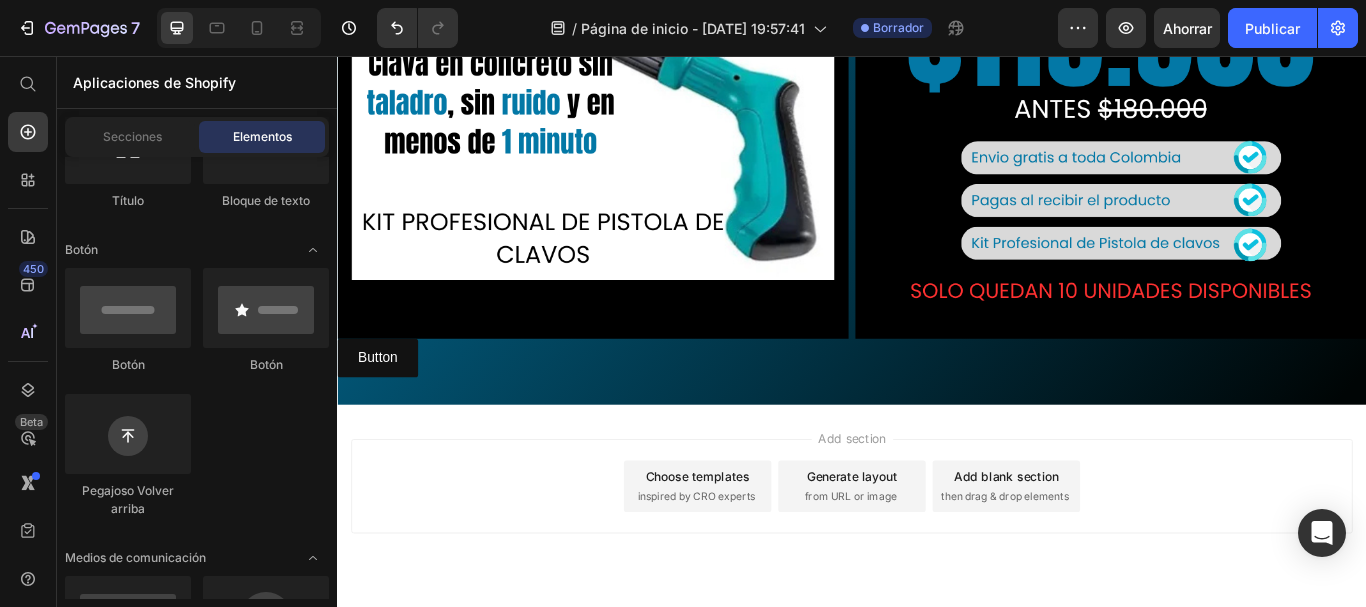 click on "Borrador" 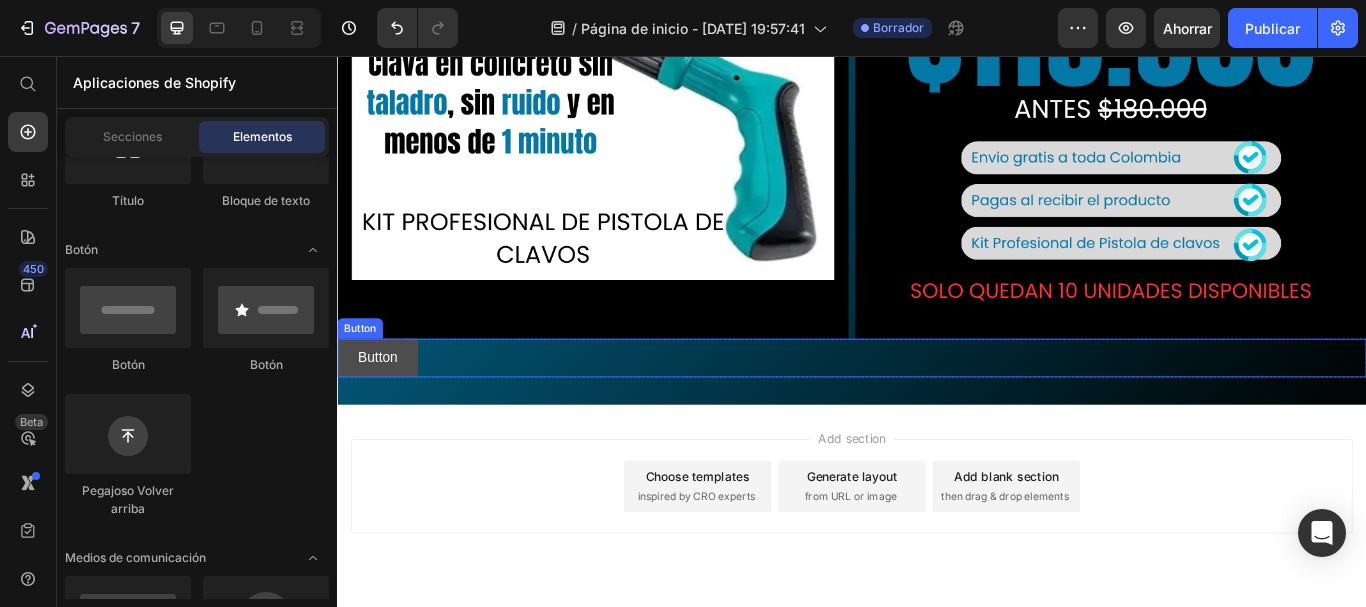 click on "Button" at bounding box center [384, 408] 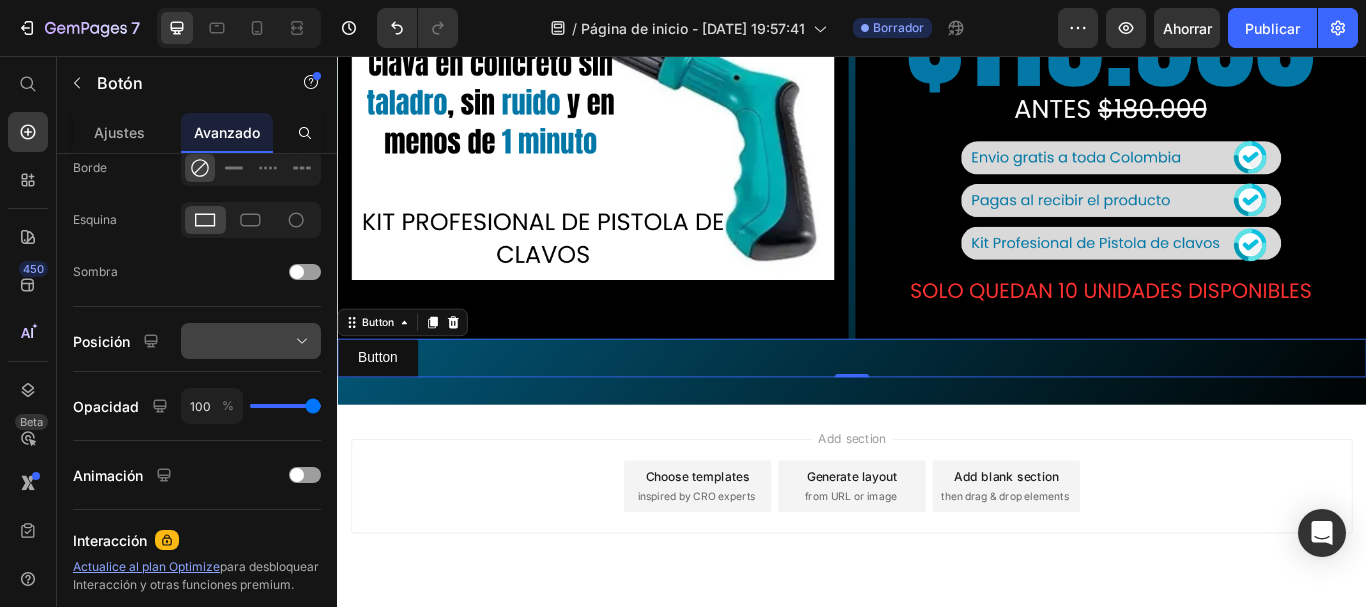 scroll, scrollTop: 777, scrollLeft: 0, axis: vertical 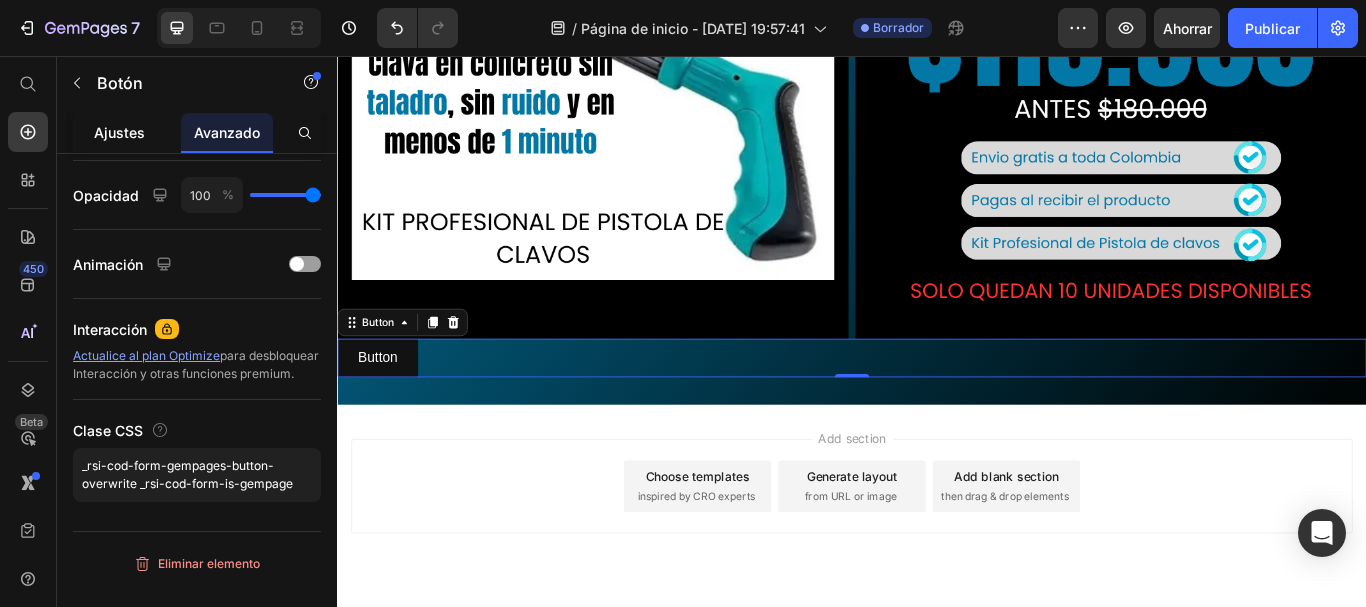 click on "Ajustes" at bounding box center [119, 132] 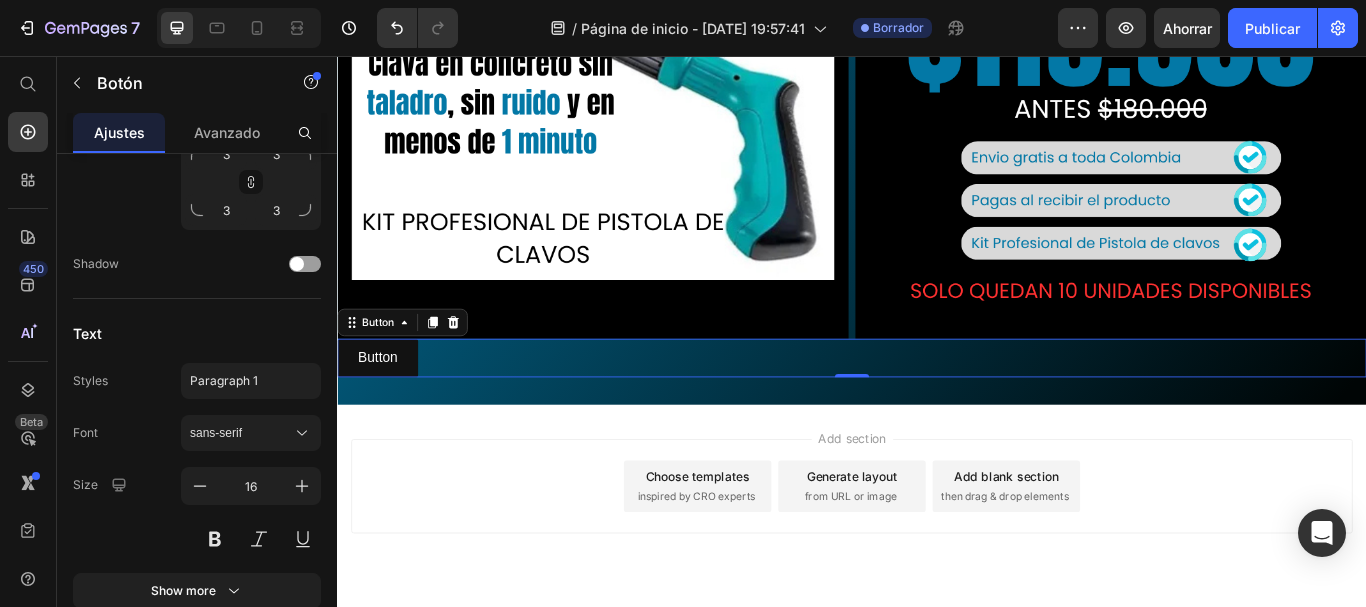 scroll, scrollTop: 0, scrollLeft: 0, axis: both 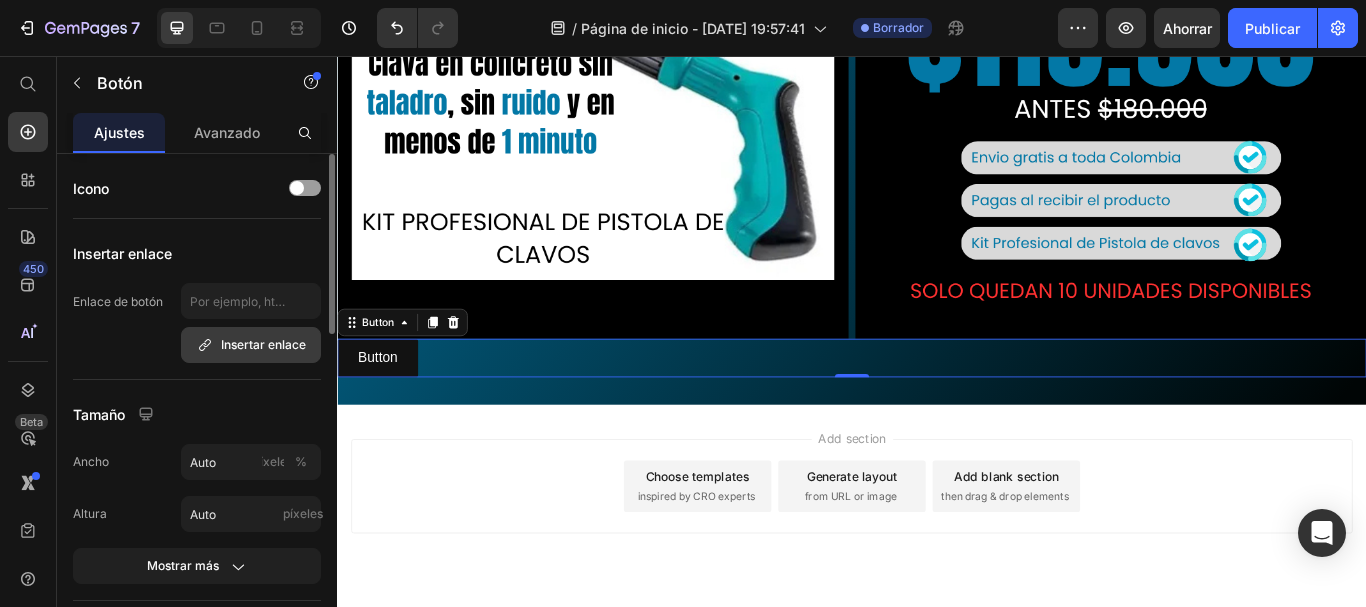click on "Insertar enlace" at bounding box center [263, 344] 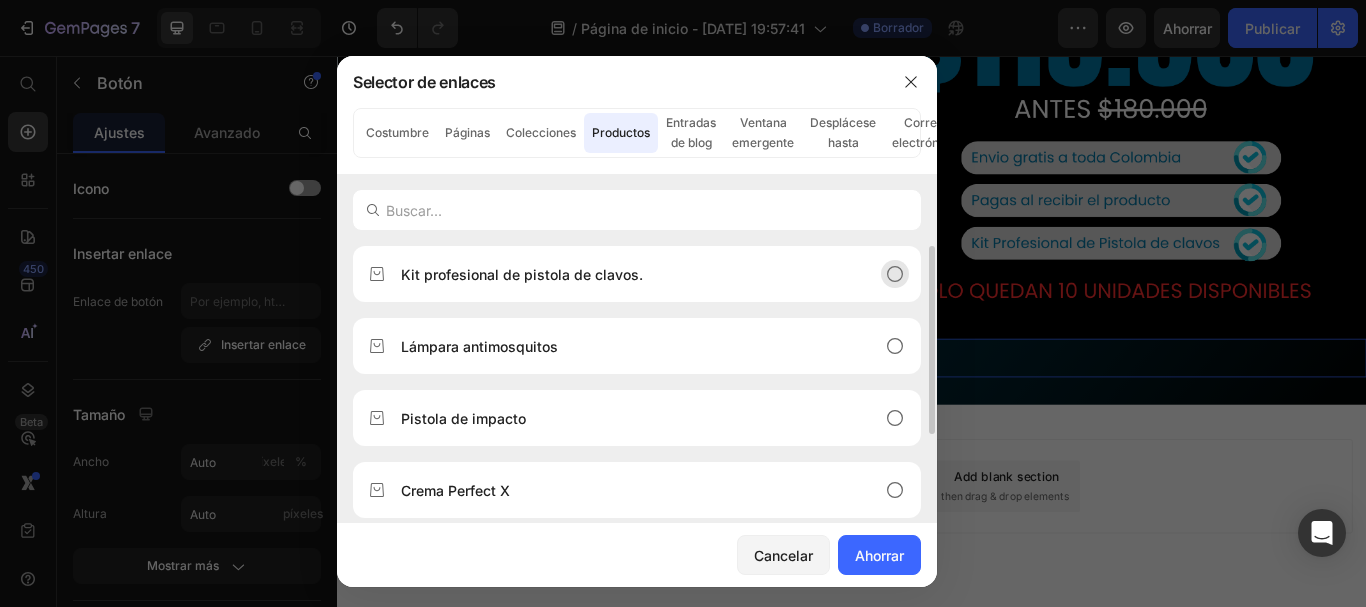 click on "Kit profesional de pistola de clavos." 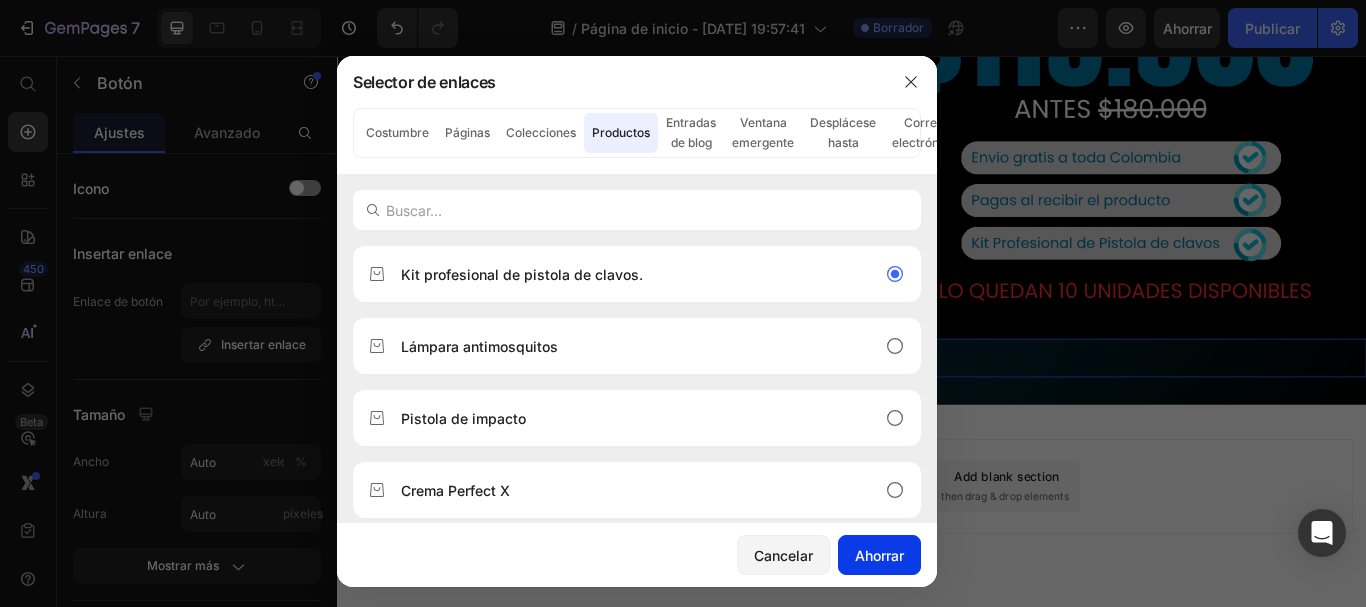 click on "Ahorrar" at bounding box center (879, 555) 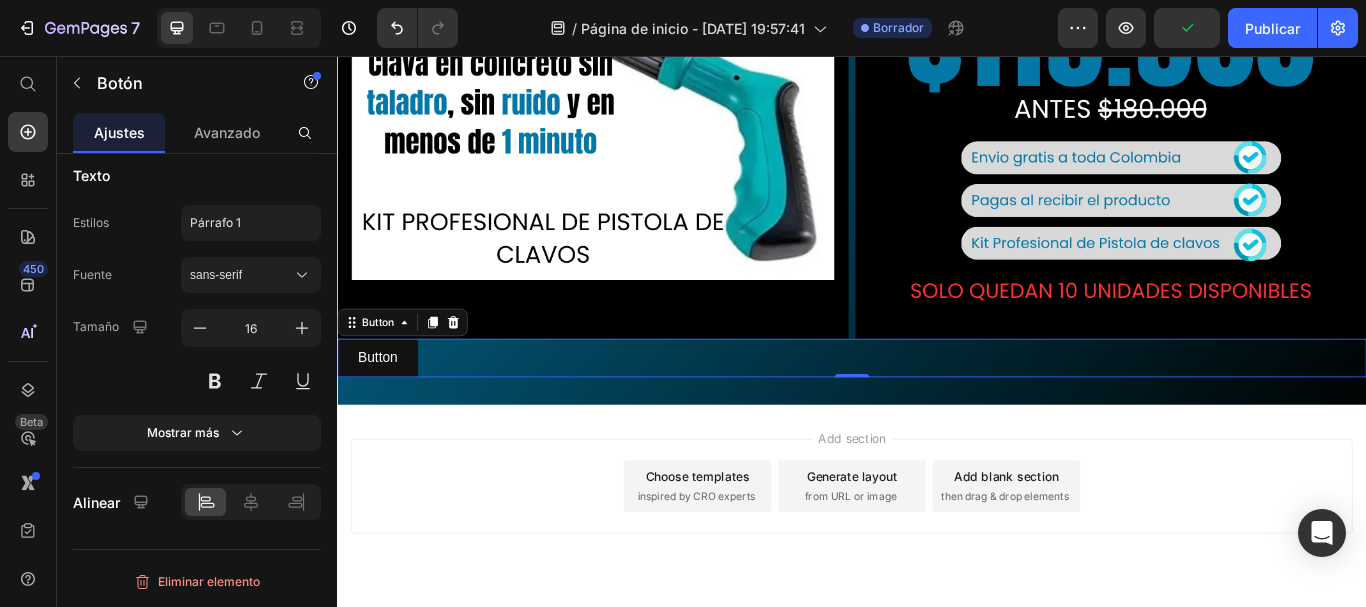 scroll, scrollTop: 292, scrollLeft: 0, axis: vertical 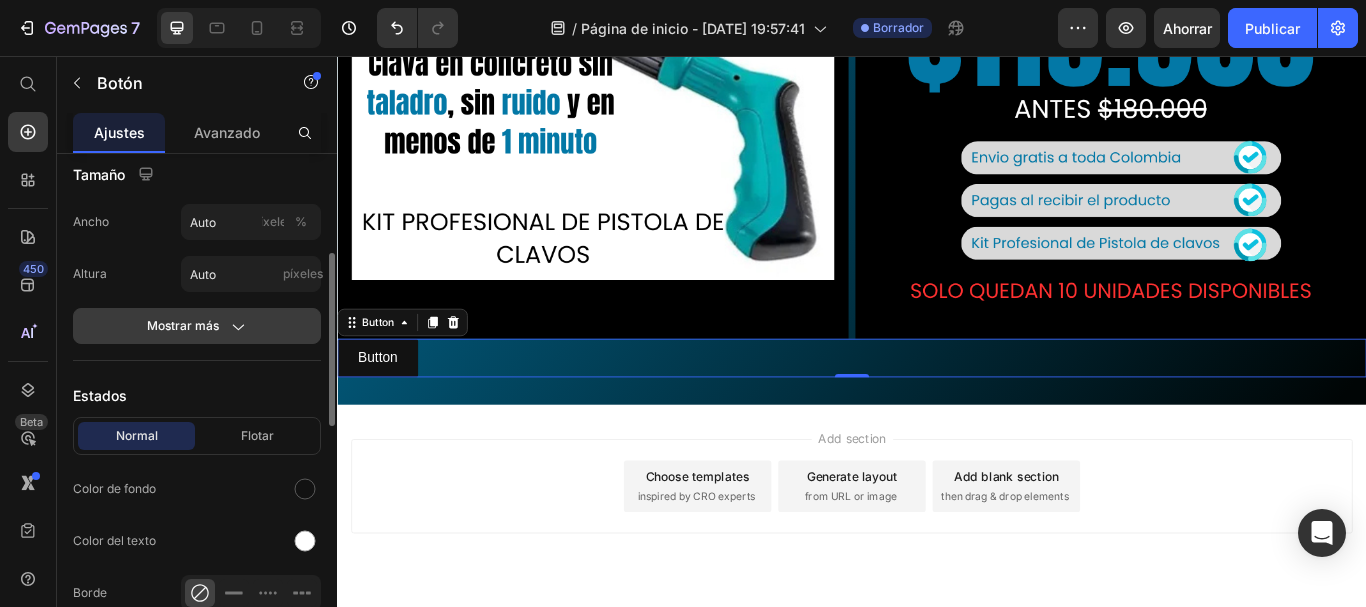 click on "Mostrar más" at bounding box center (183, 325) 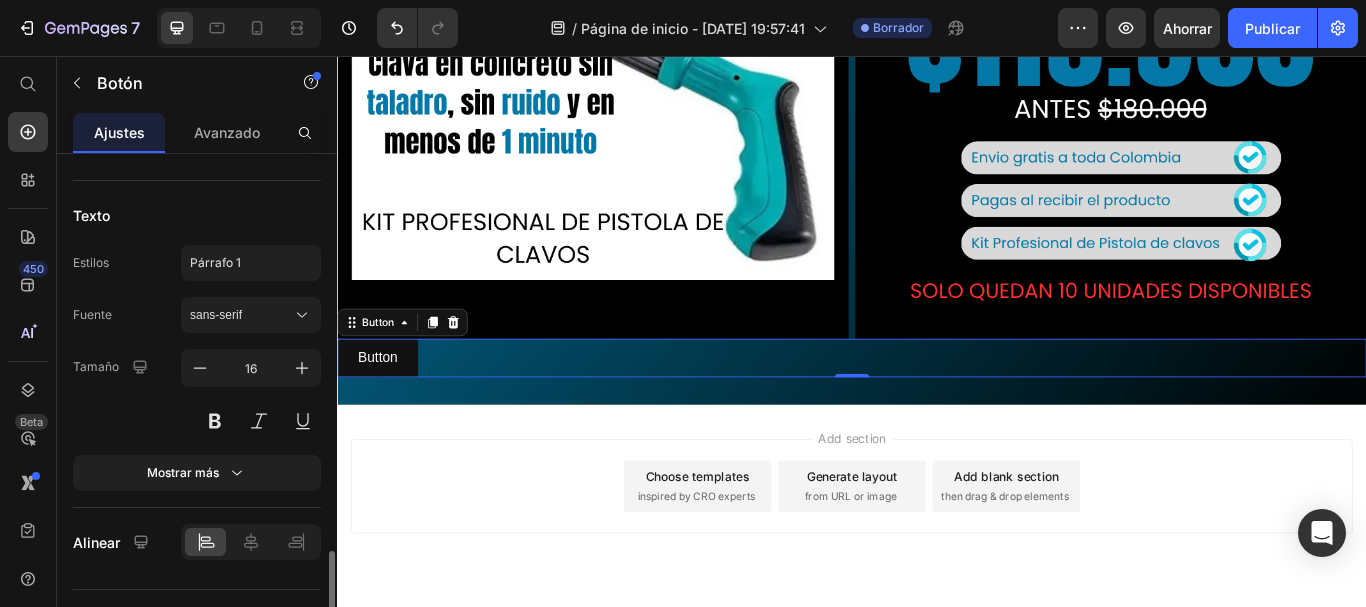 scroll, scrollTop: 1187, scrollLeft: 0, axis: vertical 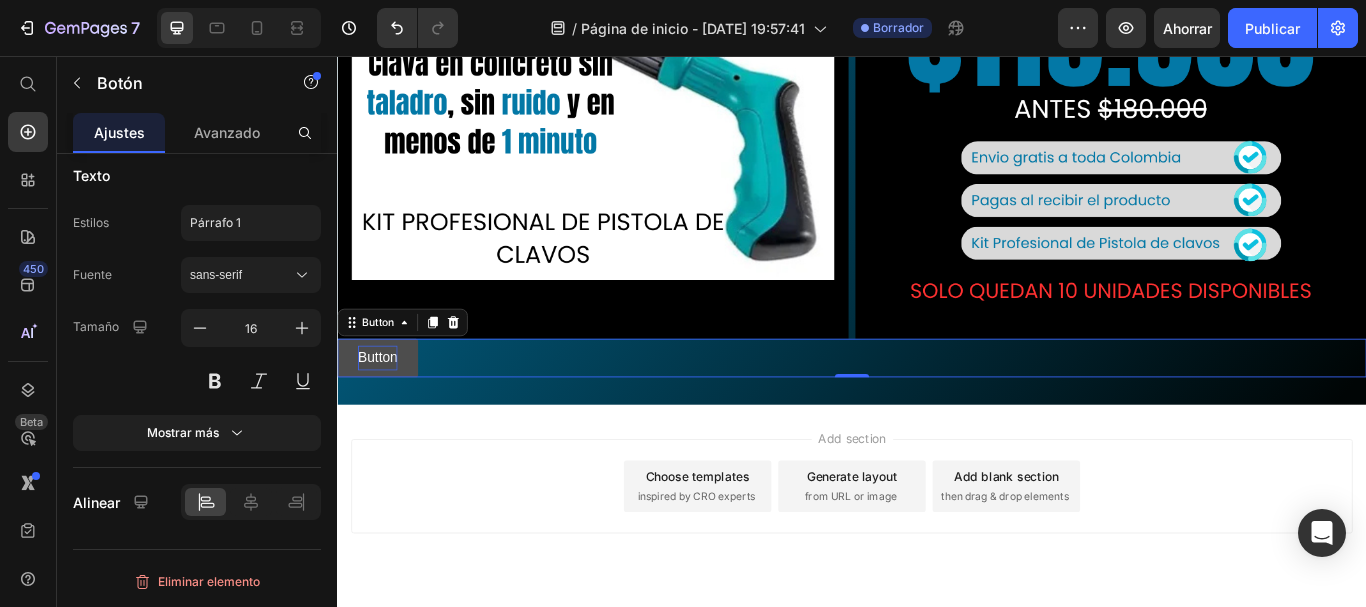 click on "Button" at bounding box center [384, 408] 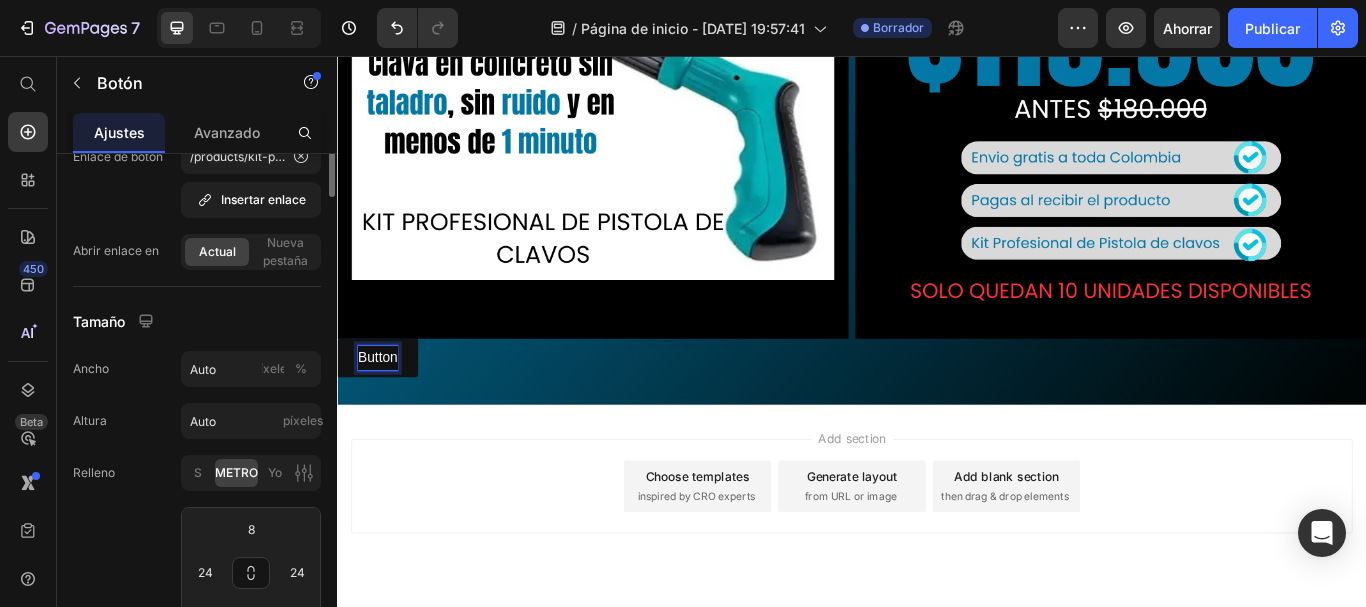 scroll, scrollTop: 0, scrollLeft: 0, axis: both 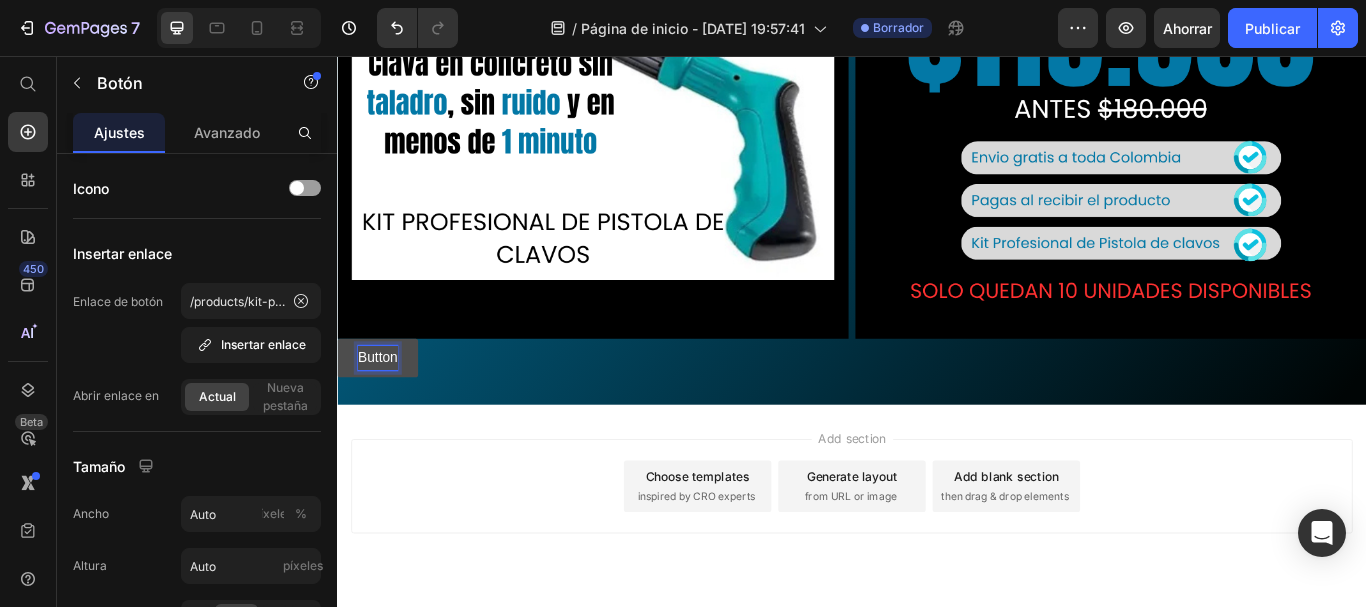 click on "Button" at bounding box center [384, 408] 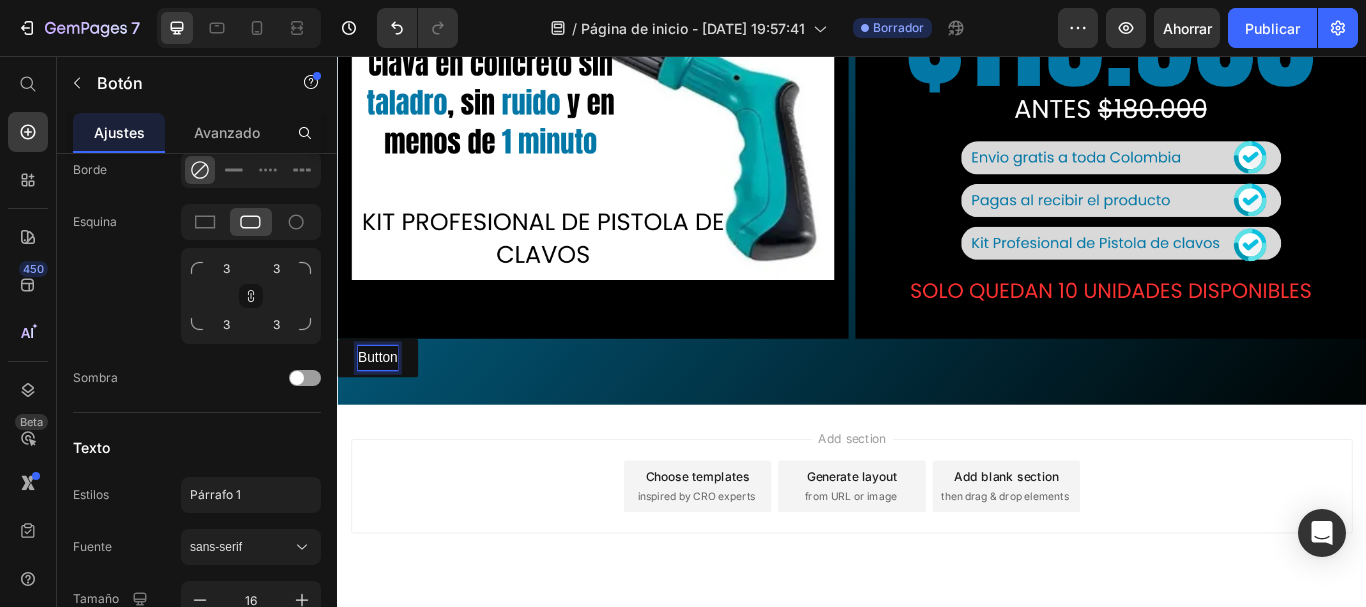 scroll, scrollTop: 1116, scrollLeft: 0, axis: vertical 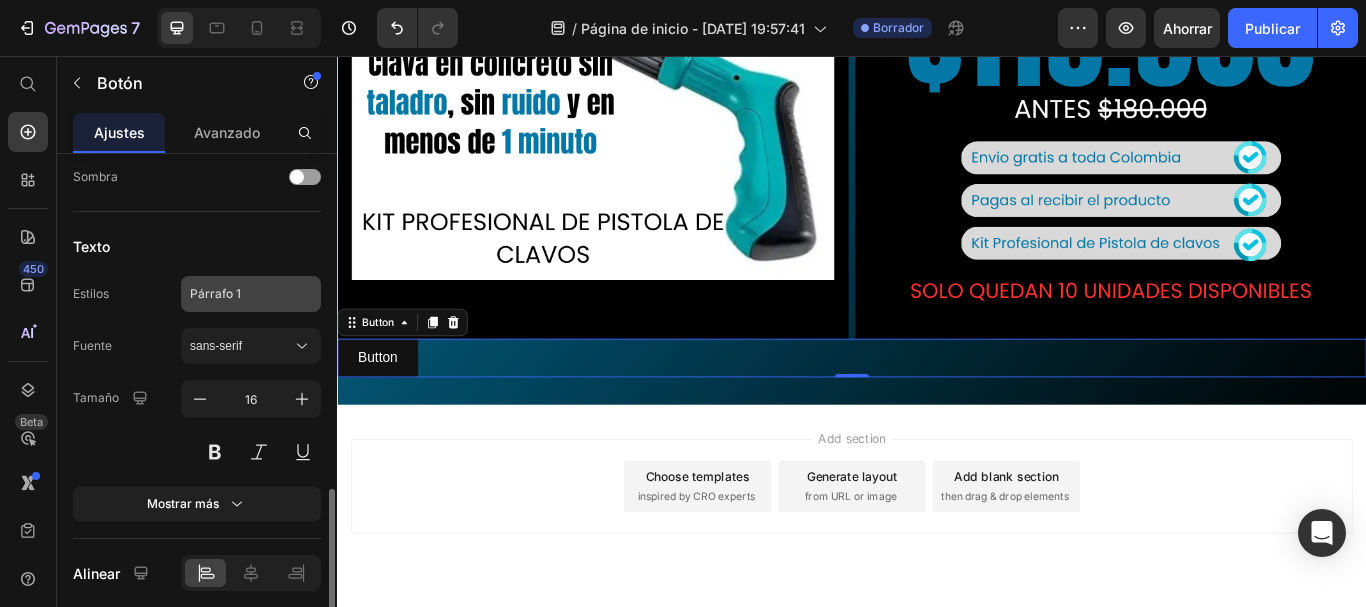 click on "Párrafo 1" at bounding box center (239, 294) 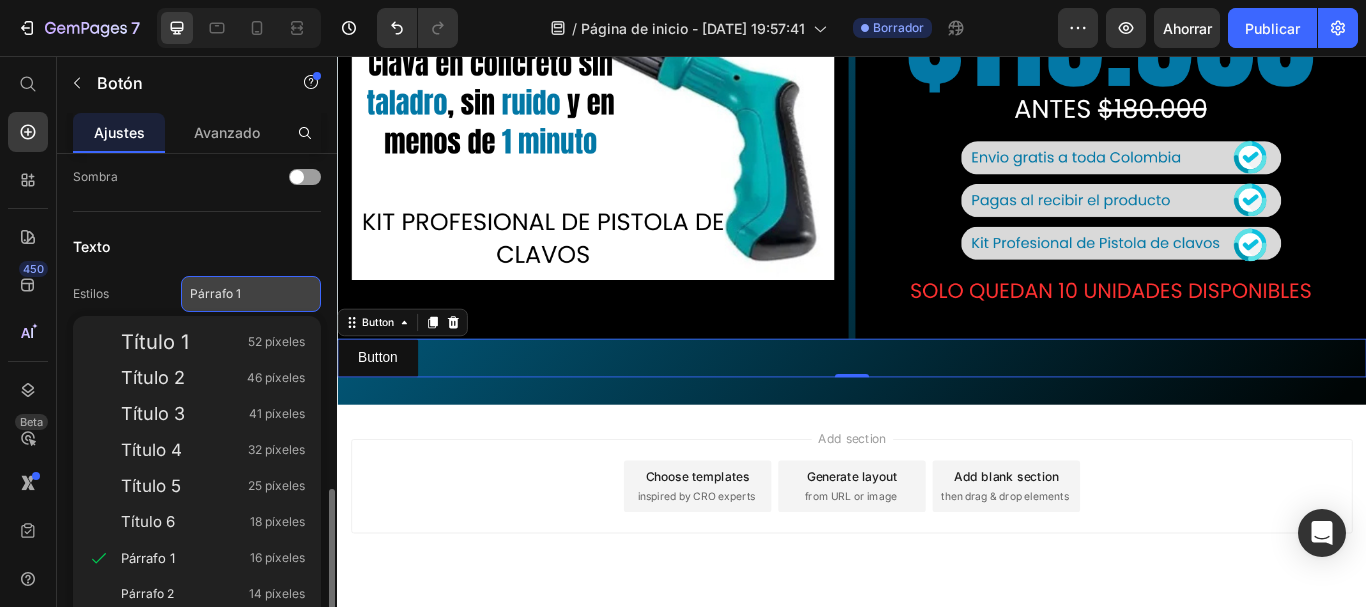 click on "Párrafo 1" at bounding box center (239, 294) 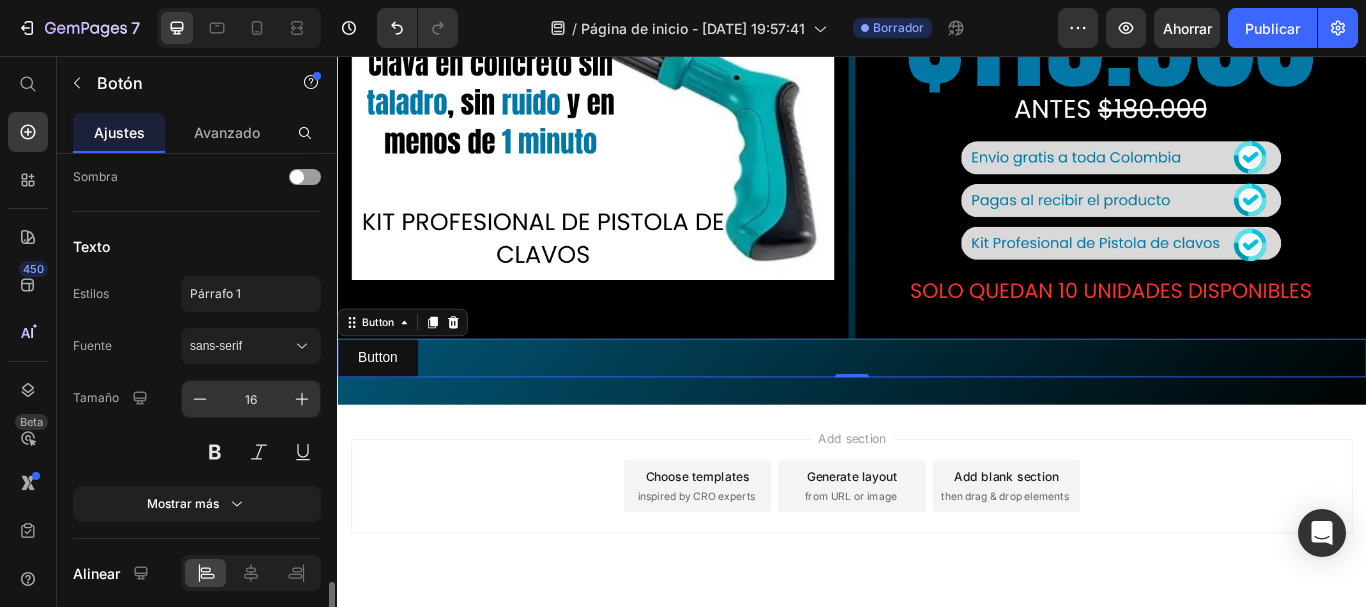 scroll, scrollTop: 1187, scrollLeft: 0, axis: vertical 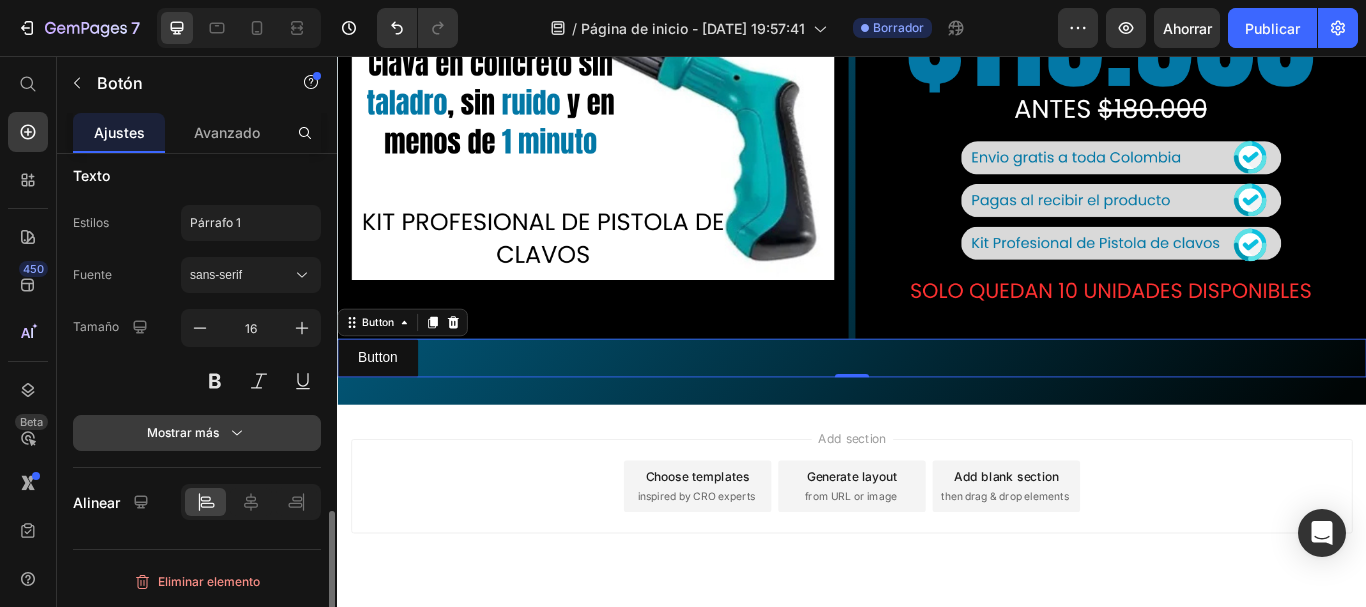 click 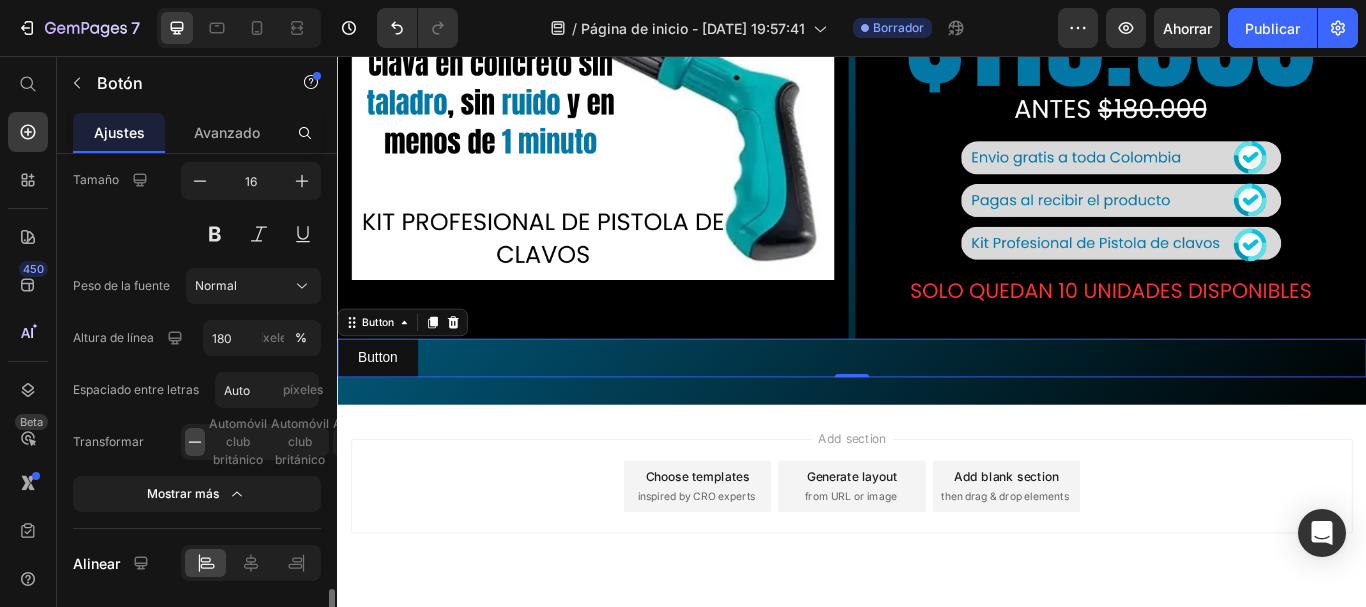 scroll, scrollTop: 1395, scrollLeft: 0, axis: vertical 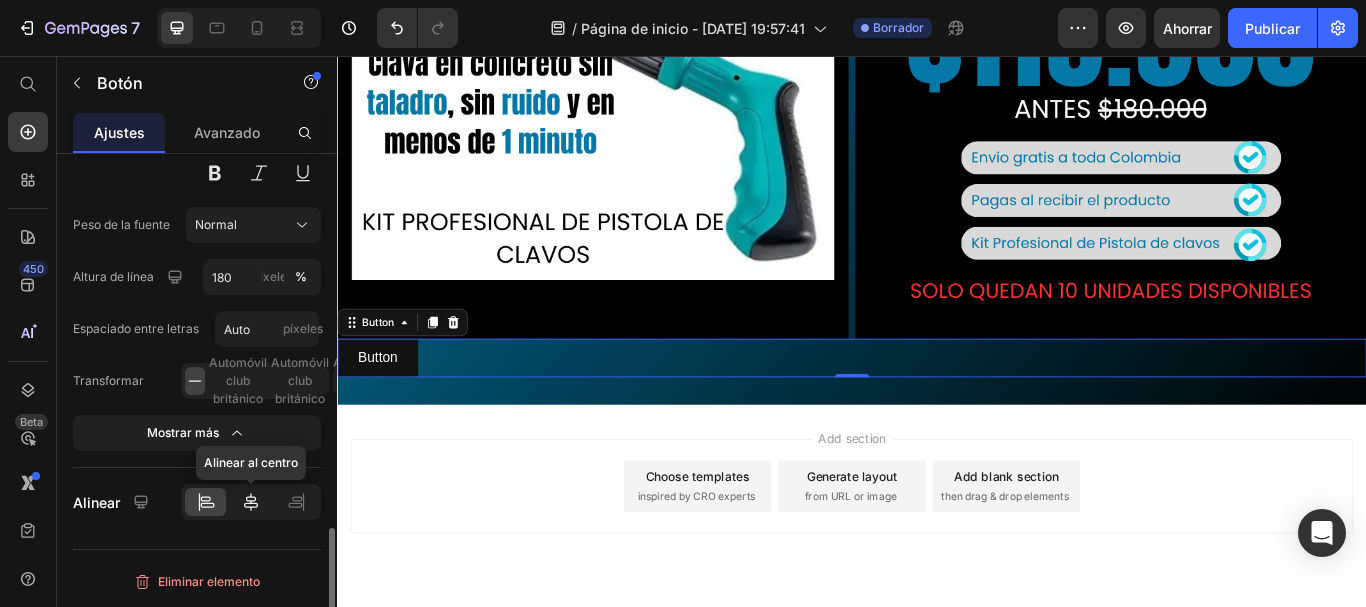 click 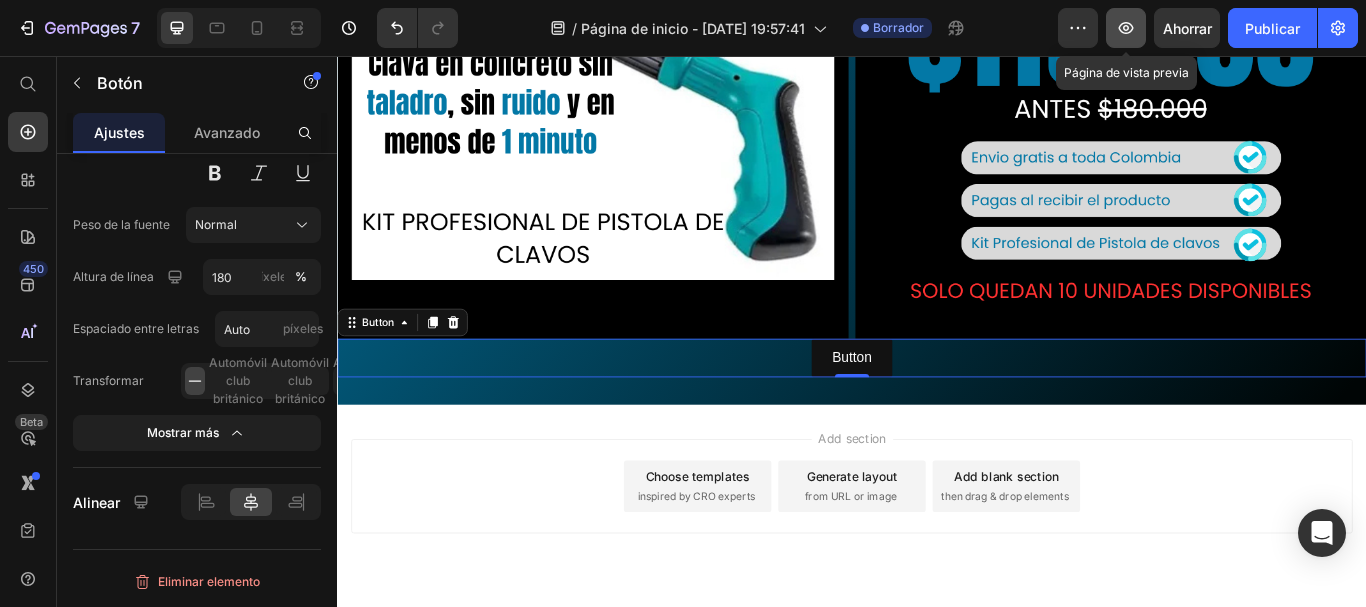 click 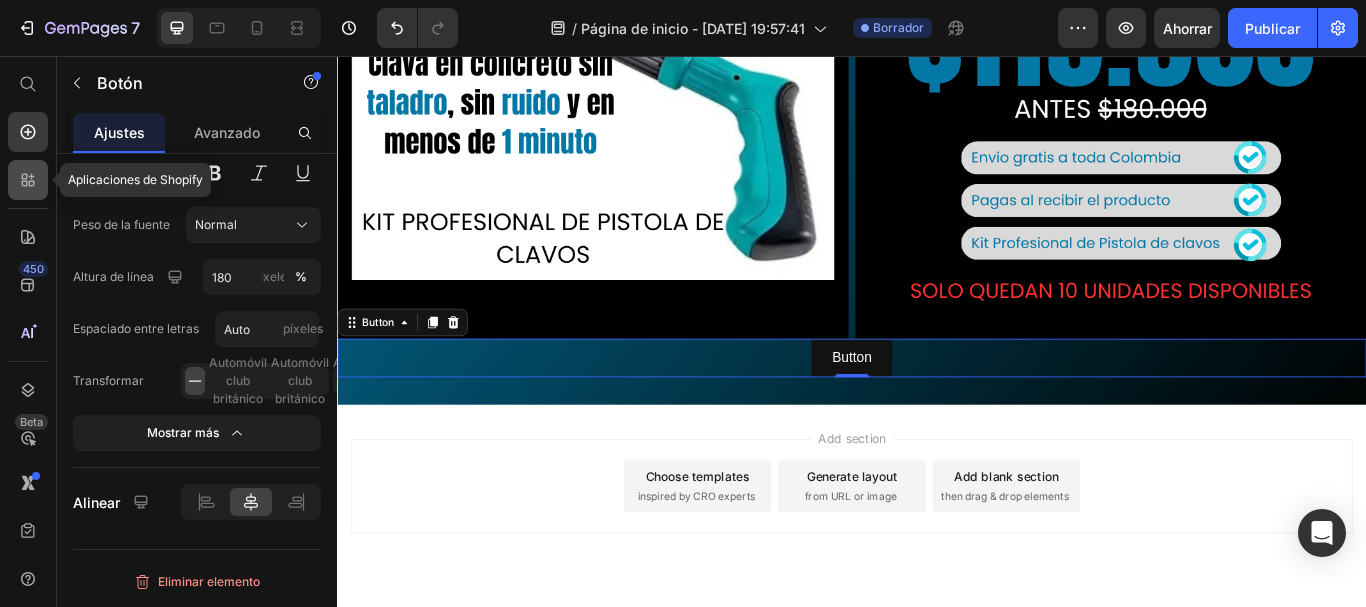 click 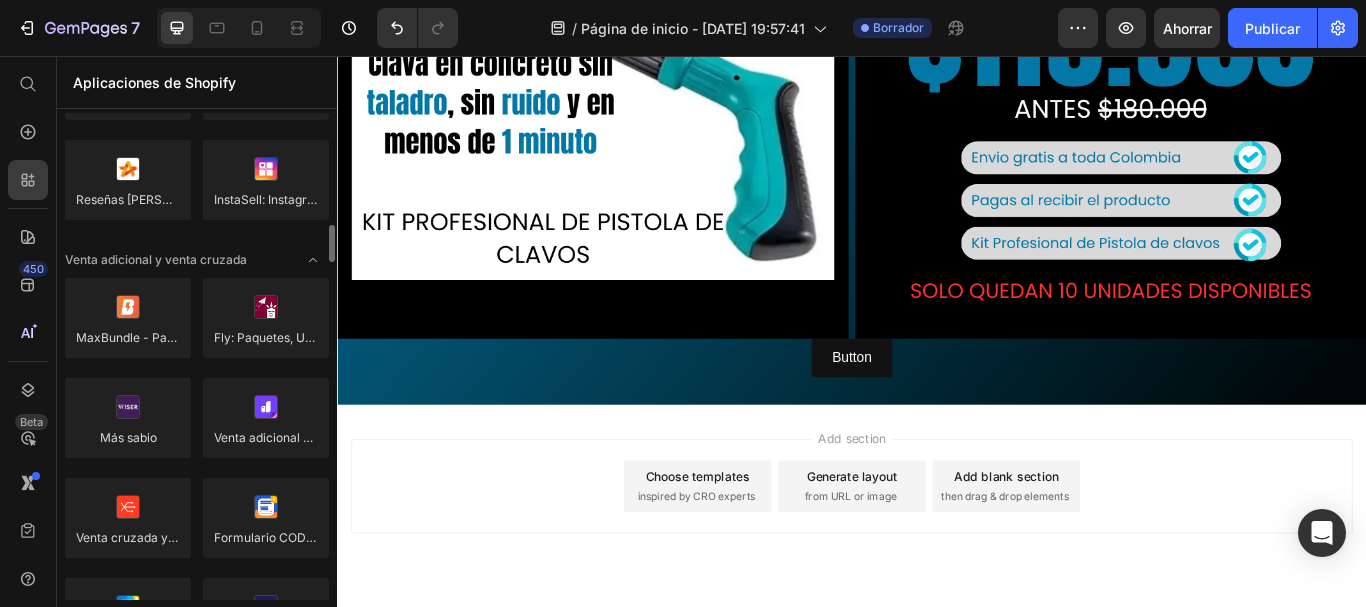 scroll, scrollTop: 770, scrollLeft: 0, axis: vertical 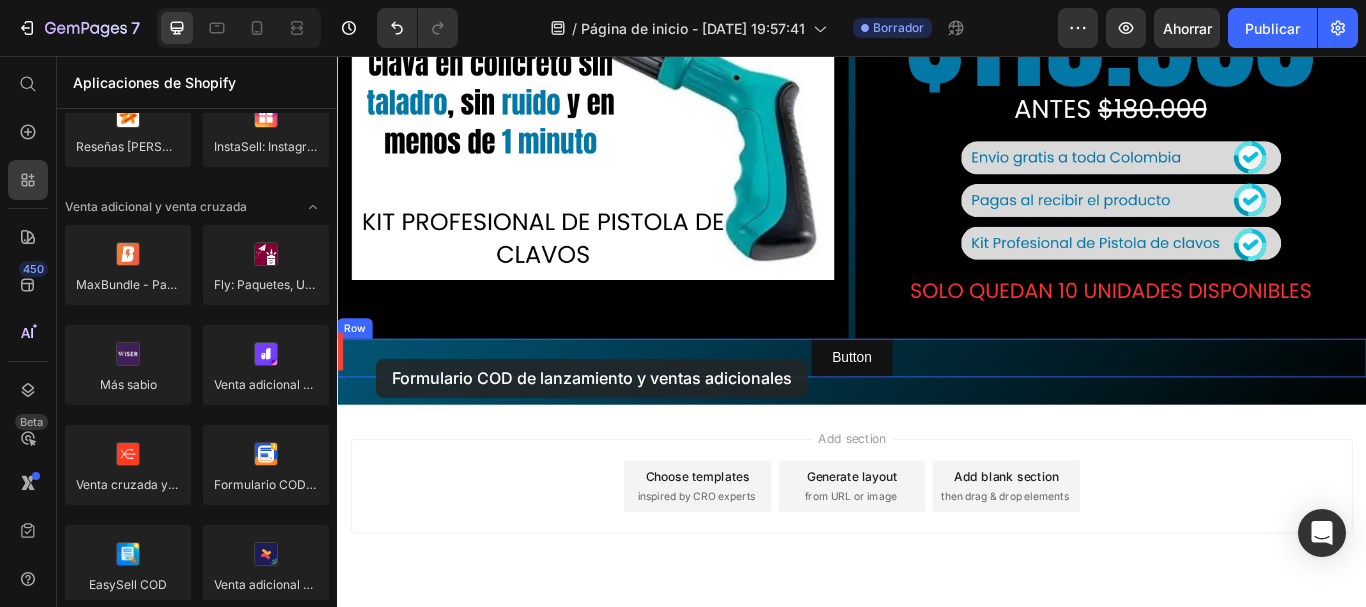 drag, startPoint x: 580, startPoint y: 504, endPoint x: 383, endPoint y: 409, distance: 218.70985 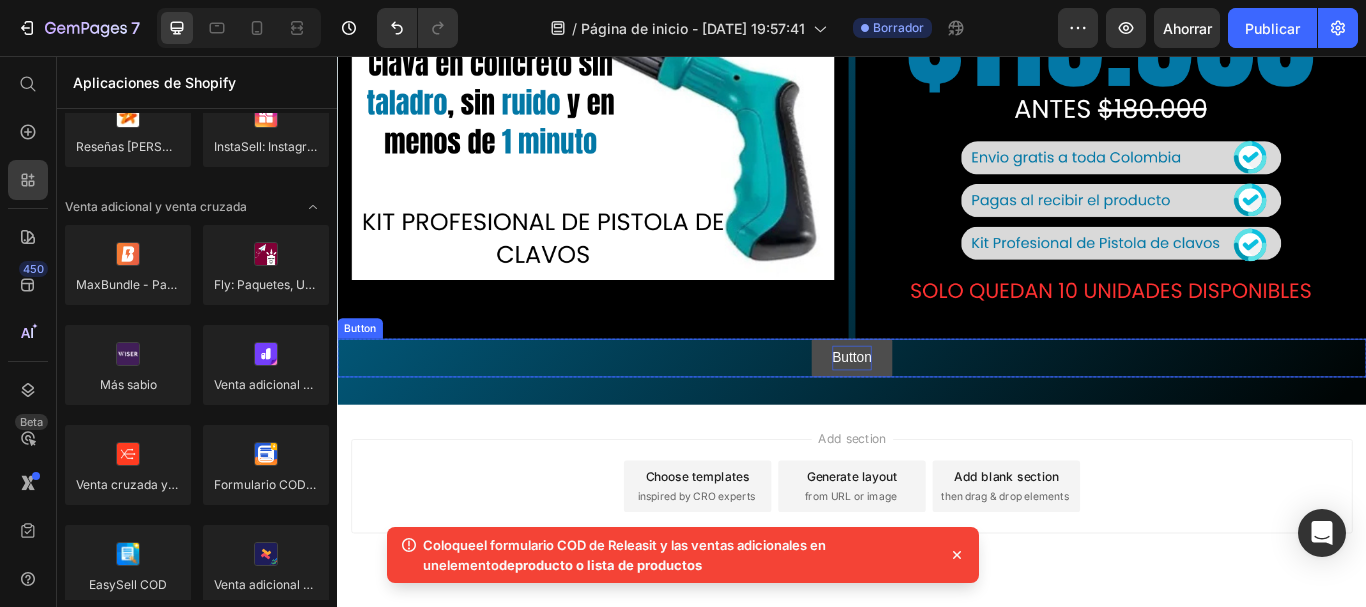 click on "Button" at bounding box center (937, 408) 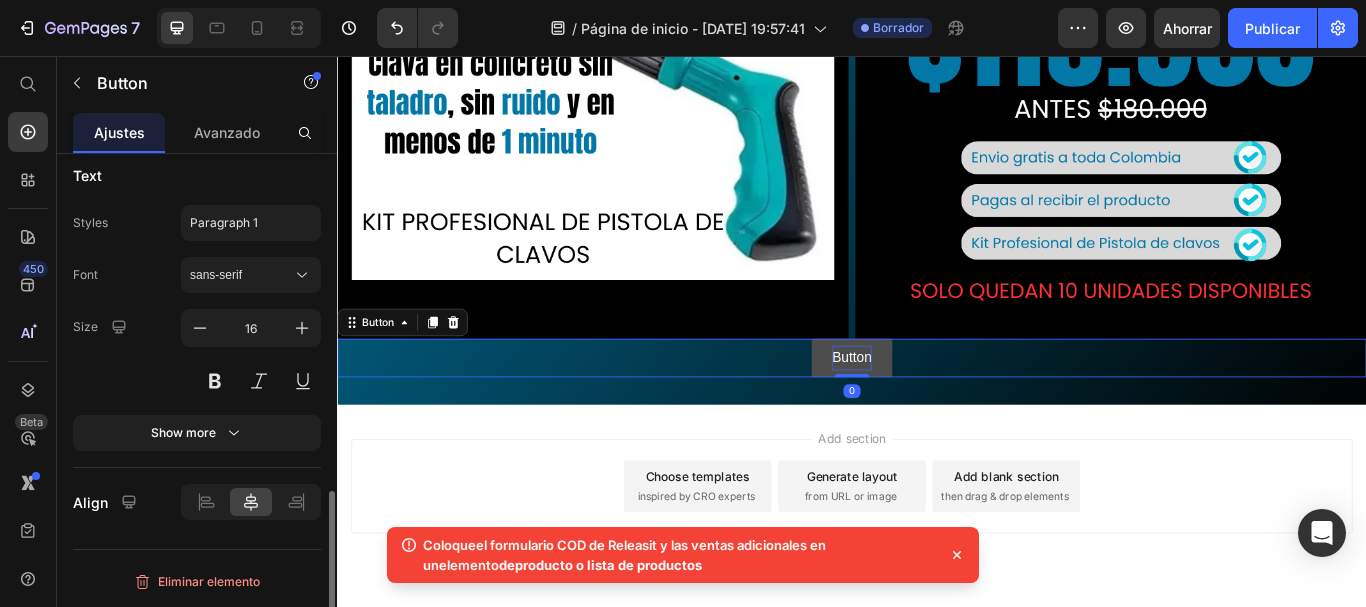 scroll, scrollTop: 987, scrollLeft: 0, axis: vertical 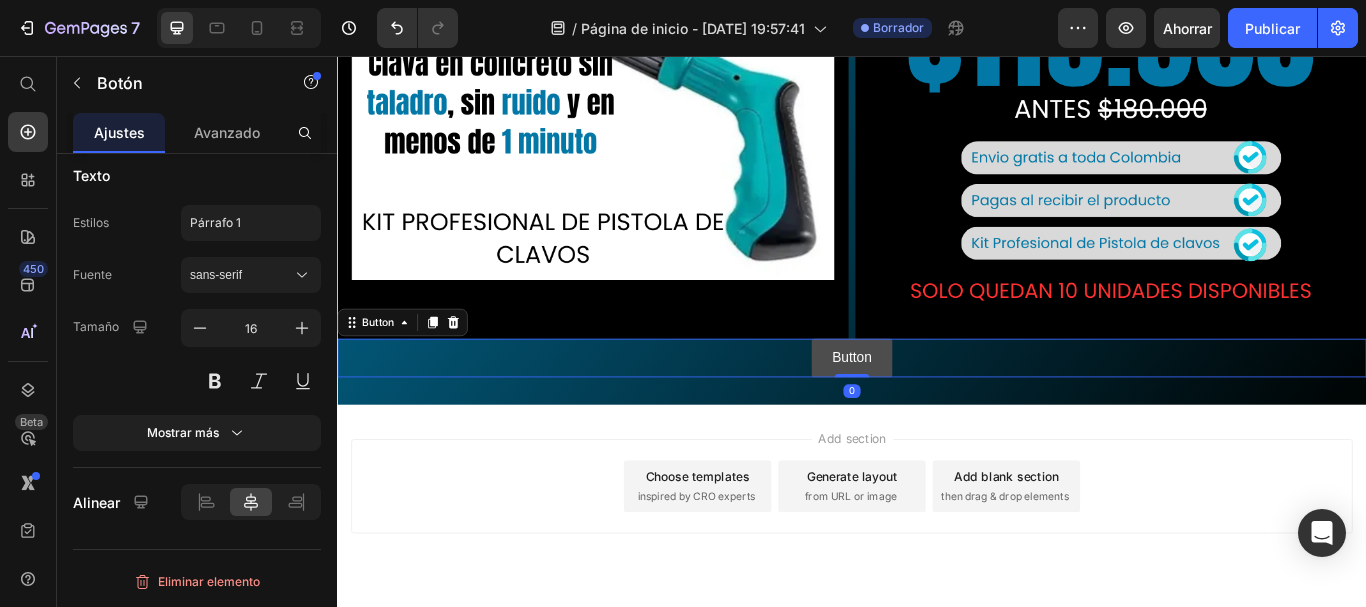 click on "Button" at bounding box center (937, 408) 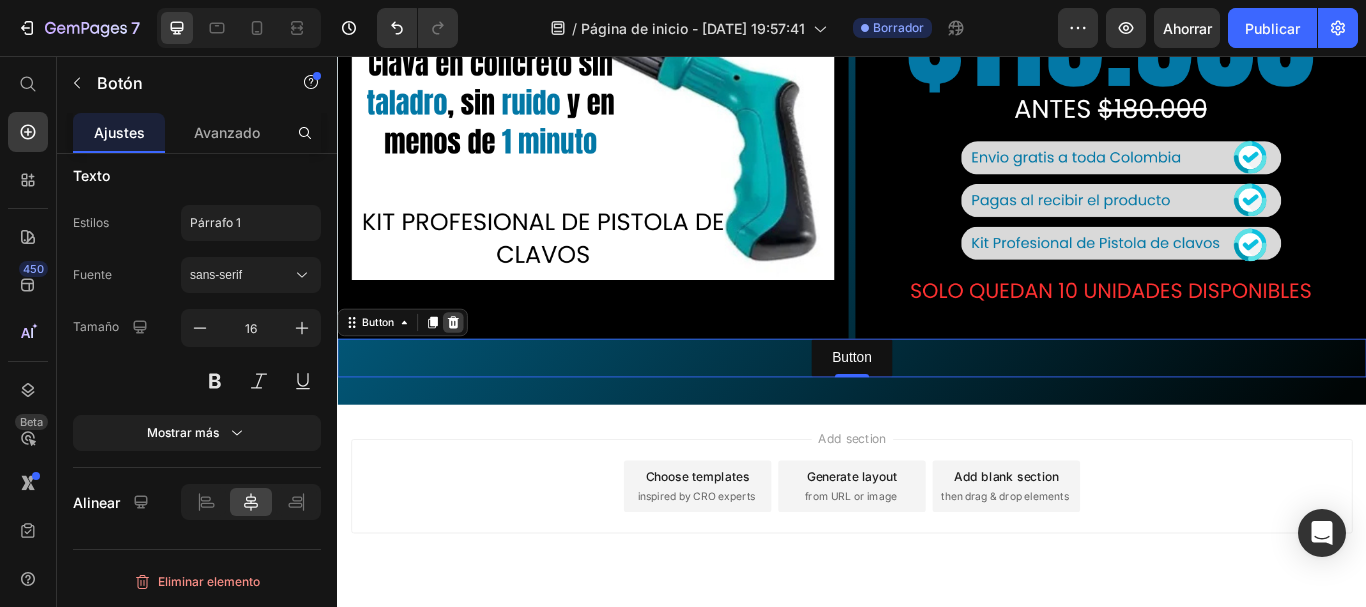 click 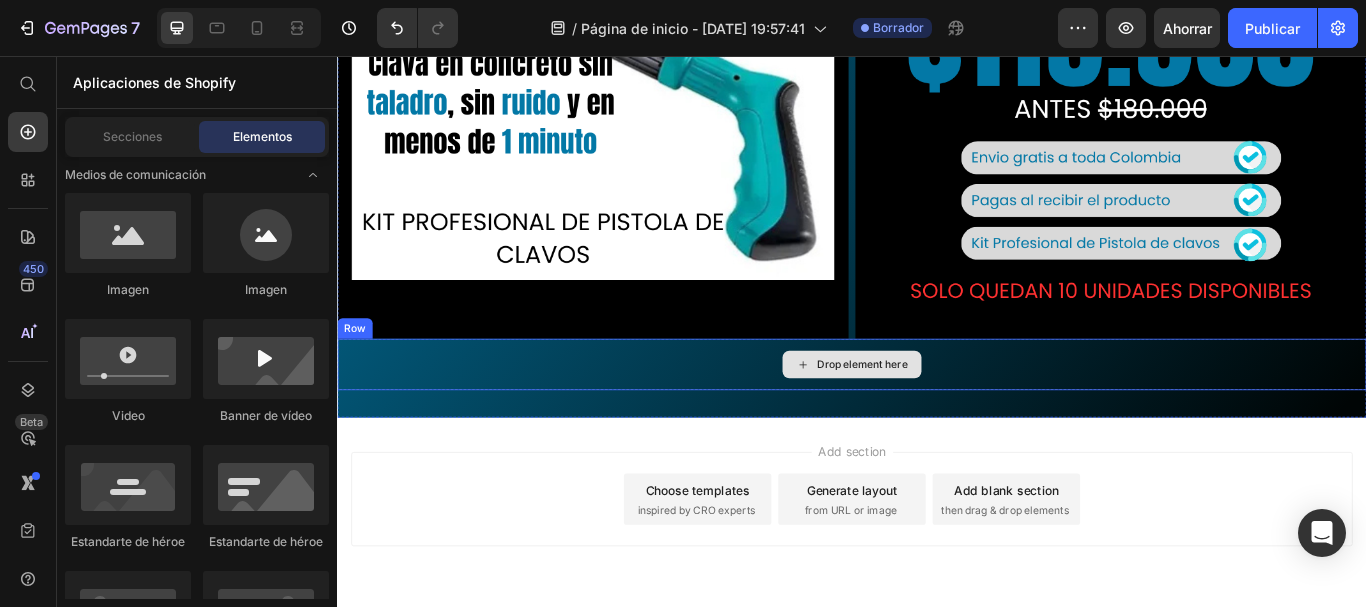 click on "Drop element here" at bounding box center (937, 416) 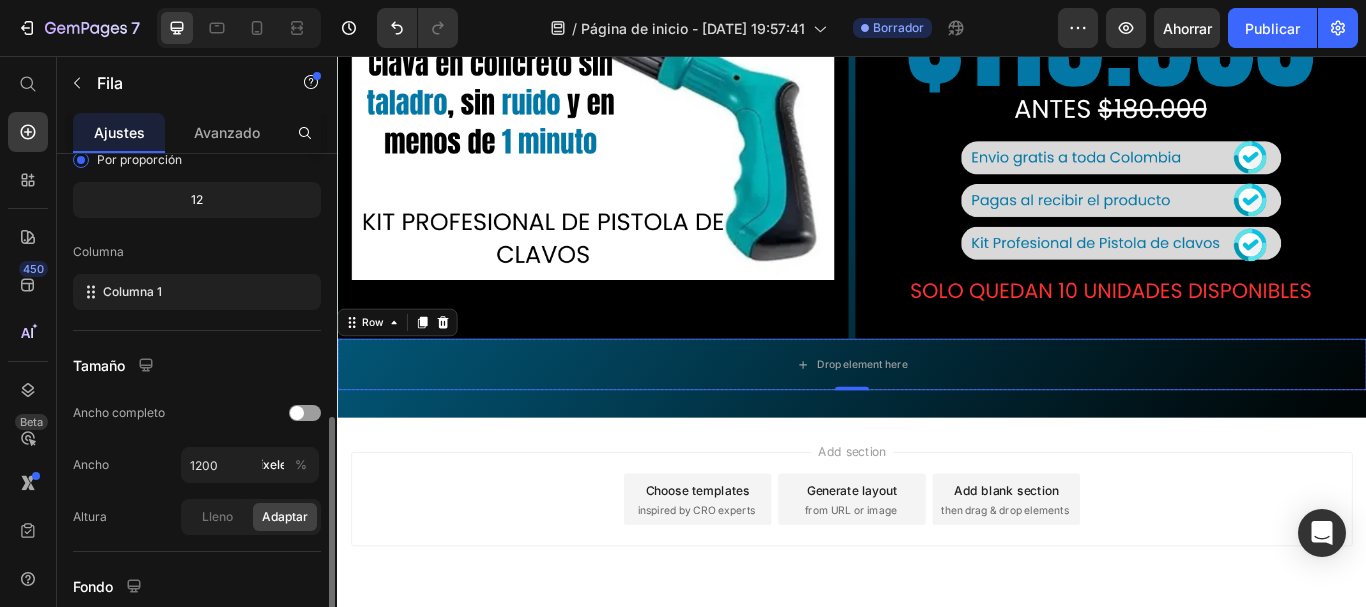 scroll, scrollTop: 332, scrollLeft: 0, axis: vertical 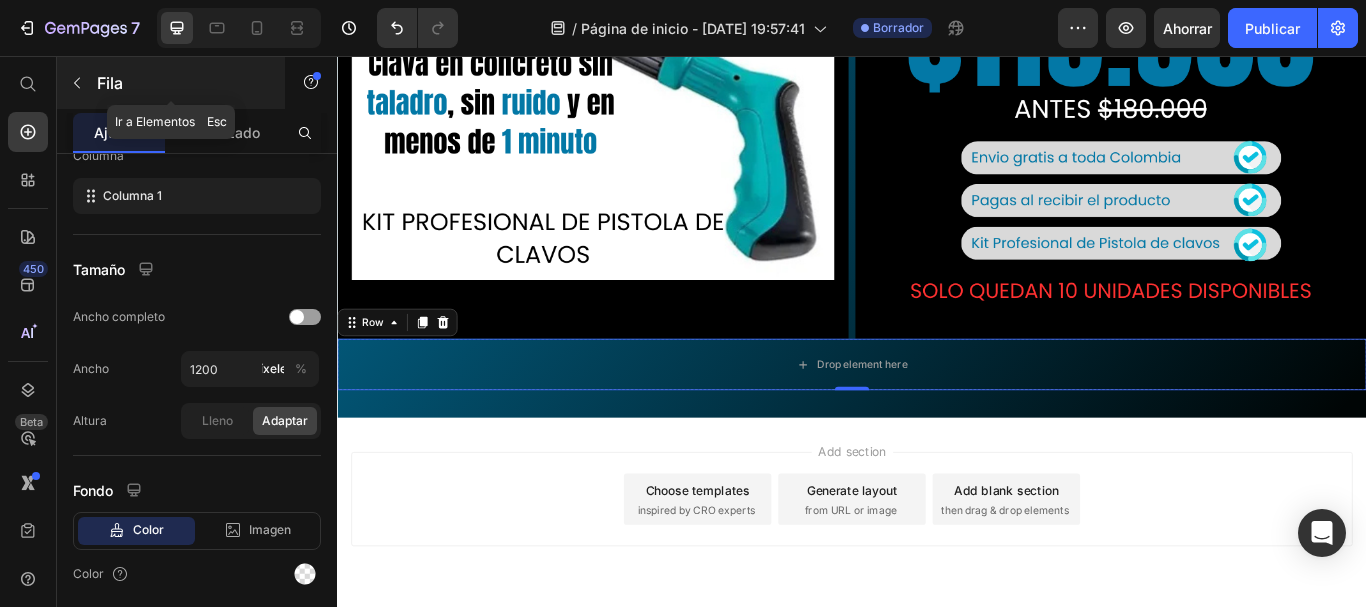 click 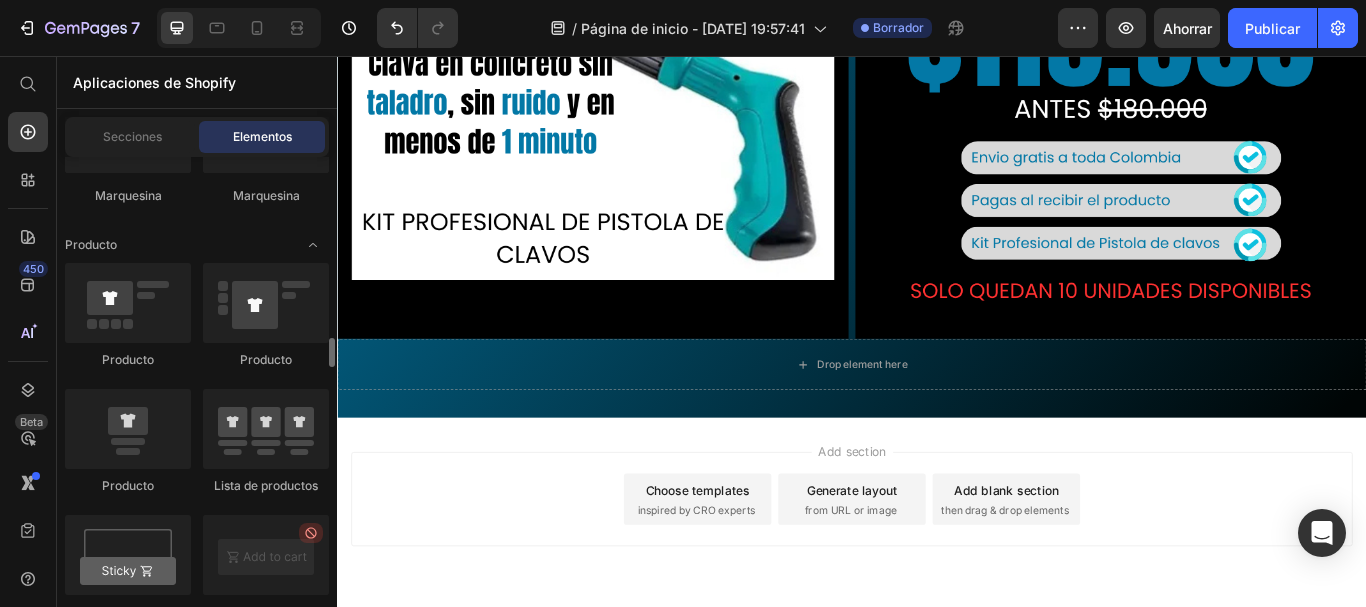 scroll, scrollTop: 2688, scrollLeft: 0, axis: vertical 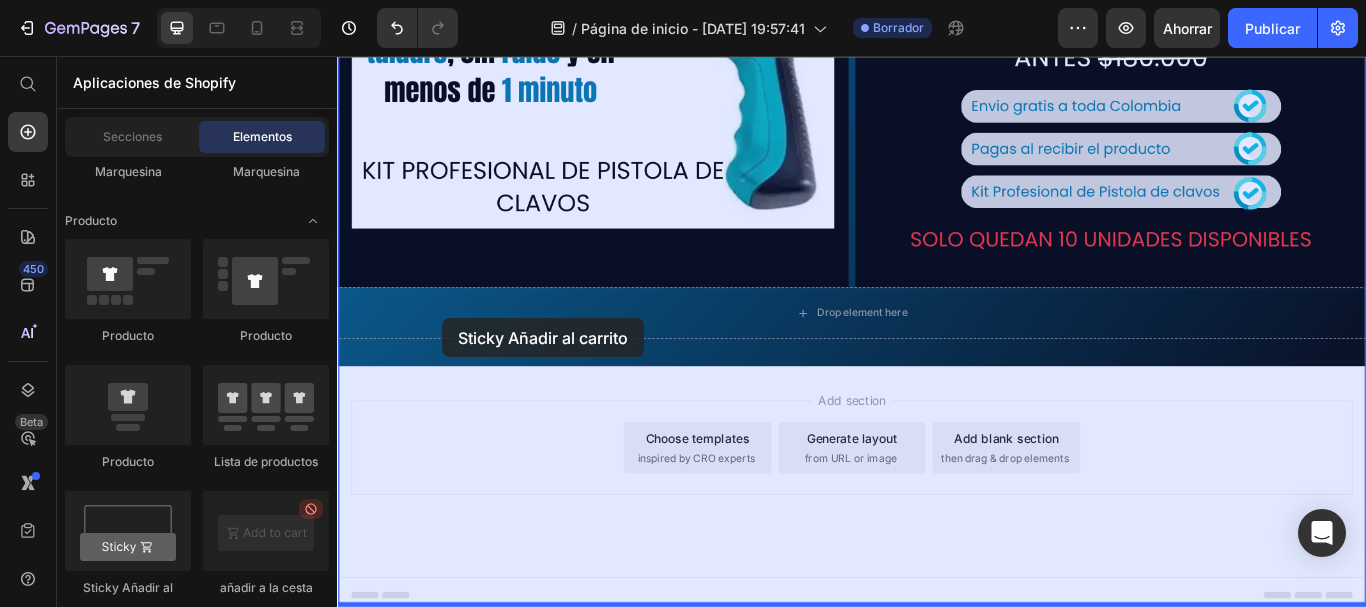 drag, startPoint x: 481, startPoint y: 574, endPoint x: 460, endPoint y: 362, distance: 213.03755 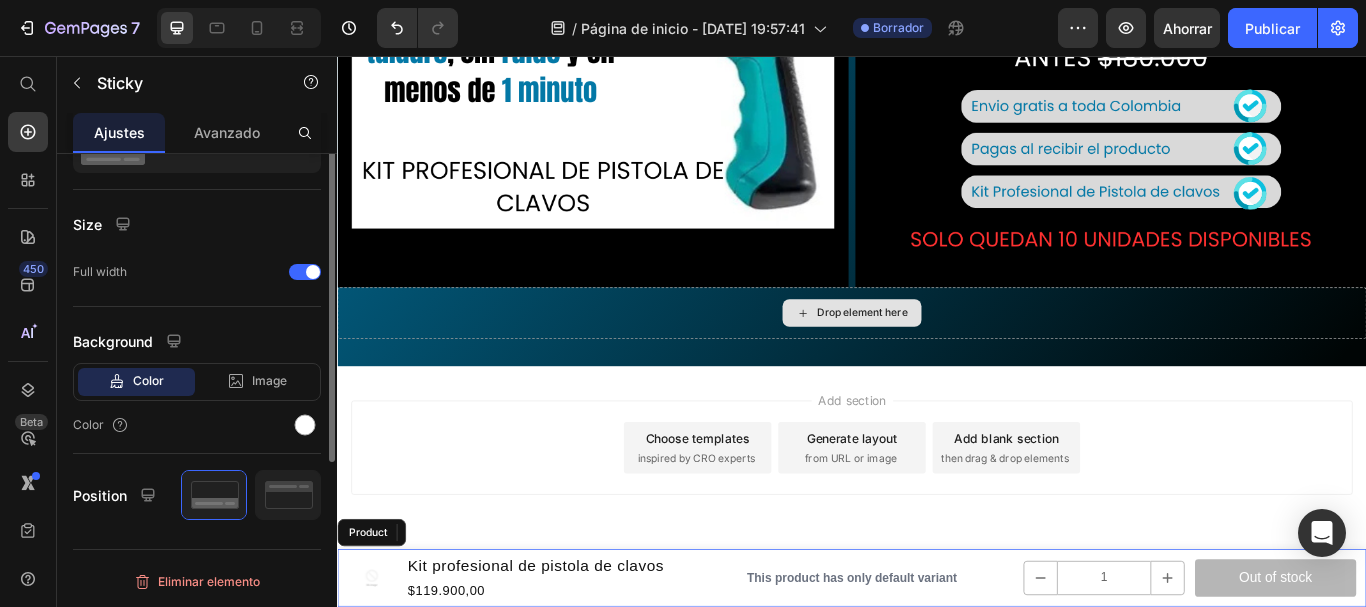 scroll, scrollTop: 0, scrollLeft: 0, axis: both 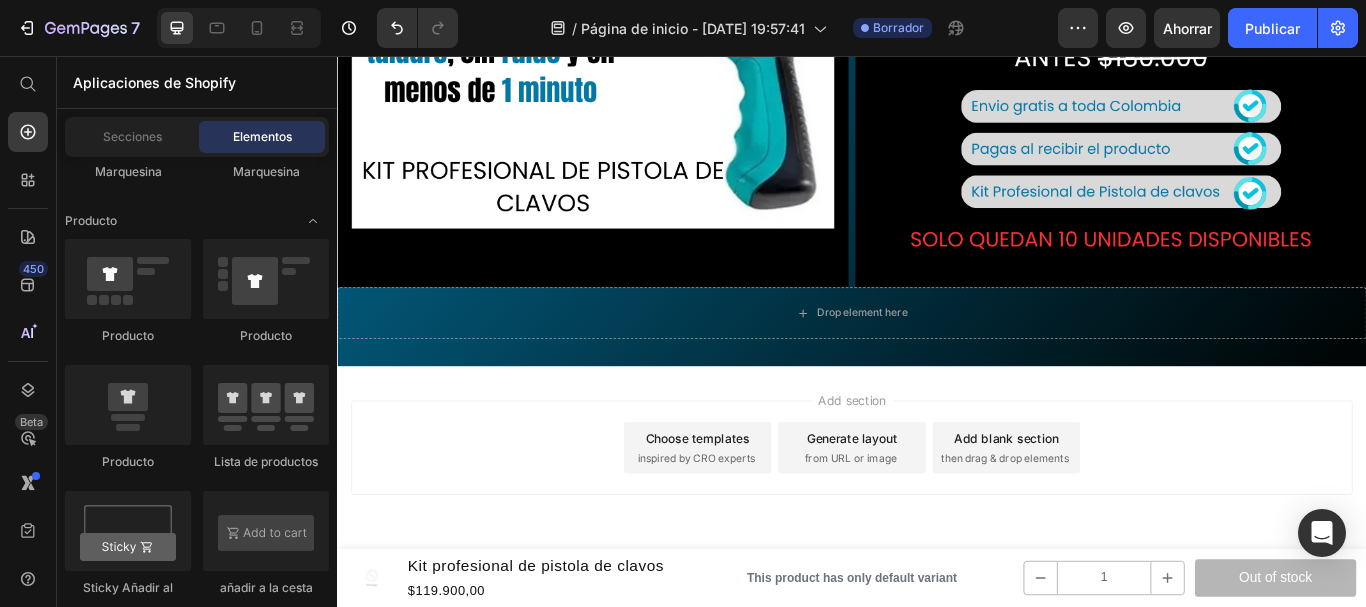 drag, startPoint x: 354, startPoint y: 414, endPoint x: 241, endPoint y: 395, distance: 114.58621 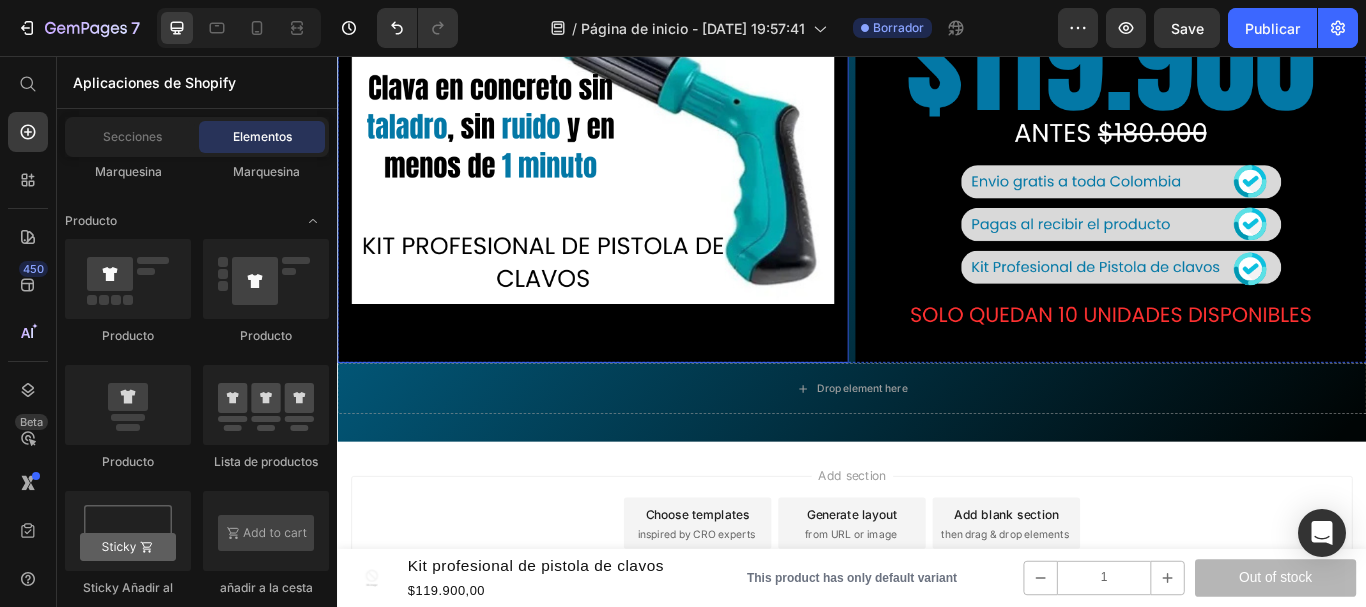 scroll, scrollTop: 399, scrollLeft: 0, axis: vertical 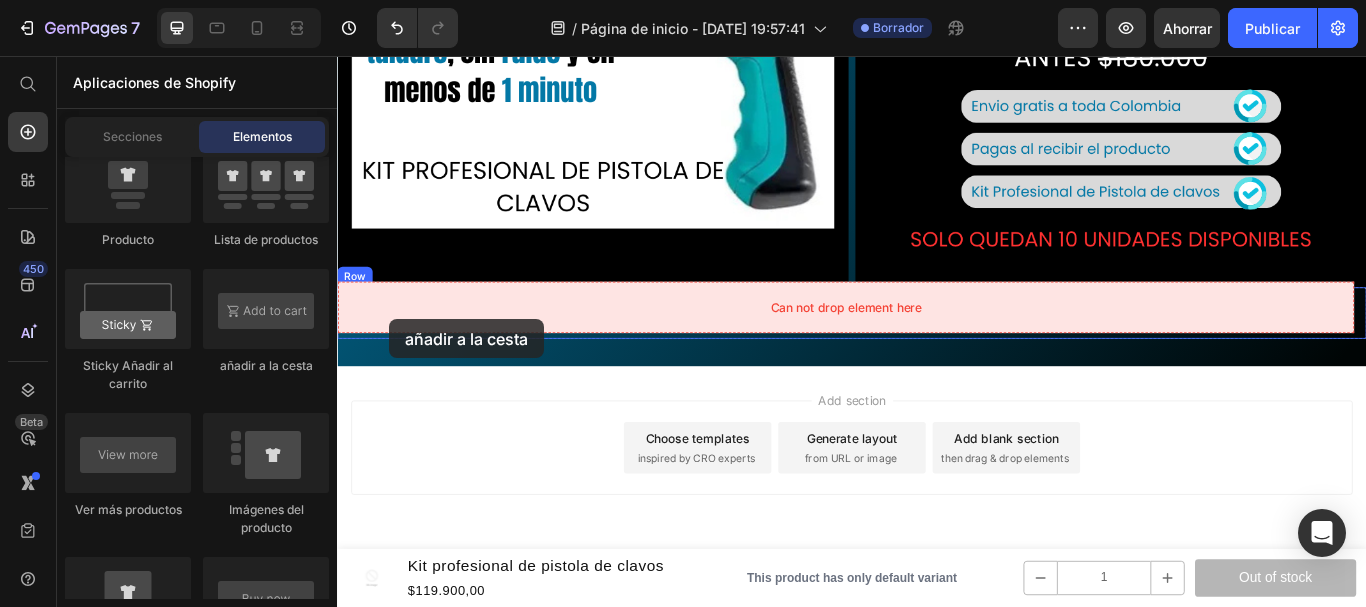 drag, startPoint x: 597, startPoint y: 381, endPoint x: 398, endPoint y: 363, distance: 199.81241 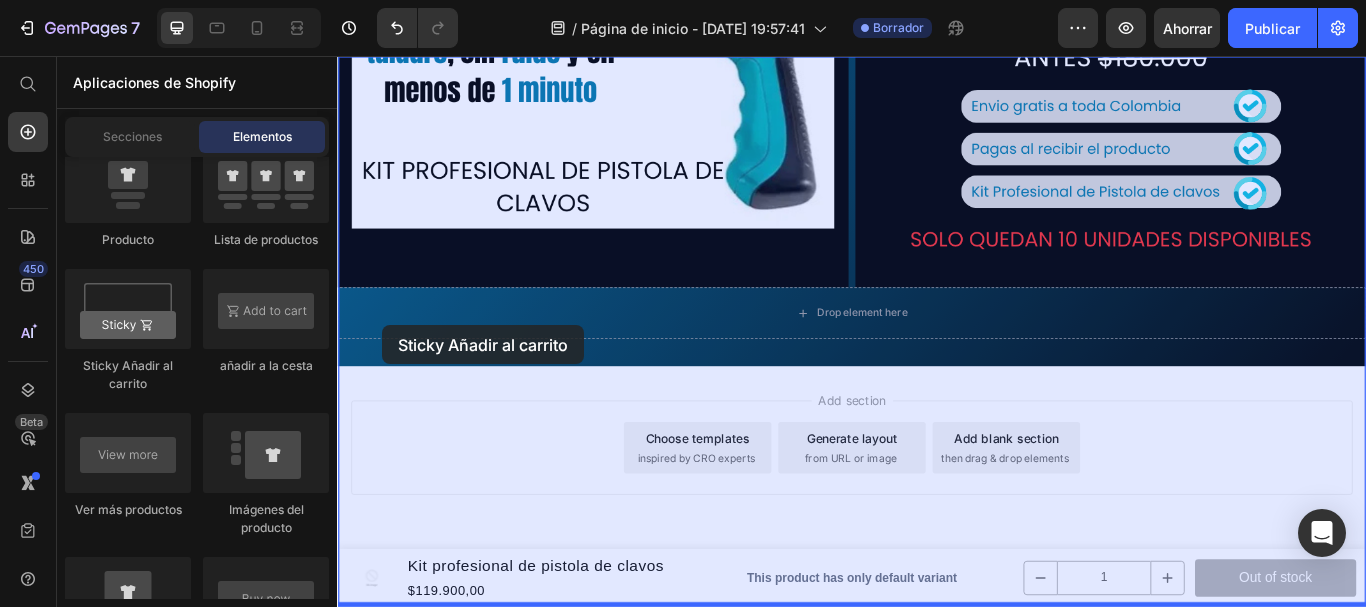 drag, startPoint x: 490, startPoint y: 385, endPoint x: 389, endPoint y: 370, distance: 102.10779 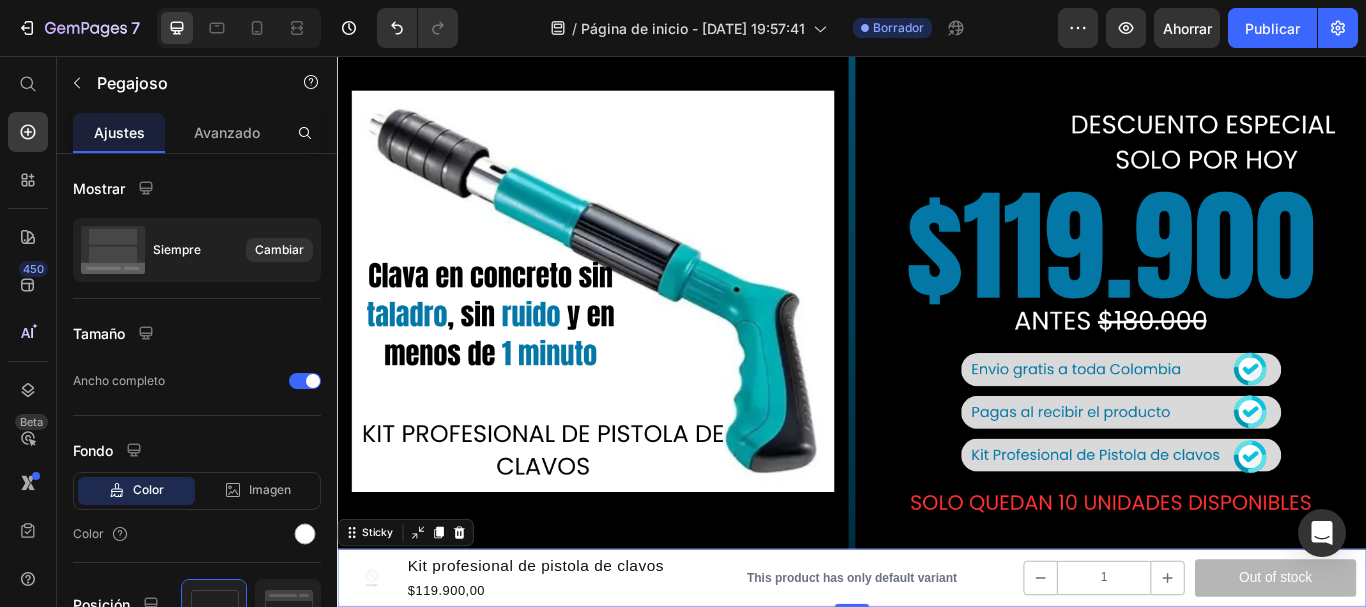 scroll, scrollTop: 272, scrollLeft: 0, axis: vertical 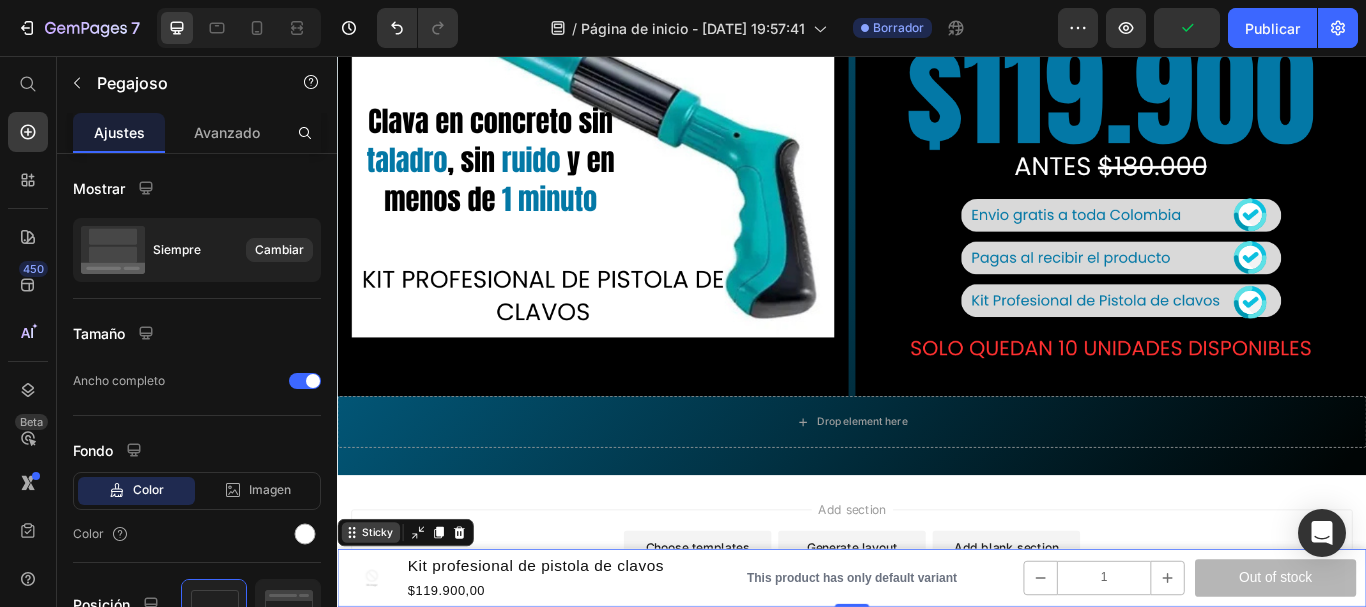 click on "Sticky" at bounding box center [384, 612] 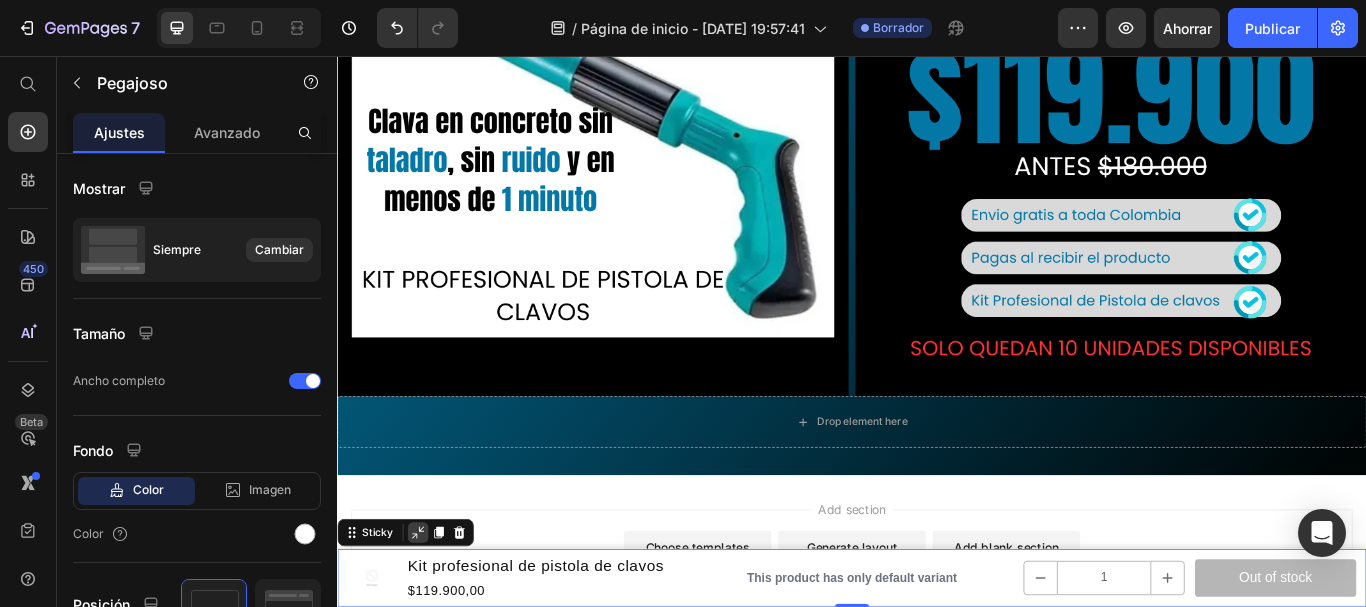 click at bounding box center (431, 612) 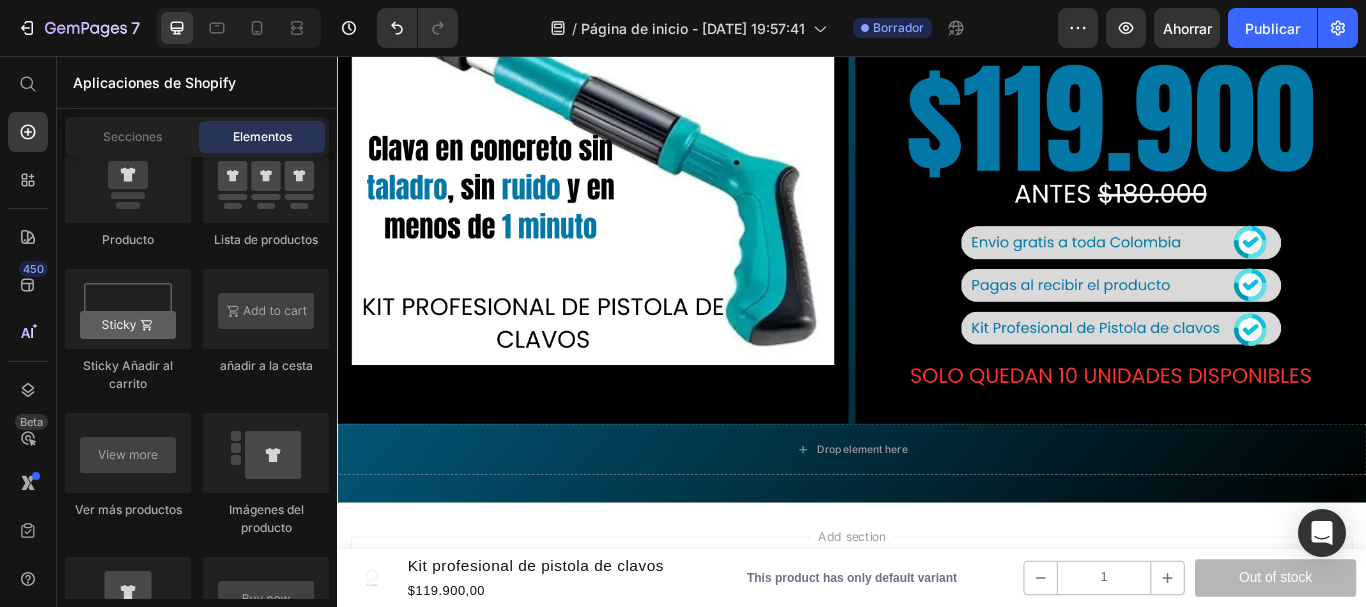 scroll, scrollTop: 304, scrollLeft: 0, axis: vertical 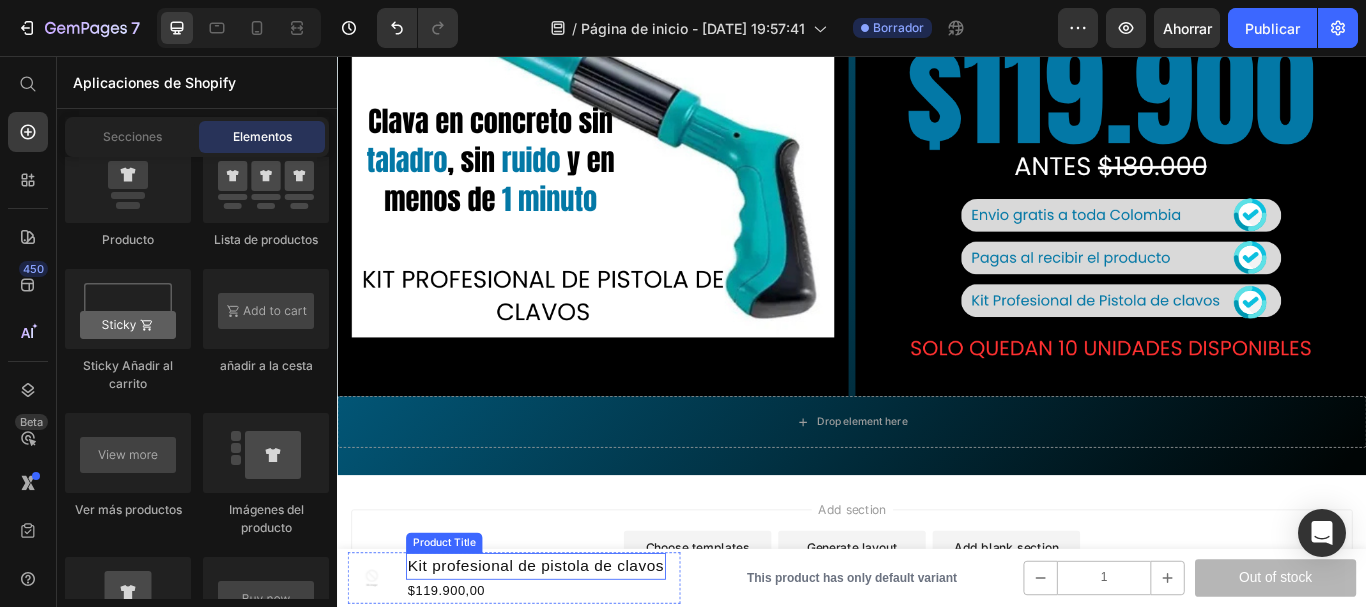 click on "Kit profesional de pistola de clavos" at bounding box center [568, 651] 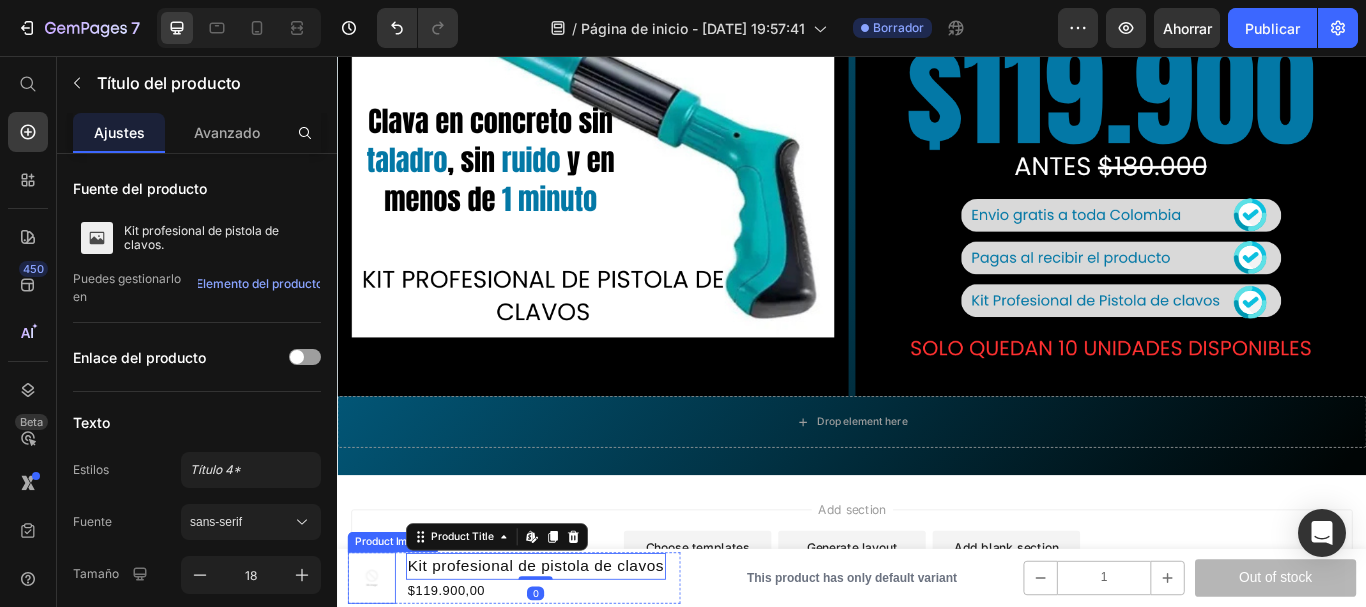 click at bounding box center [377, 665] 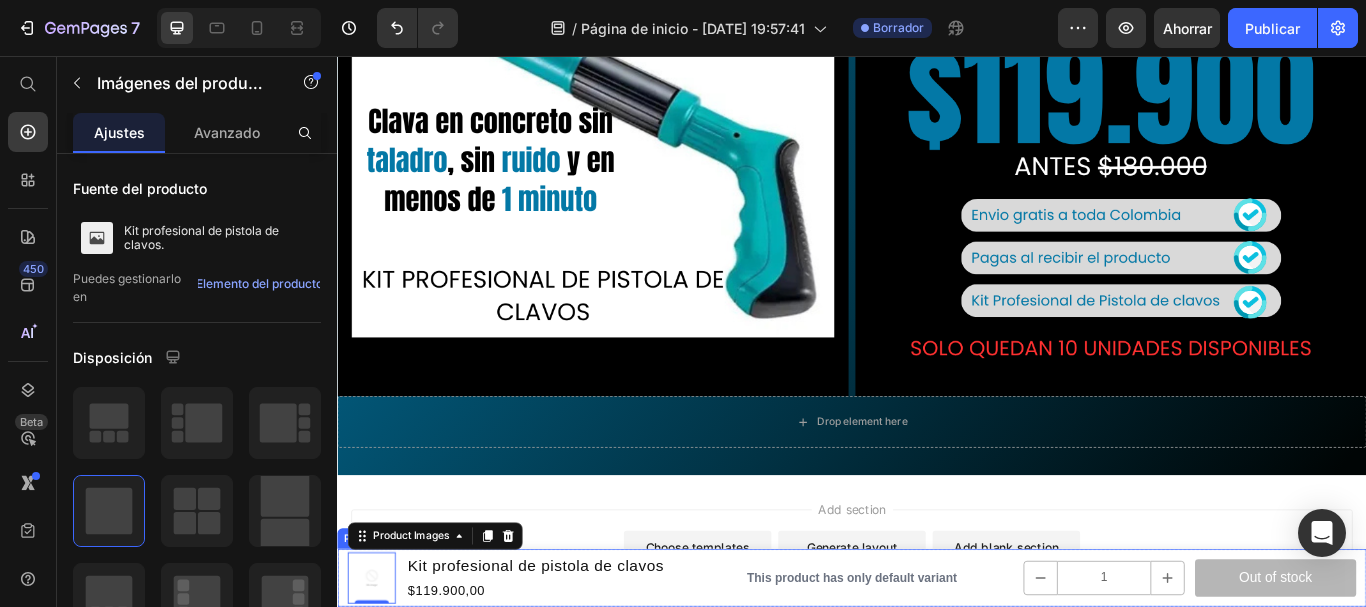 click on "Product Images   0 Kit profesional de pistola de clavos Product Title $119.900,00 Product Price Row This product has only default variant Product Variants & Swatches 1 Product Quantity Out of stock Product Cart Button Row Product" at bounding box center [937, 665] 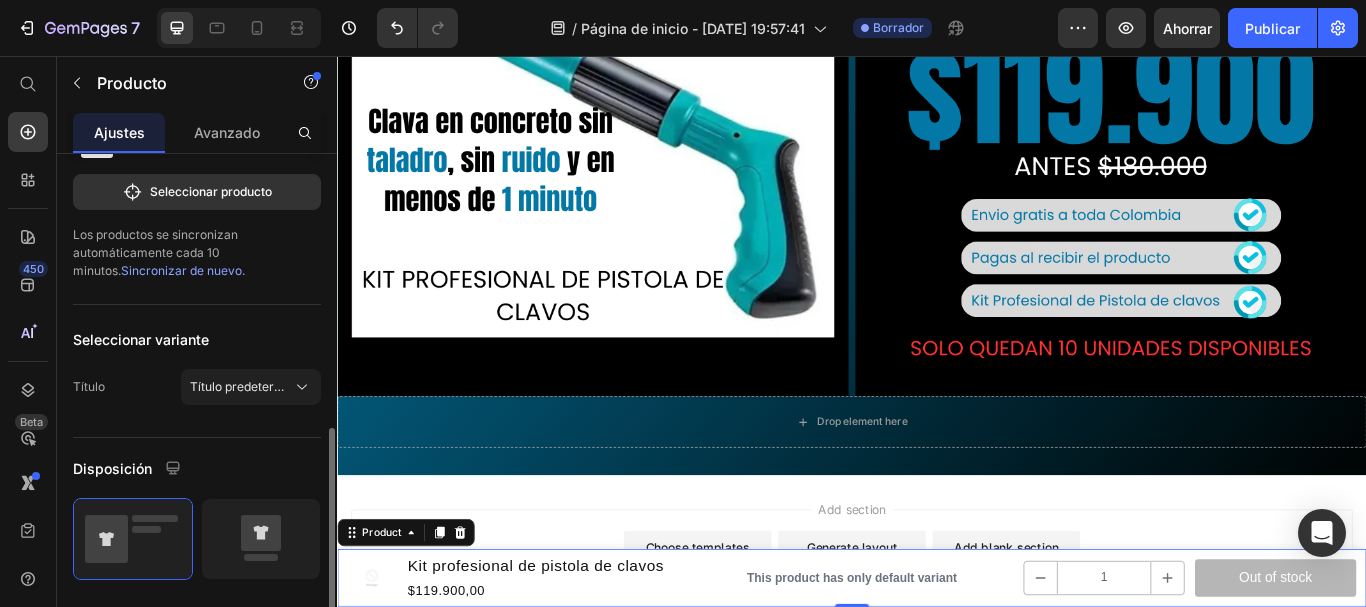 scroll, scrollTop: 276, scrollLeft: 0, axis: vertical 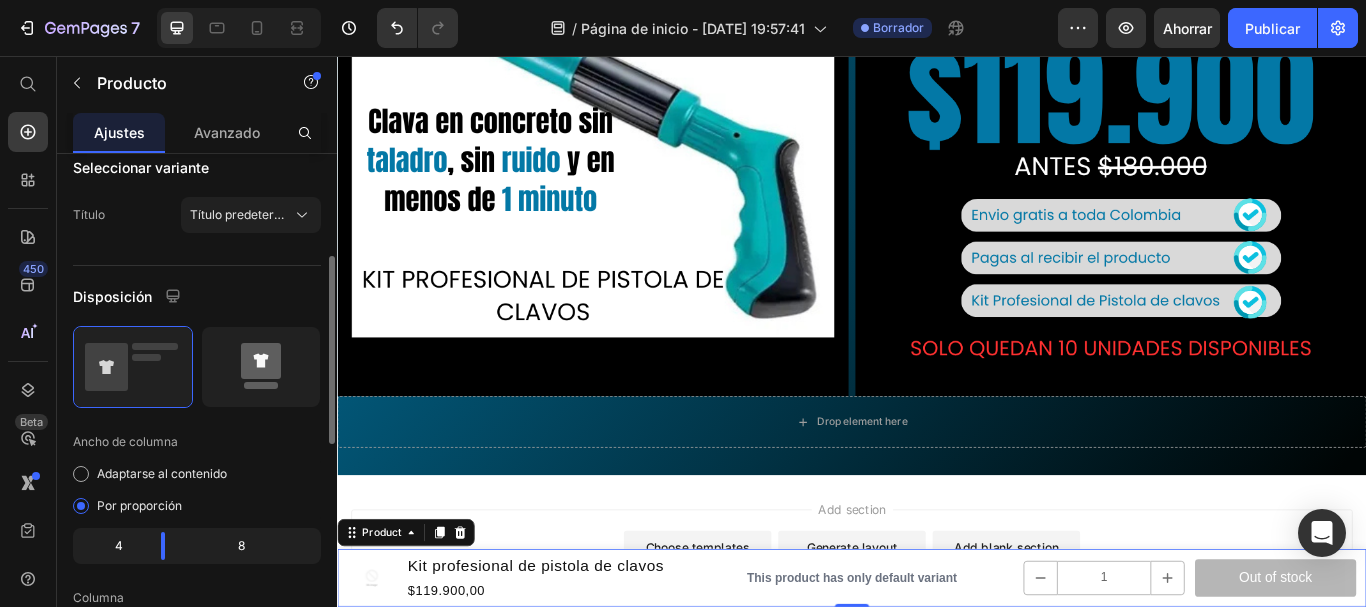 click 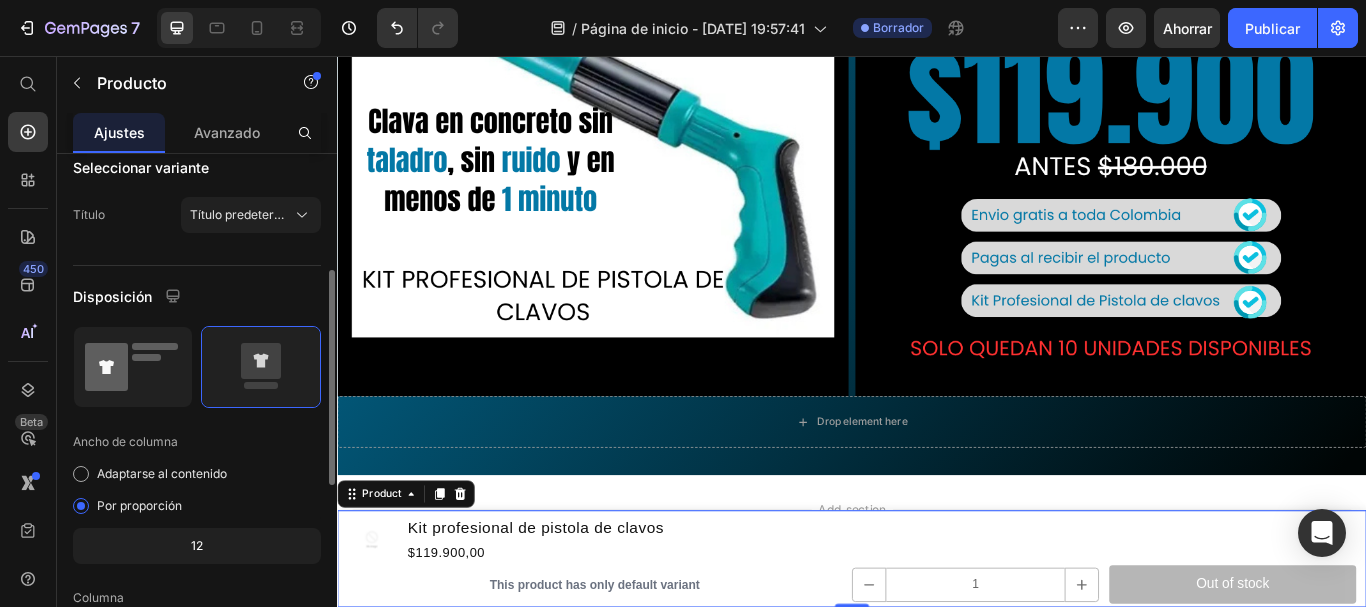 click 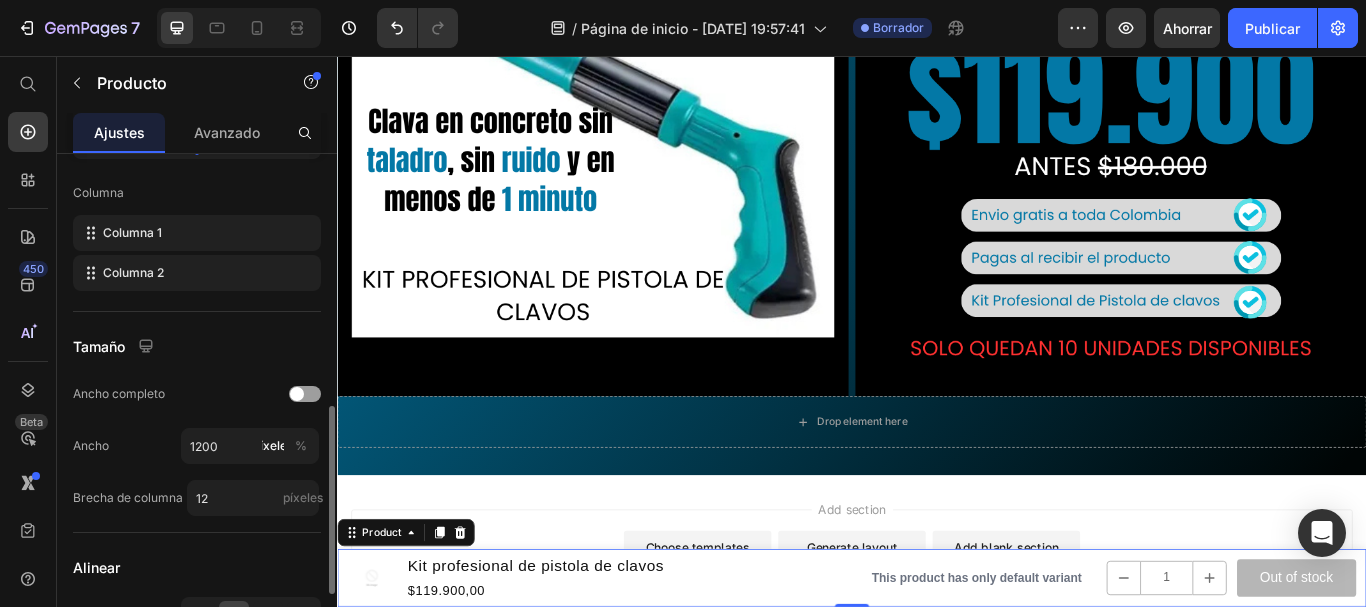 scroll, scrollTop: 867, scrollLeft: 0, axis: vertical 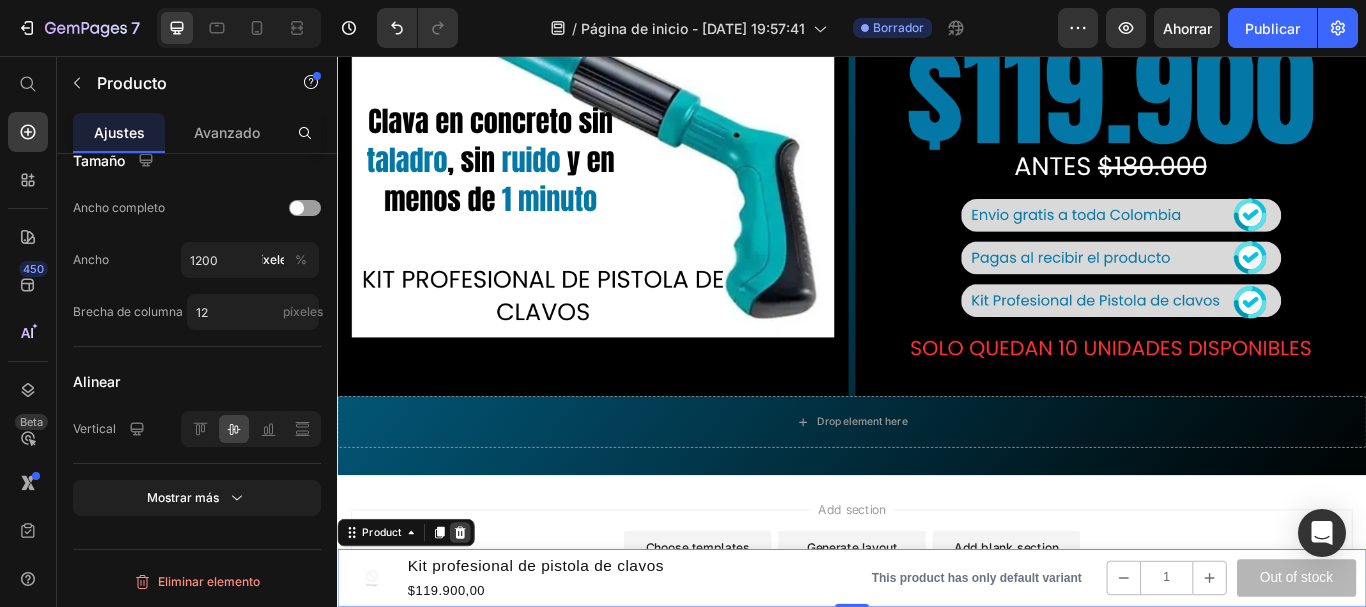 click 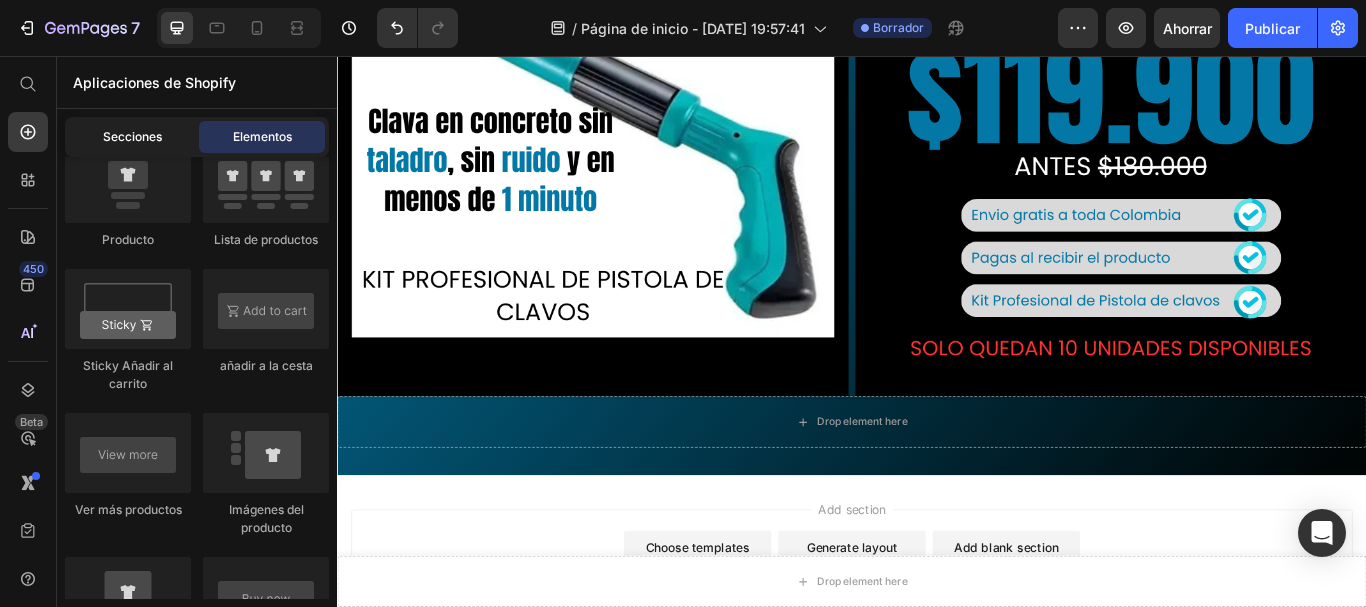 click on "Secciones" at bounding box center (132, 137) 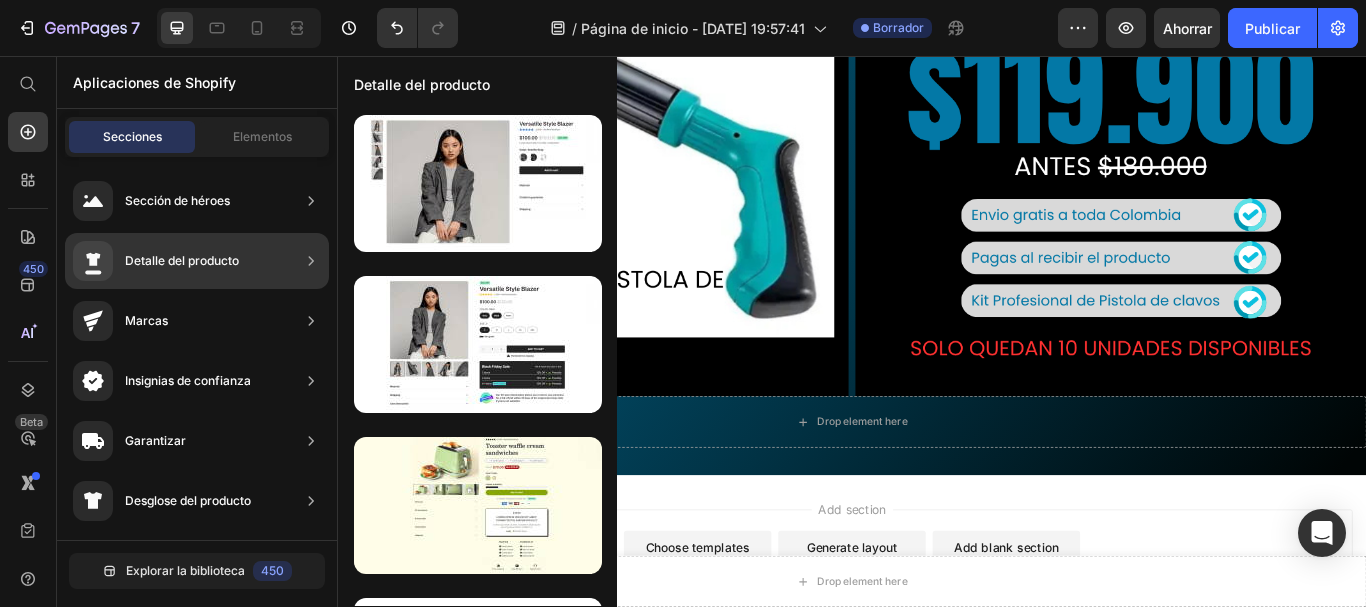 click 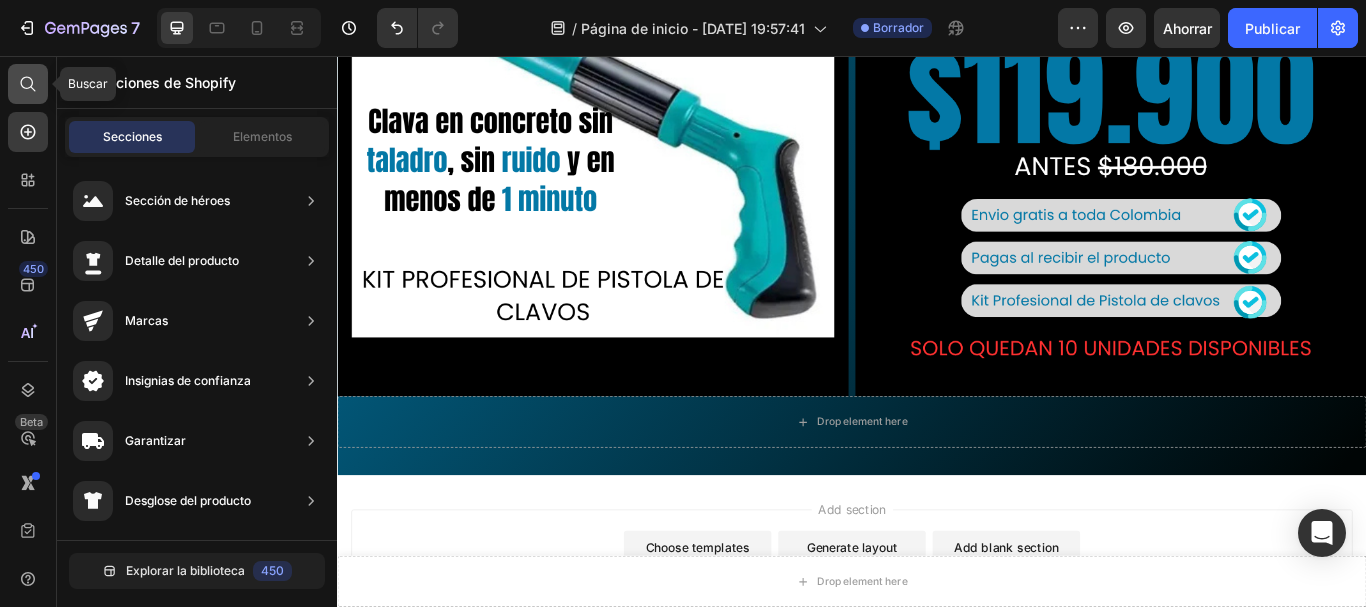 click 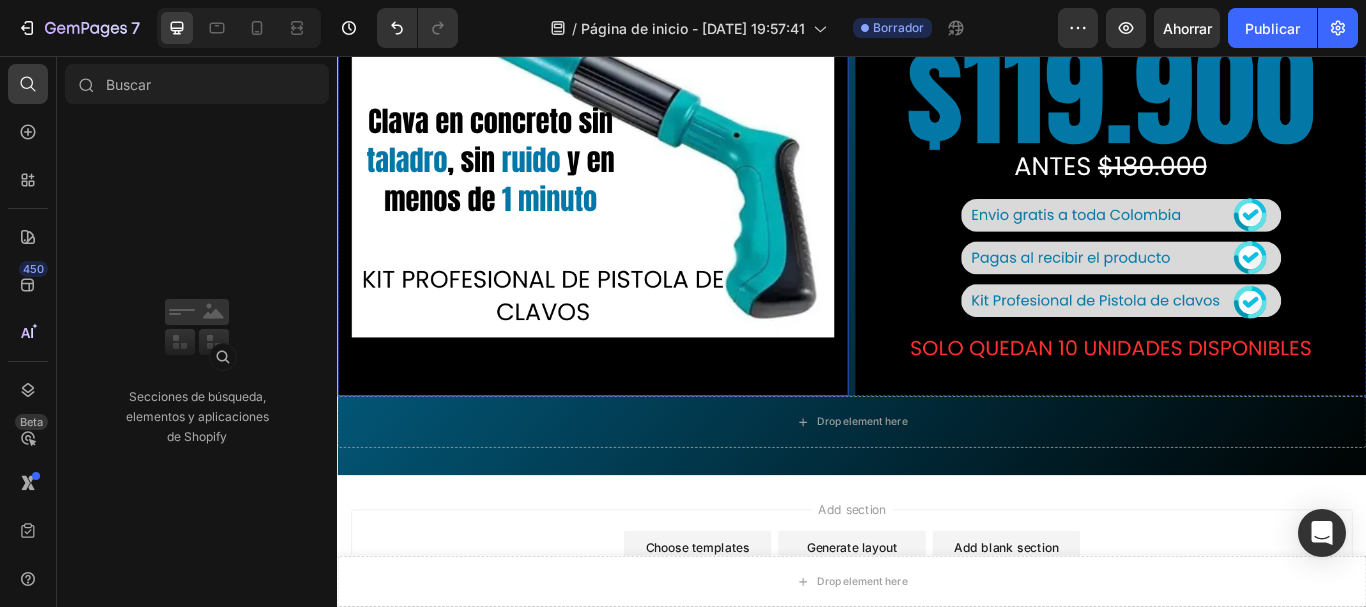 click at bounding box center [635, 155] 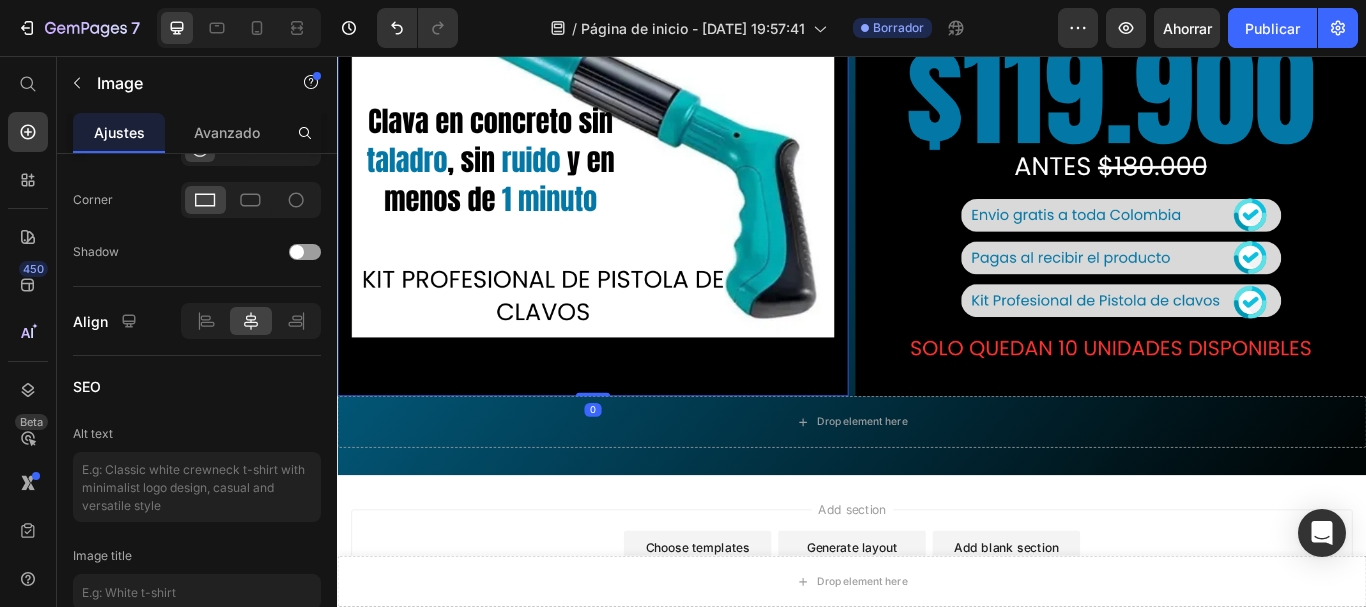 scroll, scrollTop: 0, scrollLeft: 0, axis: both 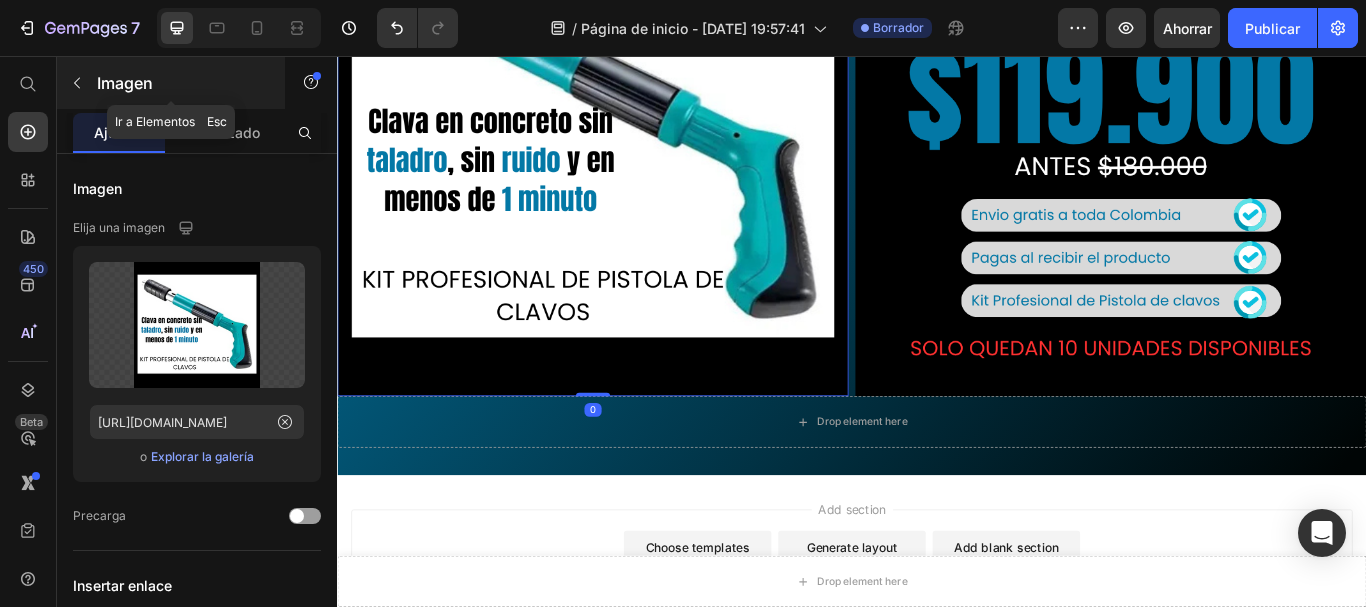 click 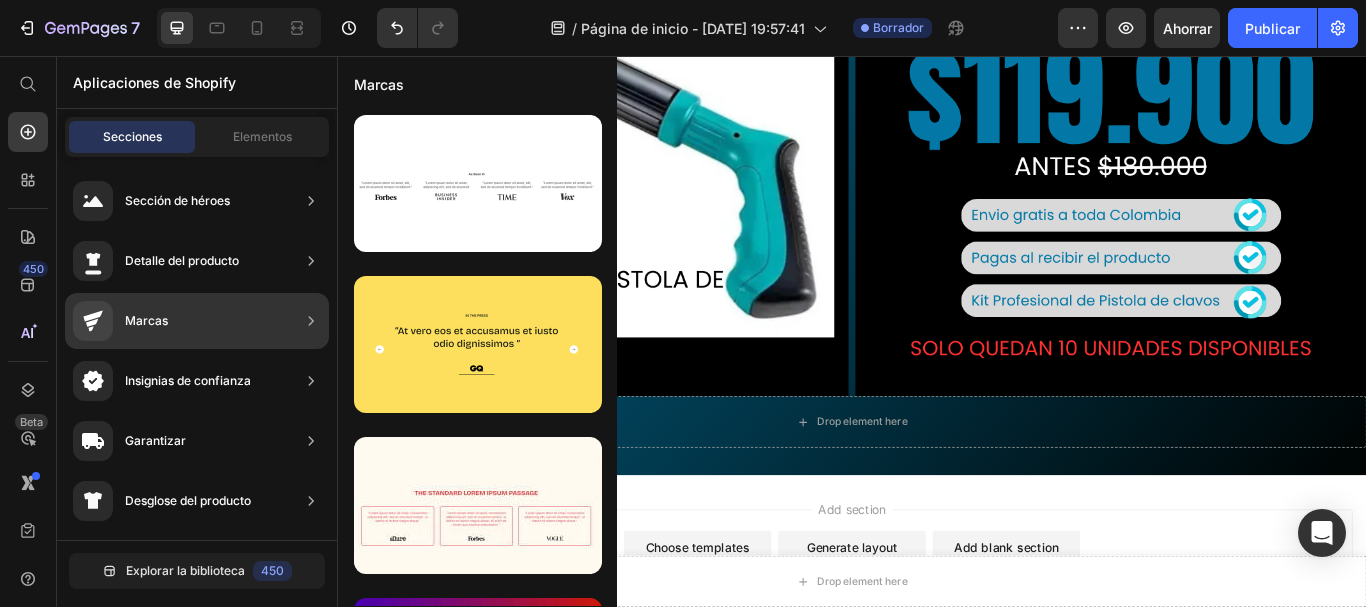 scroll, scrollTop: 347, scrollLeft: 0, axis: vertical 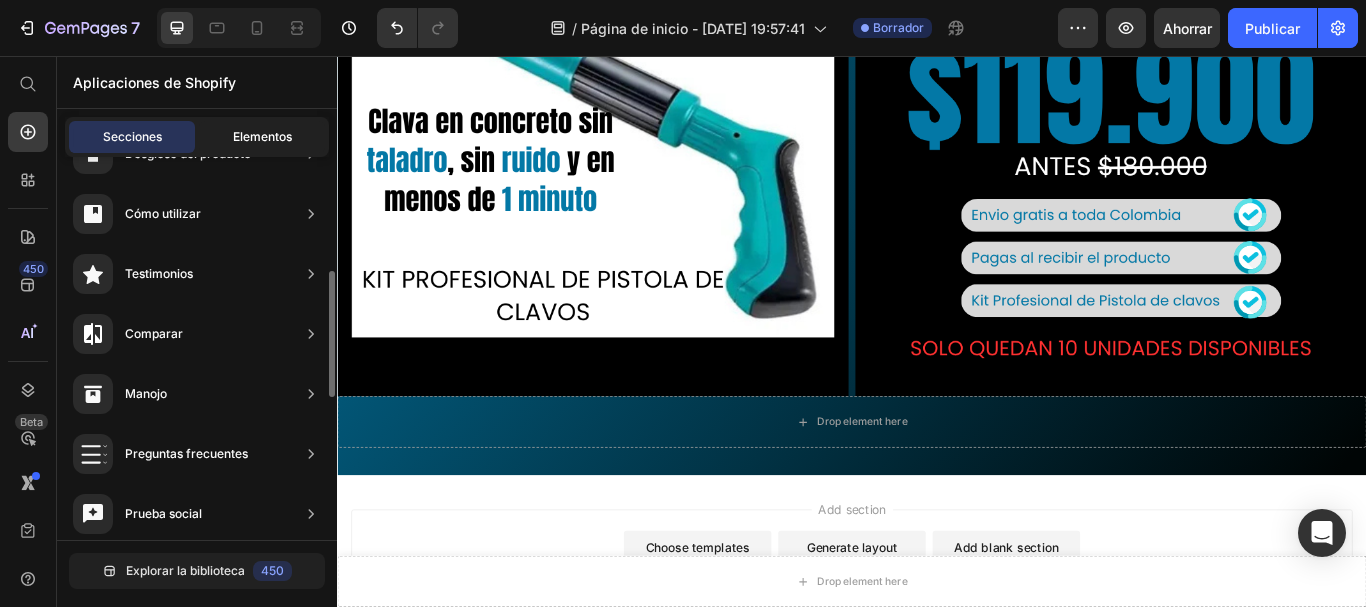 click on "Elementos" 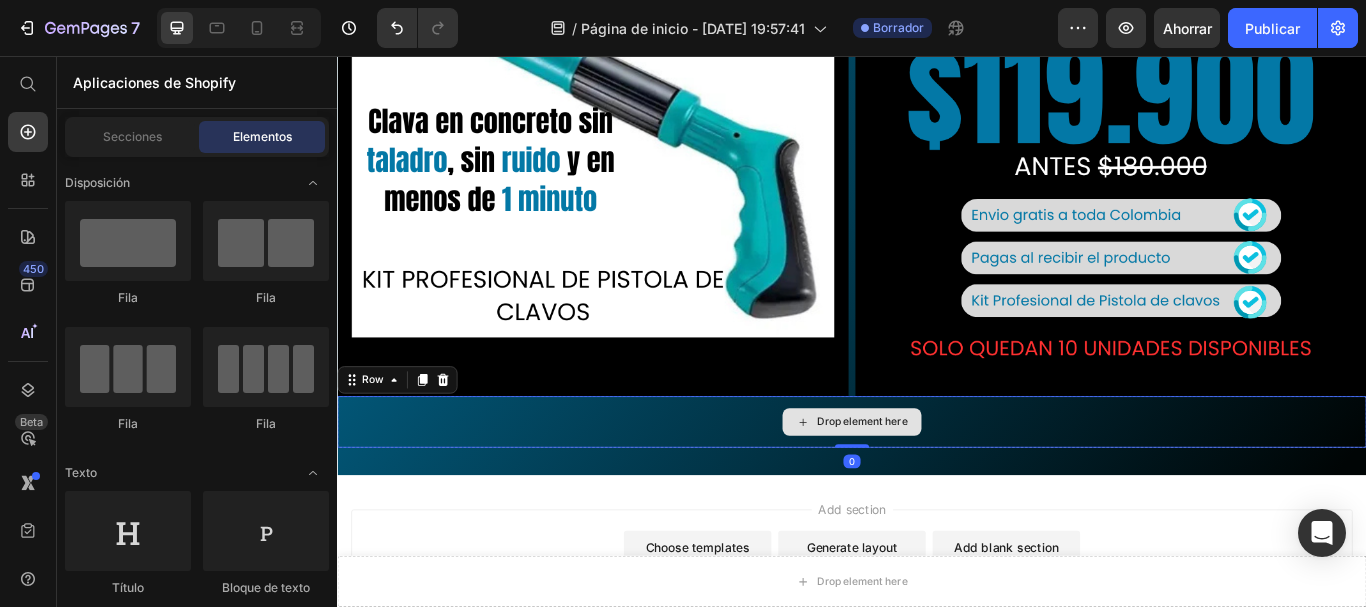 click on "Drop element here" at bounding box center (937, 483) 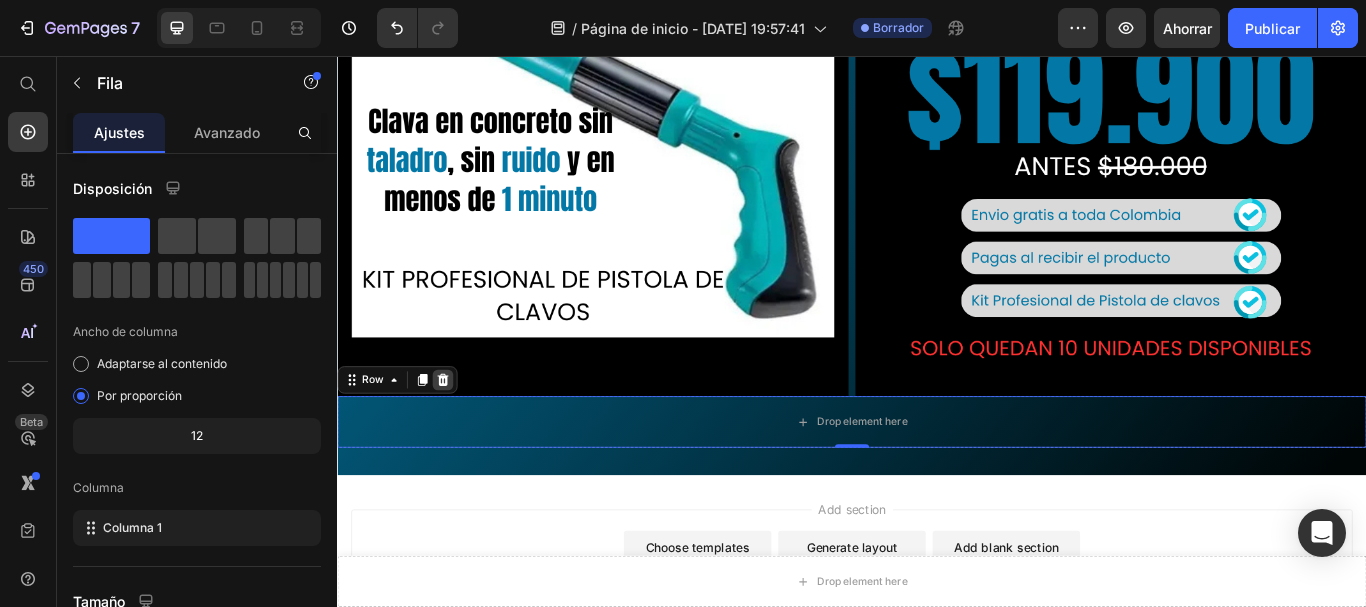 click 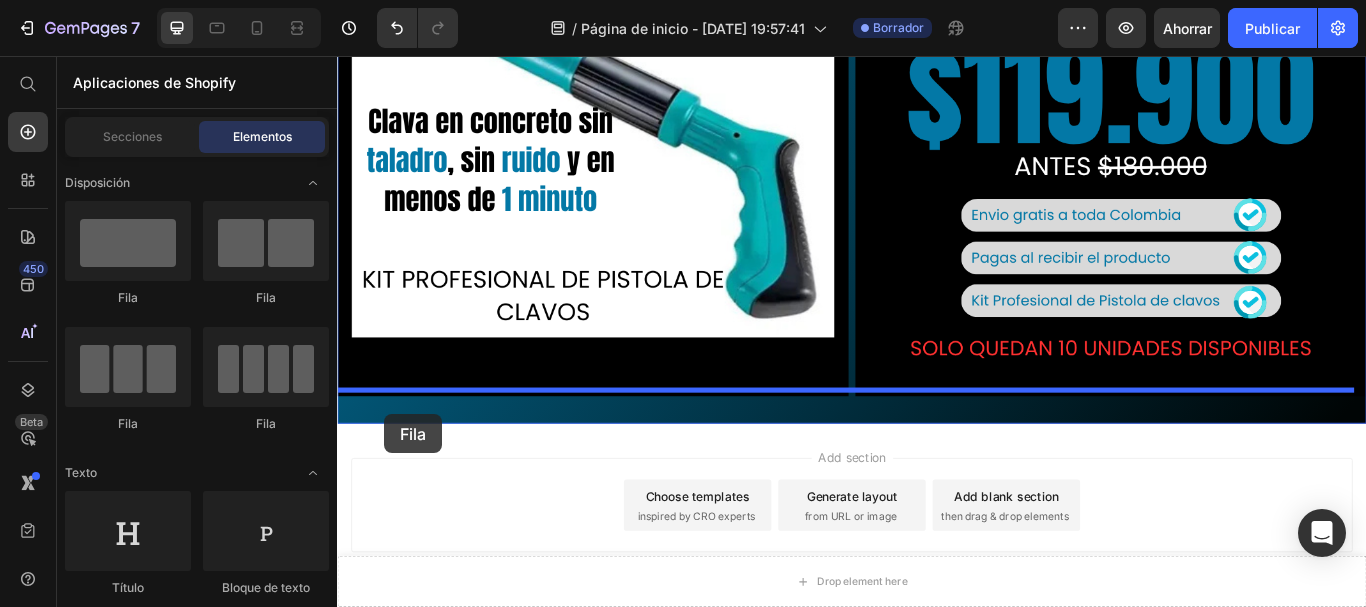 drag, startPoint x: 588, startPoint y: 298, endPoint x: 392, endPoint y: 474, distance: 263.4236 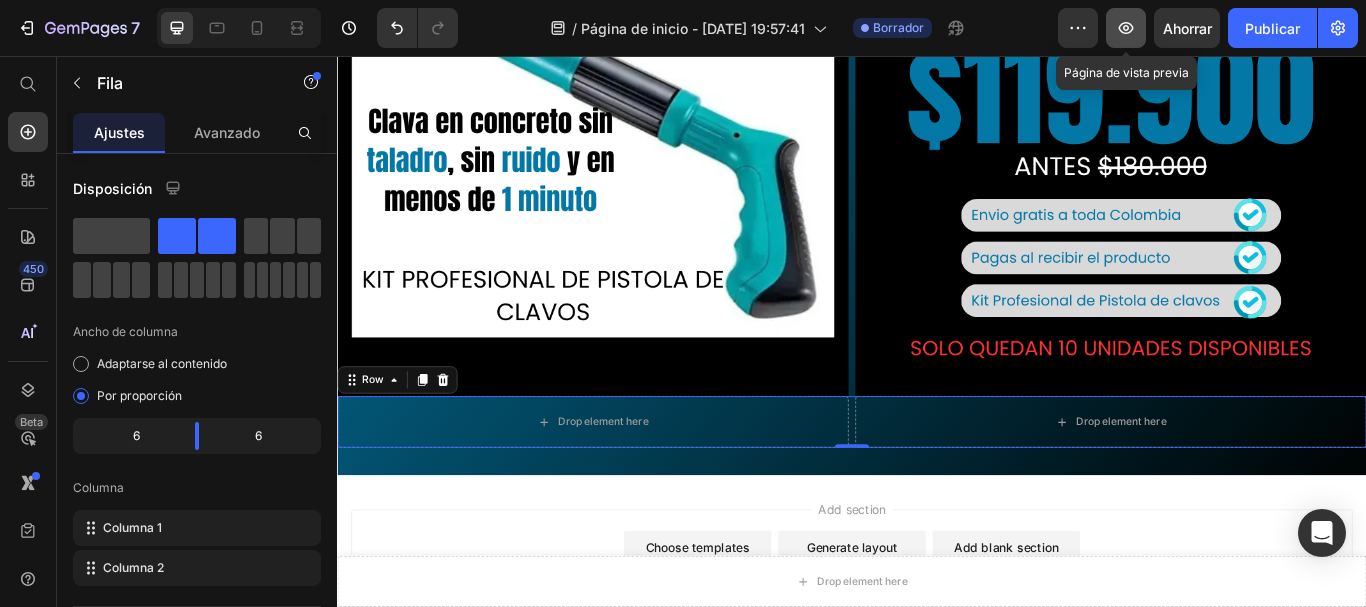 click 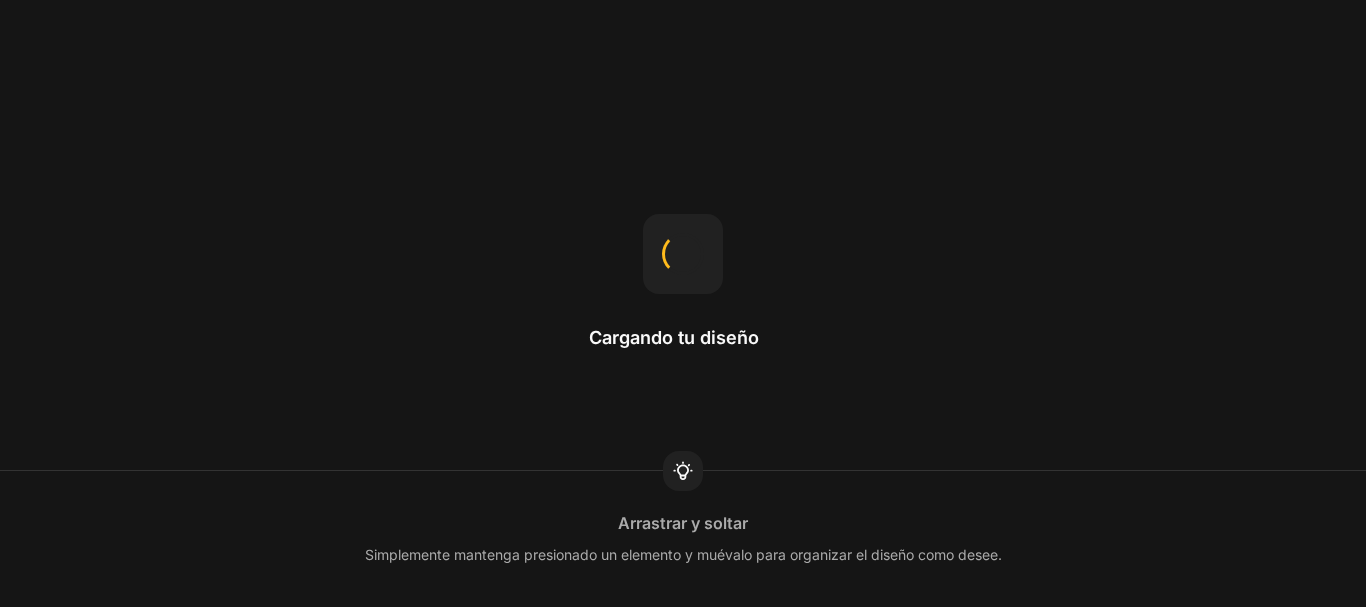 scroll, scrollTop: 0, scrollLeft: 0, axis: both 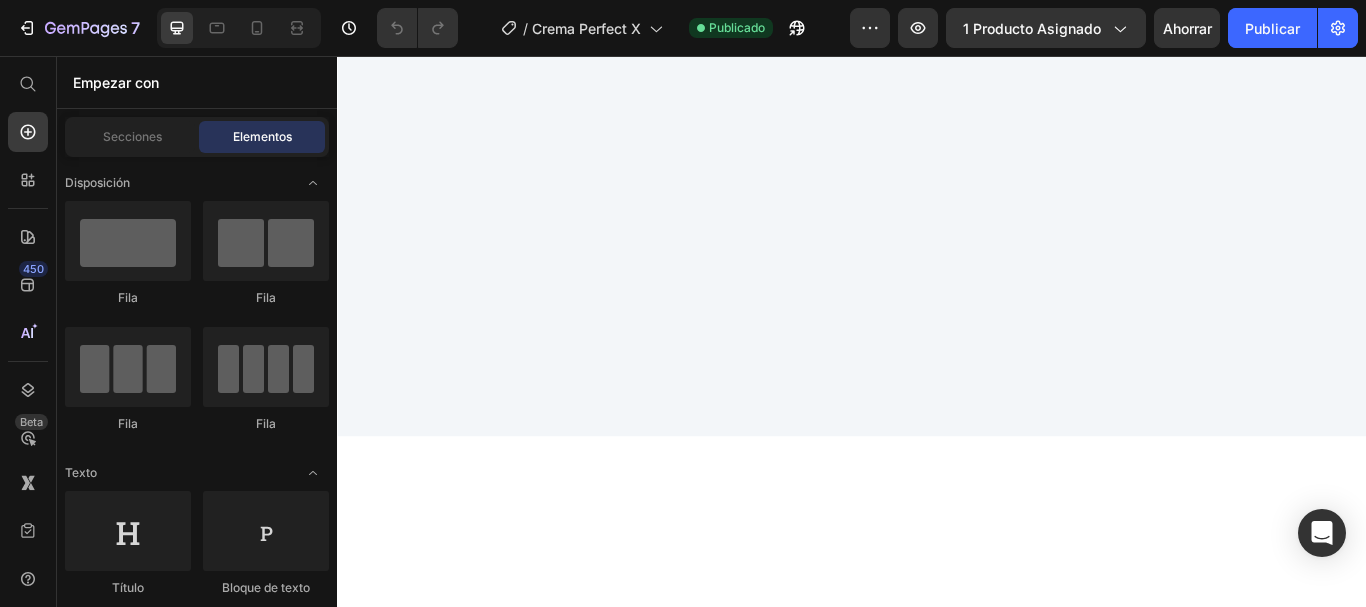 click on "SÍ, QUIERO MOVERME SIN DOLOR" at bounding box center [951, -735] 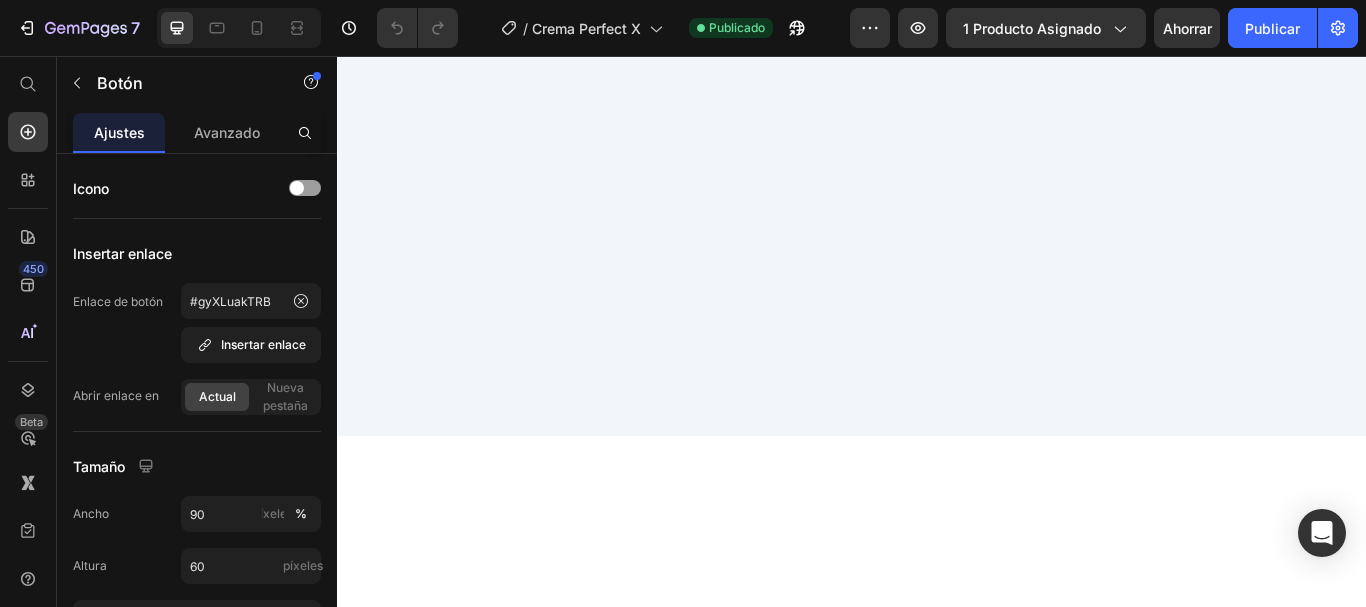 click on "🦴  SÍ, QUIERO MOVERME SIN DOLOR" at bounding box center [937, -734] 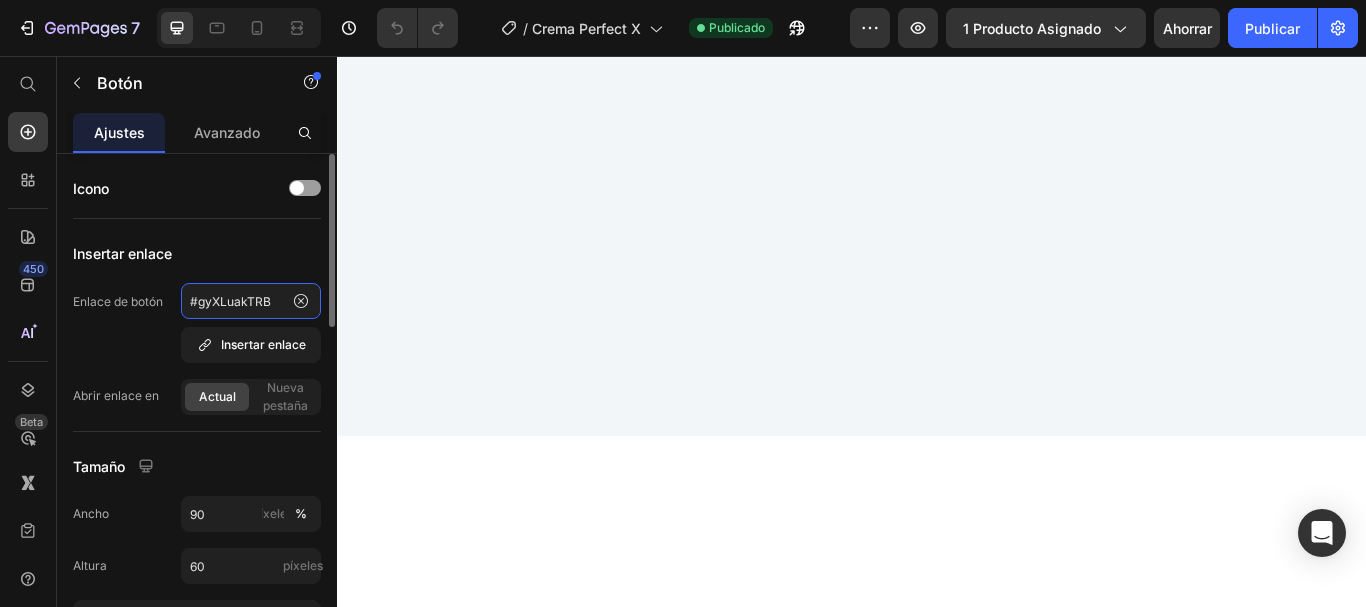 click on "#gyXLuakTRB" 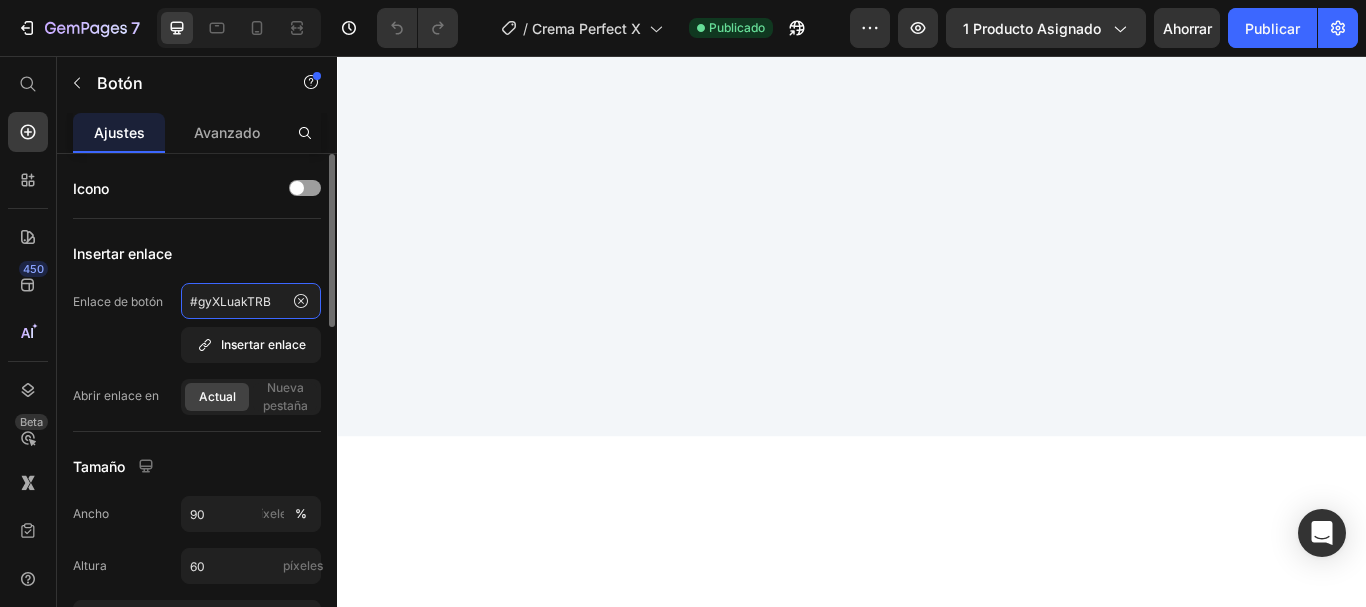click on "#gyXLuakTRB" 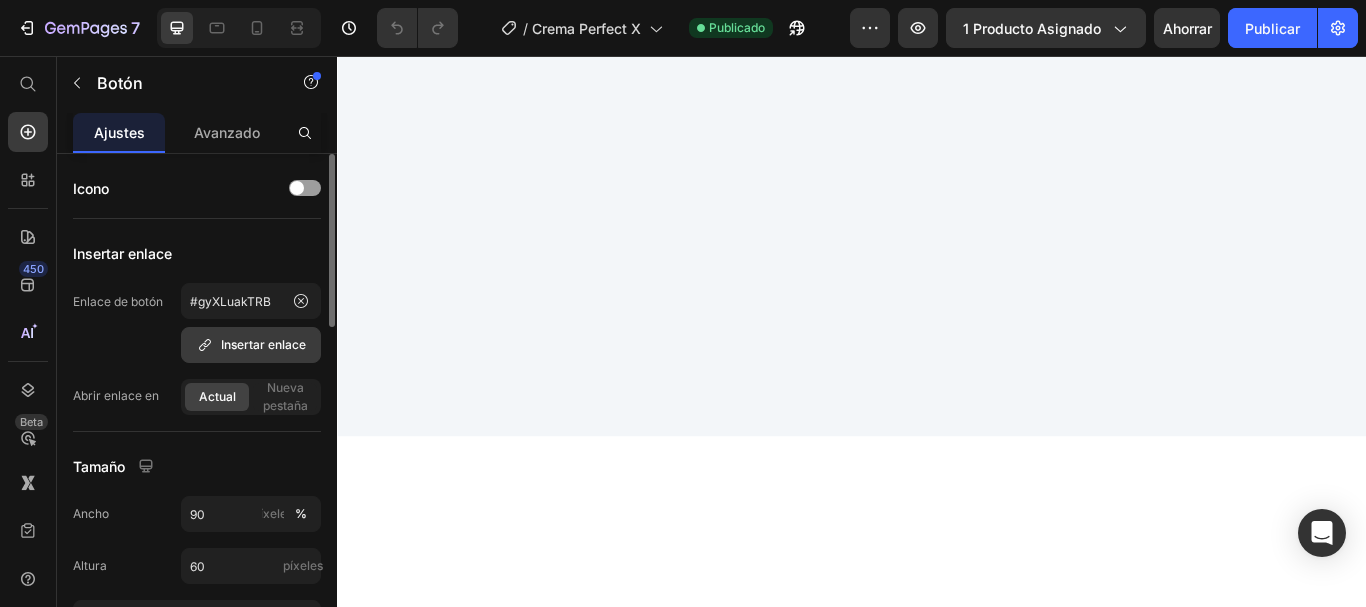 click on "Insertar enlace" at bounding box center [251, 345] 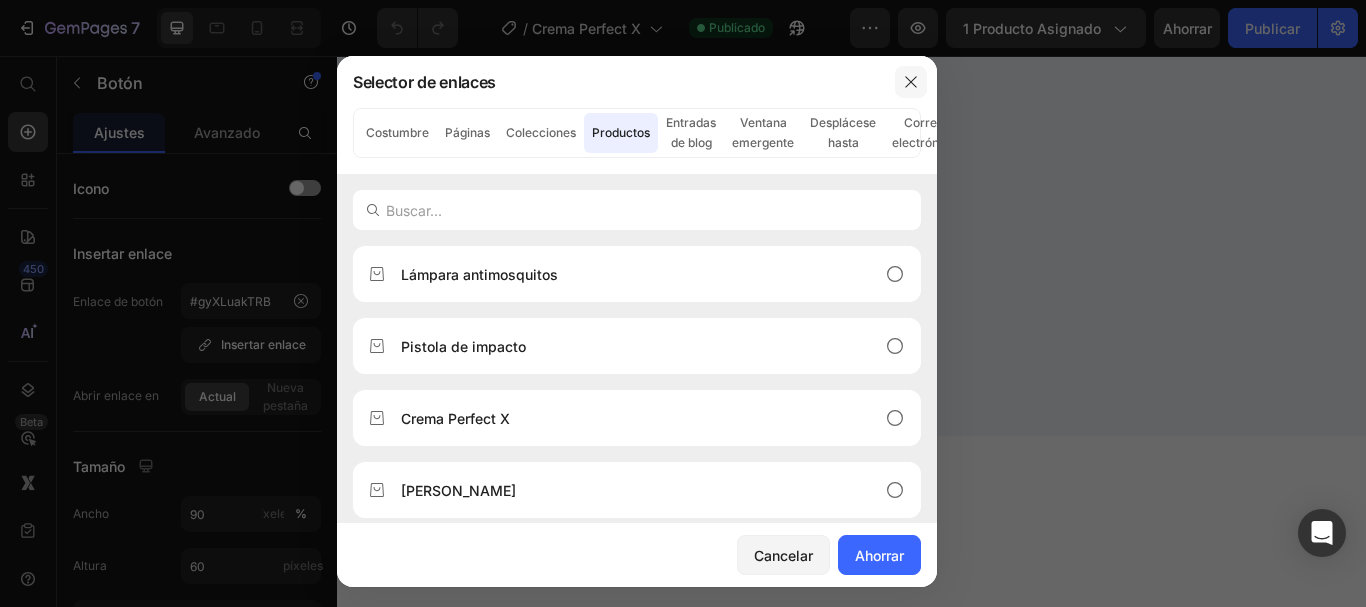 click 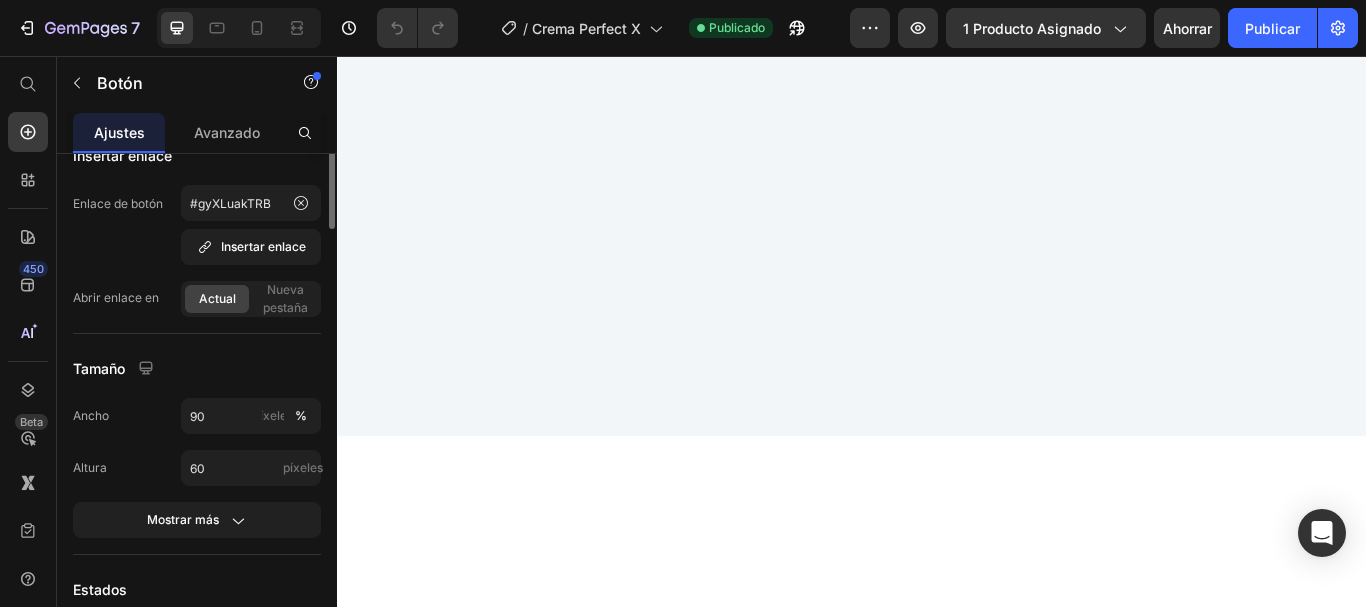 scroll, scrollTop: 0, scrollLeft: 0, axis: both 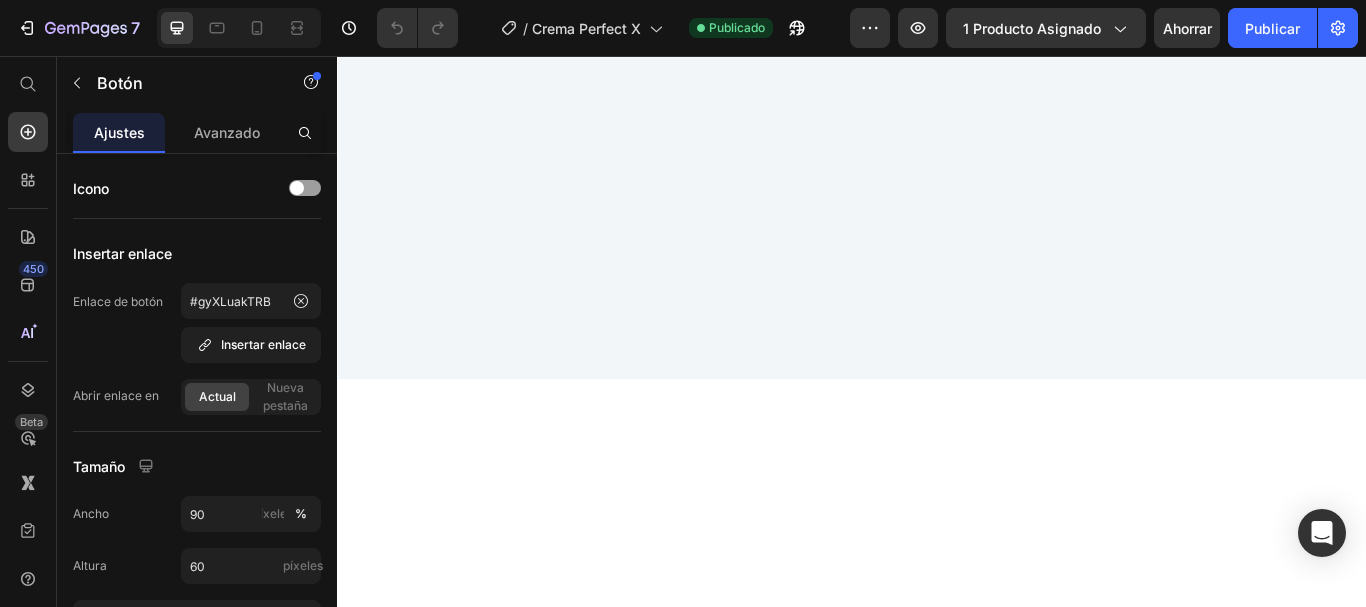 click on "🦴  SÍ, QUIERO MOVERME SIN DOLOR" at bounding box center [937, -801] 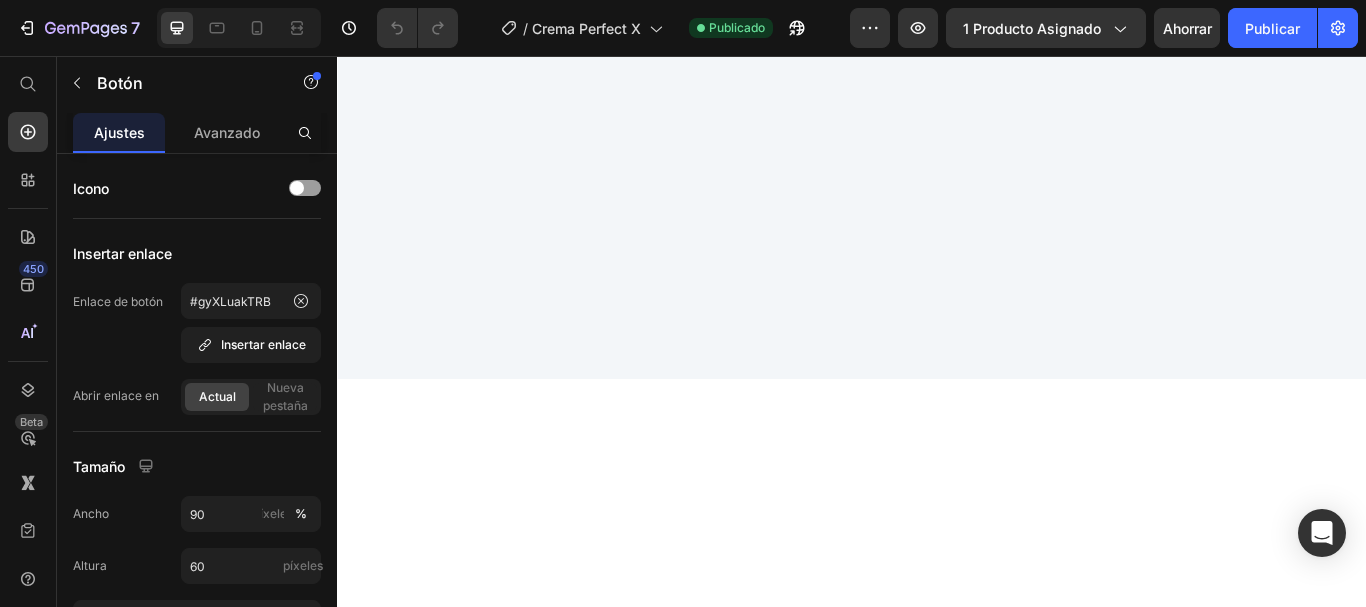 click on "🦴  SÍ, QUIERO MOVERME SIN DOLOR" at bounding box center [937, -801] 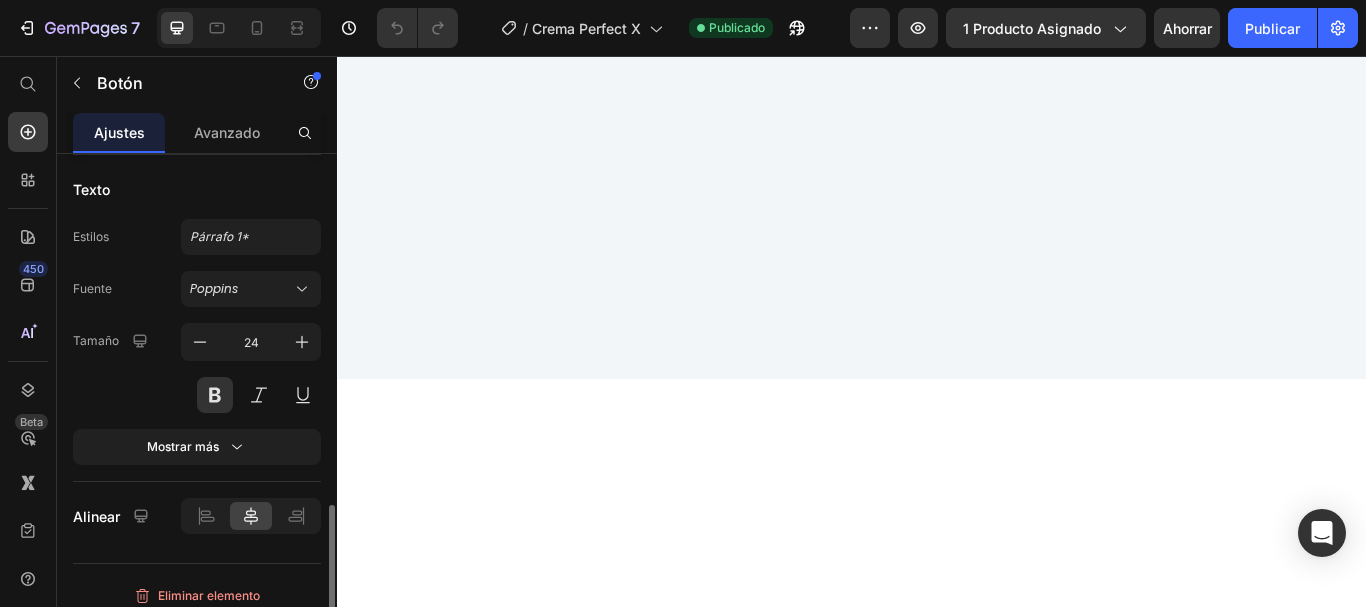 scroll, scrollTop: 987, scrollLeft: 0, axis: vertical 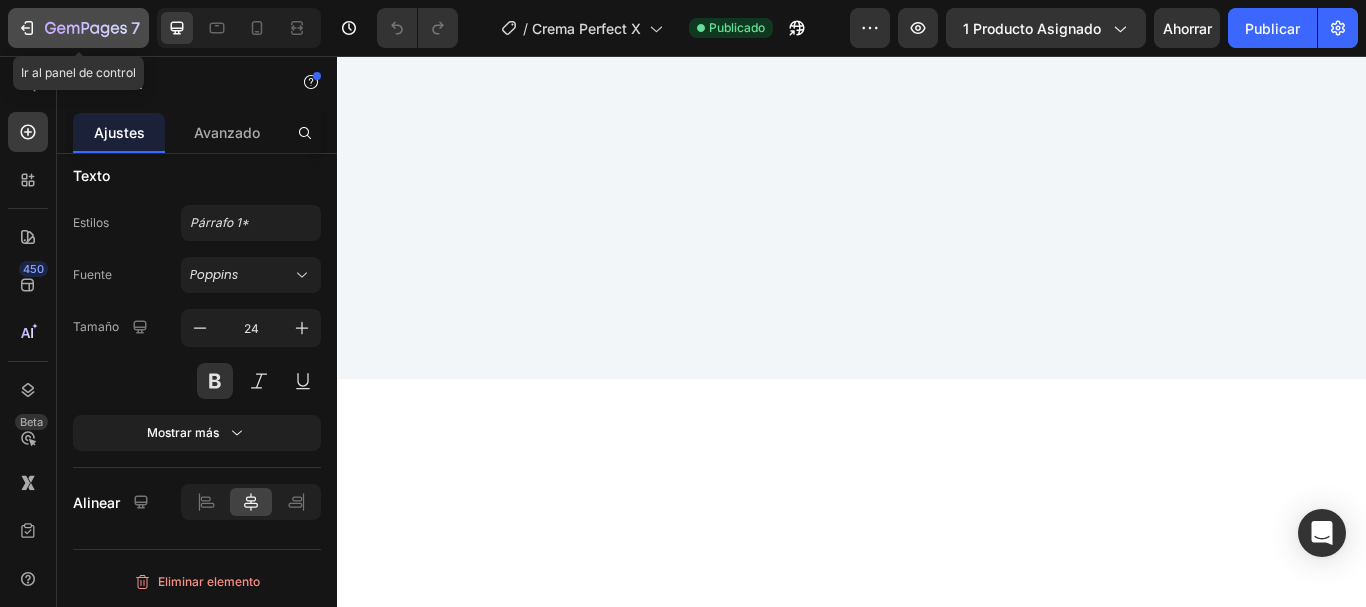 click 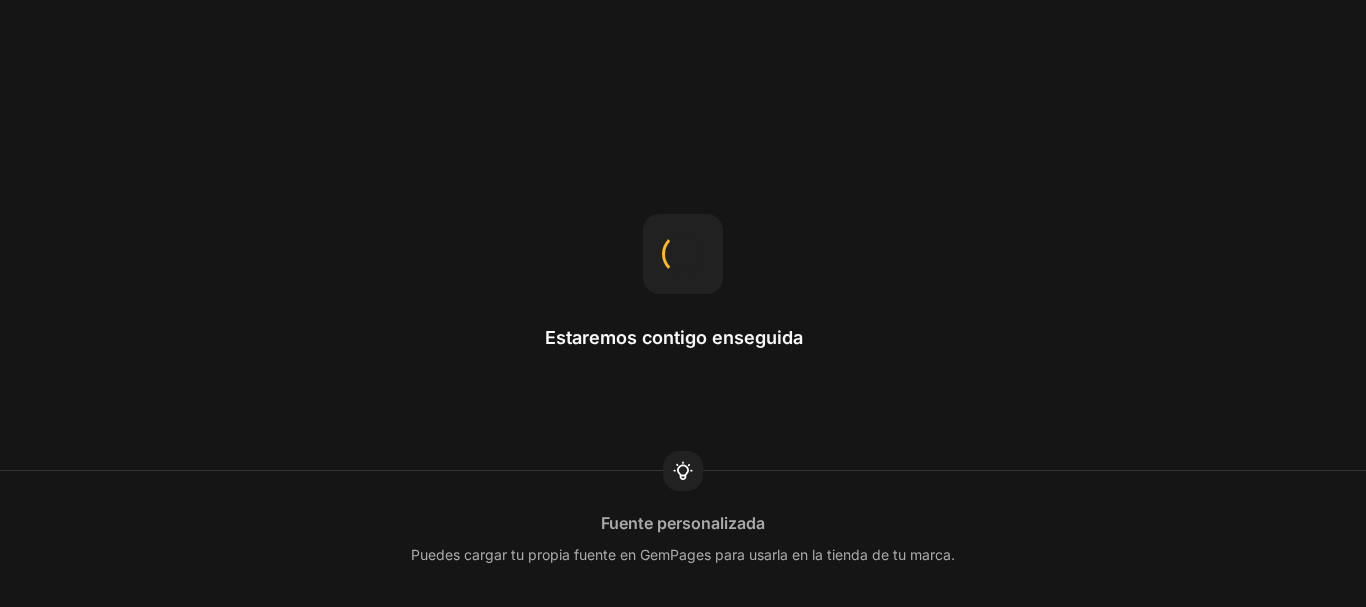scroll, scrollTop: 0, scrollLeft: 0, axis: both 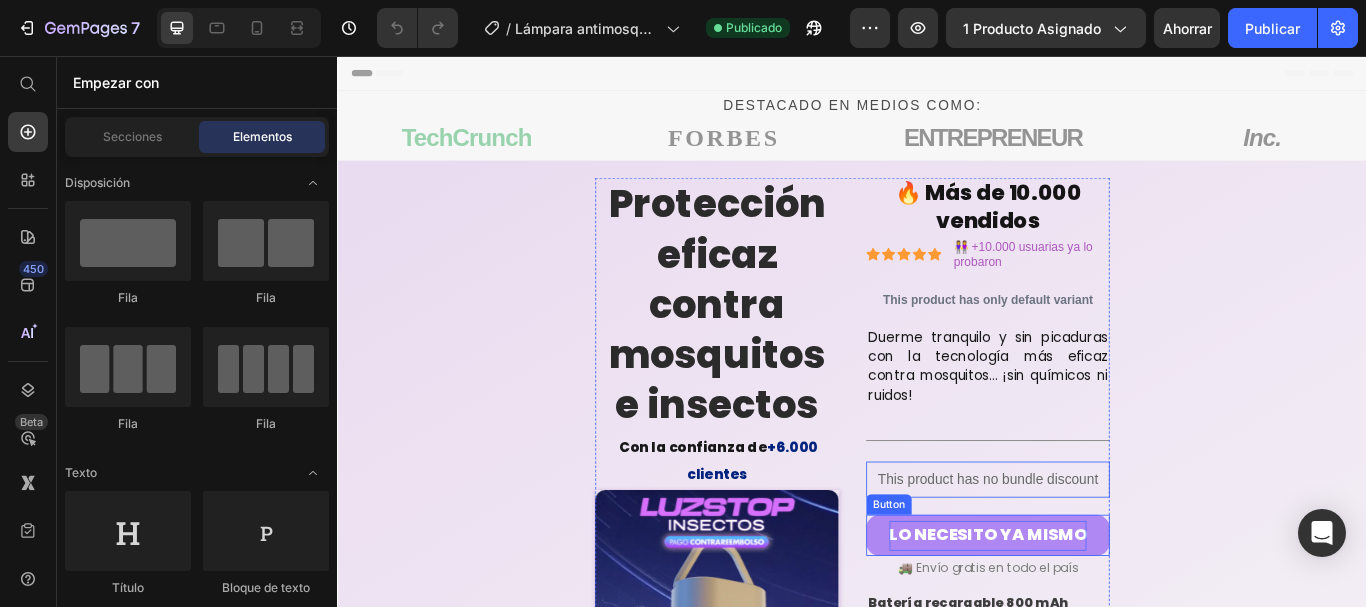 click on "LO NECESITO YA MISMO" at bounding box center (1095, 615) 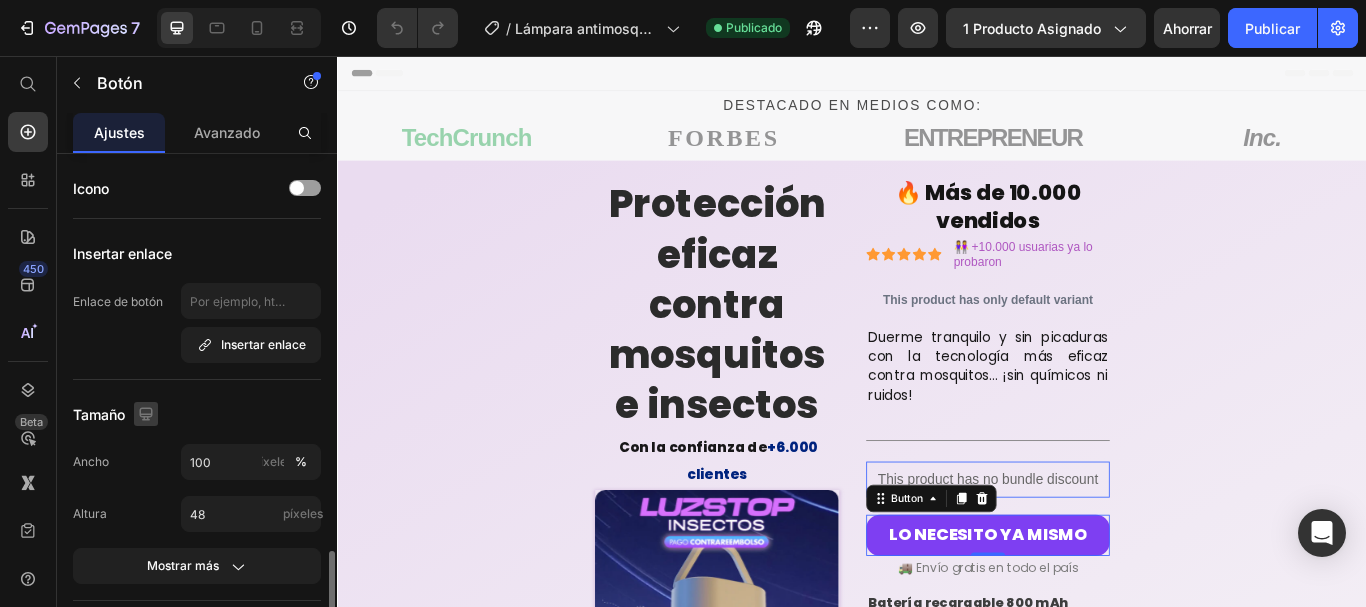 scroll, scrollTop: 351, scrollLeft: 0, axis: vertical 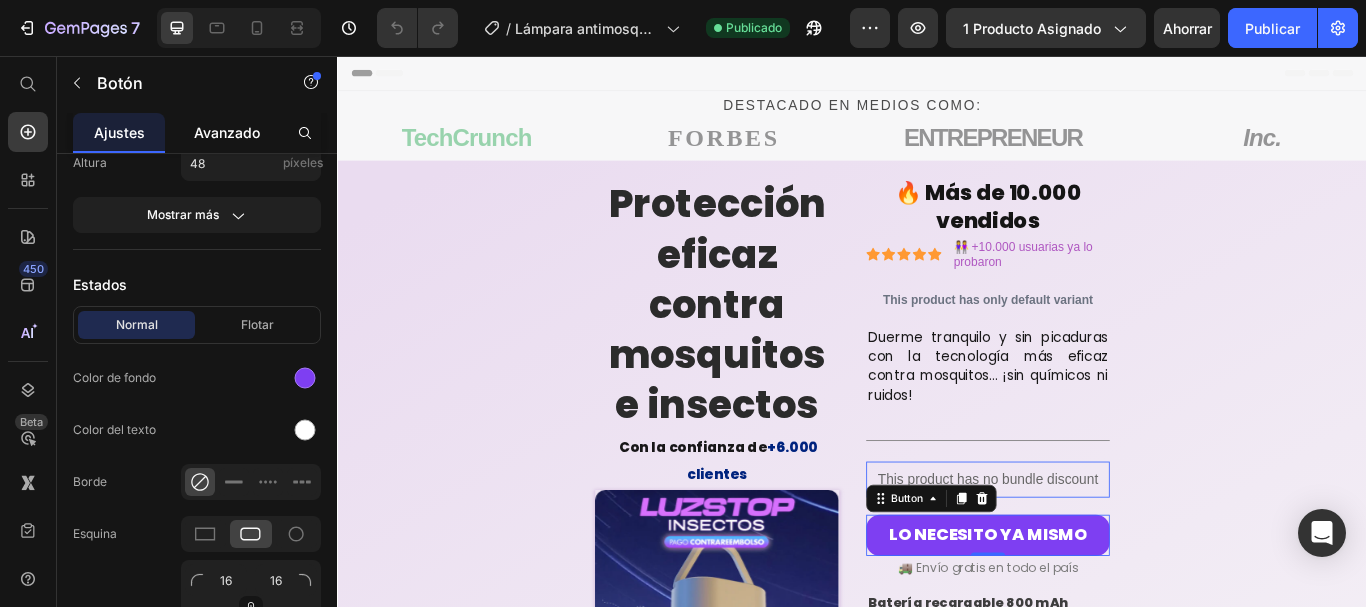 click on "Avanzado" at bounding box center (227, 132) 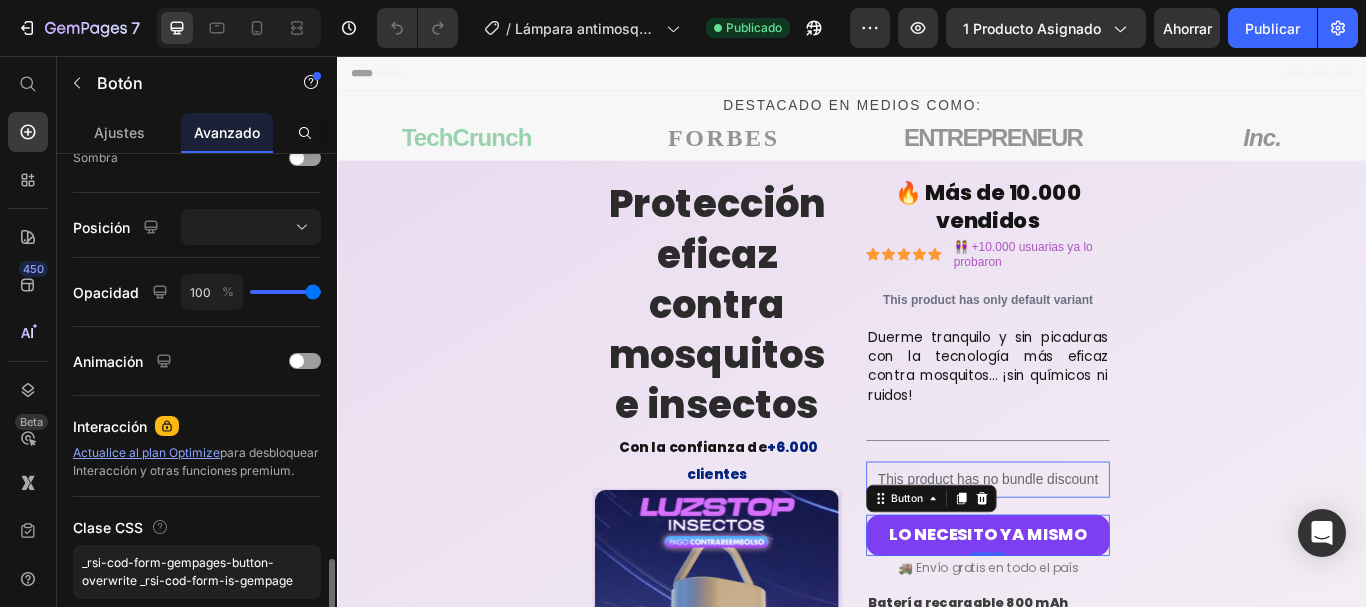 scroll, scrollTop: 777, scrollLeft: 0, axis: vertical 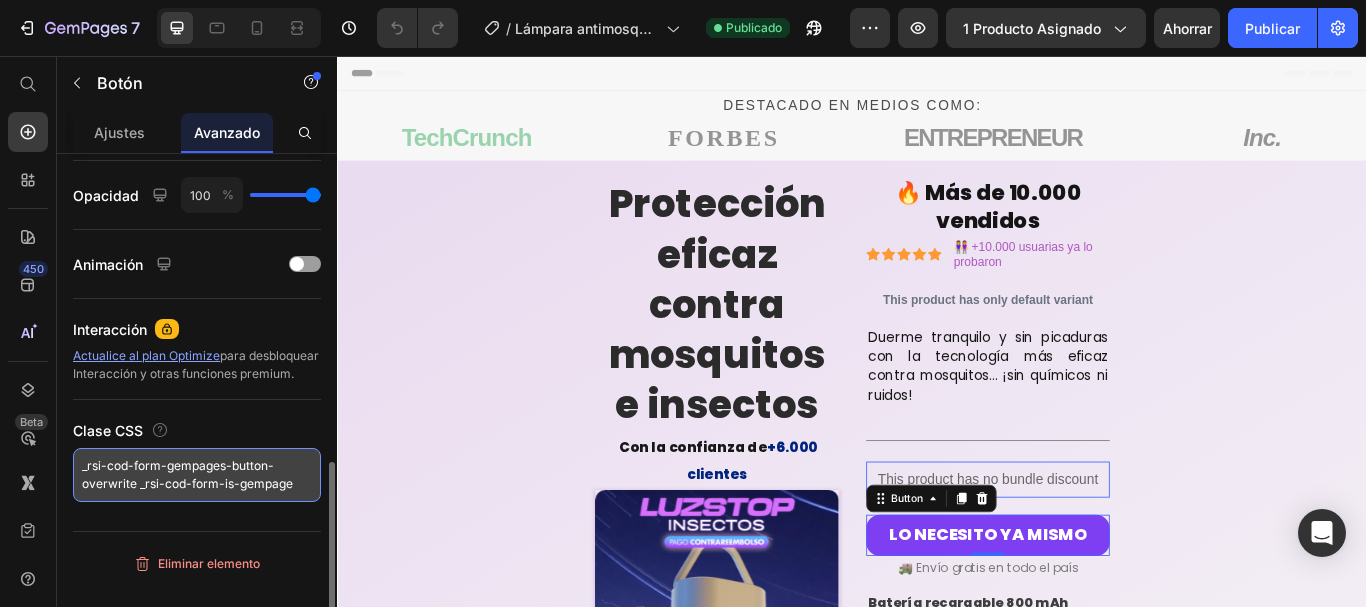 click on "_rsi-cod-form-gempages-button-overwrite _rsi-cod-form-is-gempage" at bounding box center (197, 475) 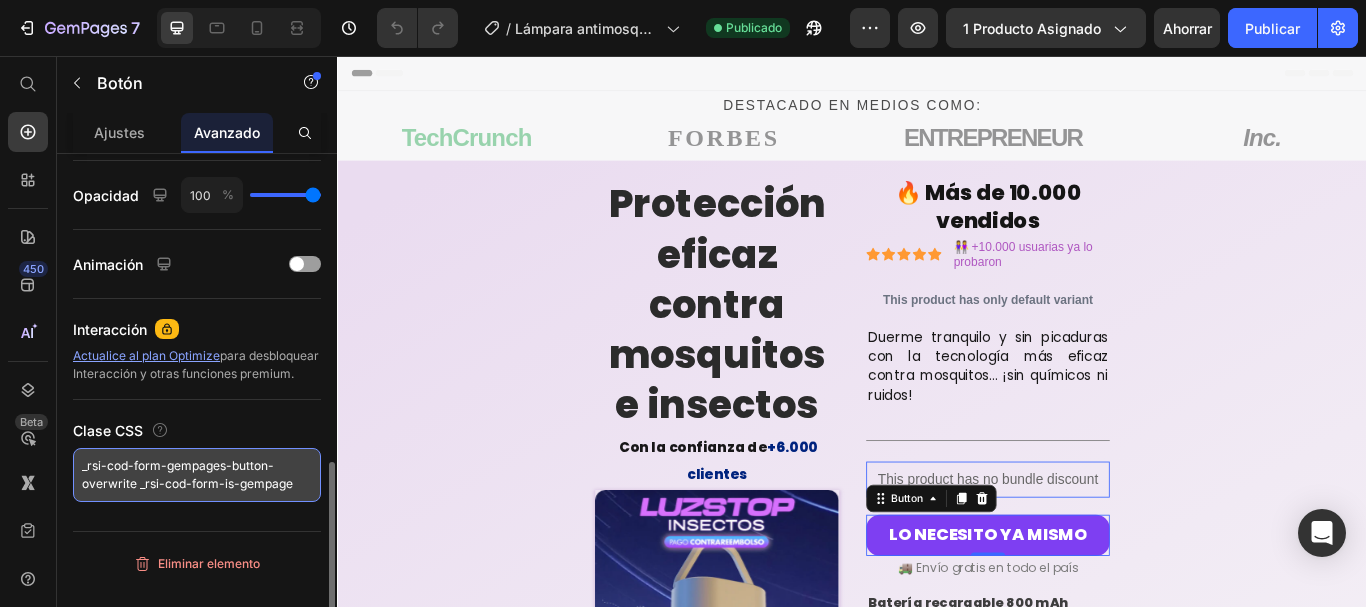 click on "_rsi-cod-form-gempages-button-overwrite _rsi-cod-form-is-gempage" at bounding box center (197, 475) 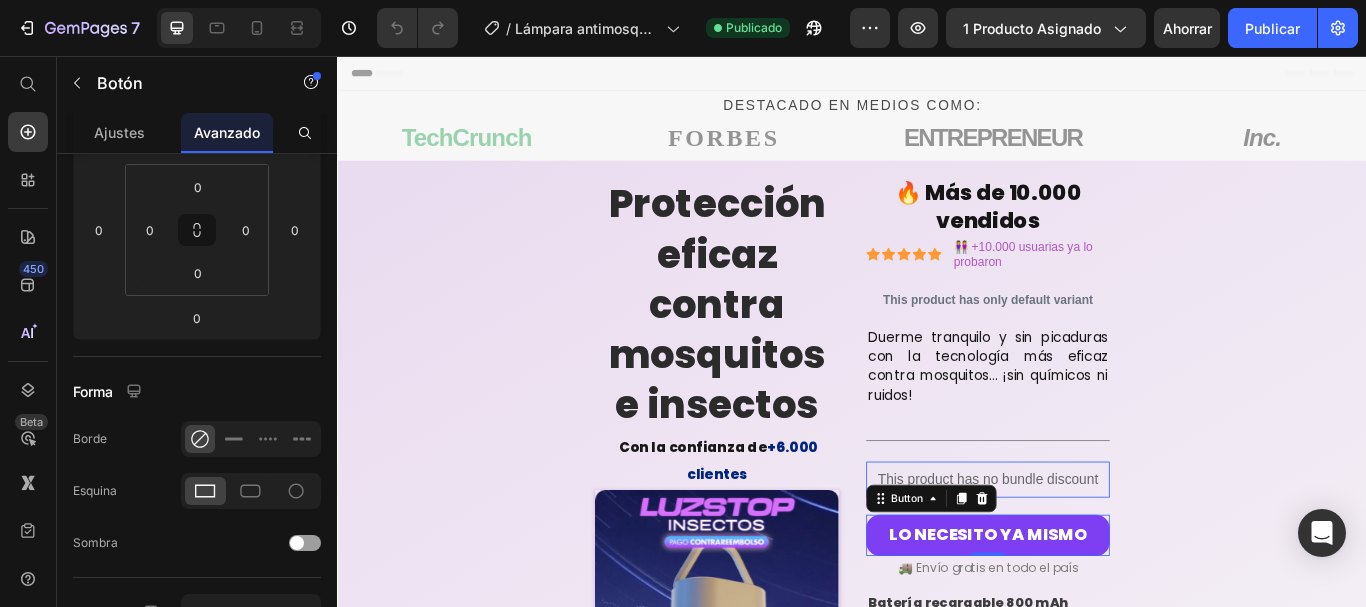 scroll, scrollTop: 0, scrollLeft: 0, axis: both 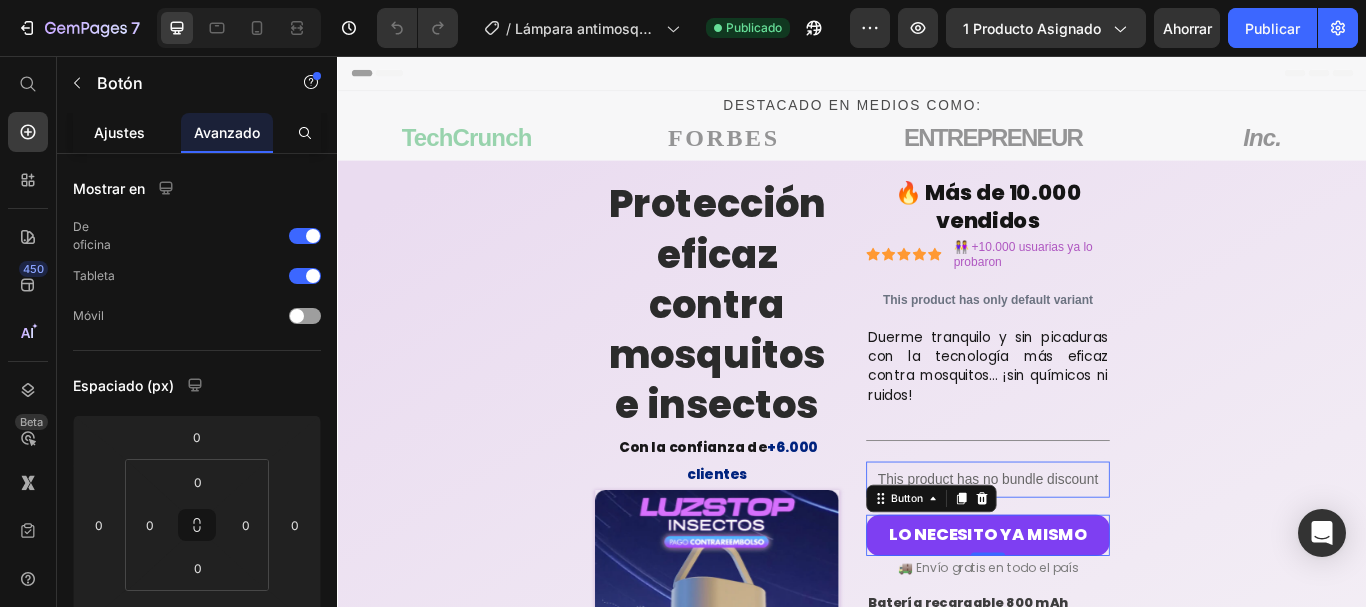 click on "Ajustes" at bounding box center [119, 132] 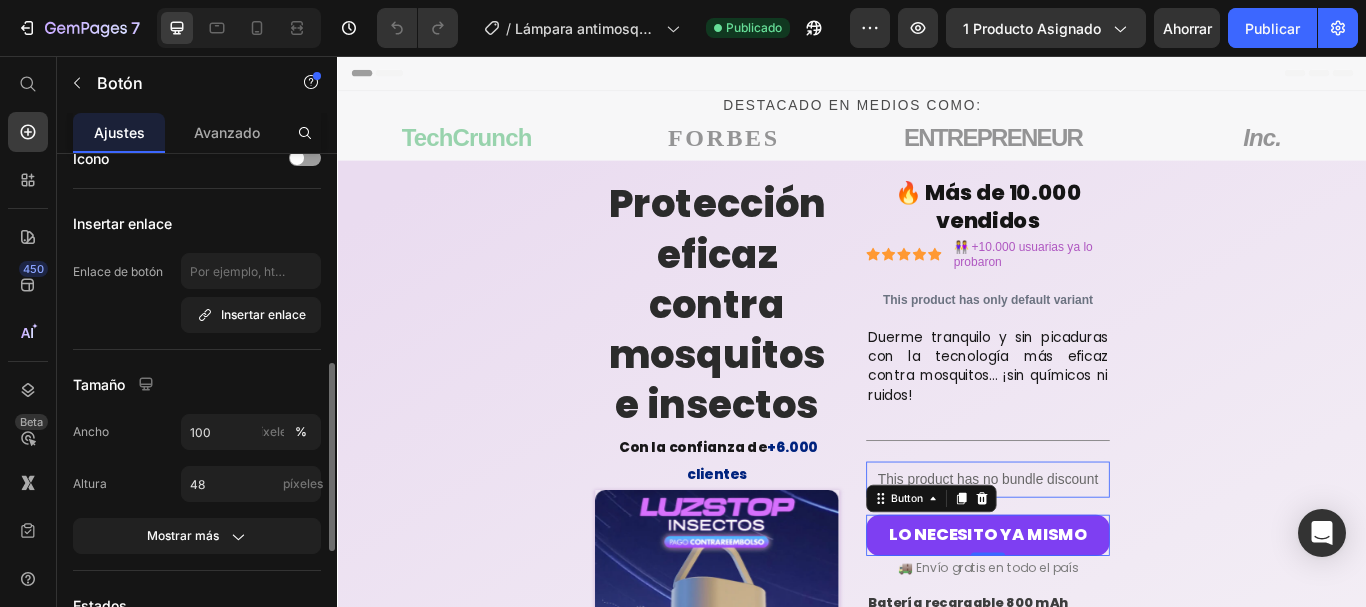scroll, scrollTop: 175, scrollLeft: 0, axis: vertical 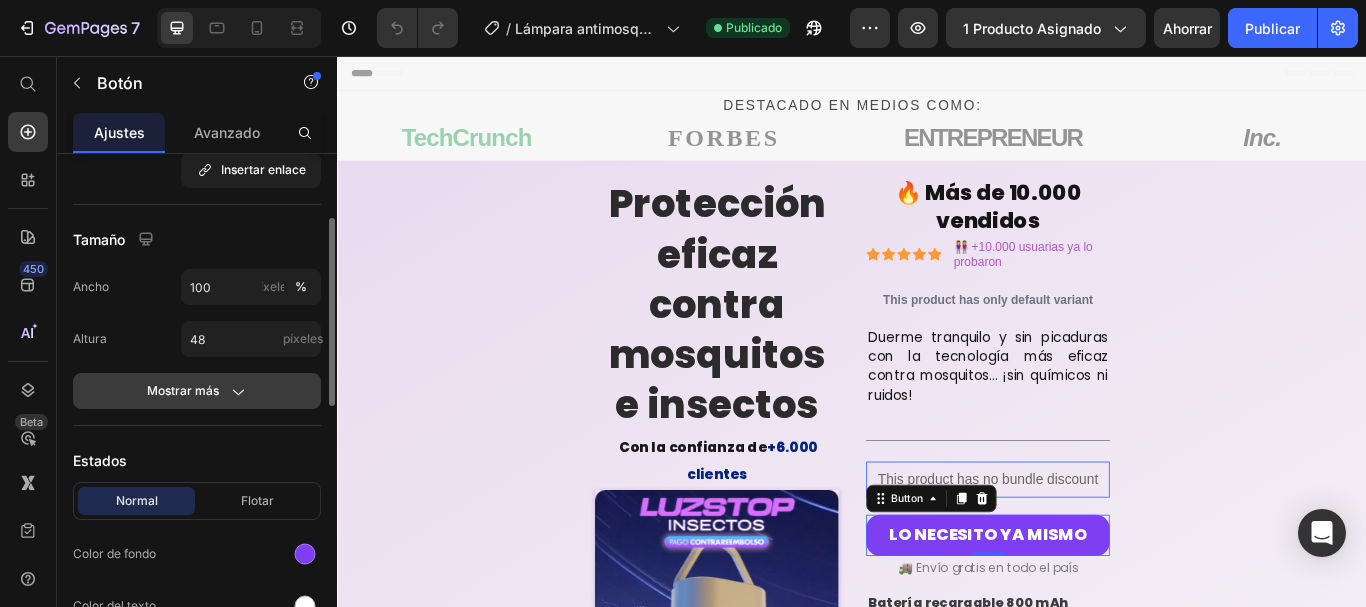 click on "Mostrar más" at bounding box center (183, 390) 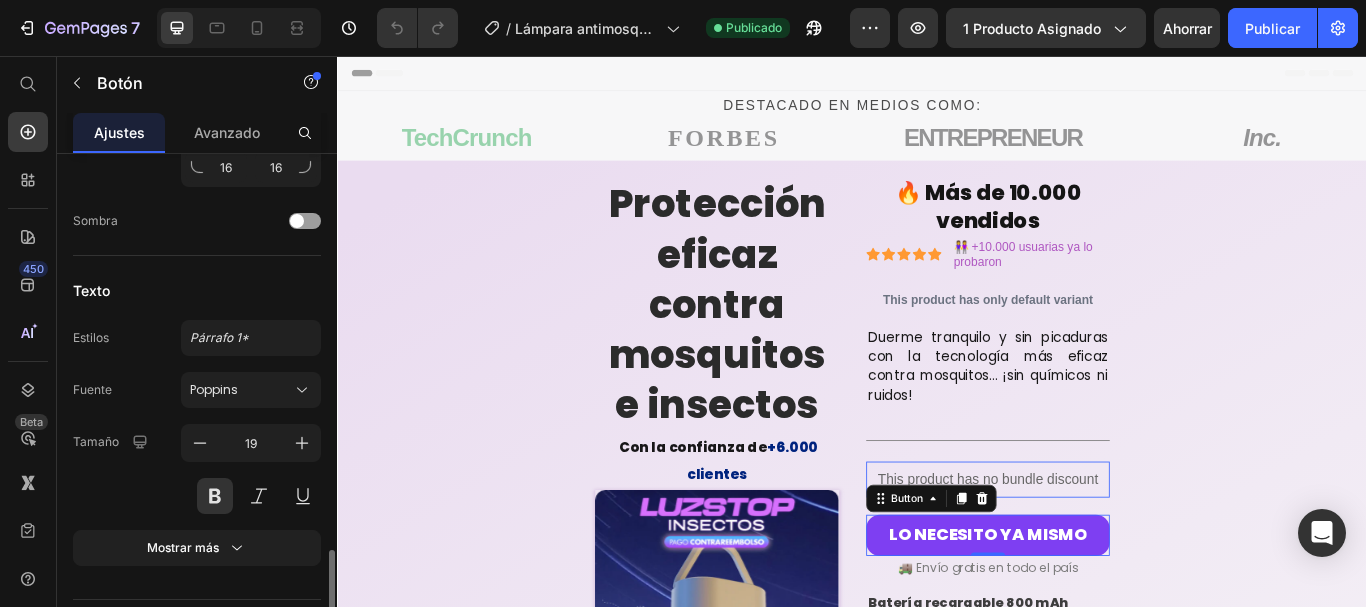 scroll, scrollTop: 1070, scrollLeft: 0, axis: vertical 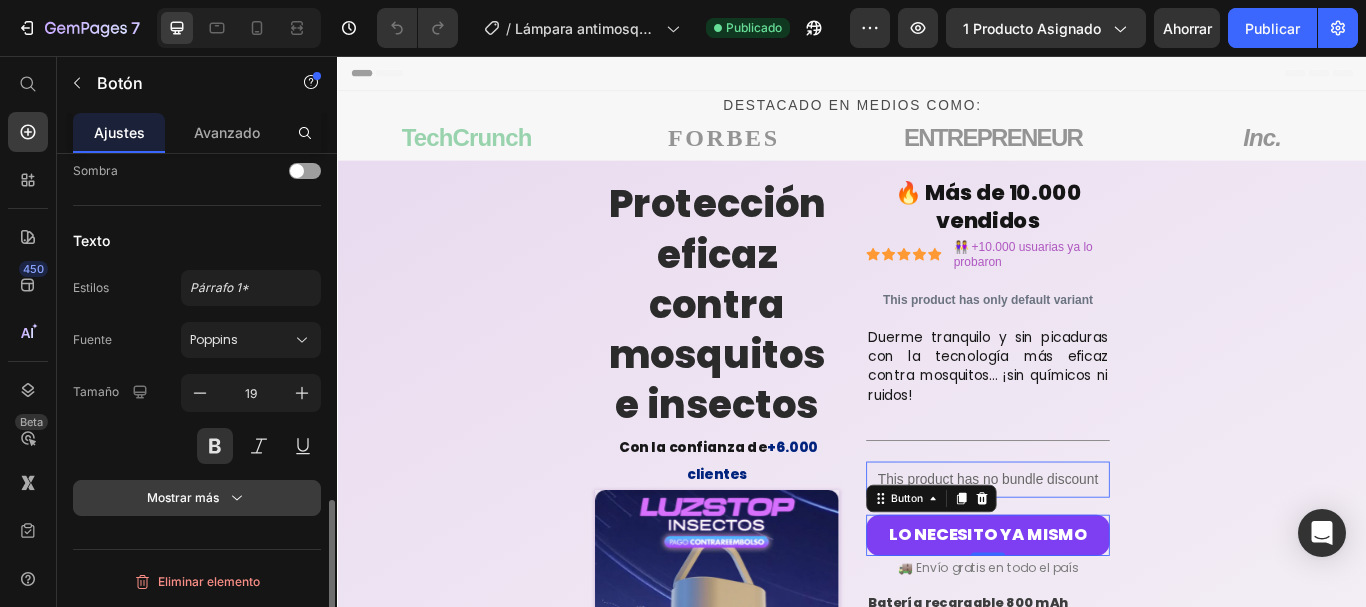 click on "Mostrar más" at bounding box center (183, 497) 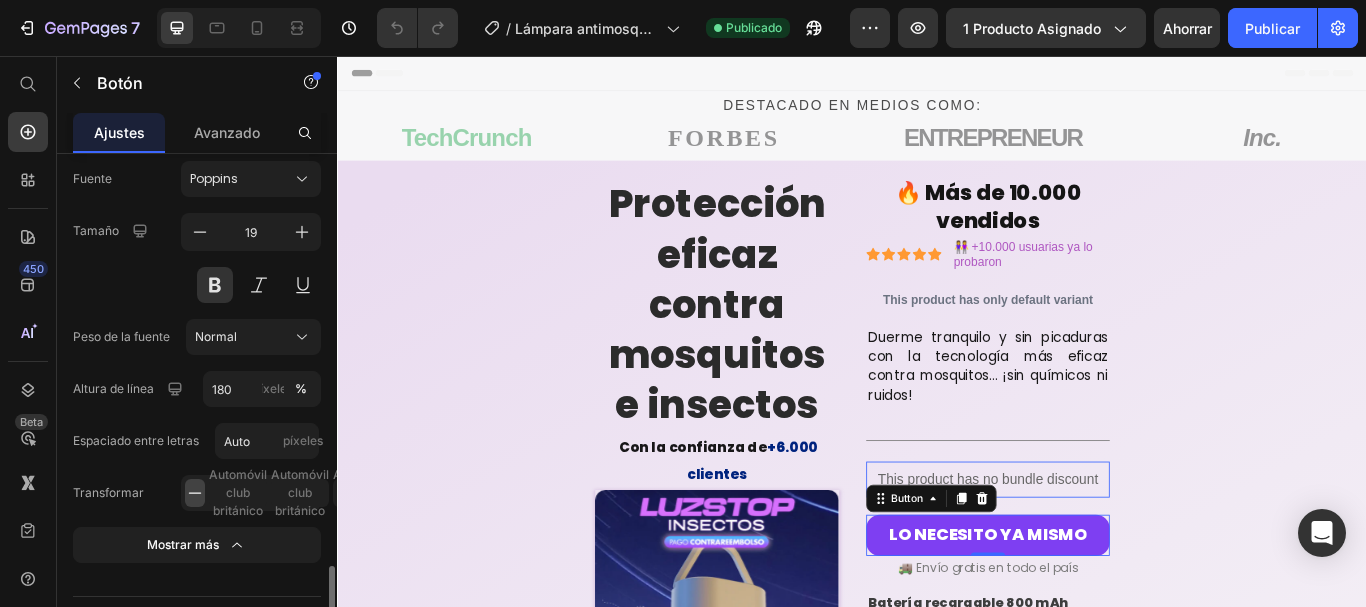 scroll, scrollTop: 1278, scrollLeft: 0, axis: vertical 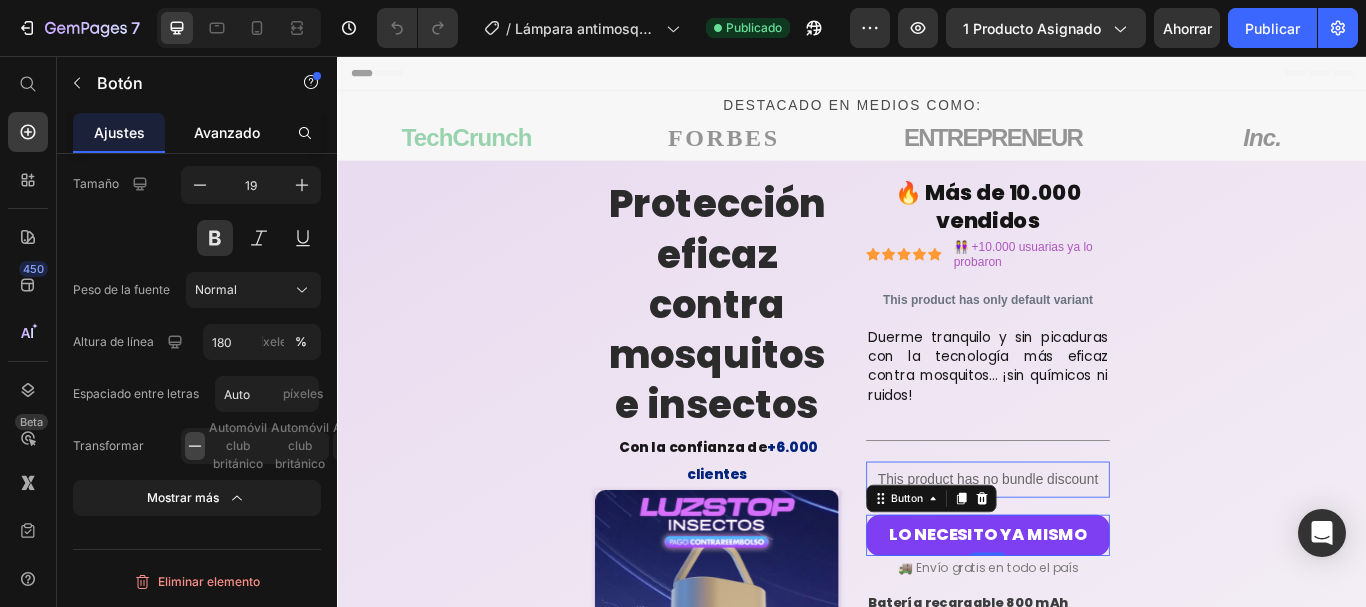 click on "Avanzado" 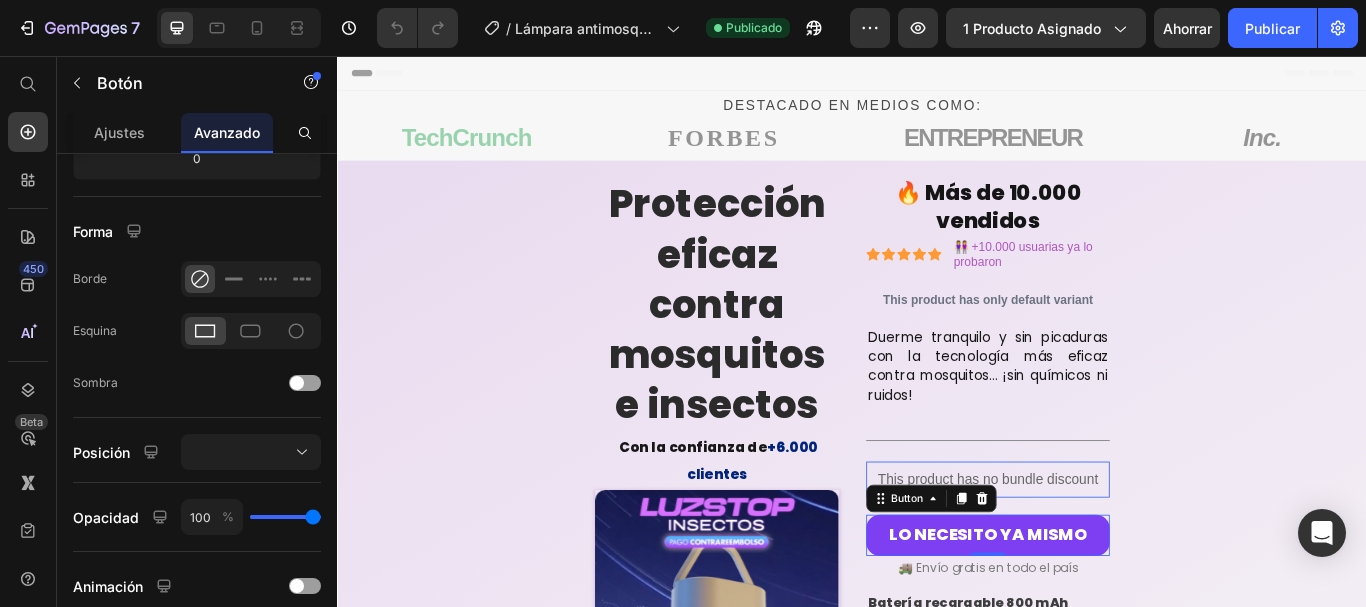 scroll, scrollTop: 661, scrollLeft: 0, axis: vertical 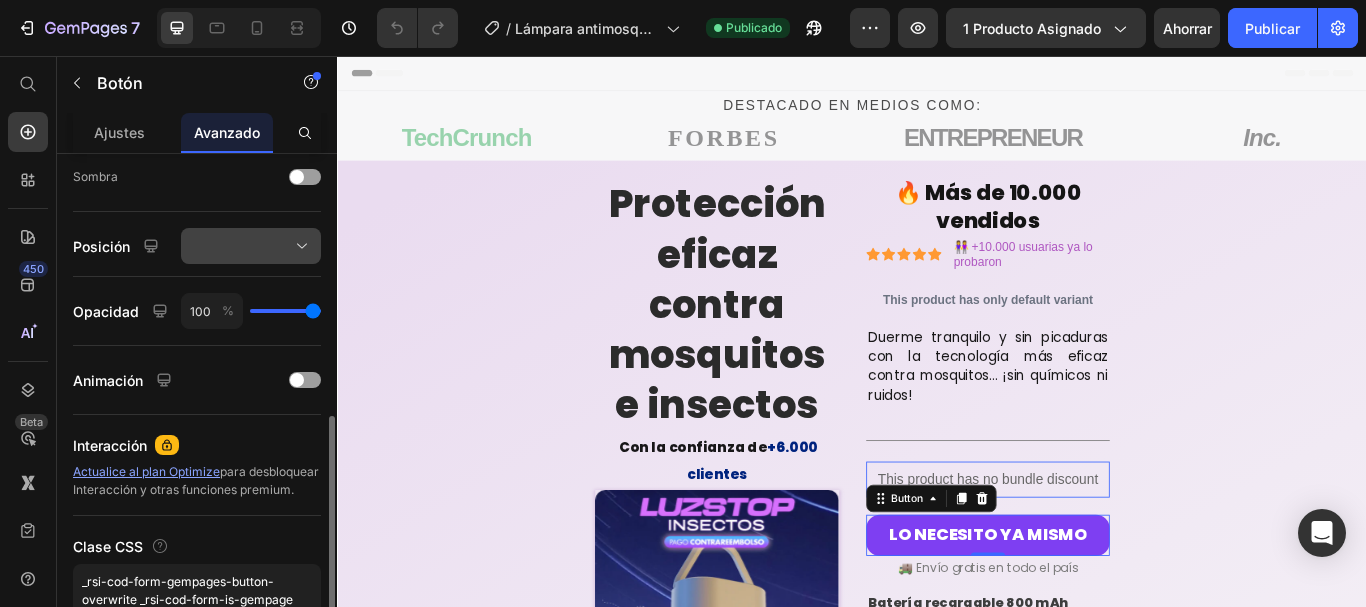 click at bounding box center (251, 246) 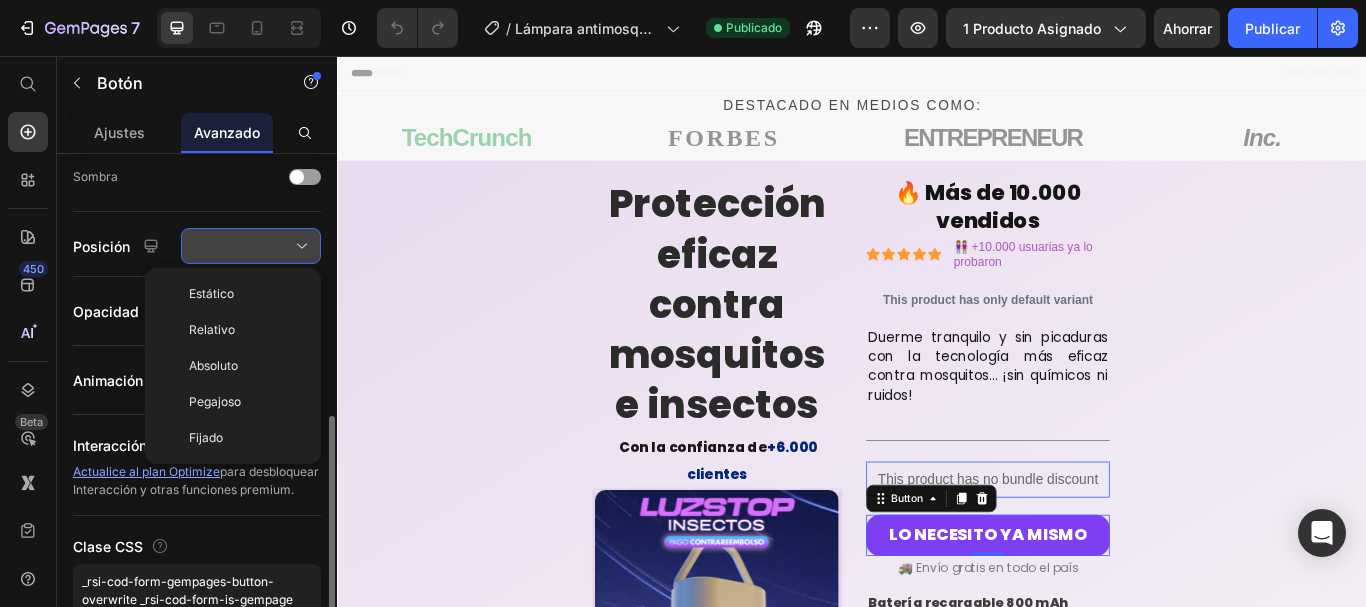 click at bounding box center [251, 246] 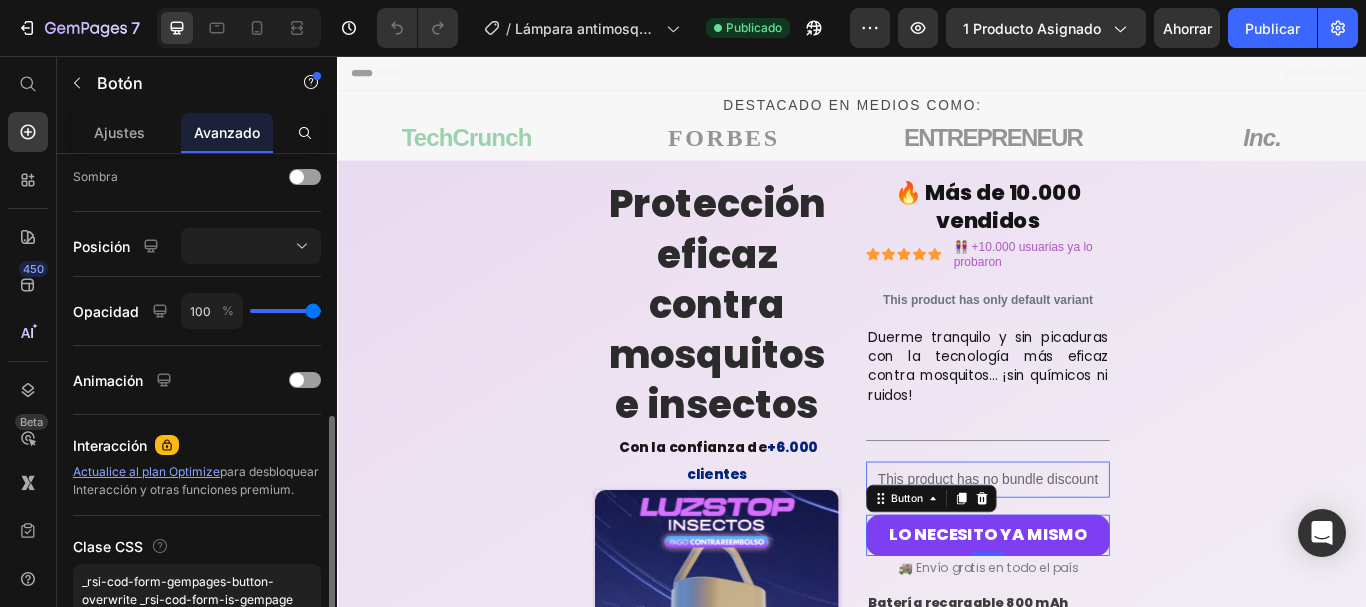 scroll, scrollTop: 777, scrollLeft: 0, axis: vertical 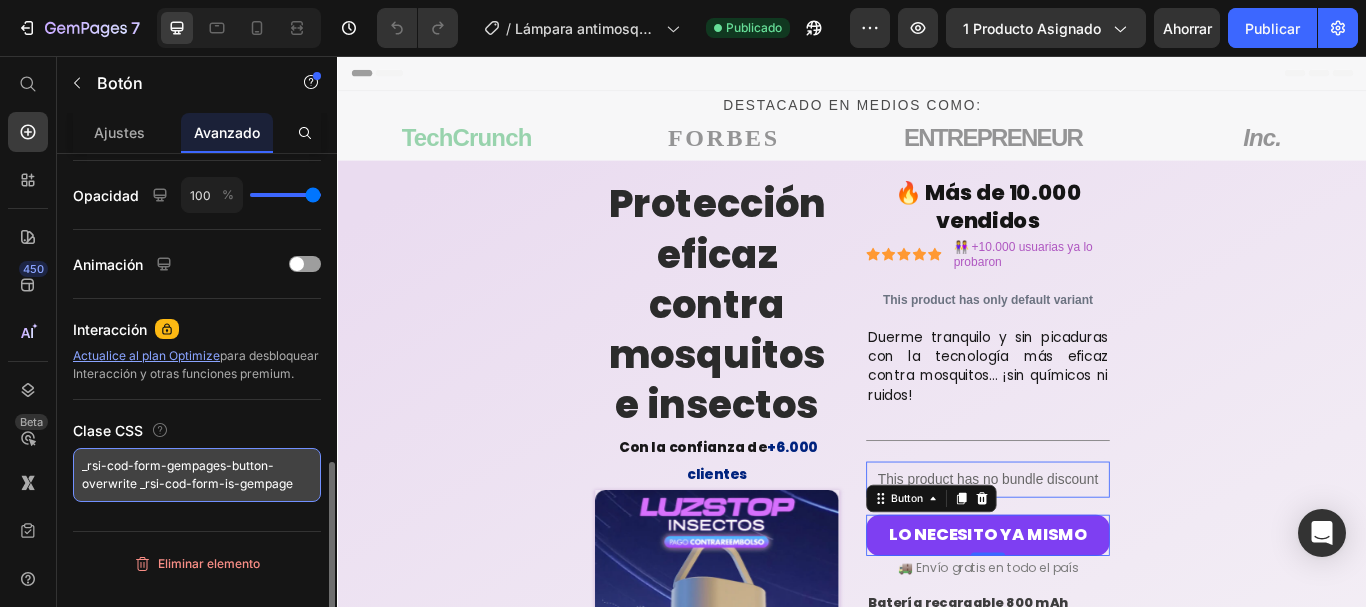click on "_rsi-cod-form-gempages-button-overwrite _rsi-cod-form-is-gempage" at bounding box center [197, 475] 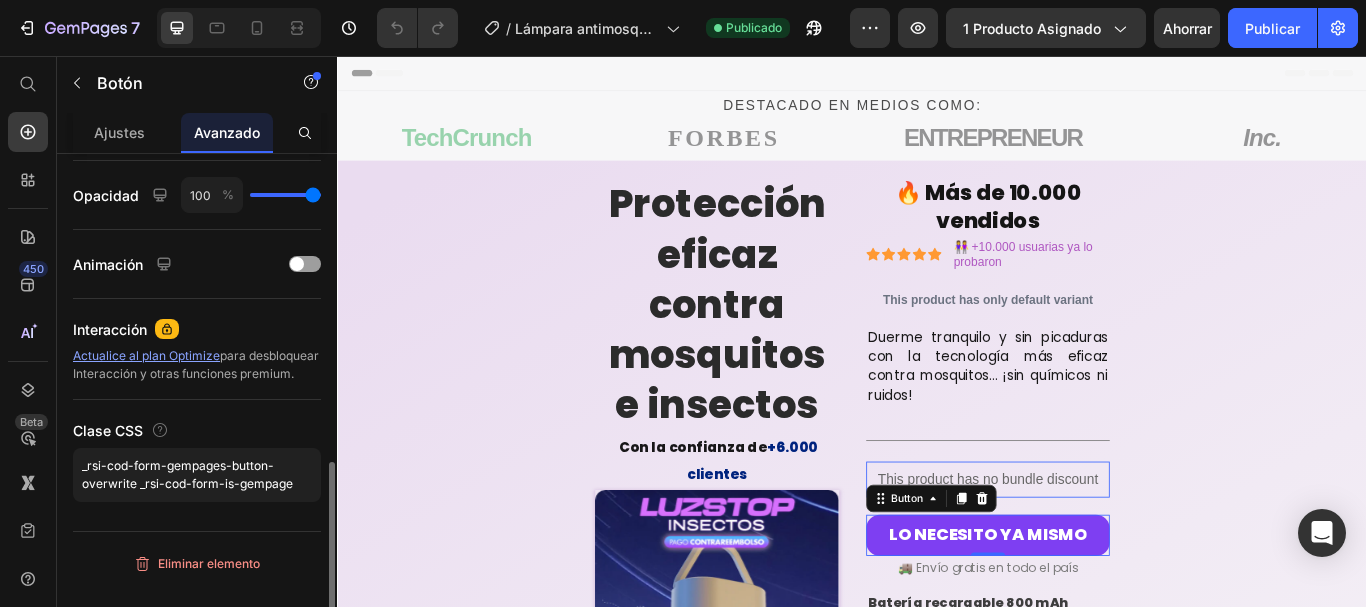 click on "Interacción Actualice al plan Optimize  para desbloquear Interacción y otras funciones premium." 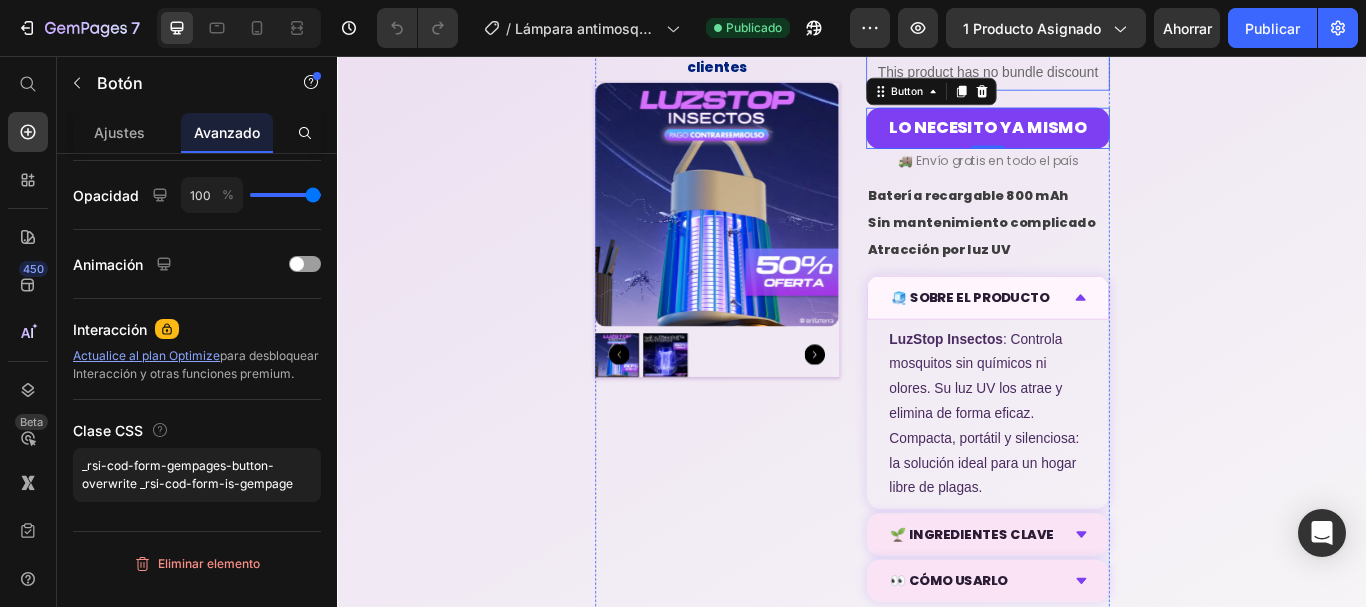 scroll, scrollTop: 494, scrollLeft: 0, axis: vertical 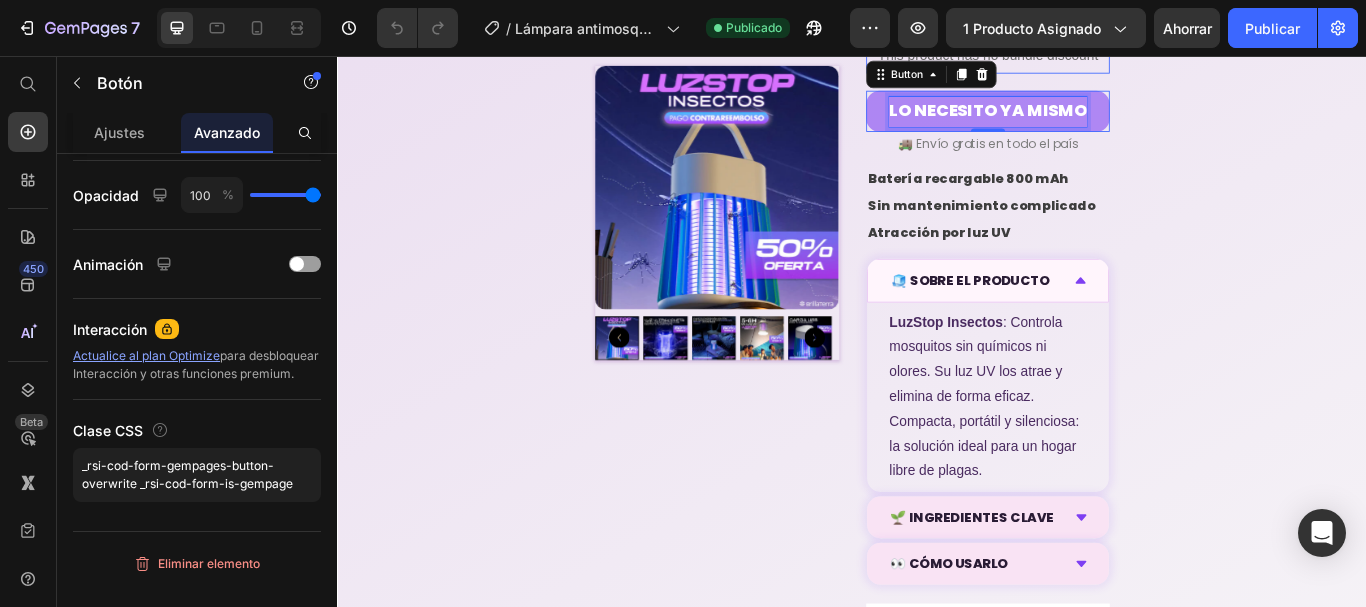 click on "LO NECESITO YA MISMO" at bounding box center [1095, 121] 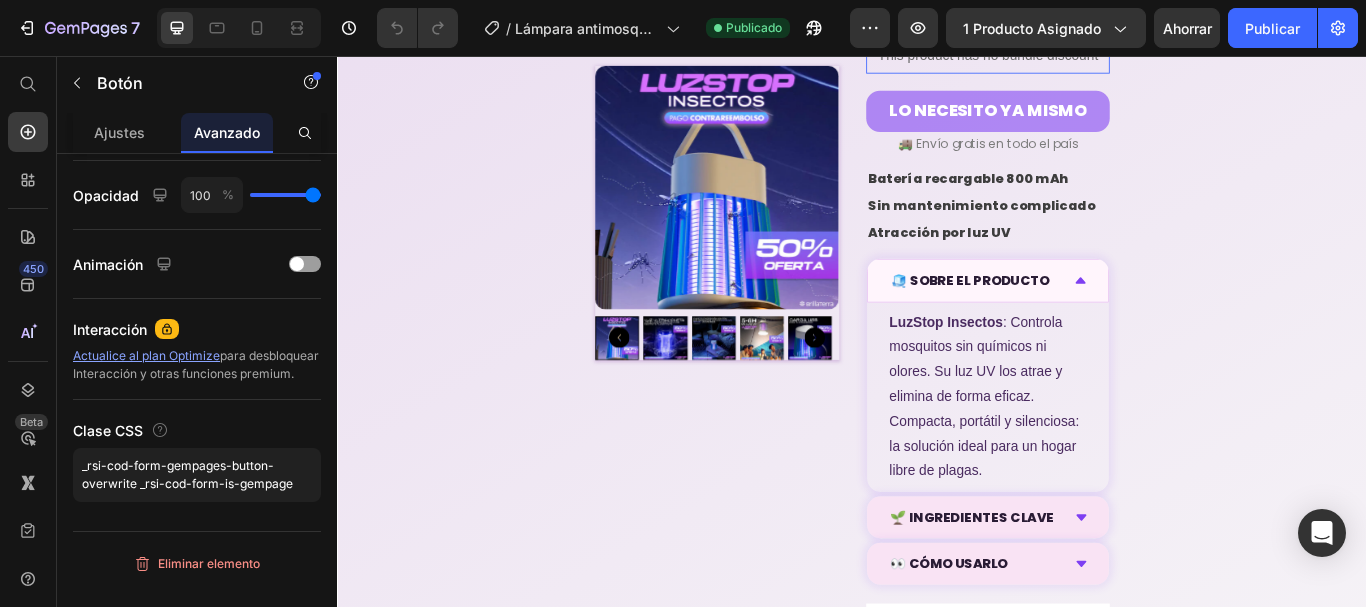 click on "LO NECESITO YA MISMO" at bounding box center [1095, 121] 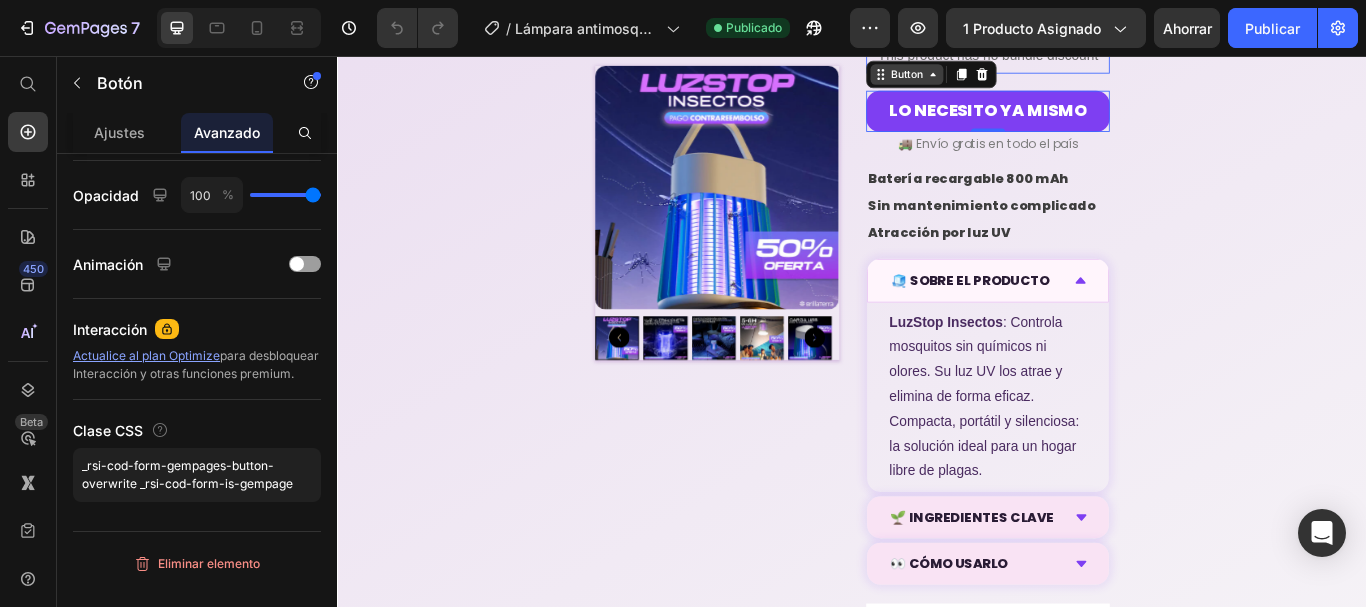 click on "Button" at bounding box center (1000, 78) 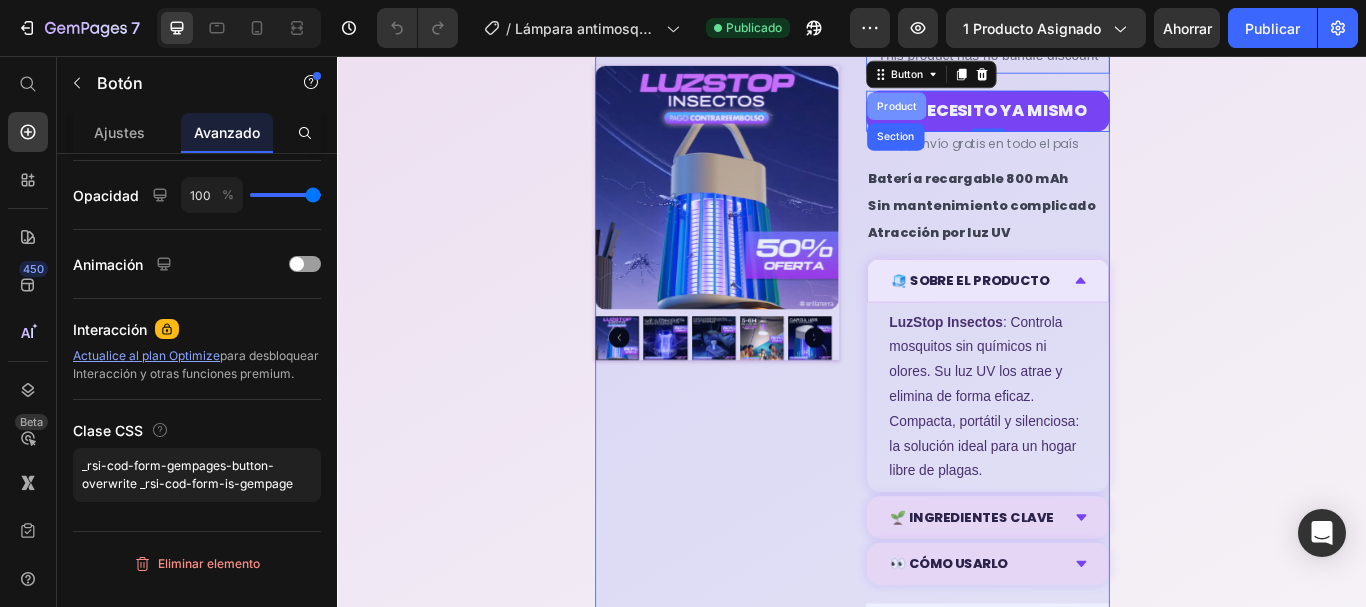 click on "Product" at bounding box center (988, 115) 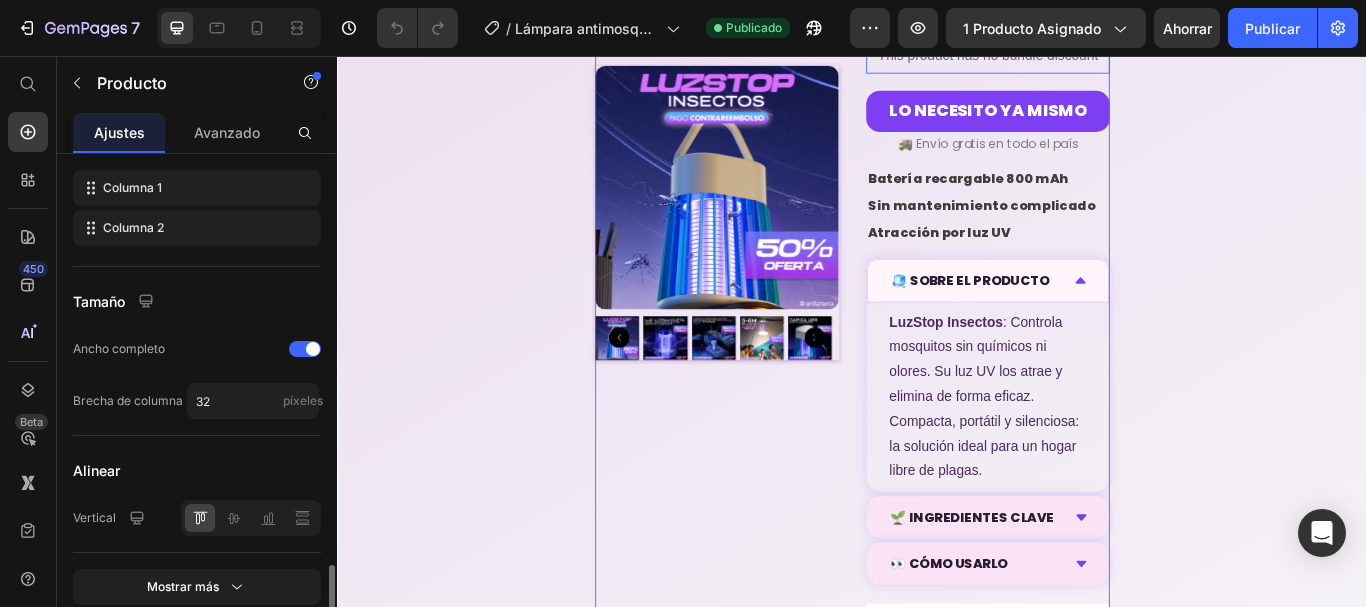 scroll, scrollTop: 867, scrollLeft: 0, axis: vertical 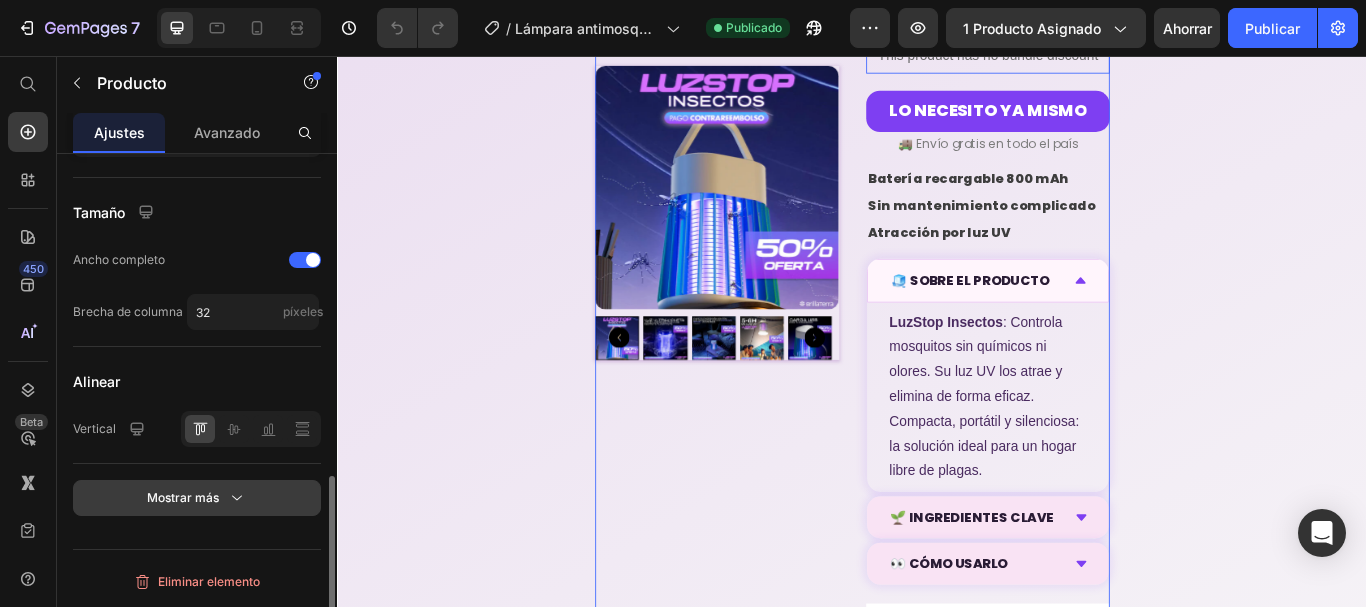 click on "Mostrar más" 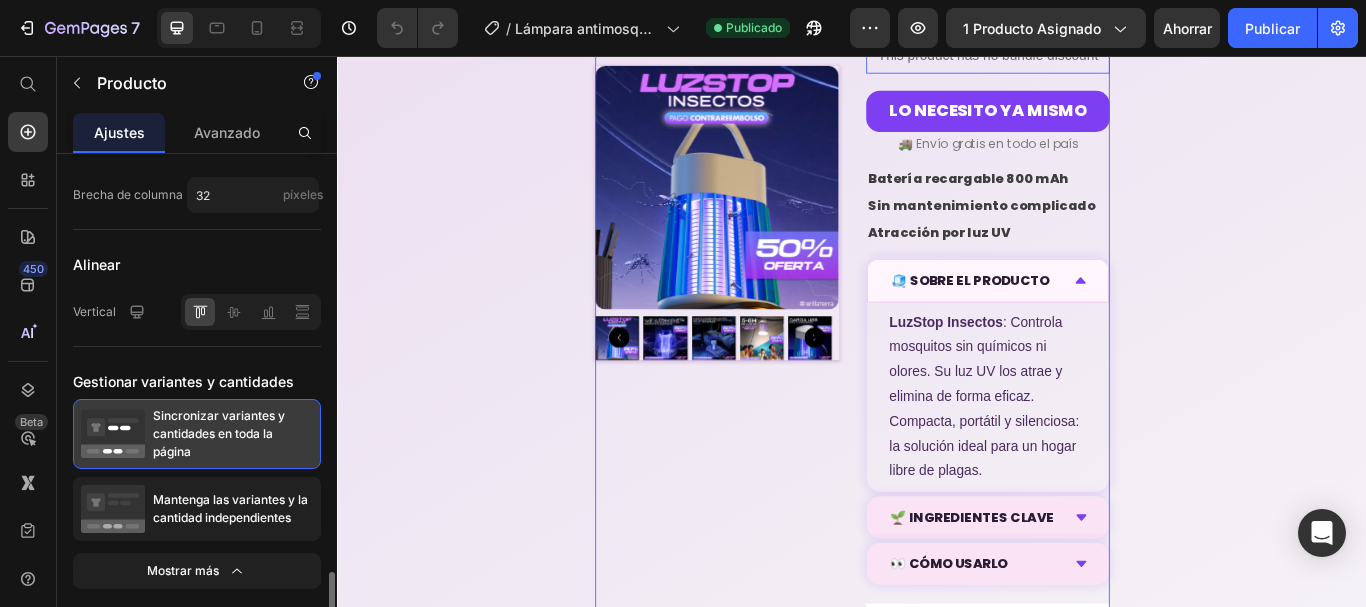 scroll, scrollTop: 1057, scrollLeft: 0, axis: vertical 